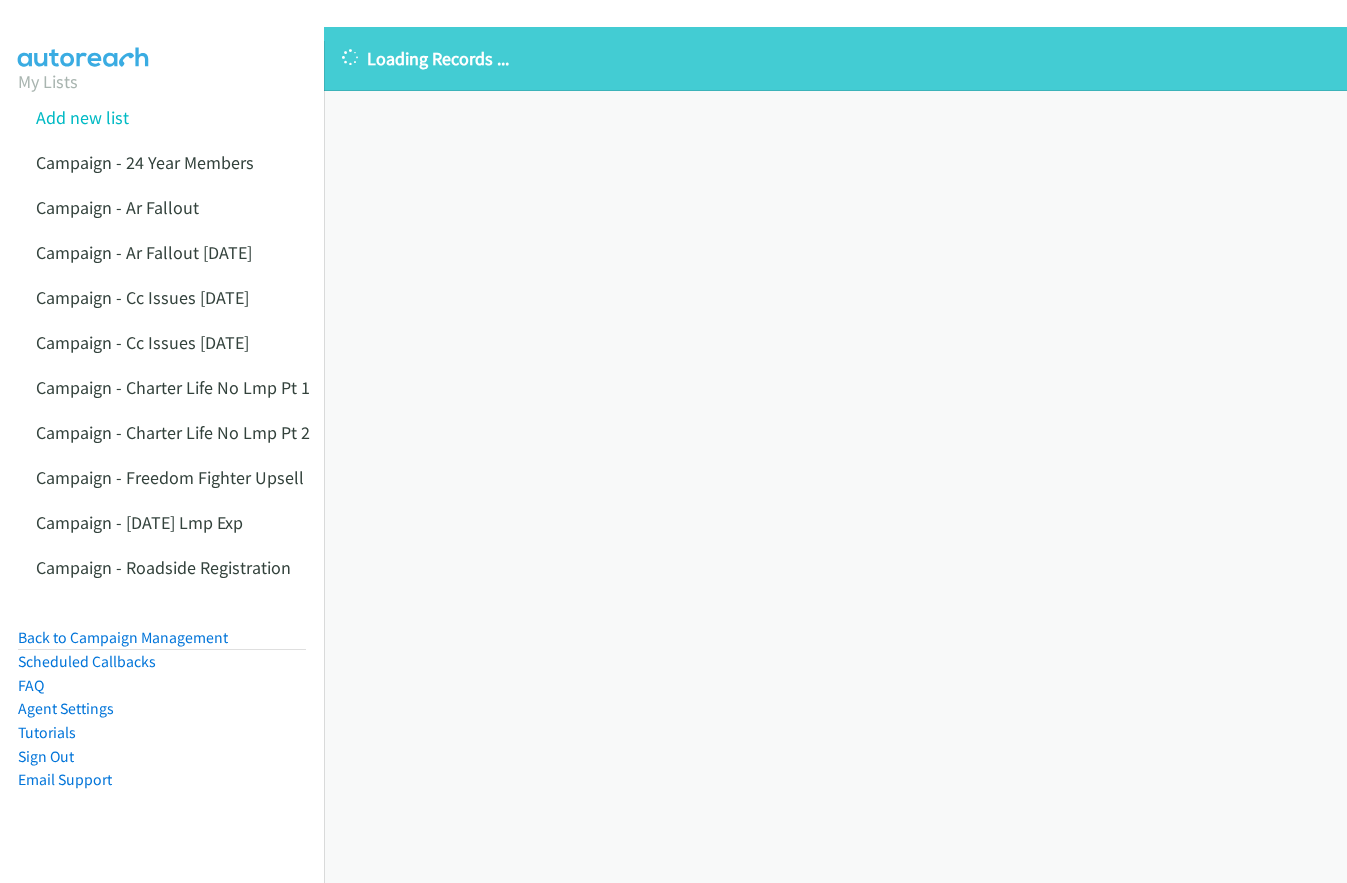 scroll, scrollTop: 0, scrollLeft: 0, axis: both 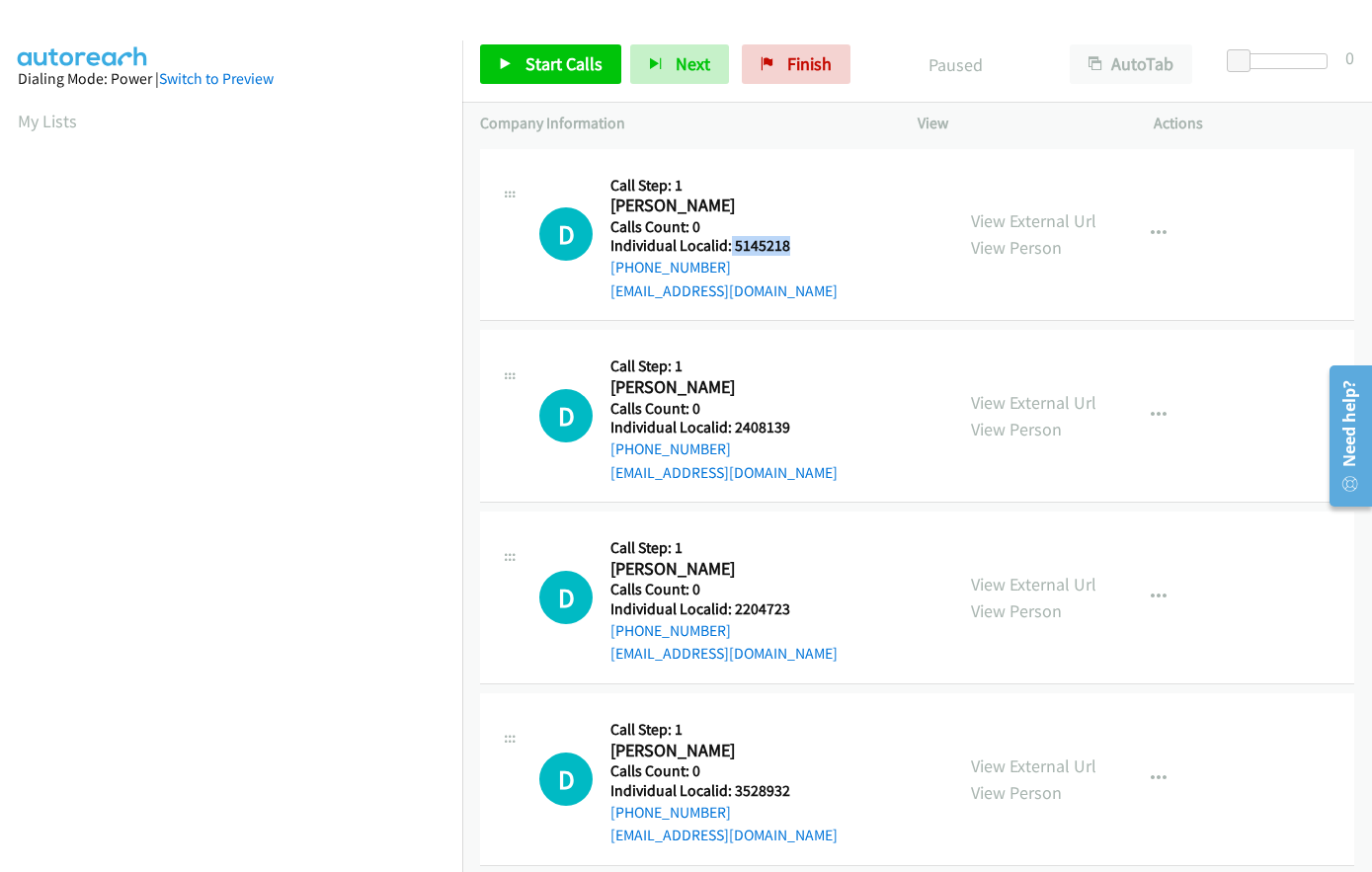 drag, startPoint x: 742, startPoint y: 241, endPoint x: 795, endPoint y: 243, distance: 53.037722 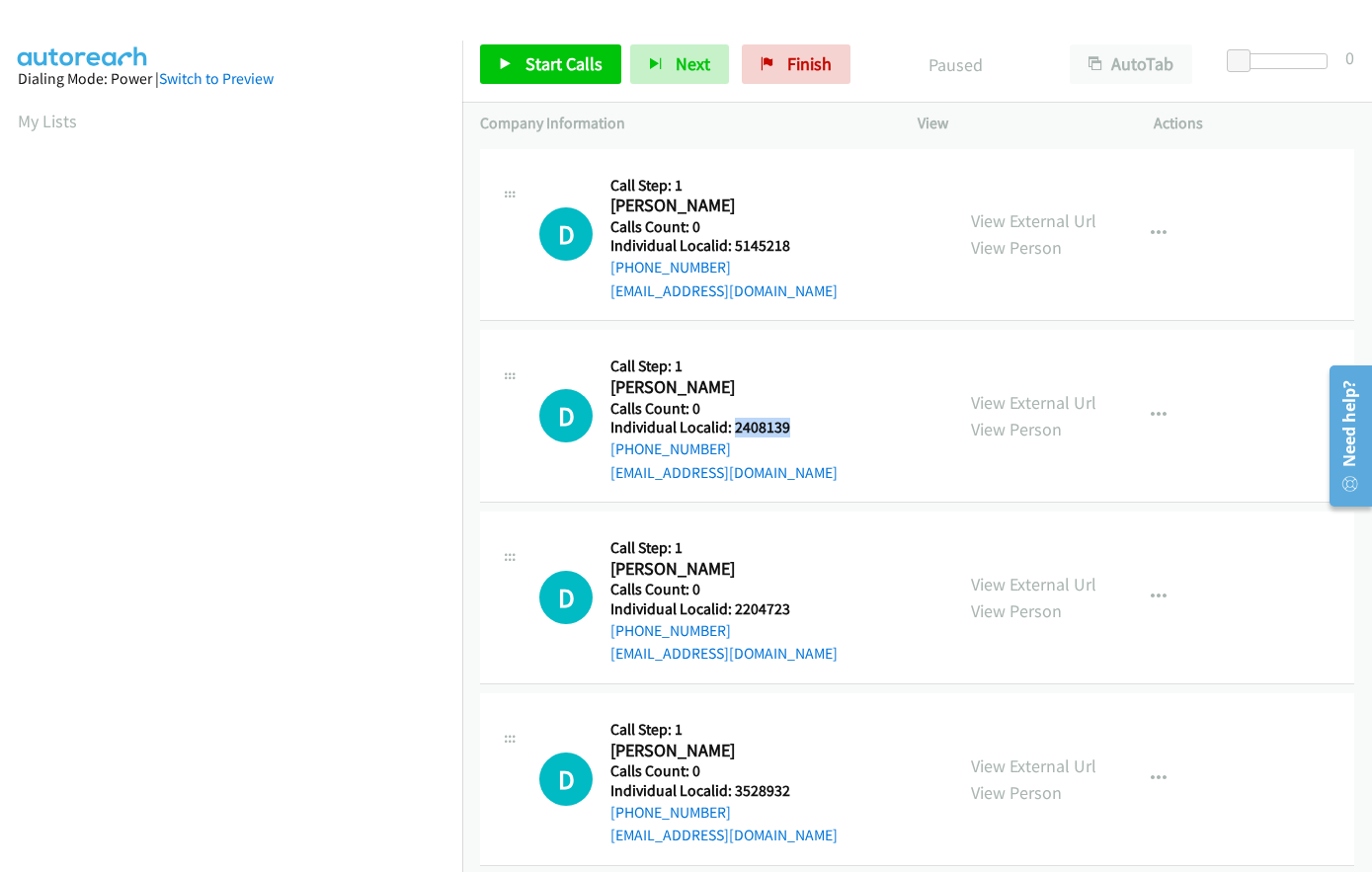 drag, startPoint x: 731, startPoint y: 430, endPoint x: 806, endPoint y: 430, distance: 75 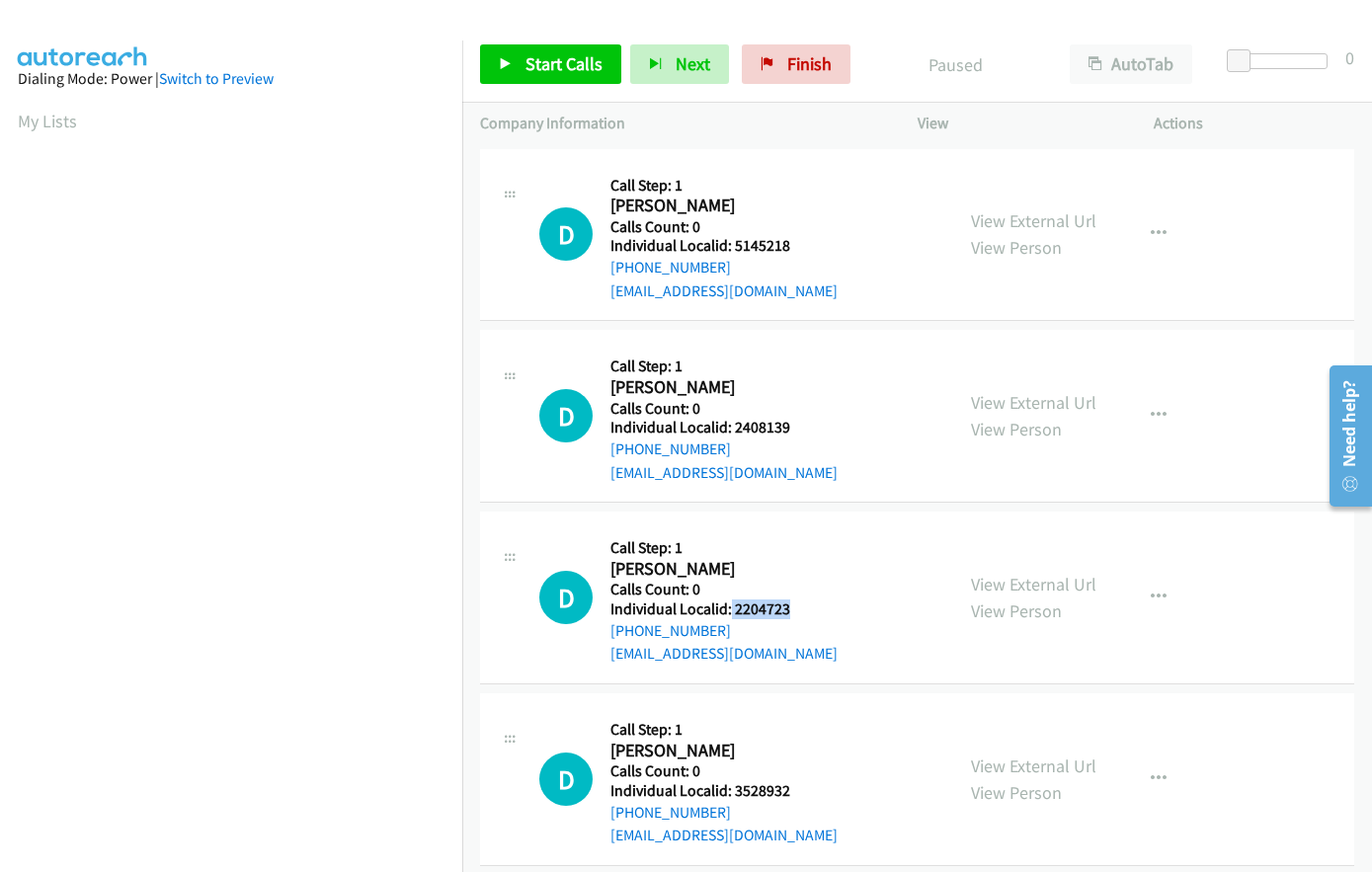 drag, startPoint x: 728, startPoint y: 605, endPoint x: 802, endPoint y: 605, distance: 74 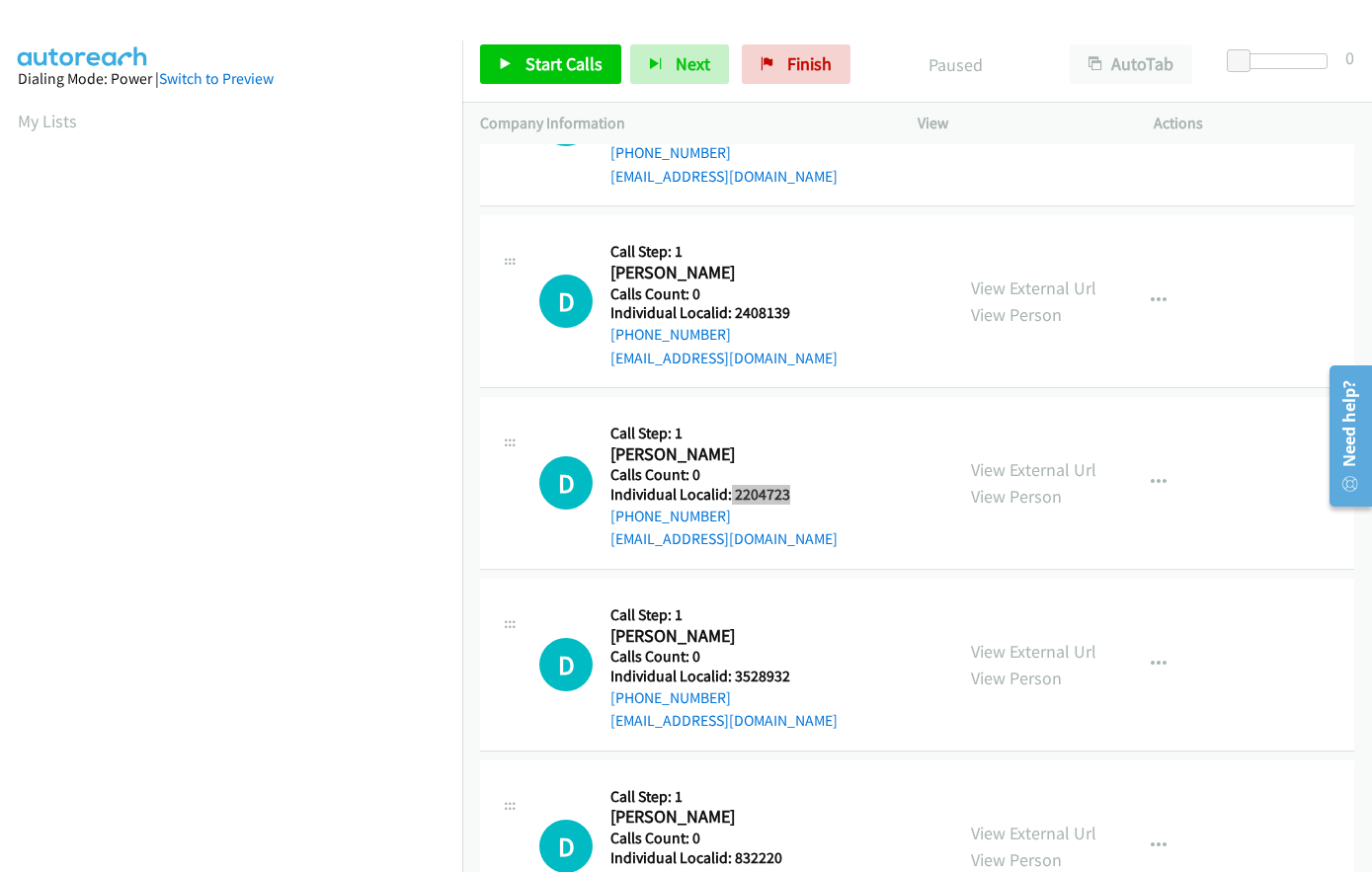 scroll, scrollTop: 123, scrollLeft: 0, axis: vertical 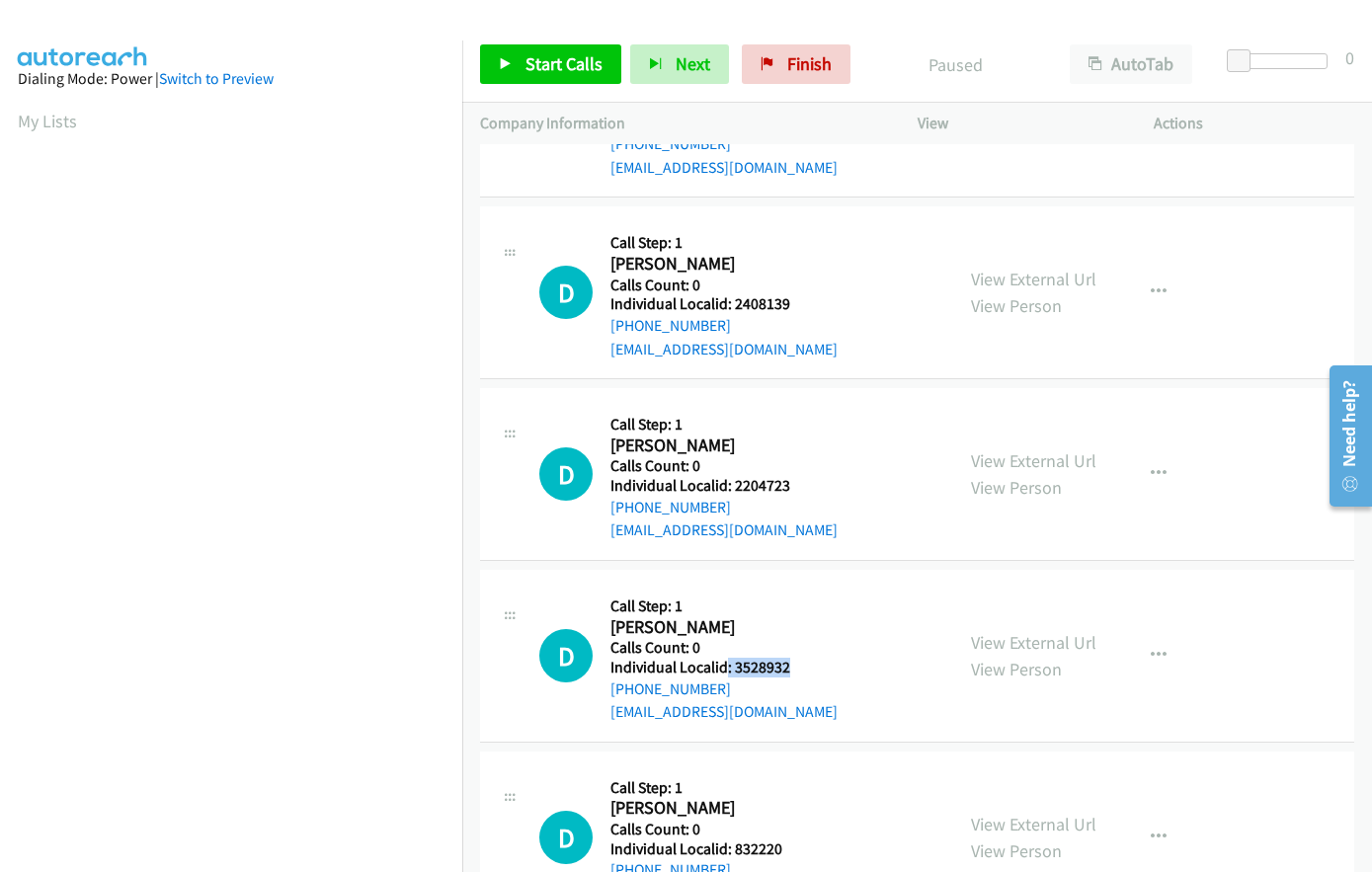 drag, startPoint x: 727, startPoint y: 674, endPoint x: 800, endPoint y: 673, distance: 73.00685 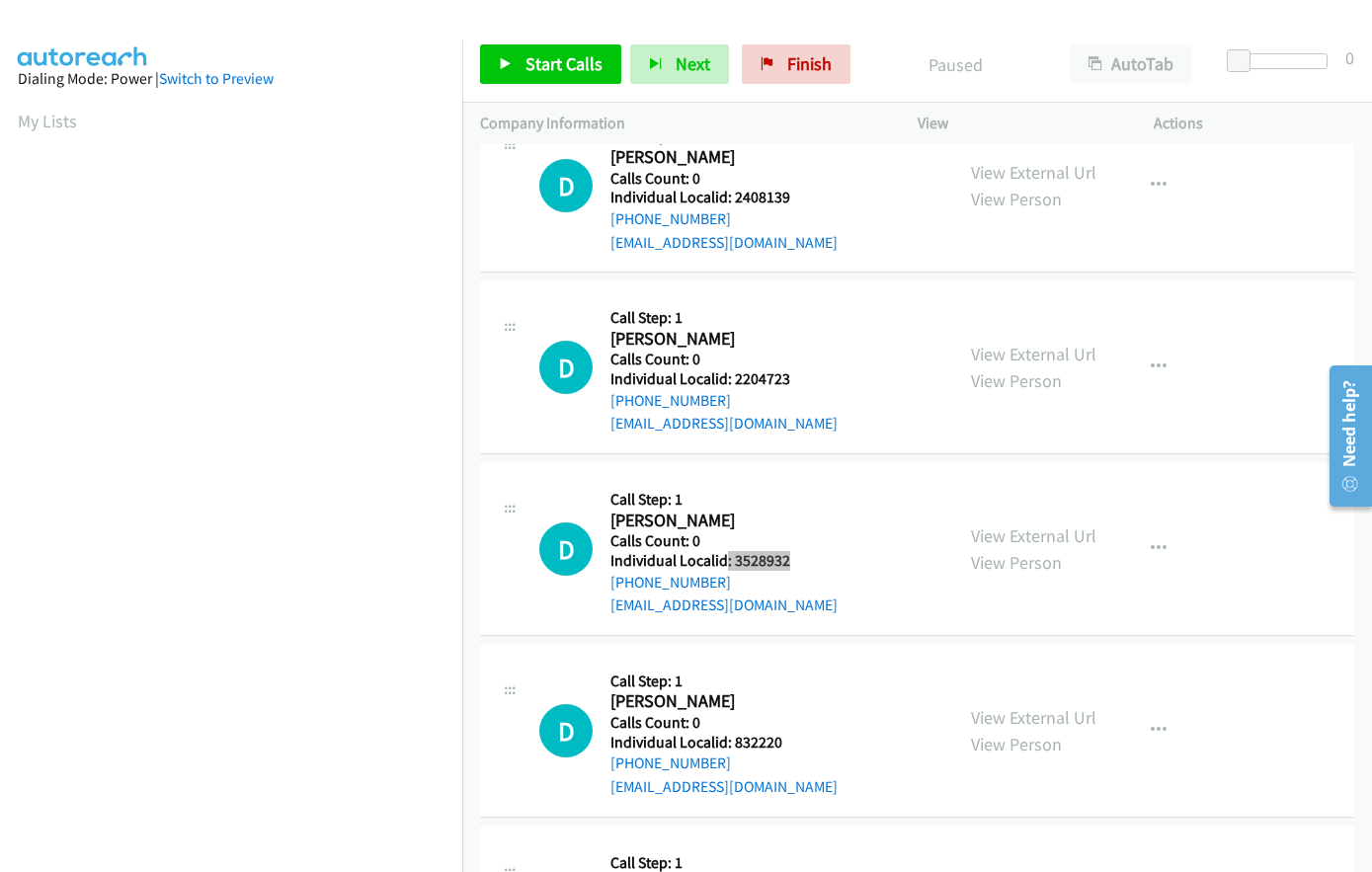 scroll, scrollTop: 247, scrollLeft: 0, axis: vertical 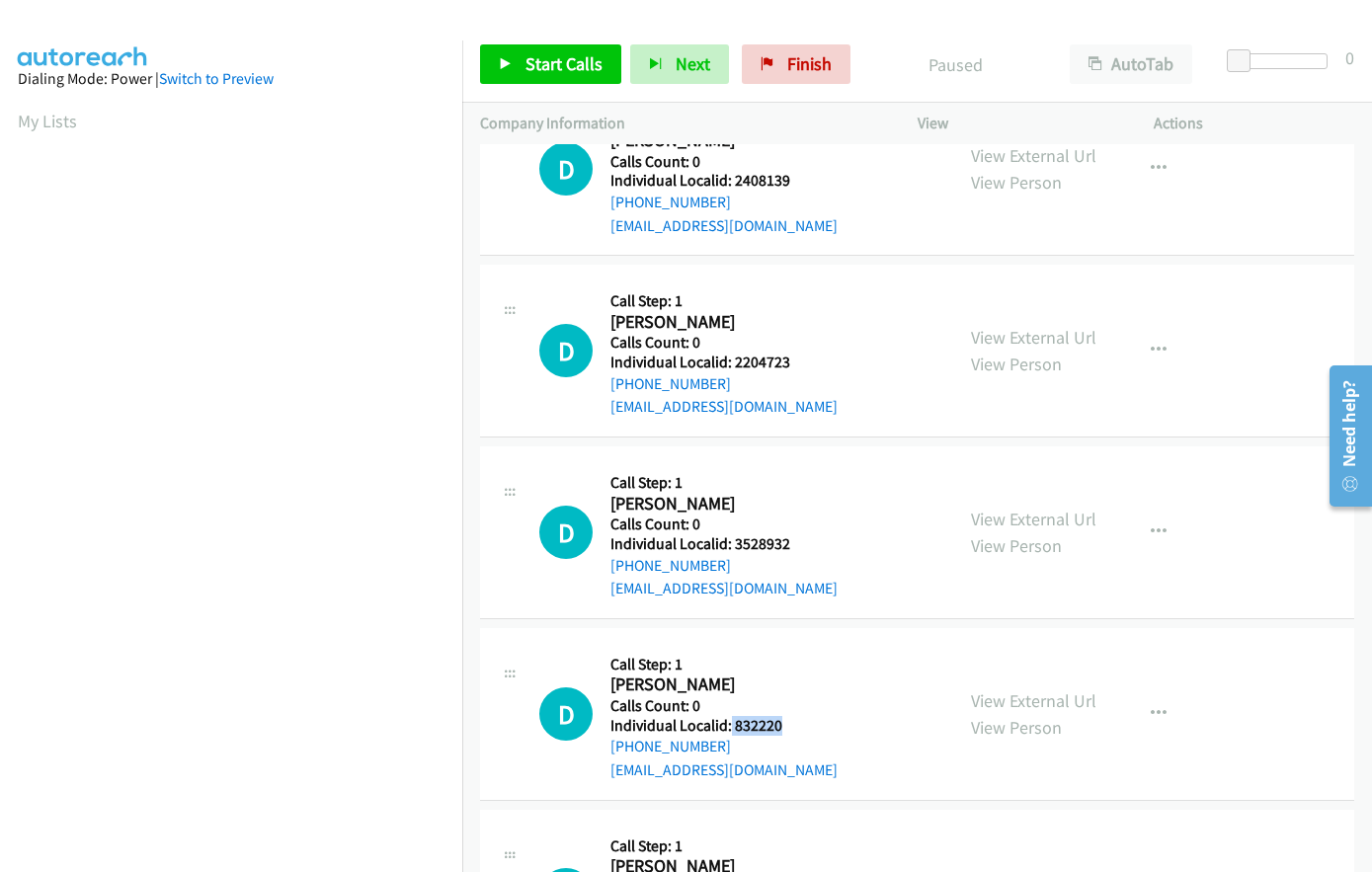 drag, startPoint x: 730, startPoint y: 722, endPoint x: 798, endPoint y: 727, distance: 68.18358 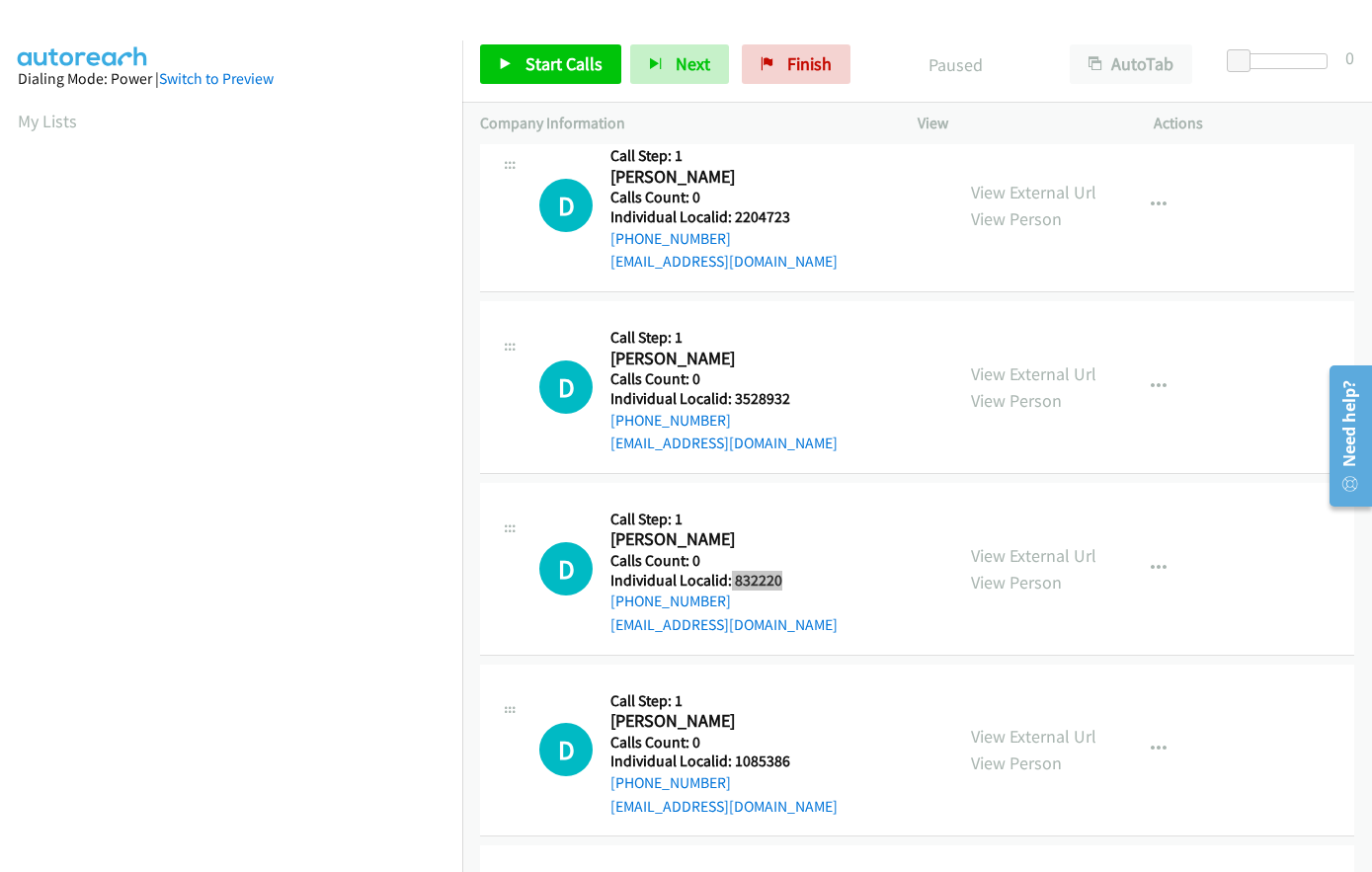 scroll, scrollTop: 395, scrollLeft: 0, axis: vertical 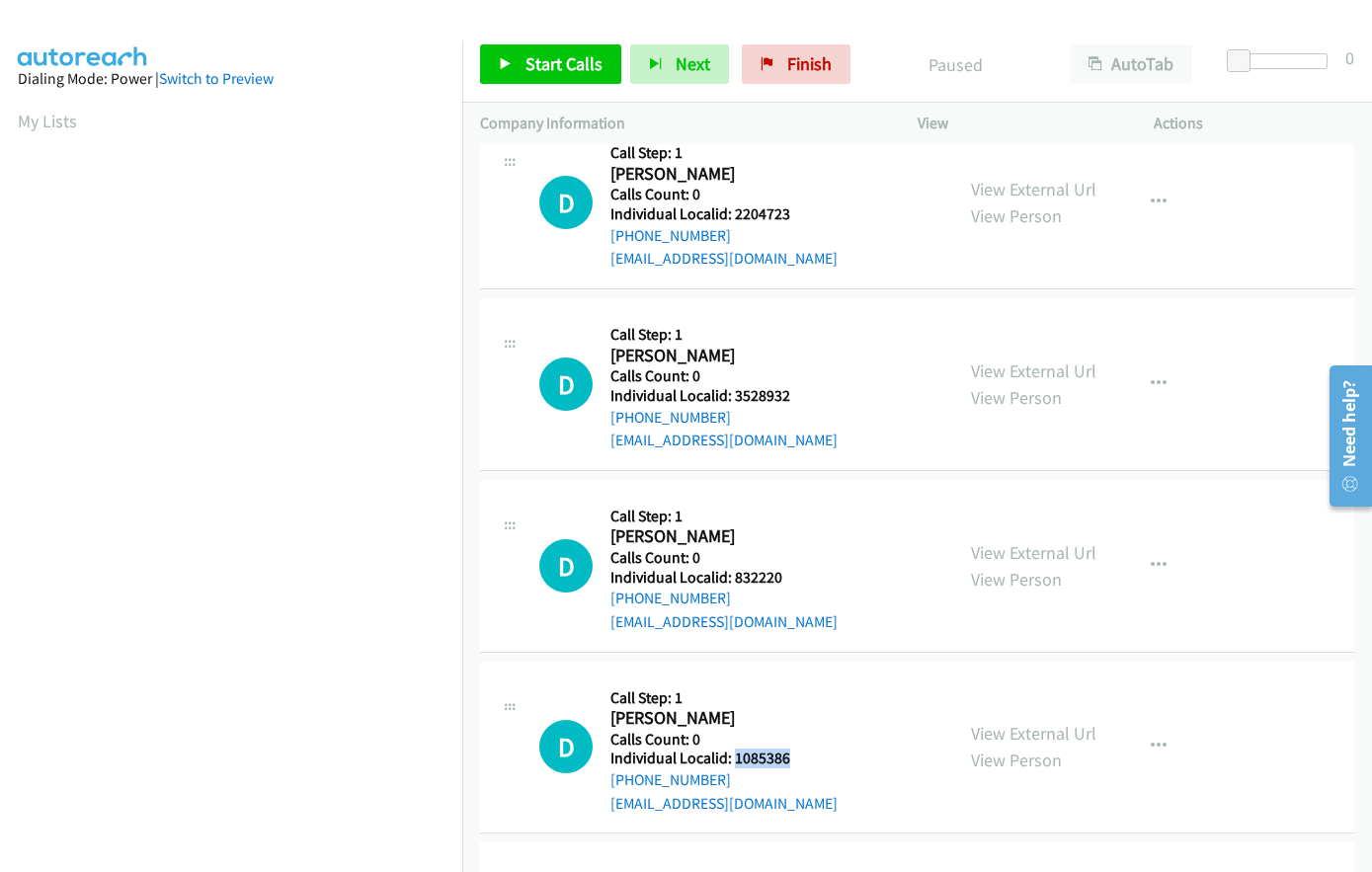 drag, startPoint x: 761, startPoint y: 756, endPoint x: 799, endPoint y: 758, distance: 38.052595 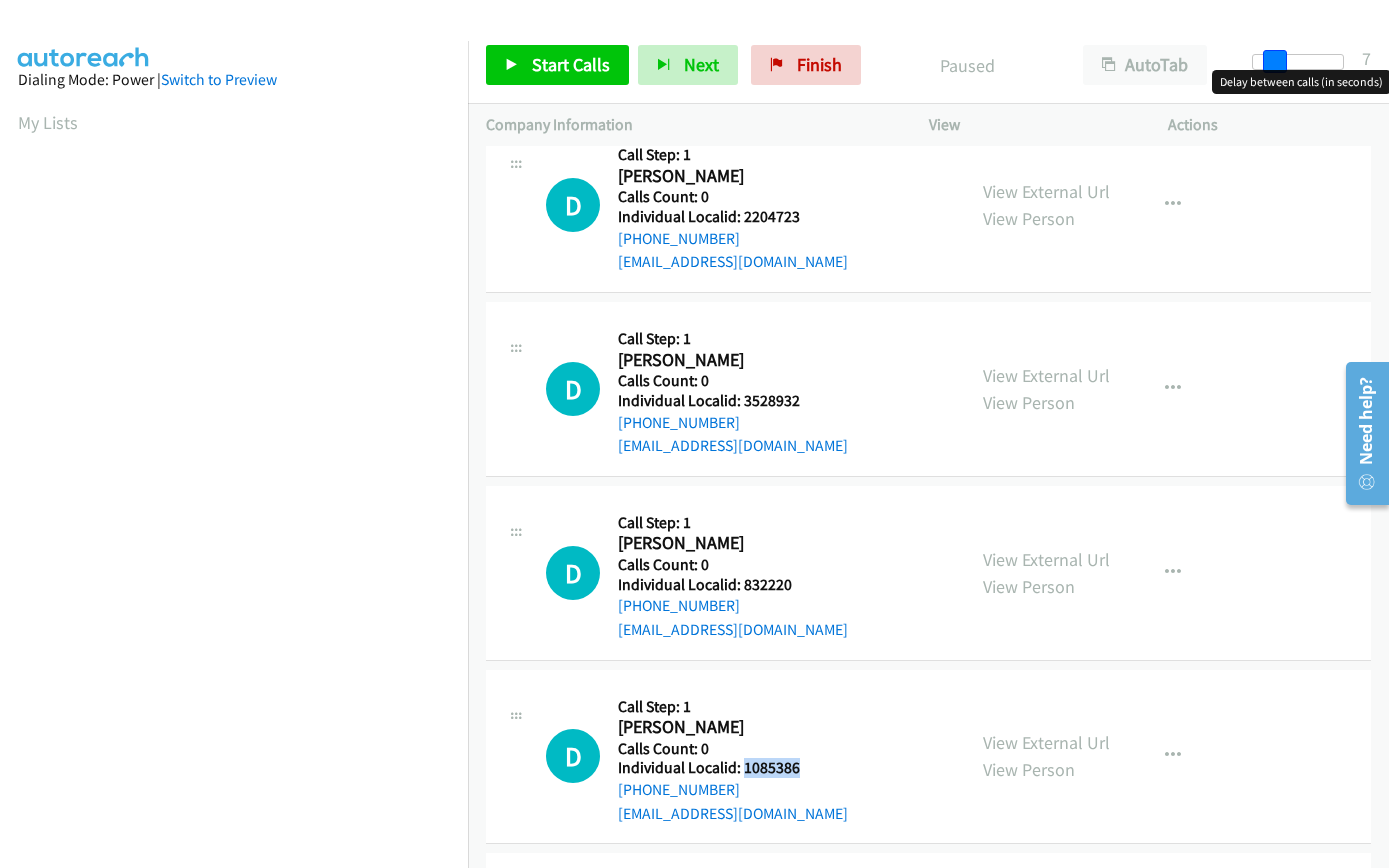 drag, startPoint x: 1255, startPoint y: 61, endPoint x: 1275, endPoint y: 60, distance: 20.024984 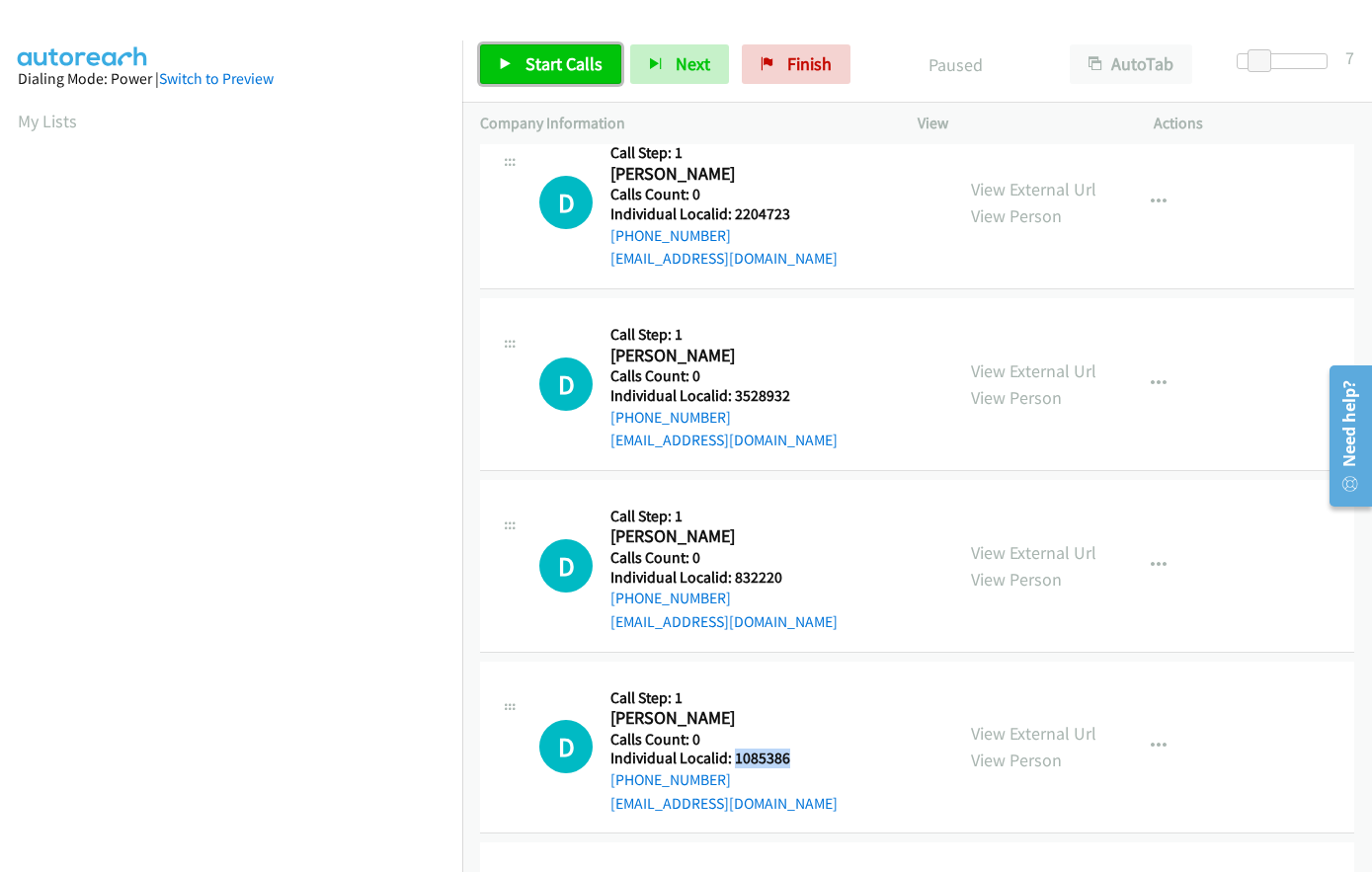 click on "Start Calls" at bounding box center [564, 63] 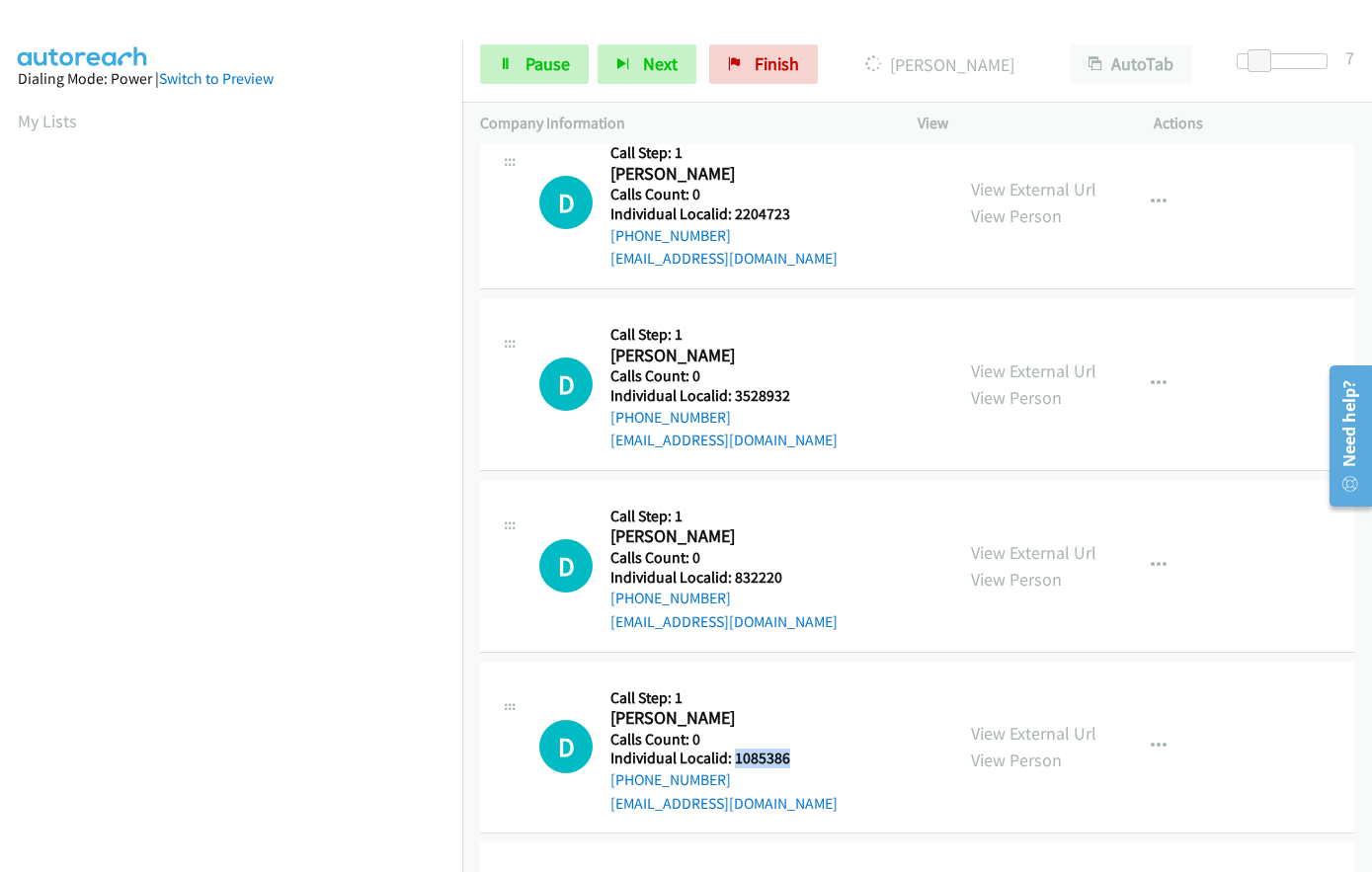 scroll, scrollTop: 235, scrollLeft: 0, axis: vertical 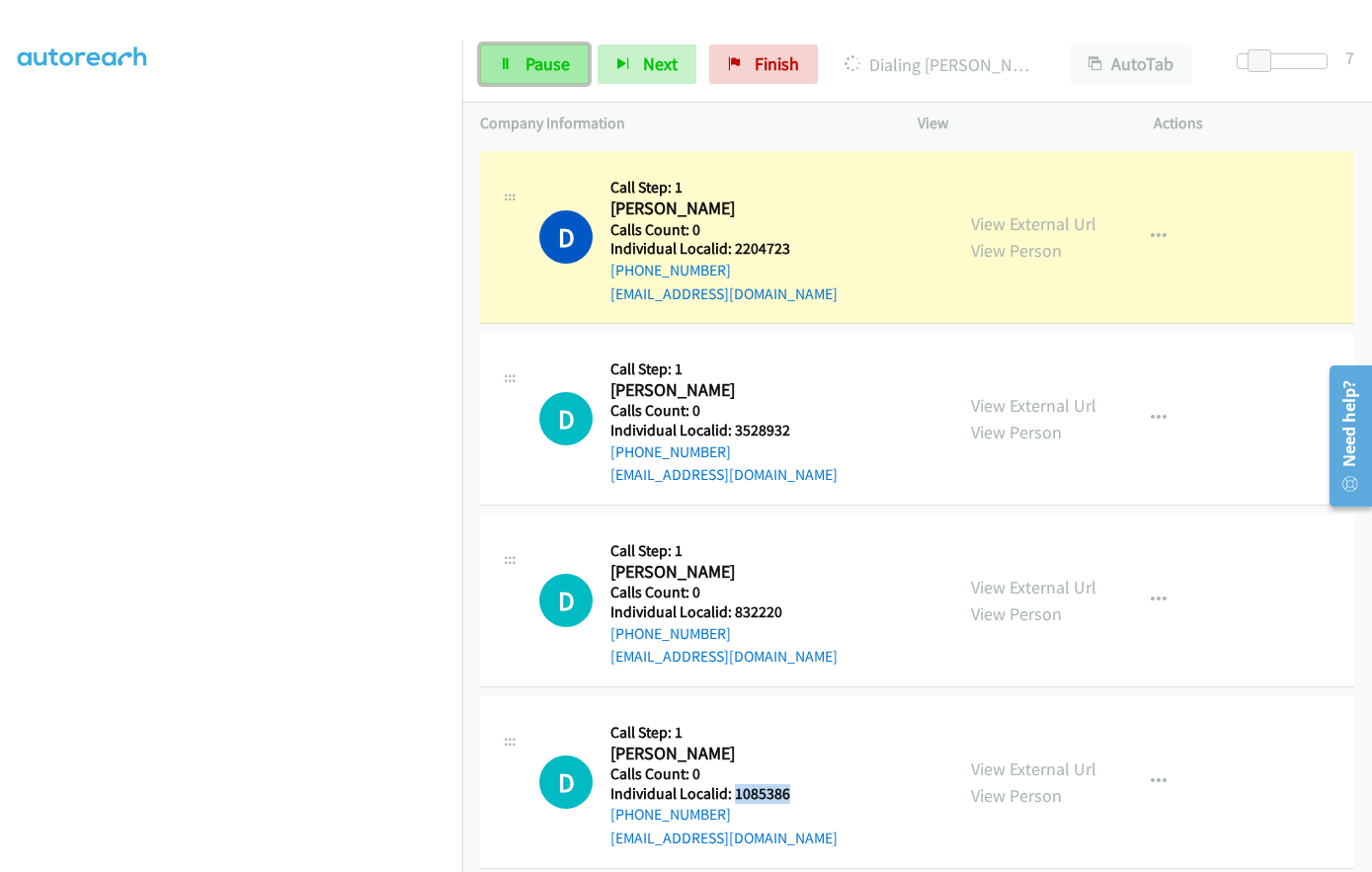 click on "Pause" at bounding box center (547, 63) 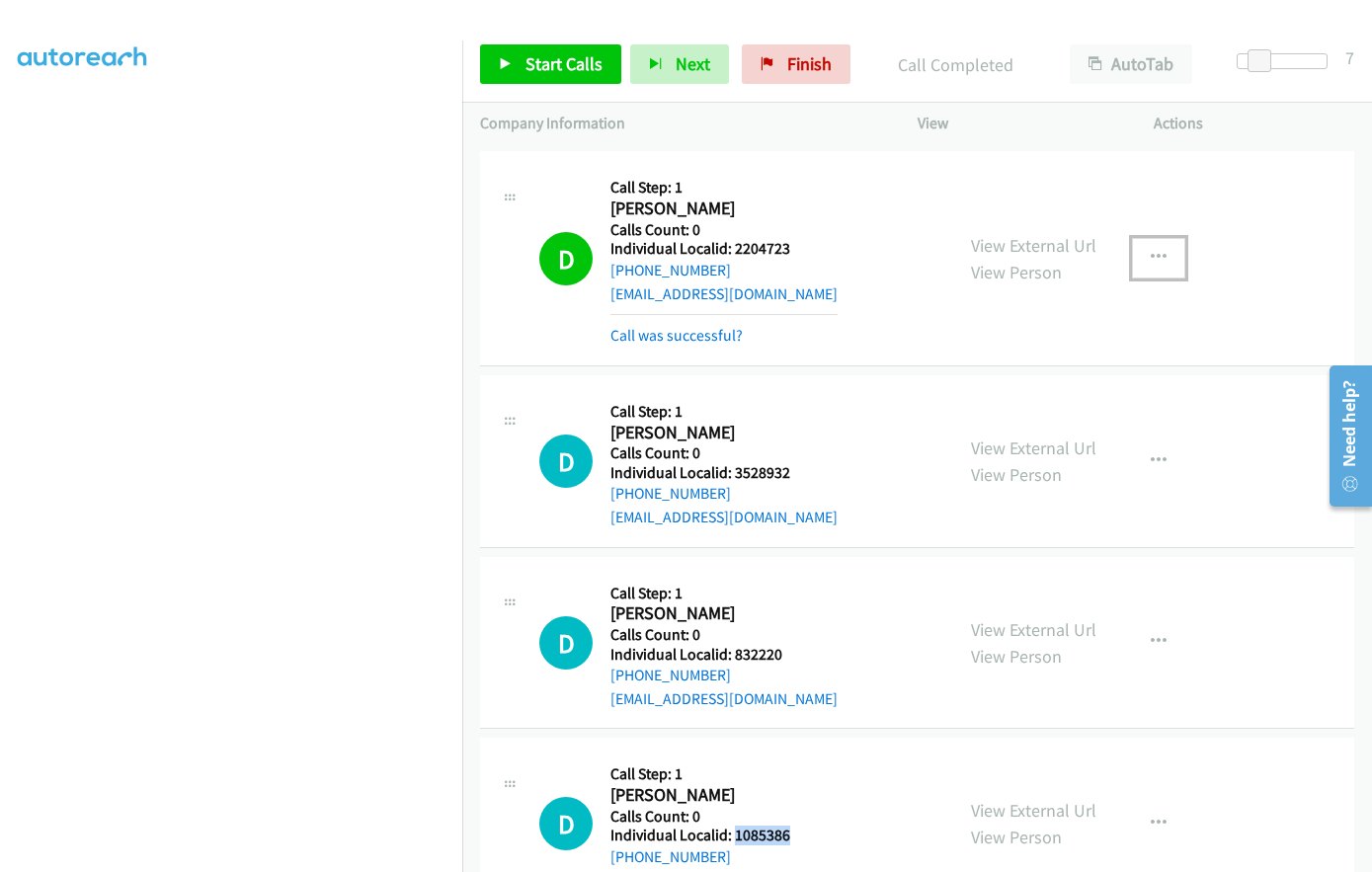 click at bounding box center [1159, 258] 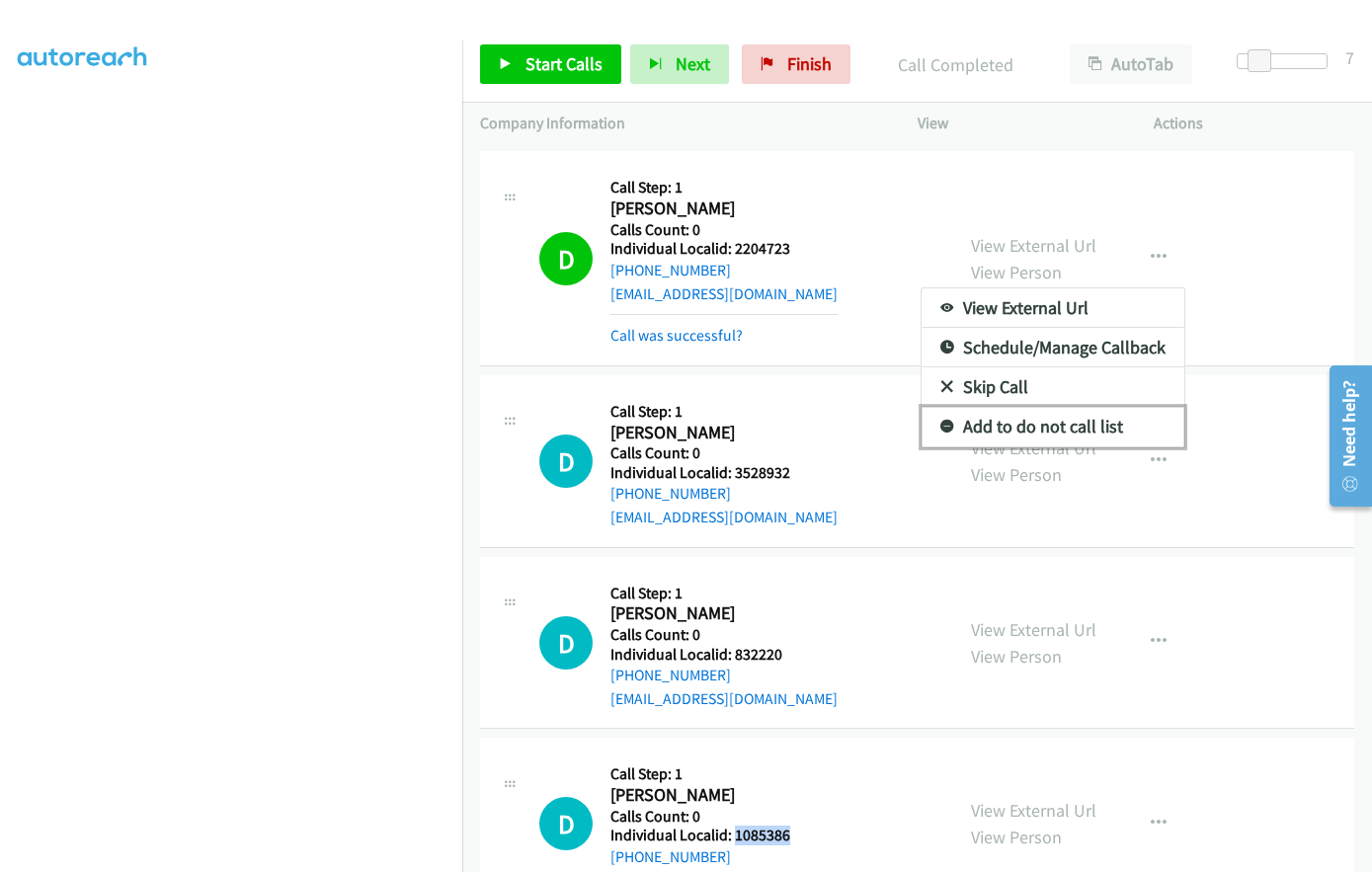 click at bounding box center [947, 428] 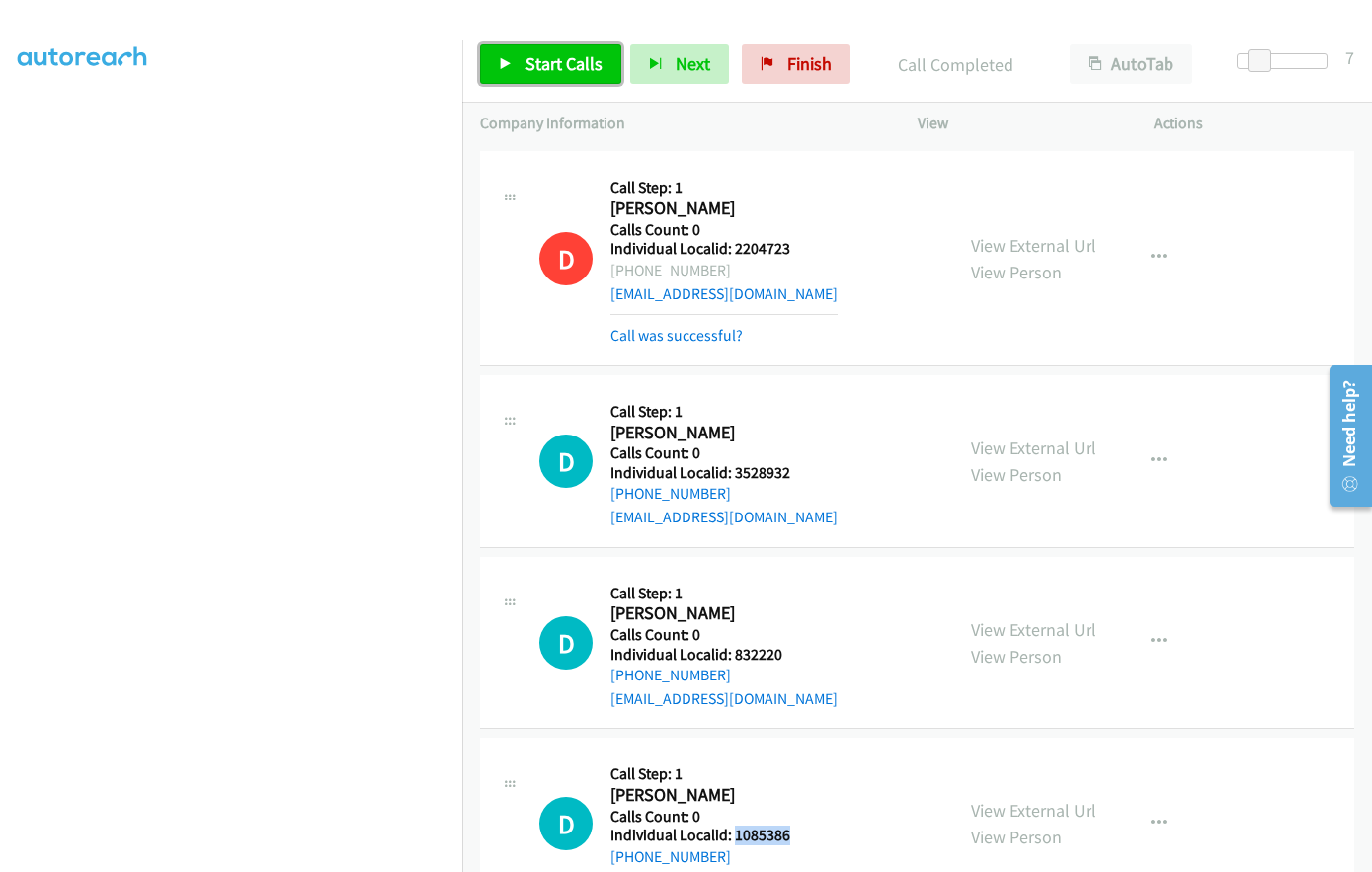 click on "Start Calls" at bounding box center (564, 63) 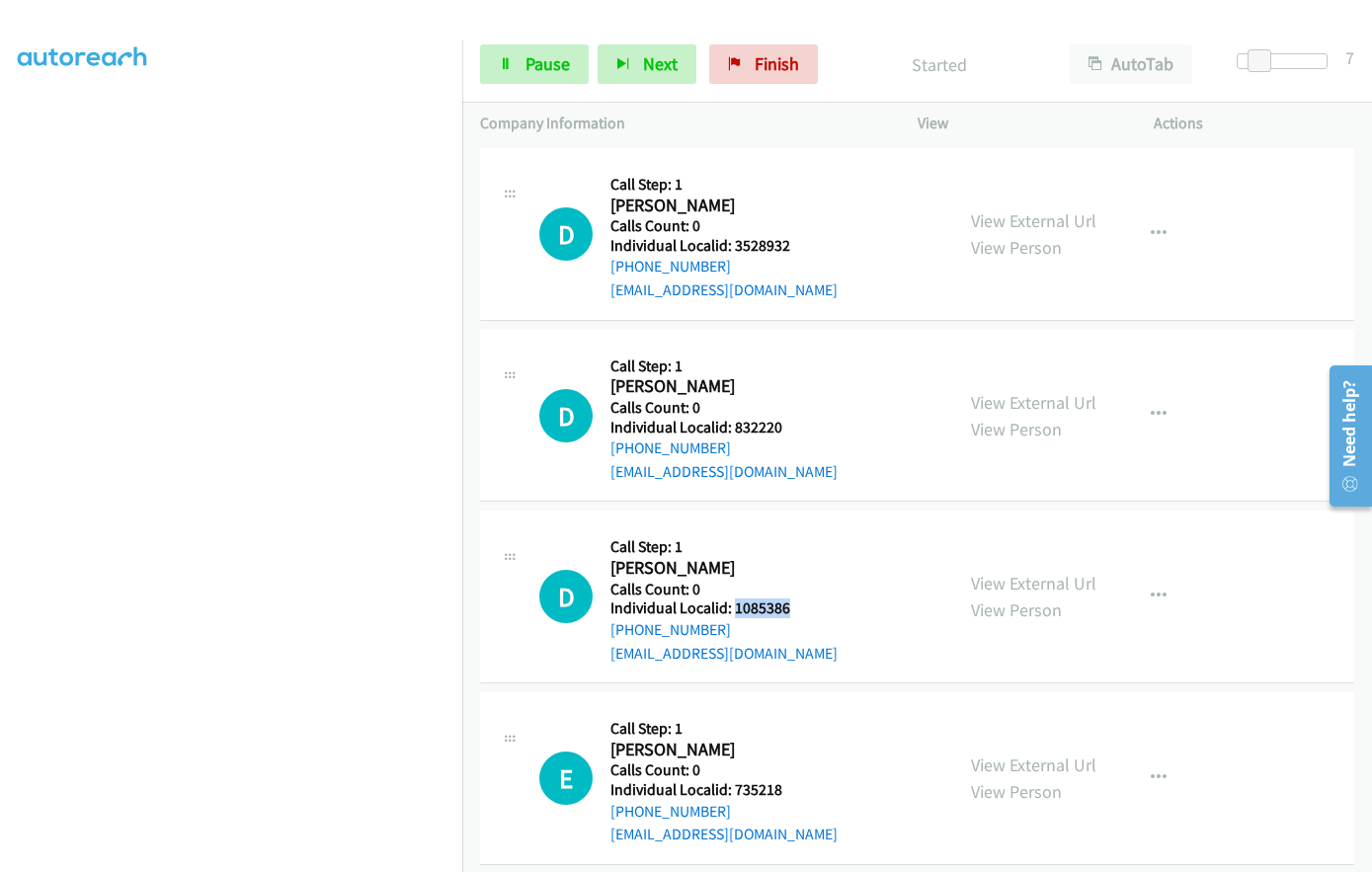 scroll, scrollTop: 691, scrollLeft: 0, axis: vertical 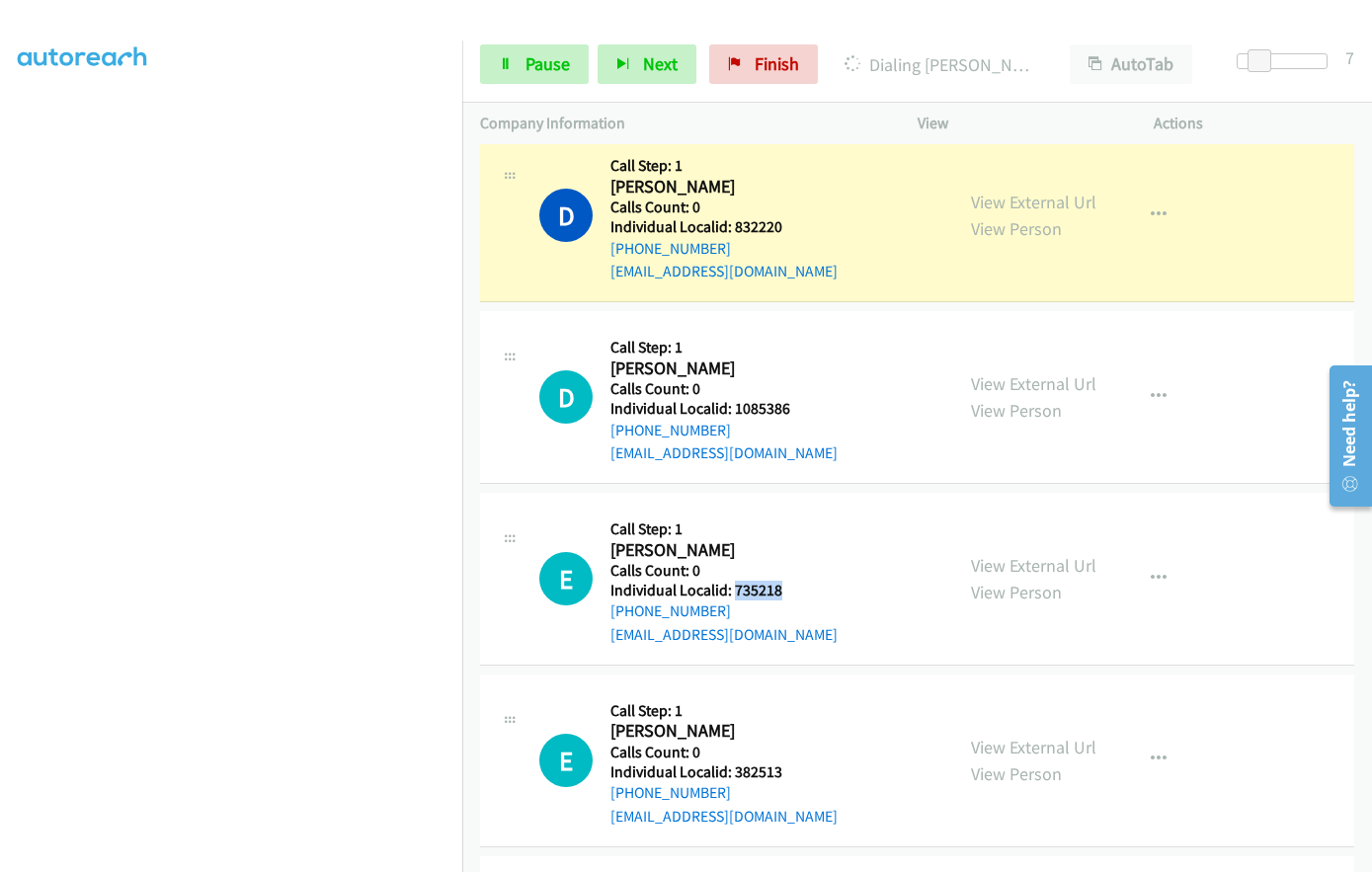 drag, startPoint x: 731, startPoint y: 586, endPoint x: 792, endPoint y: 591, distance: 61.204575 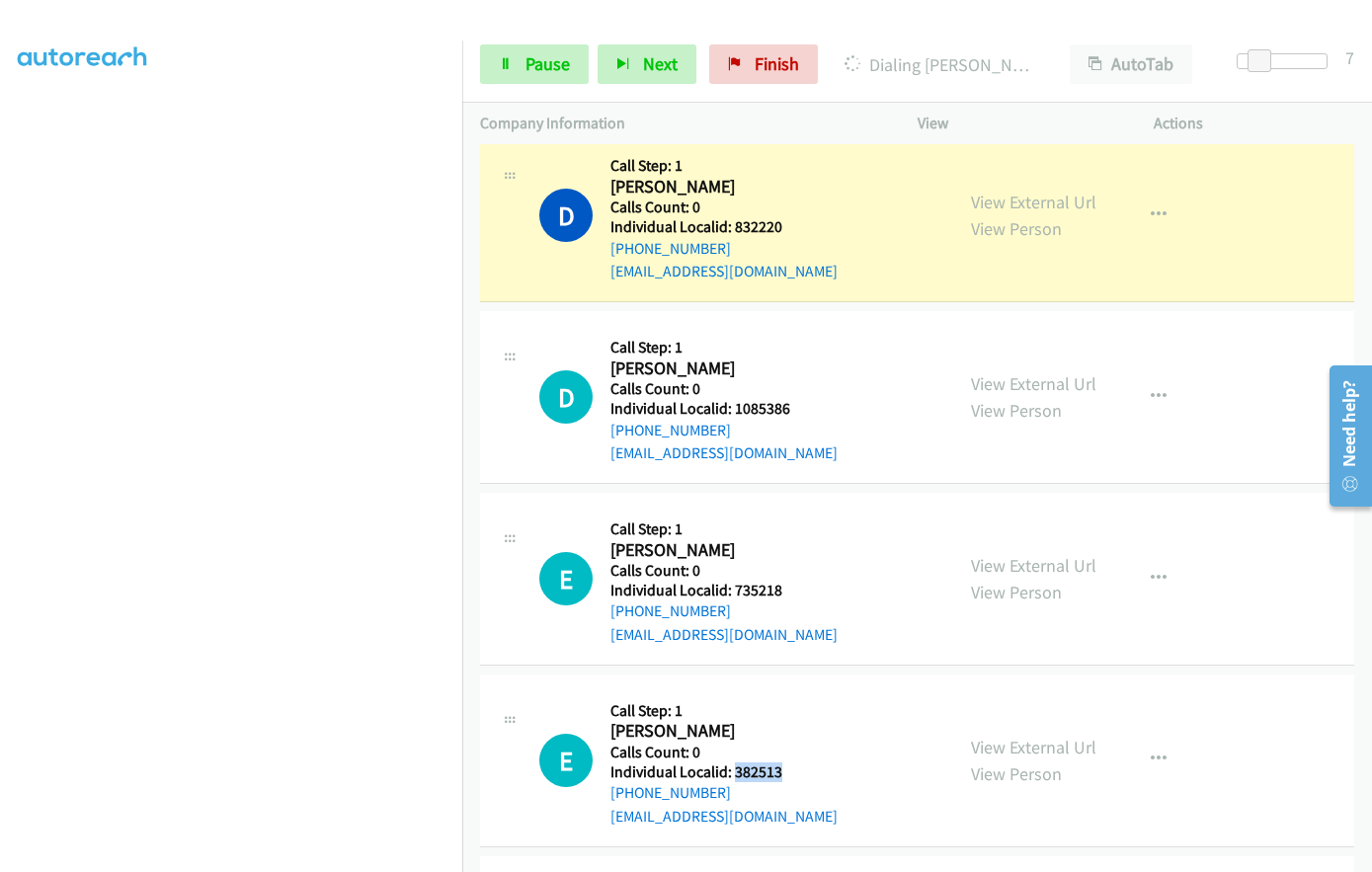 drag, startPoint x: 732, startPoint y: 767, endPoint x: 777, endPoint y: 772, distance: 45.276926 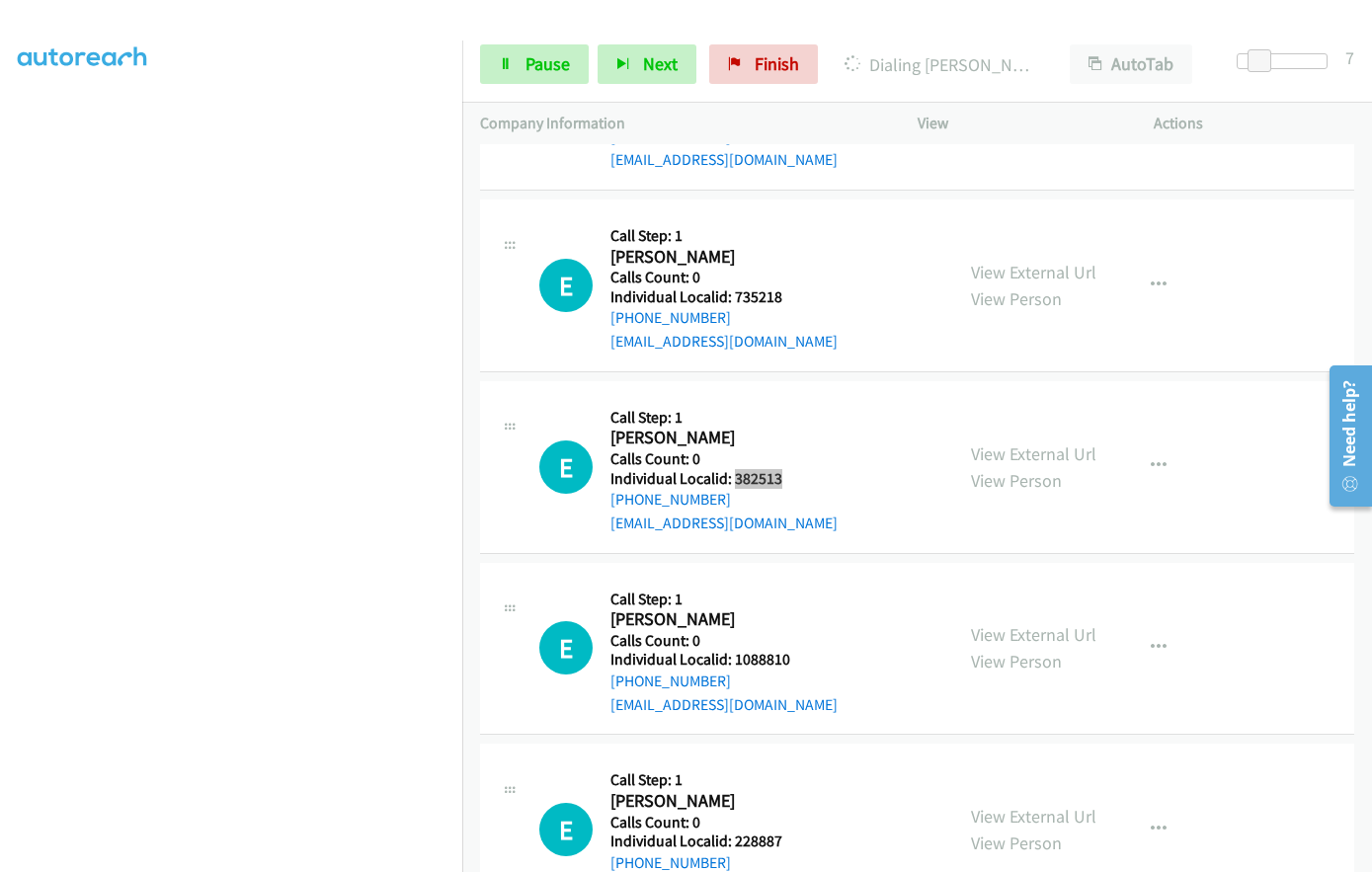 scroll, scrollTop: 1210, scrollLeft: 0, axis: vertical 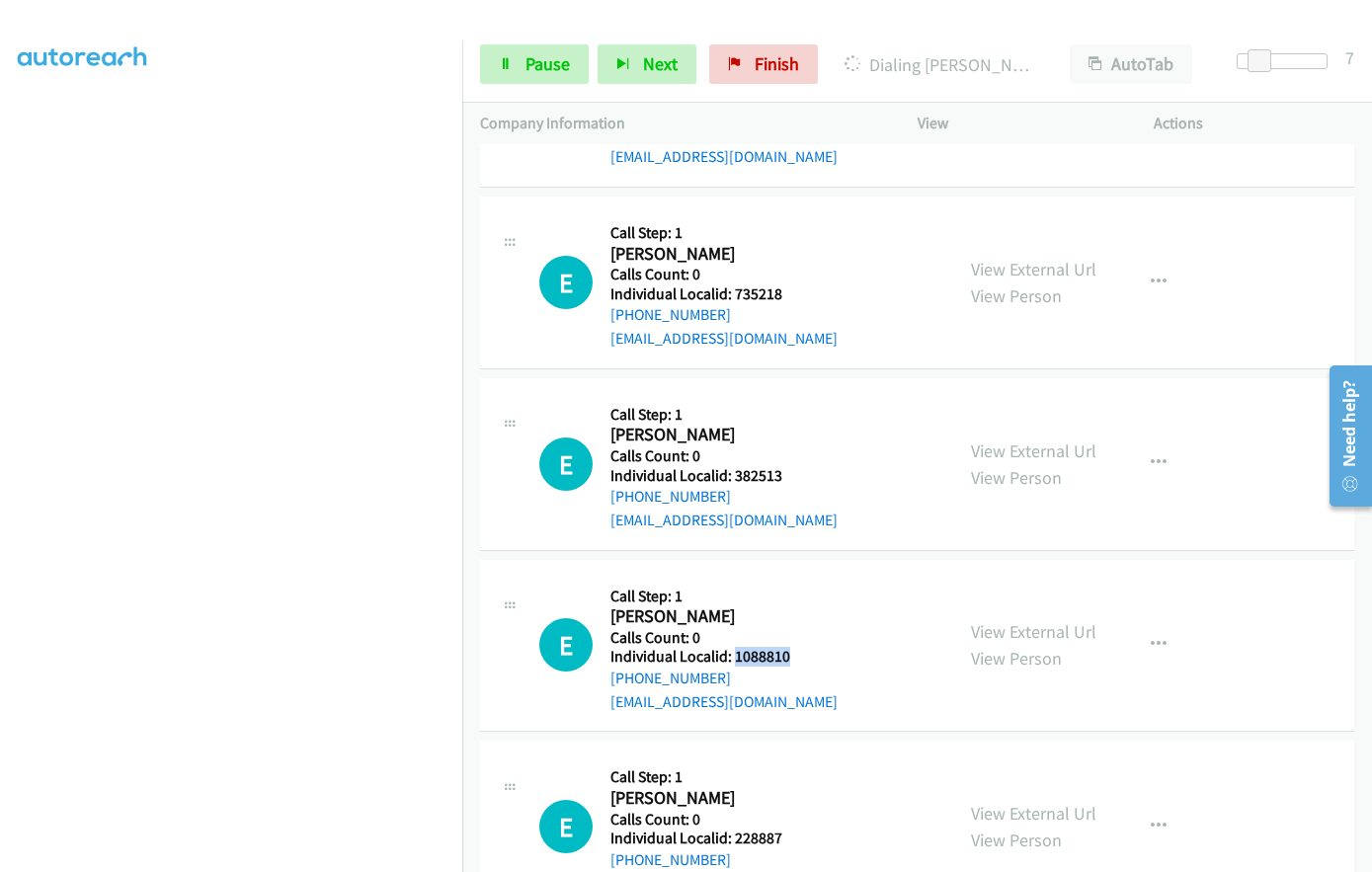 drag, startPoint x: 737, startPoint y: 659, endPoint x: 794, endPoint y: 662, distance: 57.078893 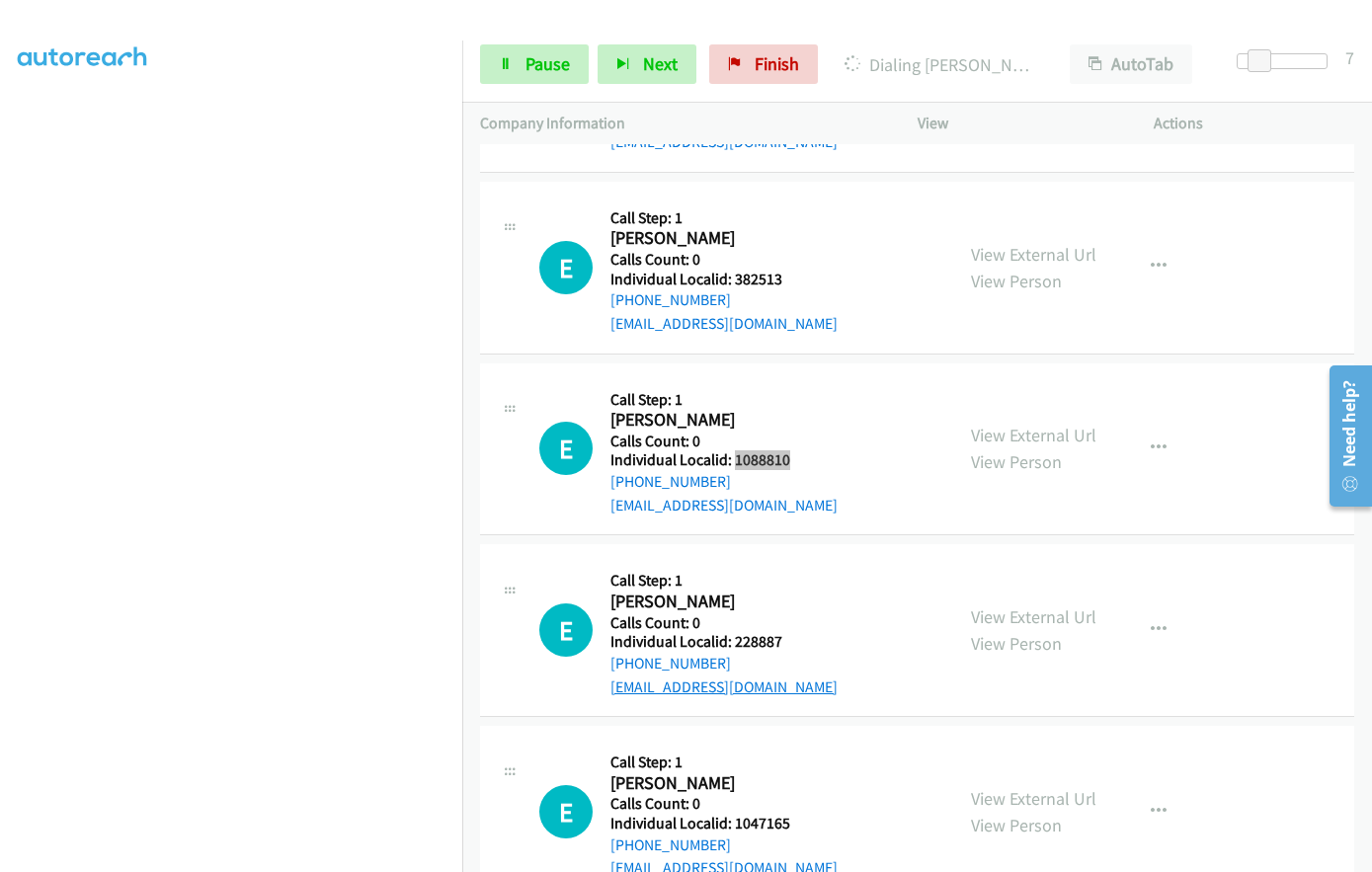 scroll, scrollTop: 1407, scrollLeft: 0, axis: vertical 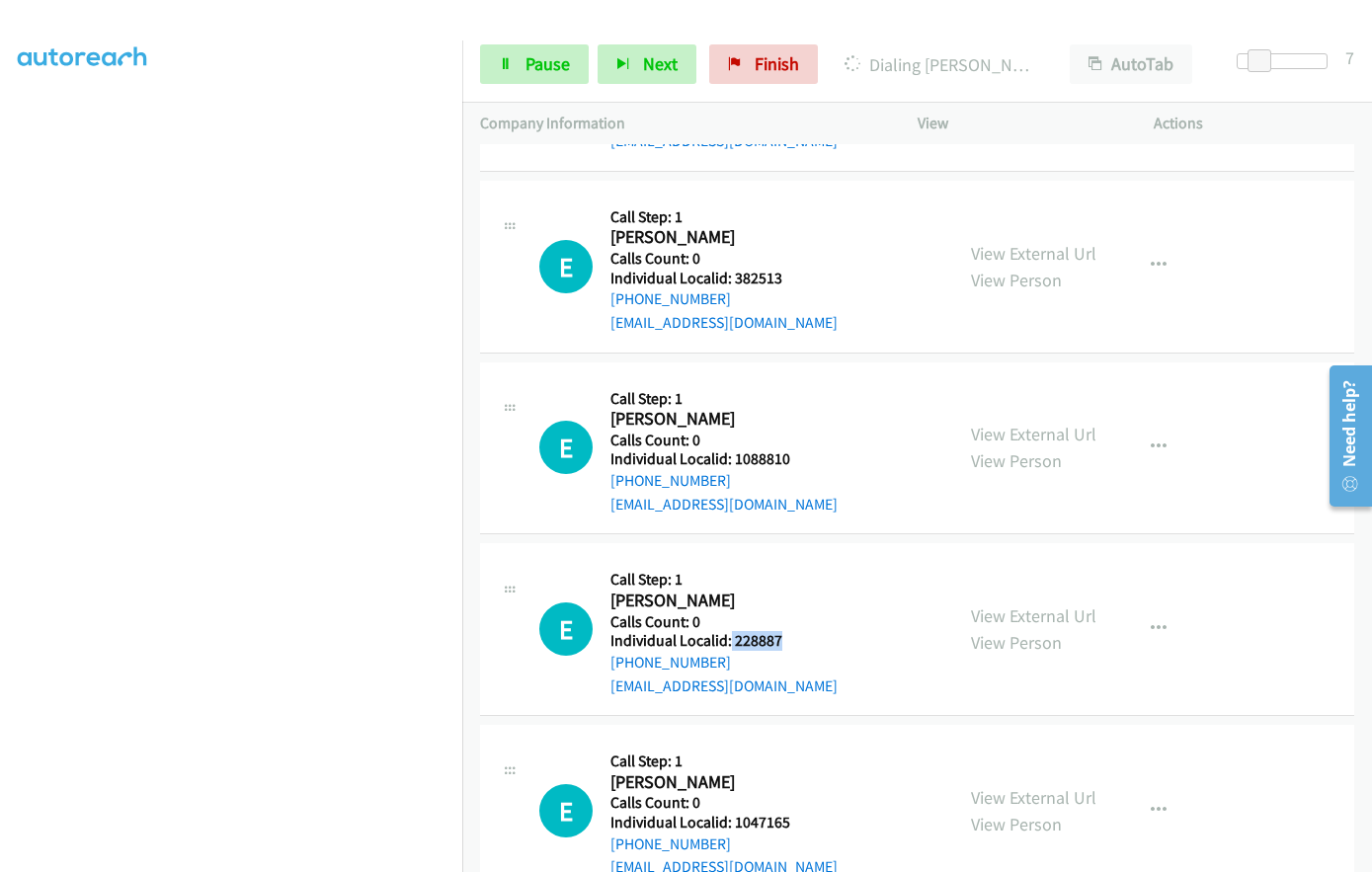 drag, startPoint x: 729, startPoint y: 645, endPoint x: 793, endPoint y: 643, distance: 64.03124 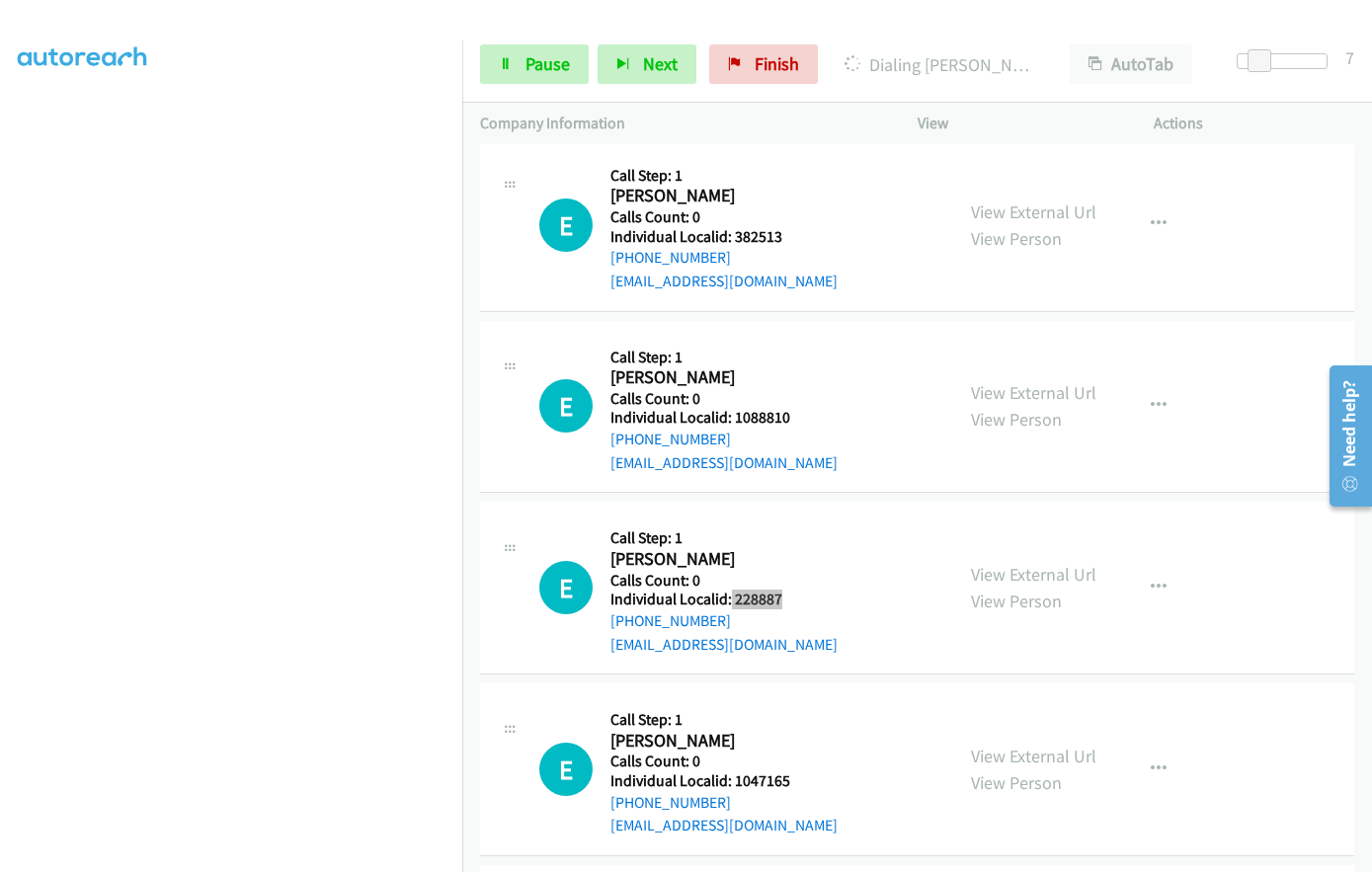 scroll, scrollTop: 1506, scrollLeft: 0, axis: vertical 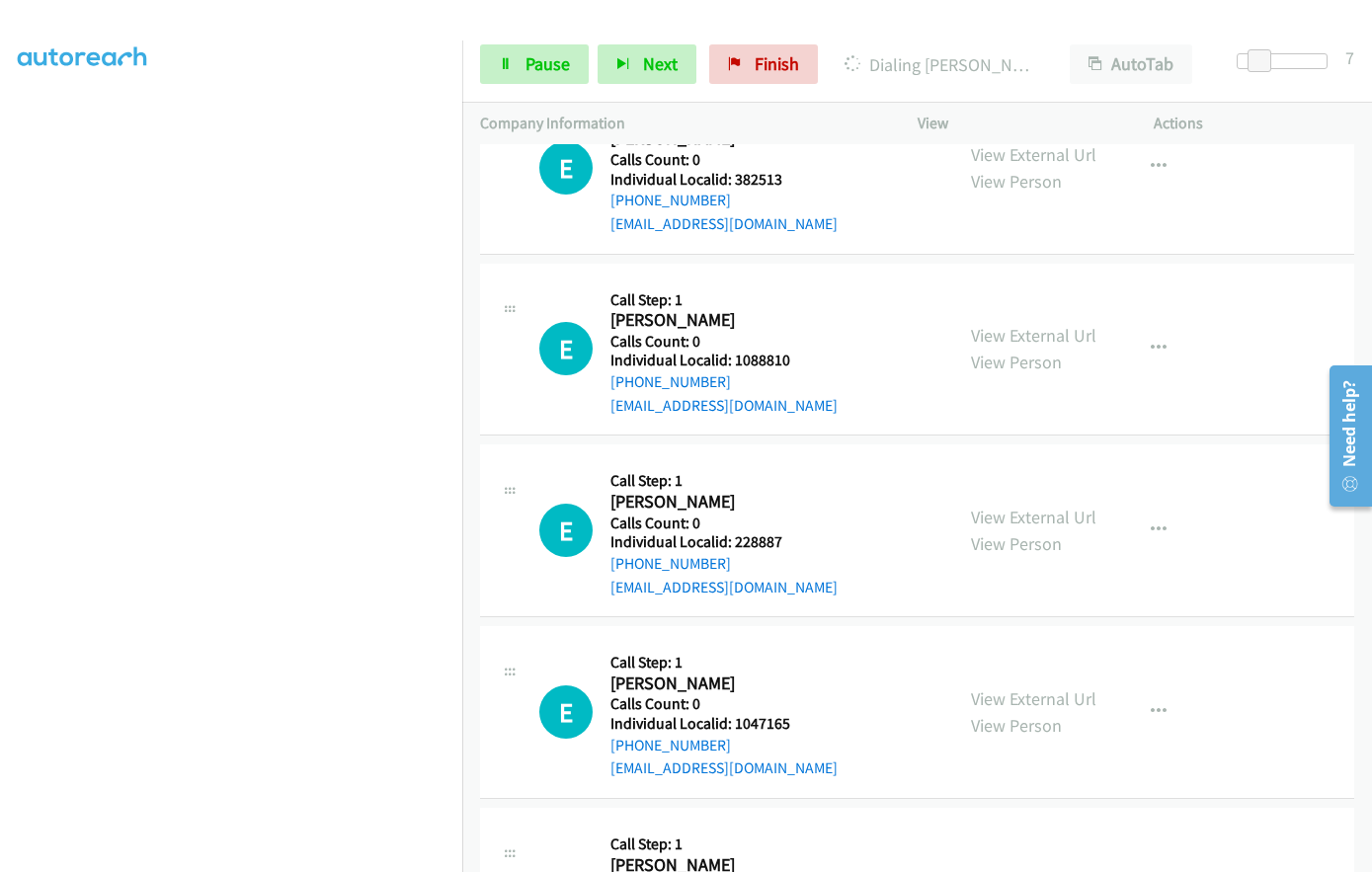 click on "E
Callback Scheduled
Call Step: 1
Ellen Smith
America/New_York
Calls Count: 0
Individual Localid: 1047165
+1 407-719-5176
esroadqueen@gmail.com
Call was successful?" at bounding box center (737, 712) 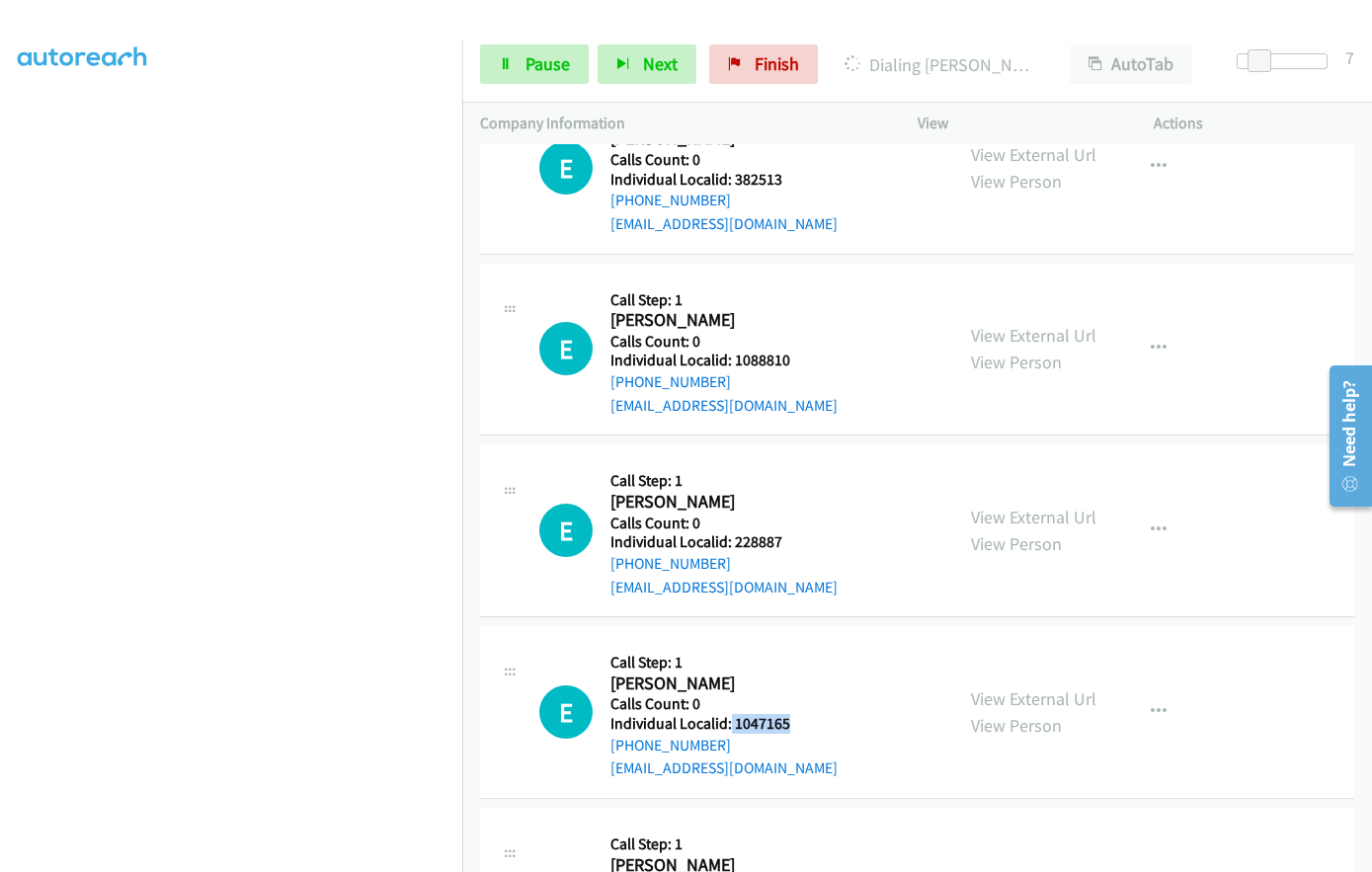 drag, startPoint x: 729, startPoint y: 725, endPoint x: 802, endPoint y: 723, distance: 73.02739 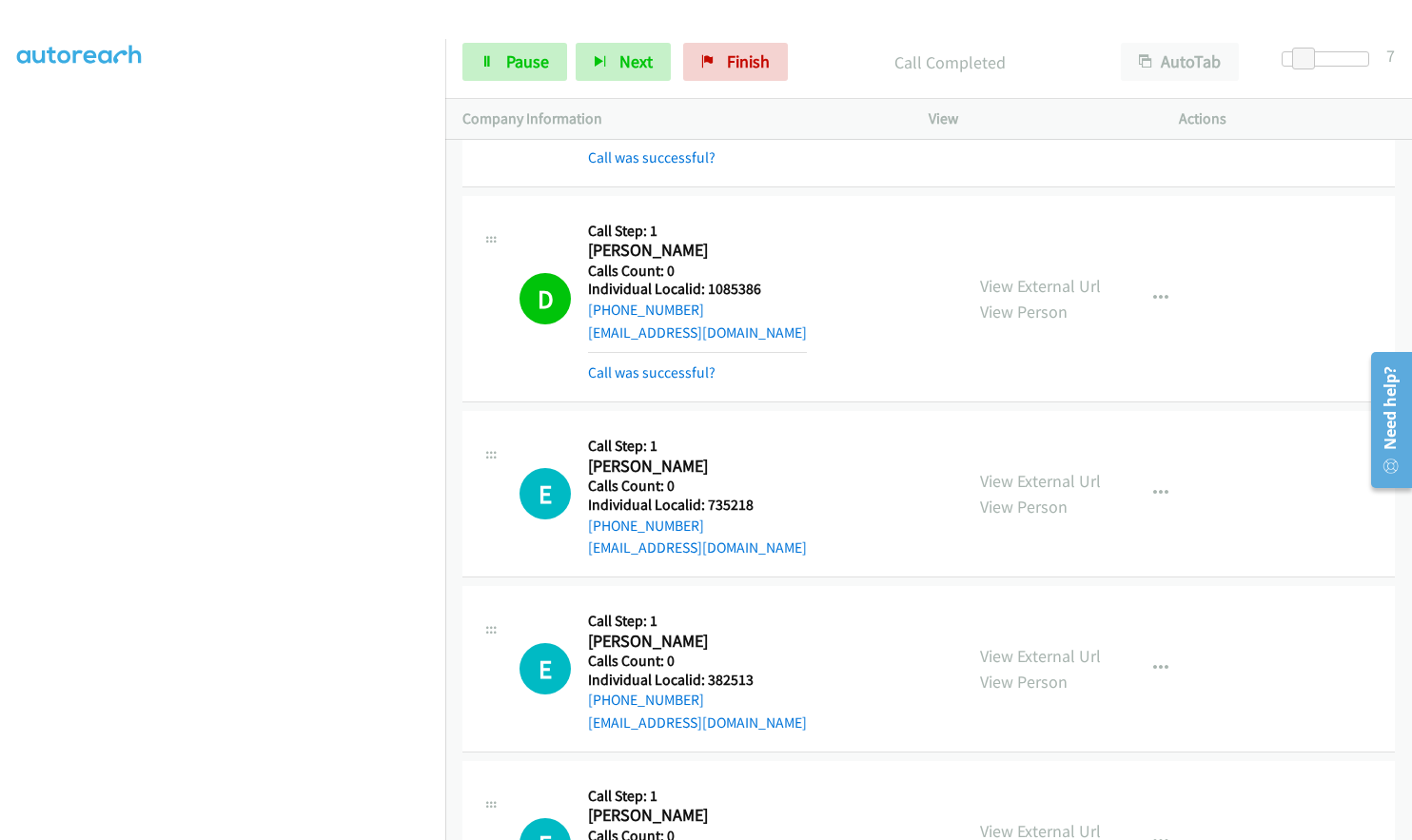 scroll, scrollTop: 961, scrollLeft: 0, axis: vertical 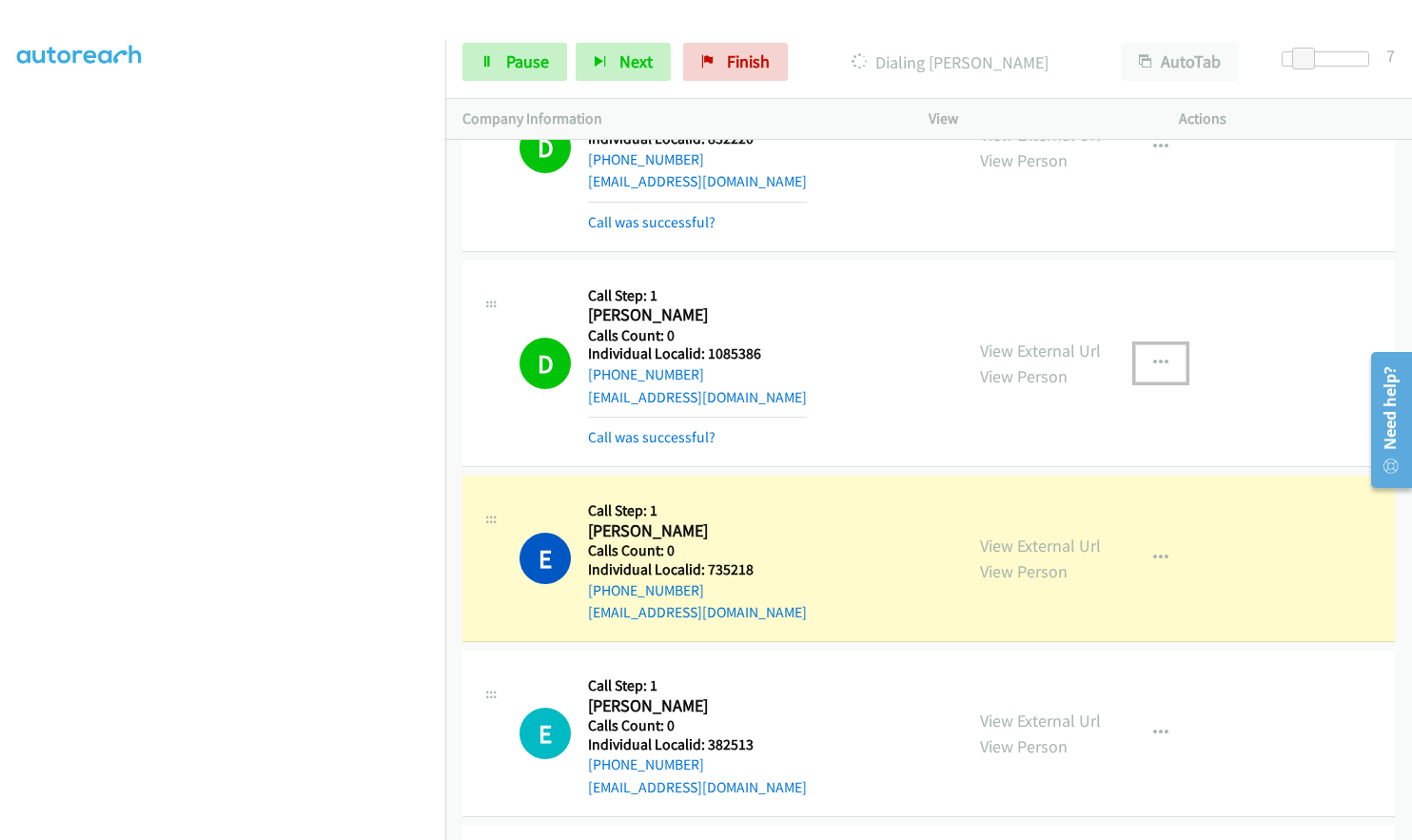 click at bounding box center [1161, 363] 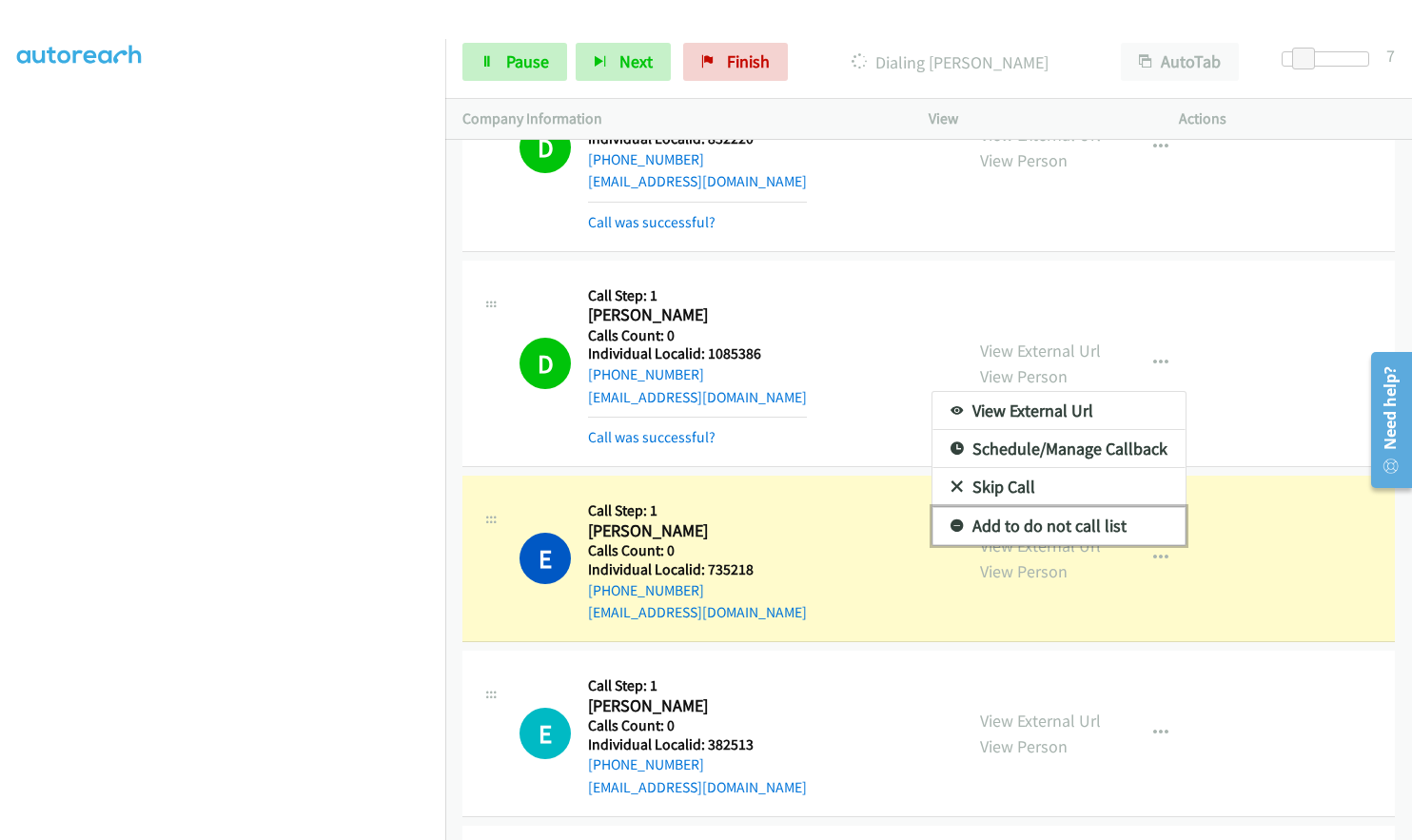 click at bounding box center [957, 527] 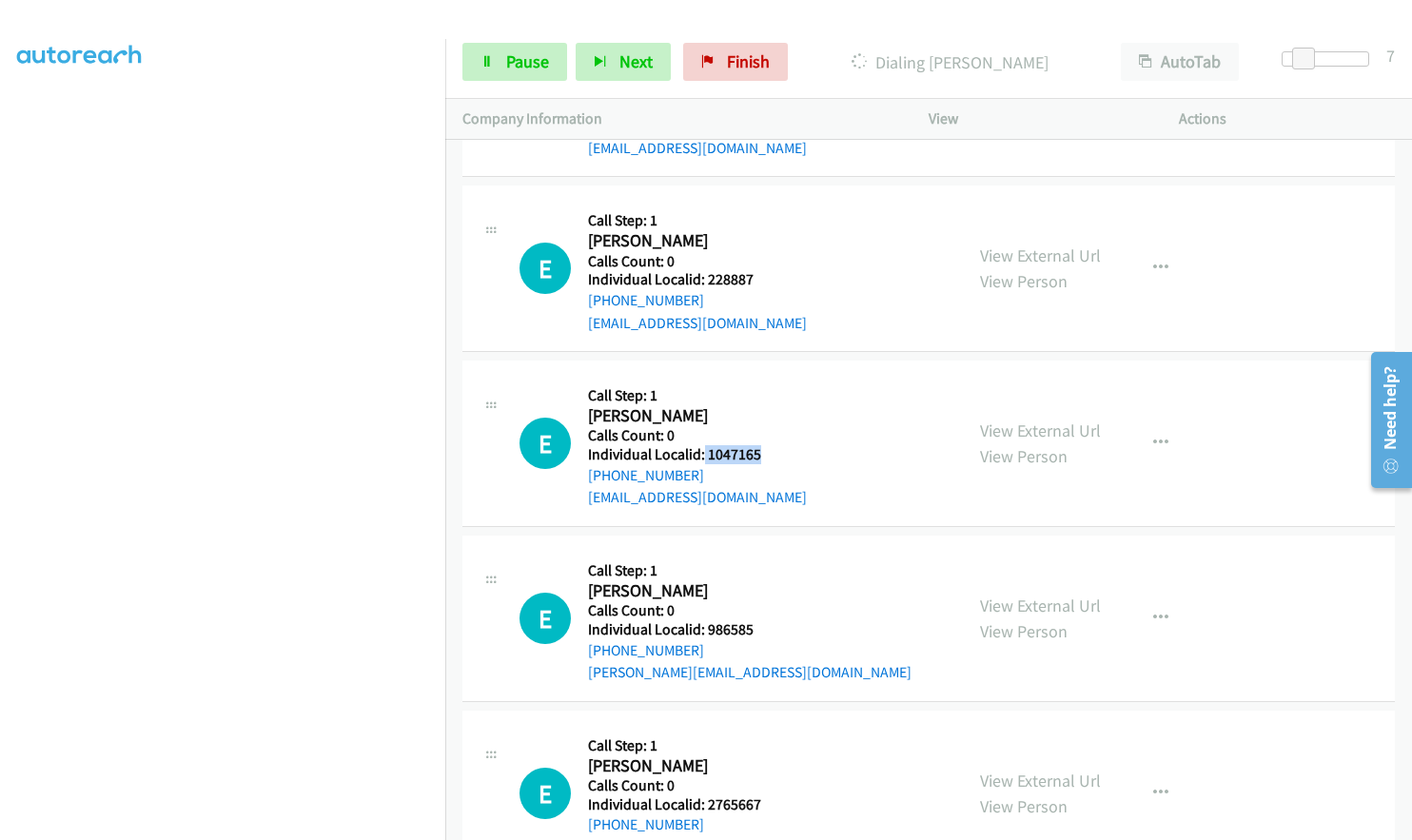 scroll, scrollTop: 1793, scrollLeft: 0, axis: vertical 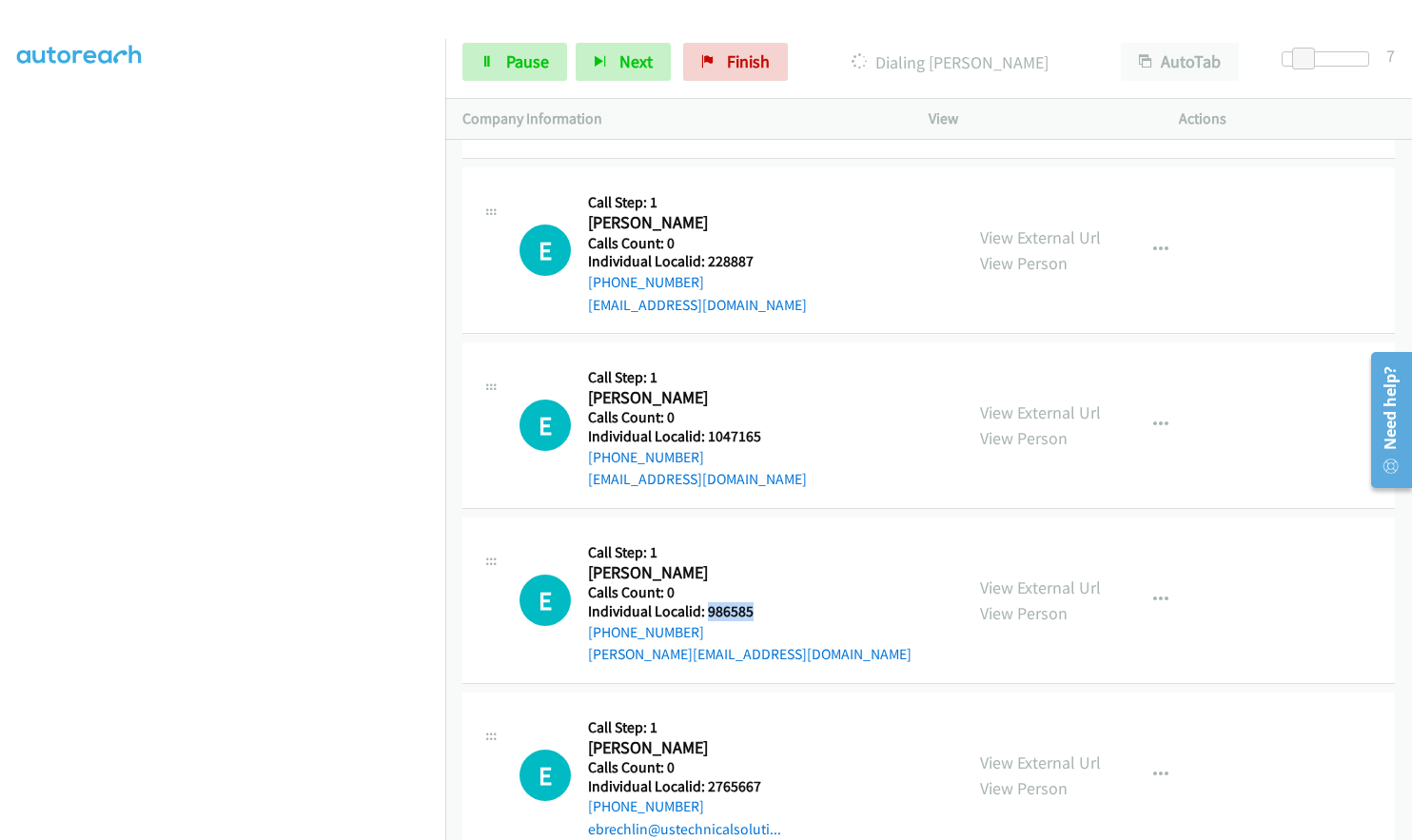 drag, startPoint x: 706, startPoint y: 611, endPoint x: 764, endPoint y: 607, distance: 58.13777 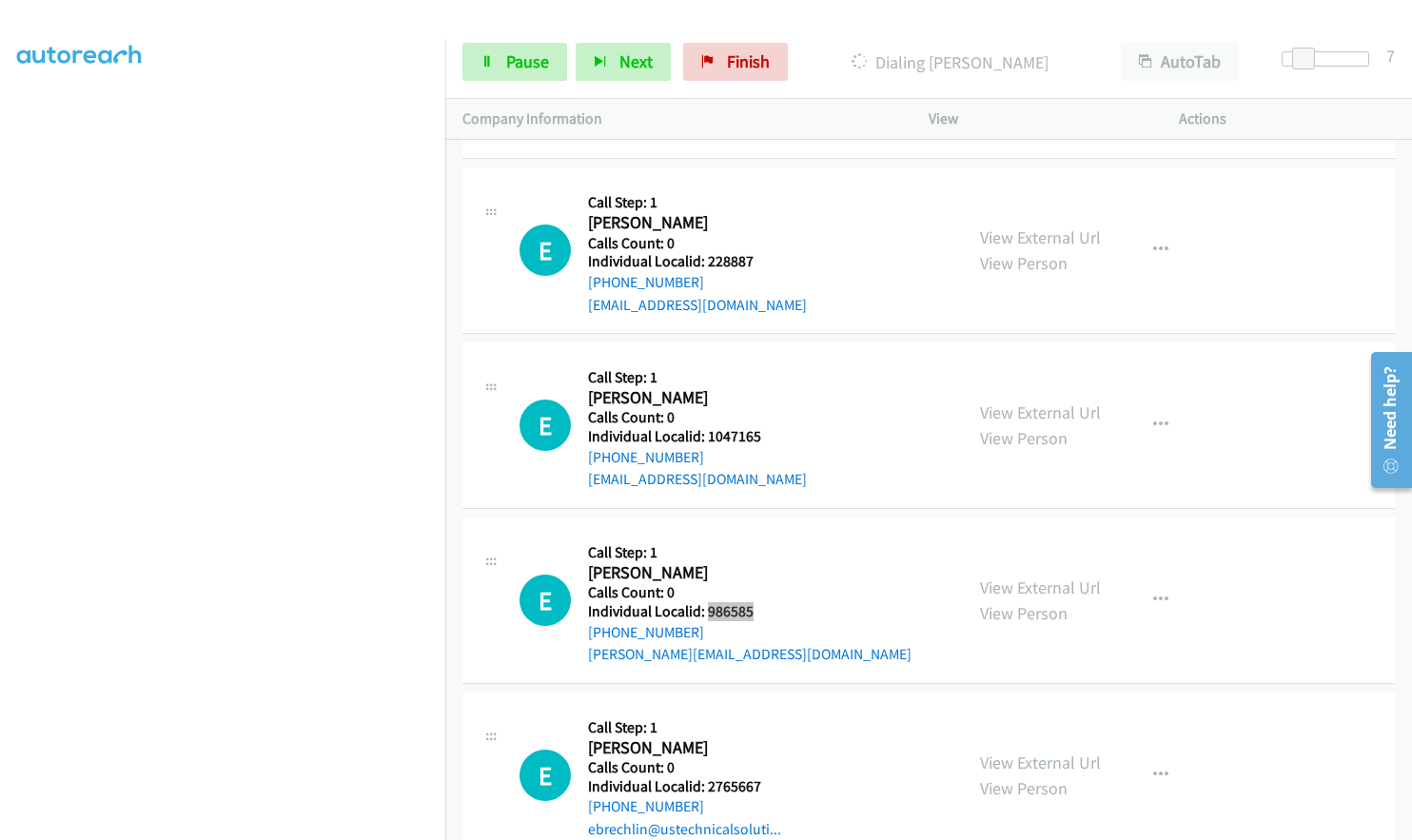 scroll, scrollTop: 1834, scrollLeft: 0, axis: vertical 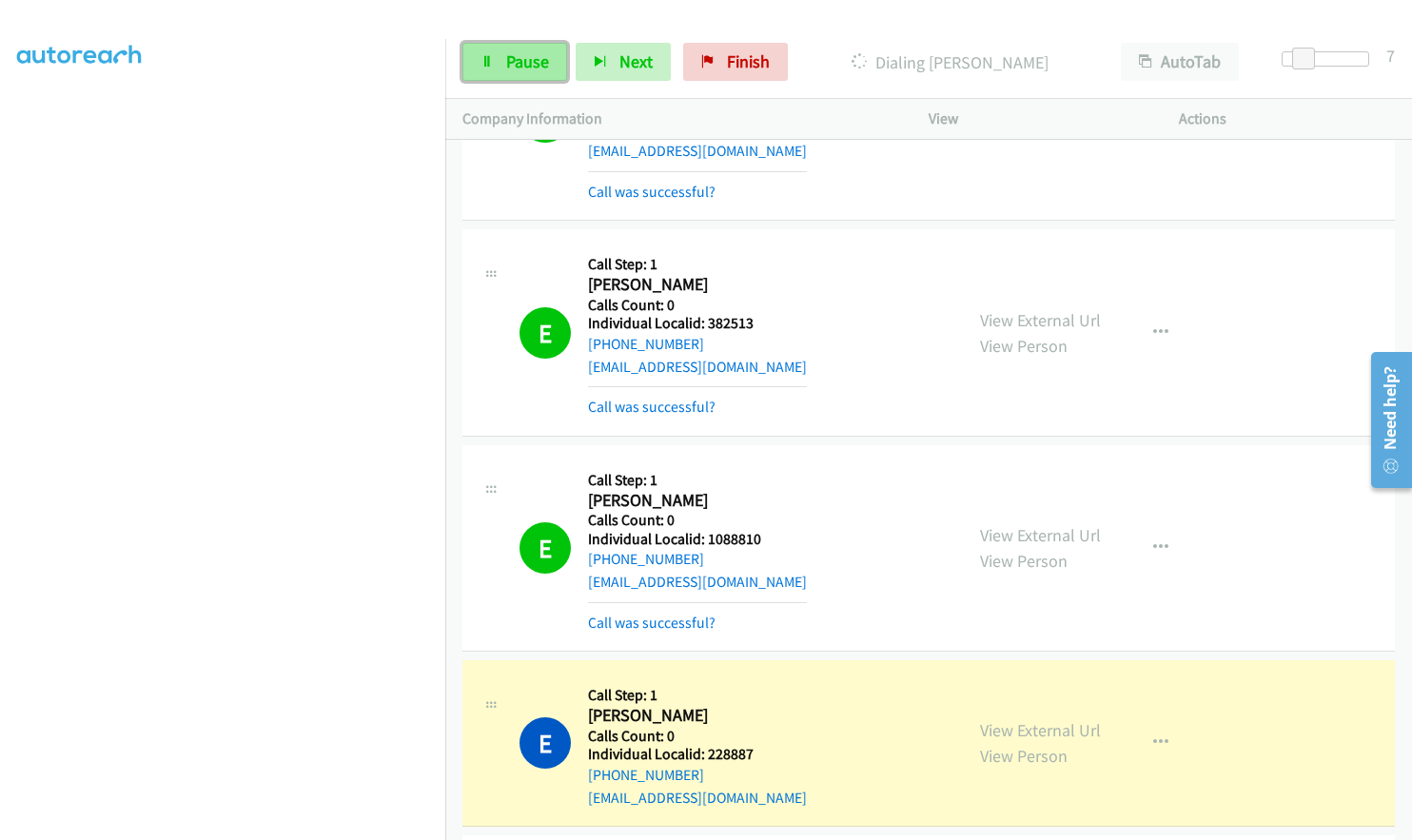 click on "Pause" at bounding box center (527, 61) 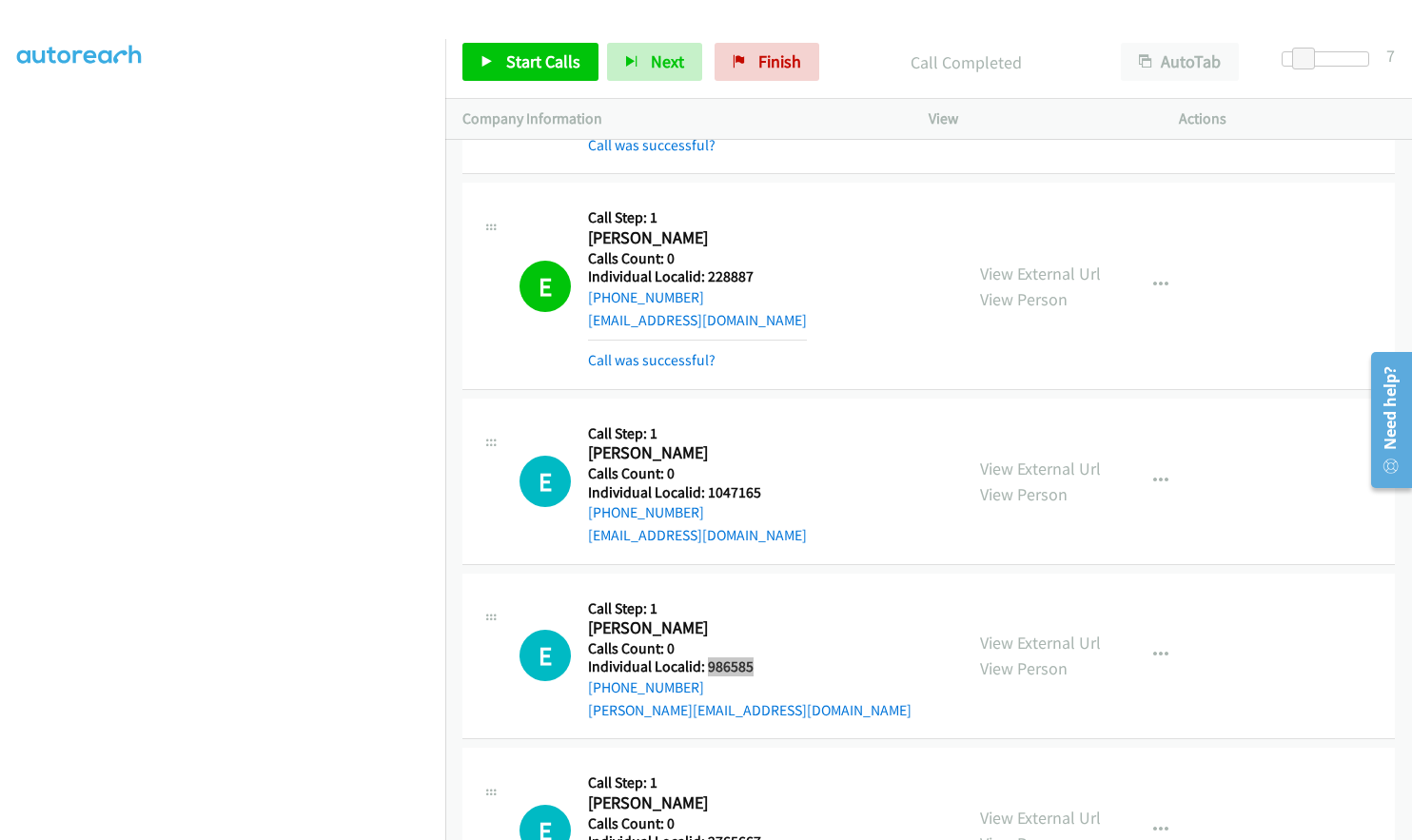 scroll, scrollTop: 1922, scrollLeft: 0, axis: vertical 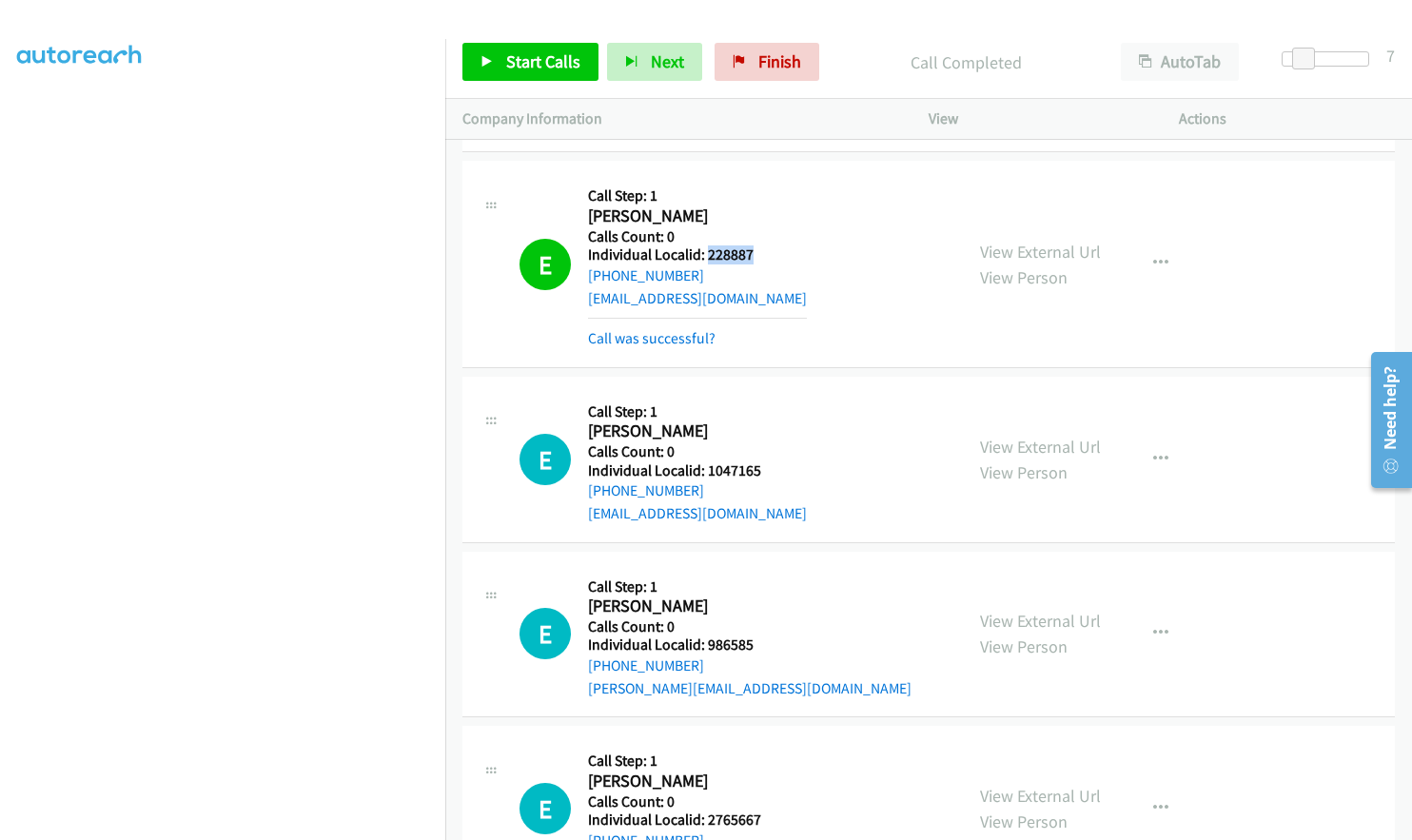 drag, startPoint x: 707, startPoint y: 255, endPoint x: 761, endPoint y: 258, distance: 54.08327 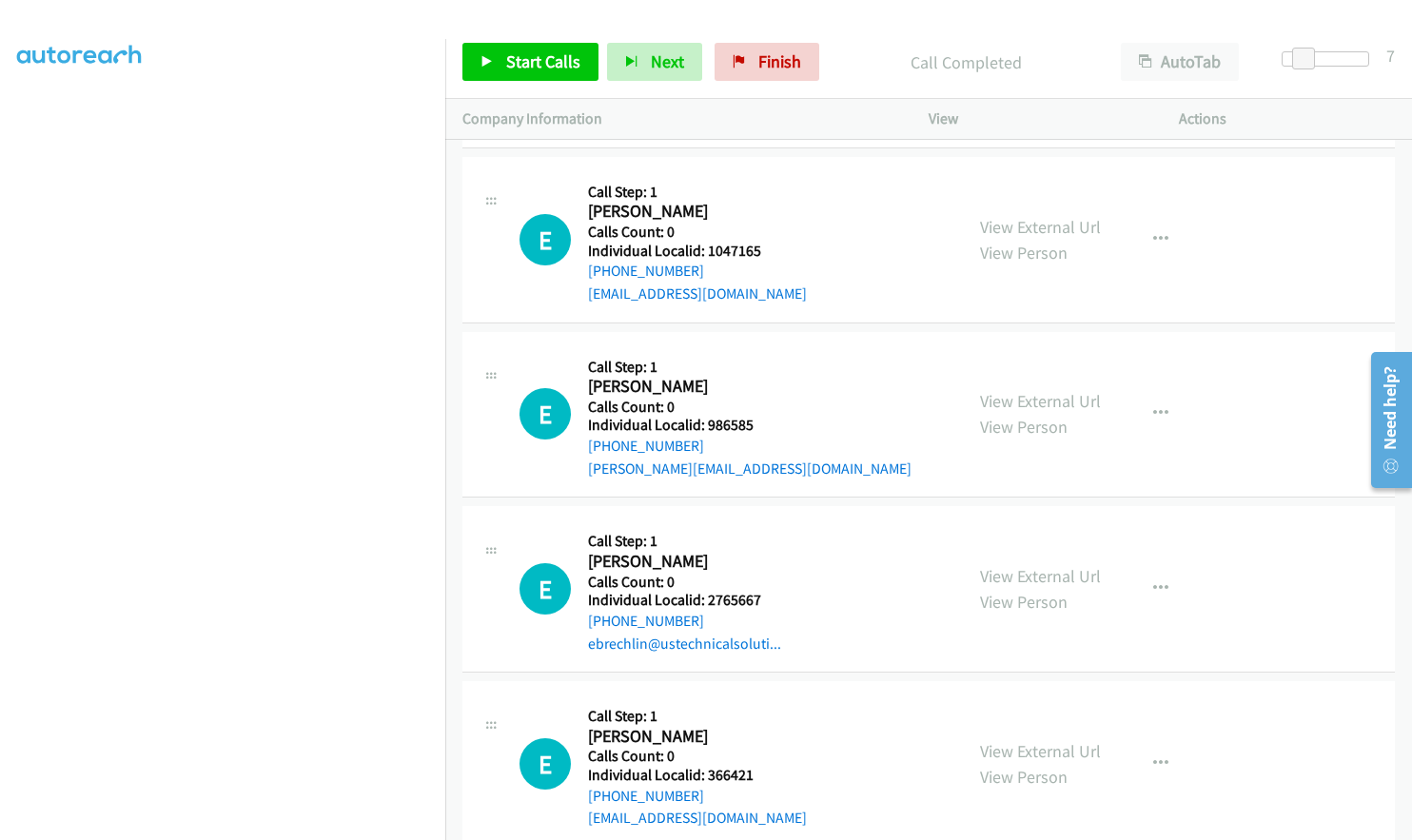 scroll, scrollTop: 2159, scrollLeft: 0, axis: vertical 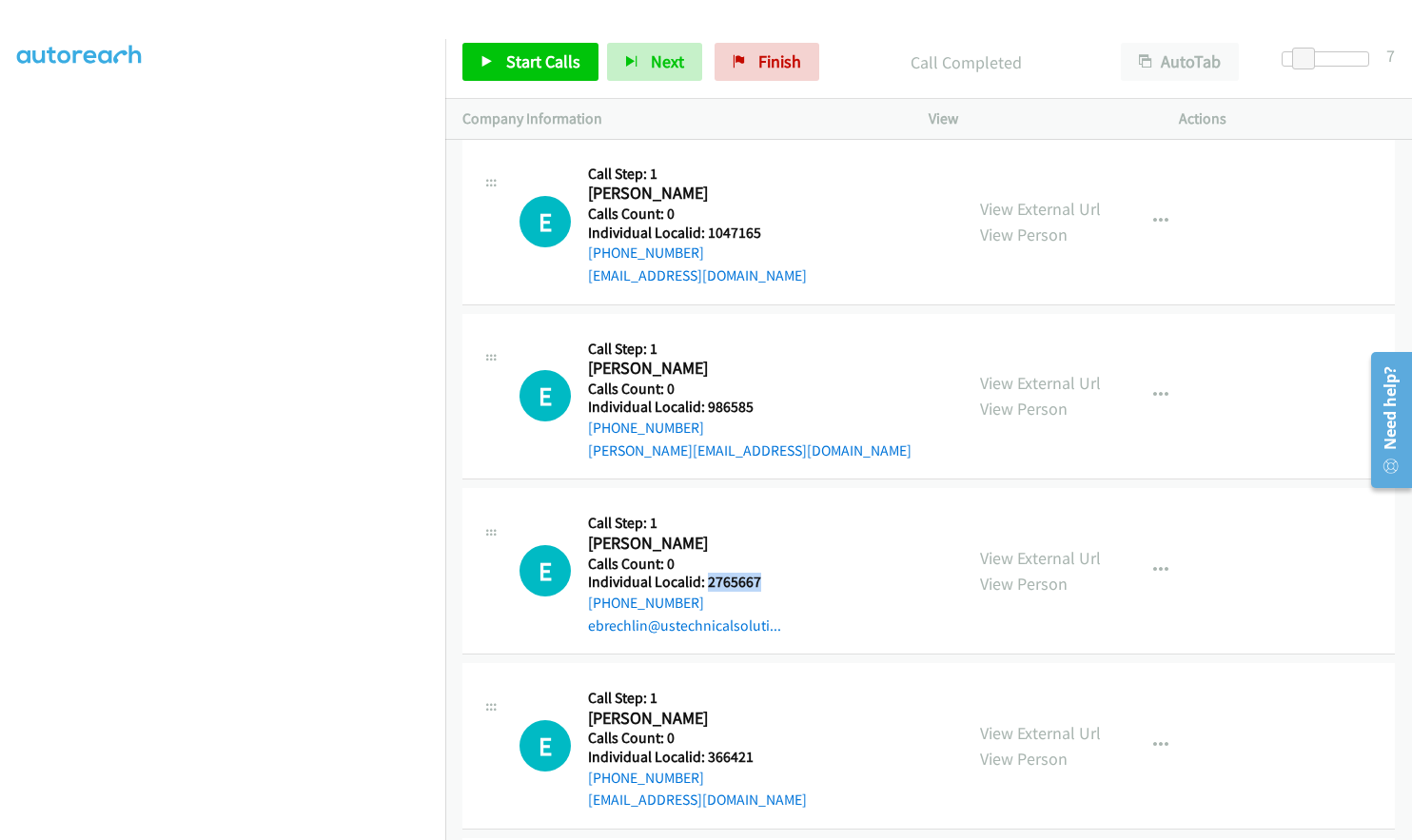 drag, startPoint x: 705, startPoint y: 581, endPoint x: 771, endPoint y: 580, distance: 66.00758 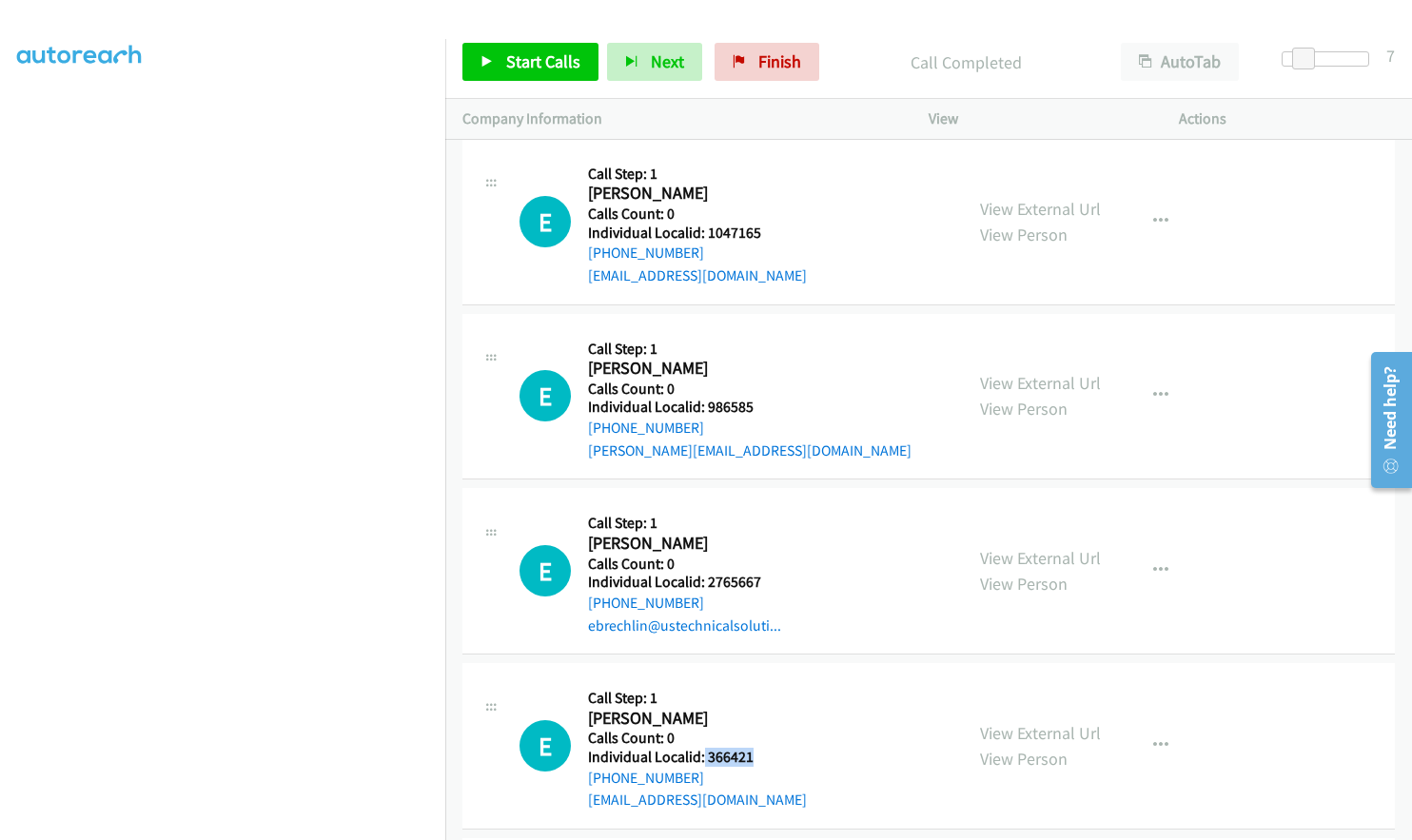 drag, startPoint x: 703, startPoint y: 752, endPoint x: 744, endPoint y: 753, distance: 41.012193 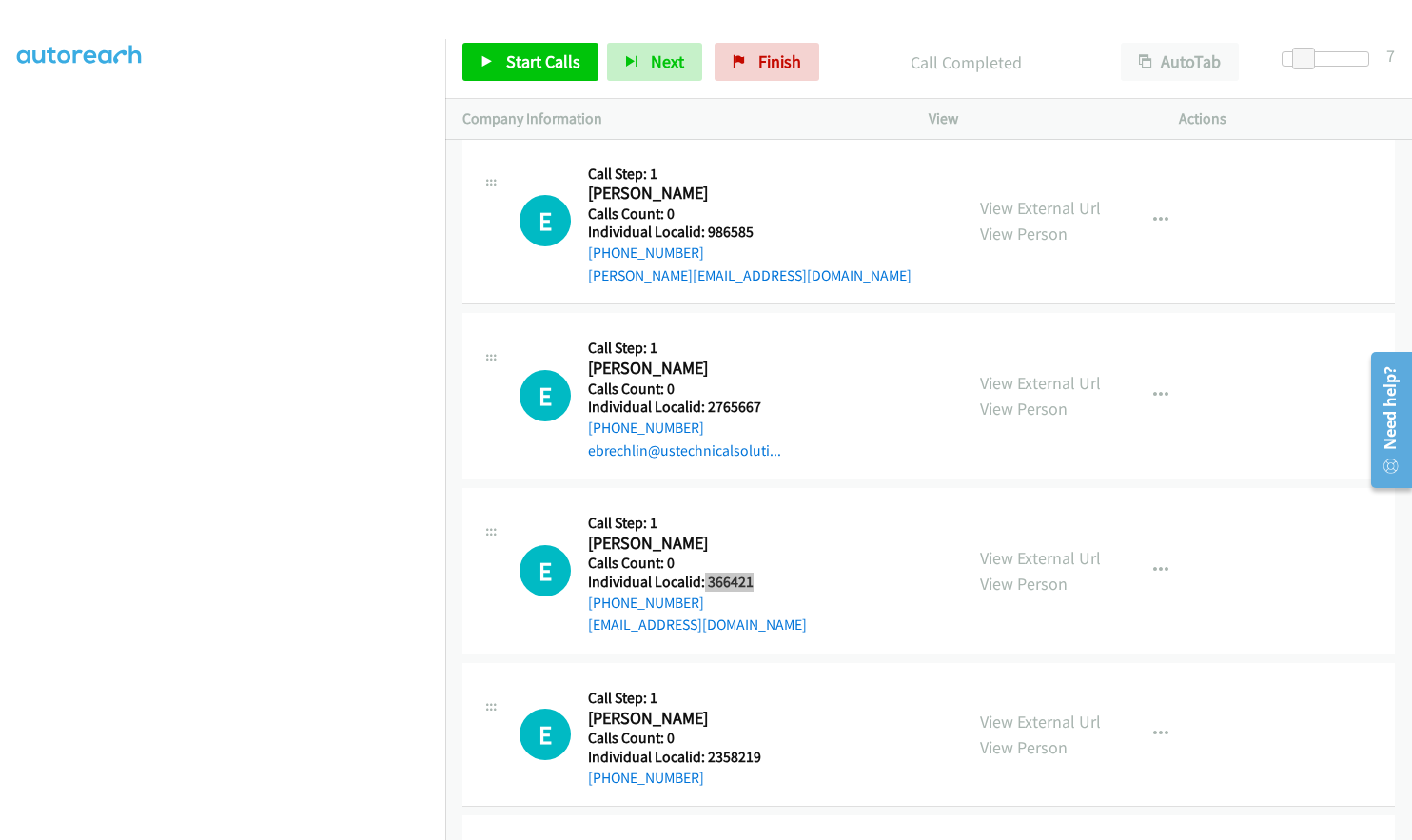 scroll, scrollTop: 2373, scrollLeft: 0, axis: vertical 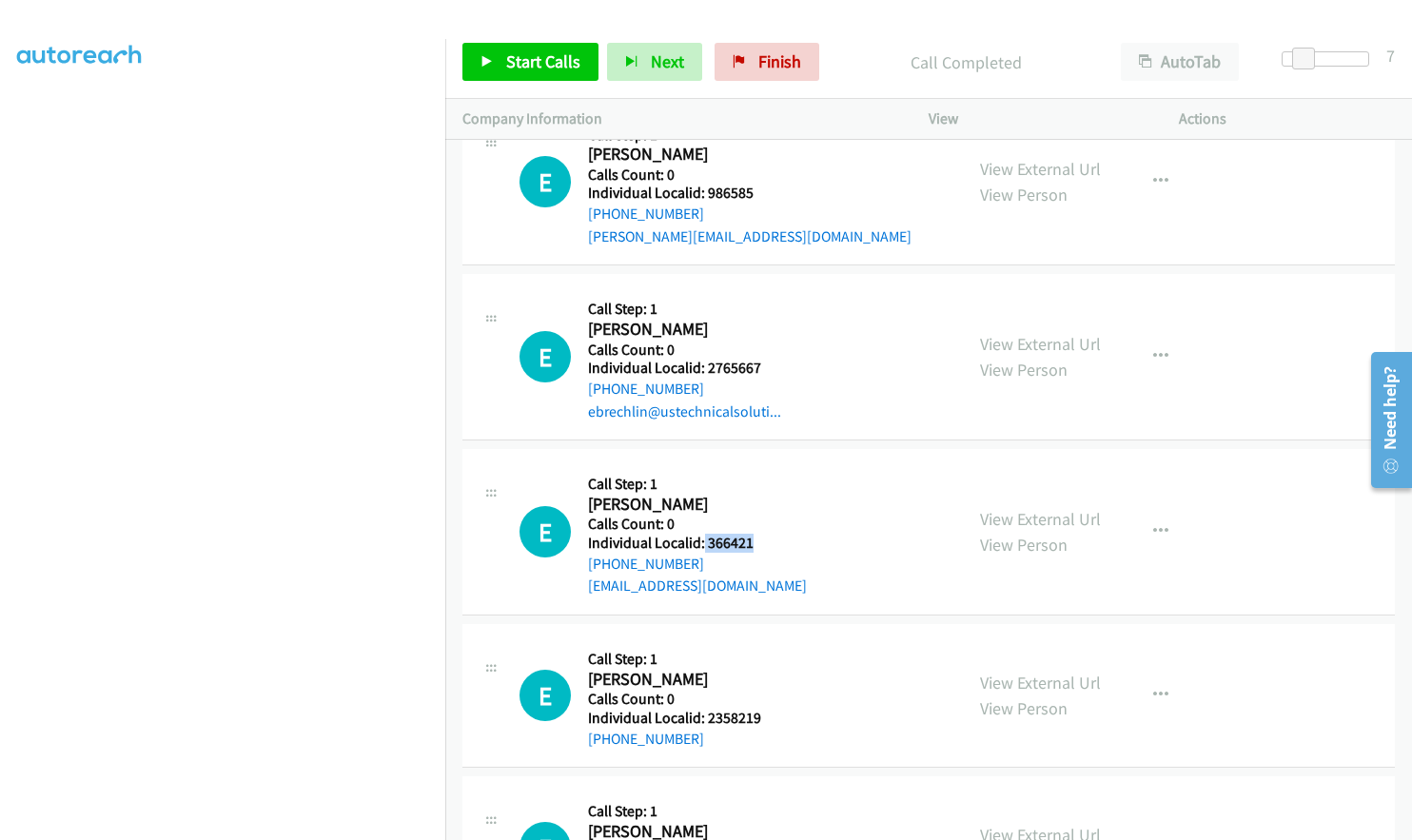 drag, startPoint x: 704, startPoint y: 717, endPoint x: 778, endPoint y: 730, distance: 75.13322 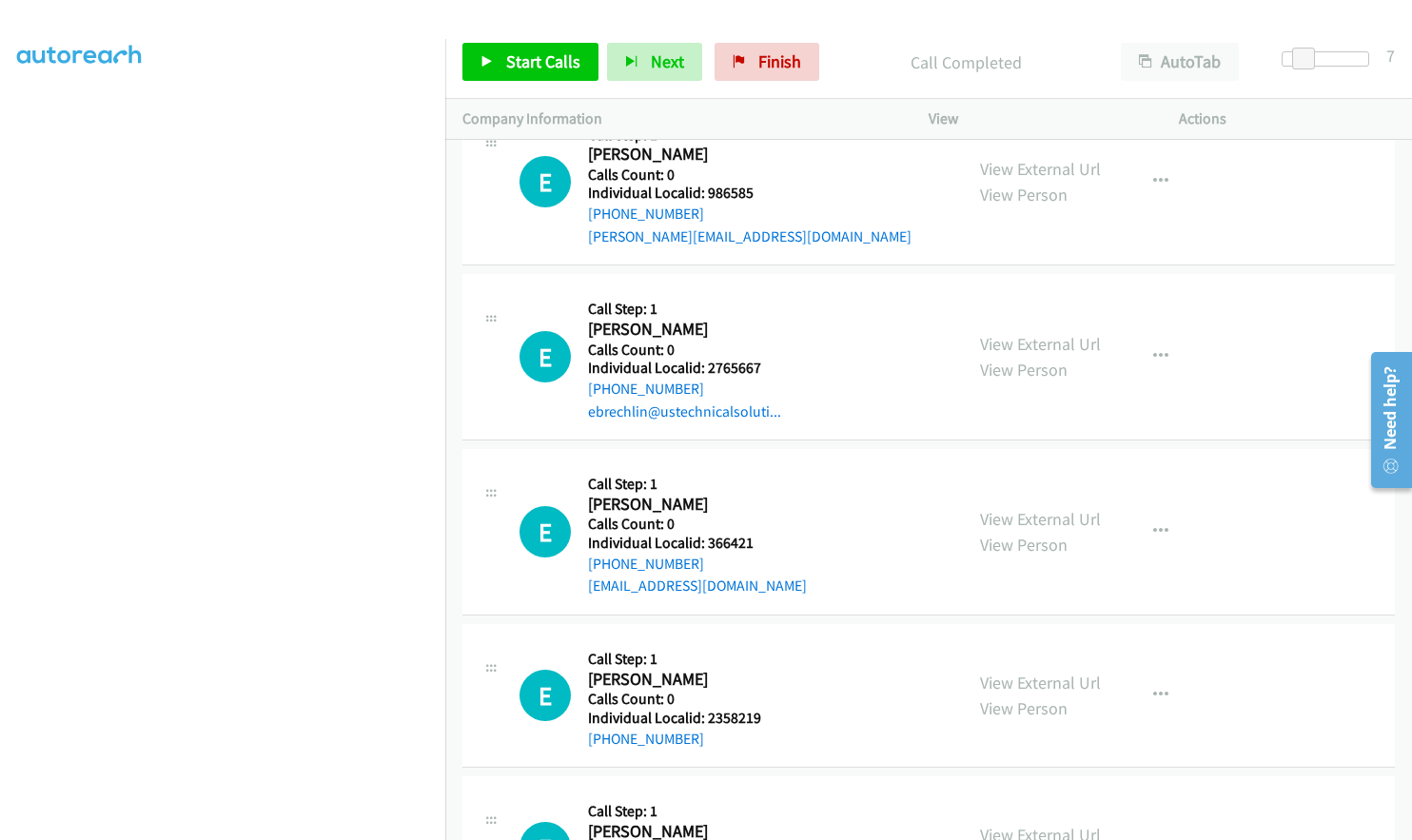drag, startPoint x: 795, startPoint y: 660, endPoint x: 743, endPoint y: 705, distance: 68.76772 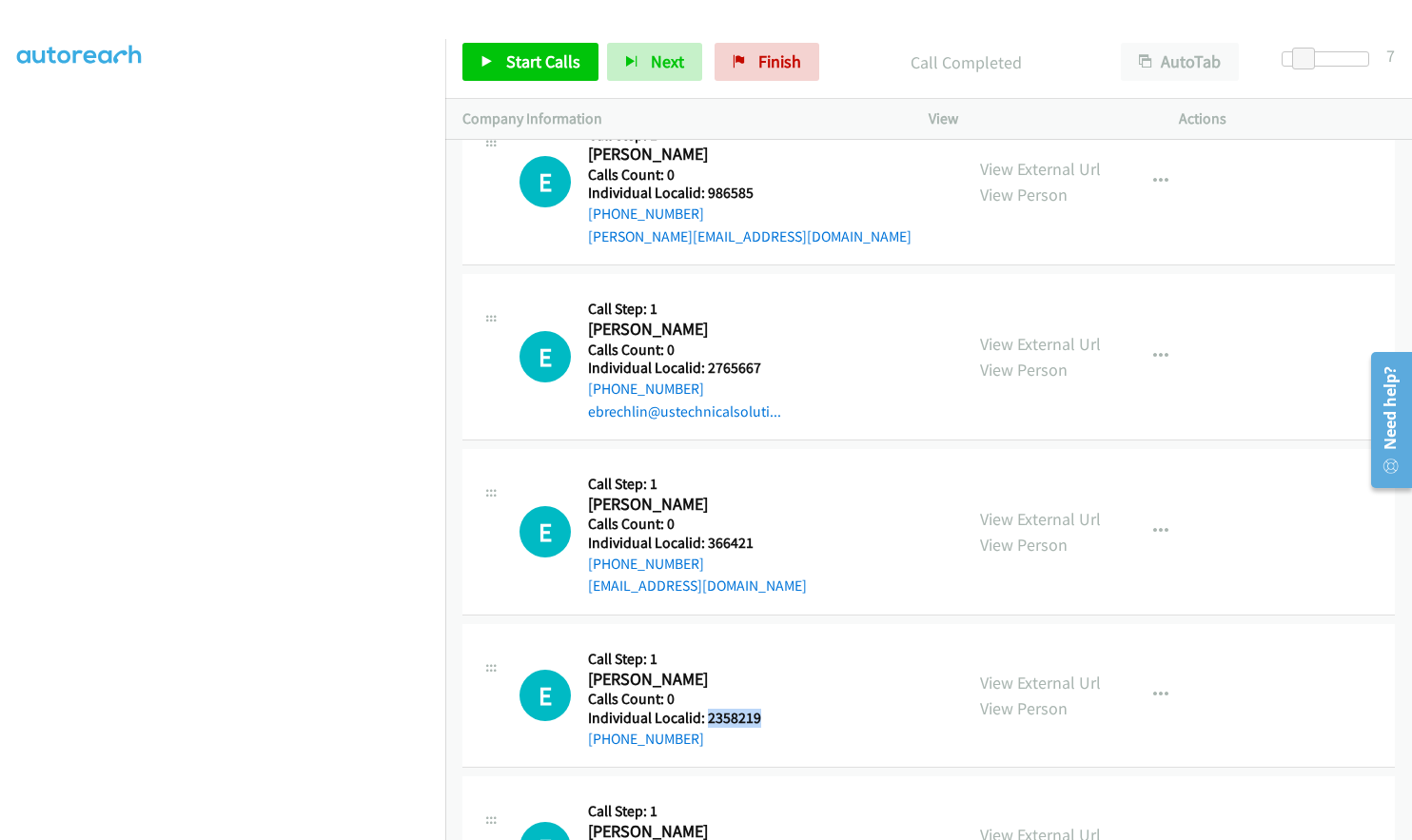 drag, startPoint x: 704, startPoint y: 717, endPoint x: 773, endPoint y: 726, distance: 69.58448 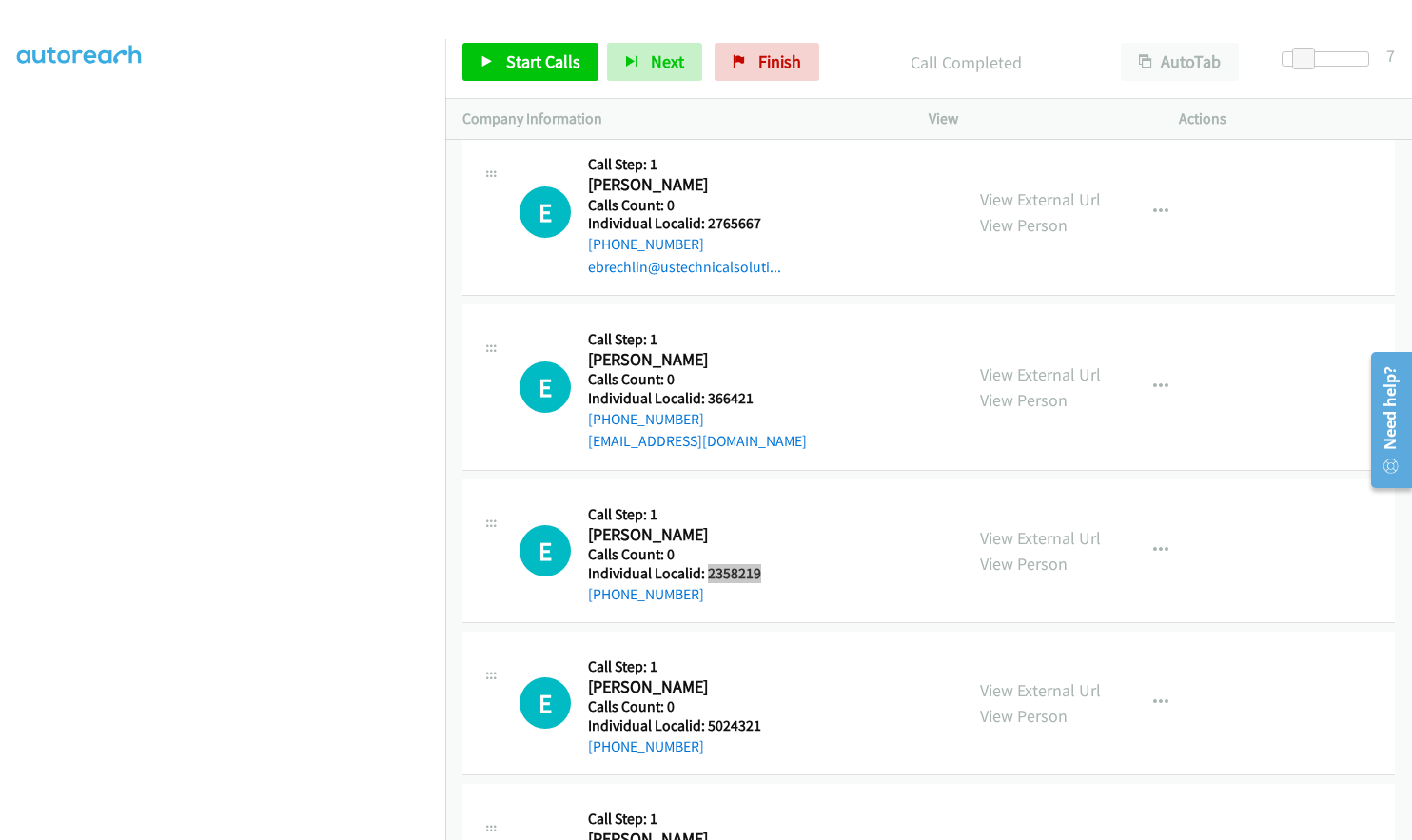 scroll, scrollTop: 2635, scrollLeft: 0, axis: vertical 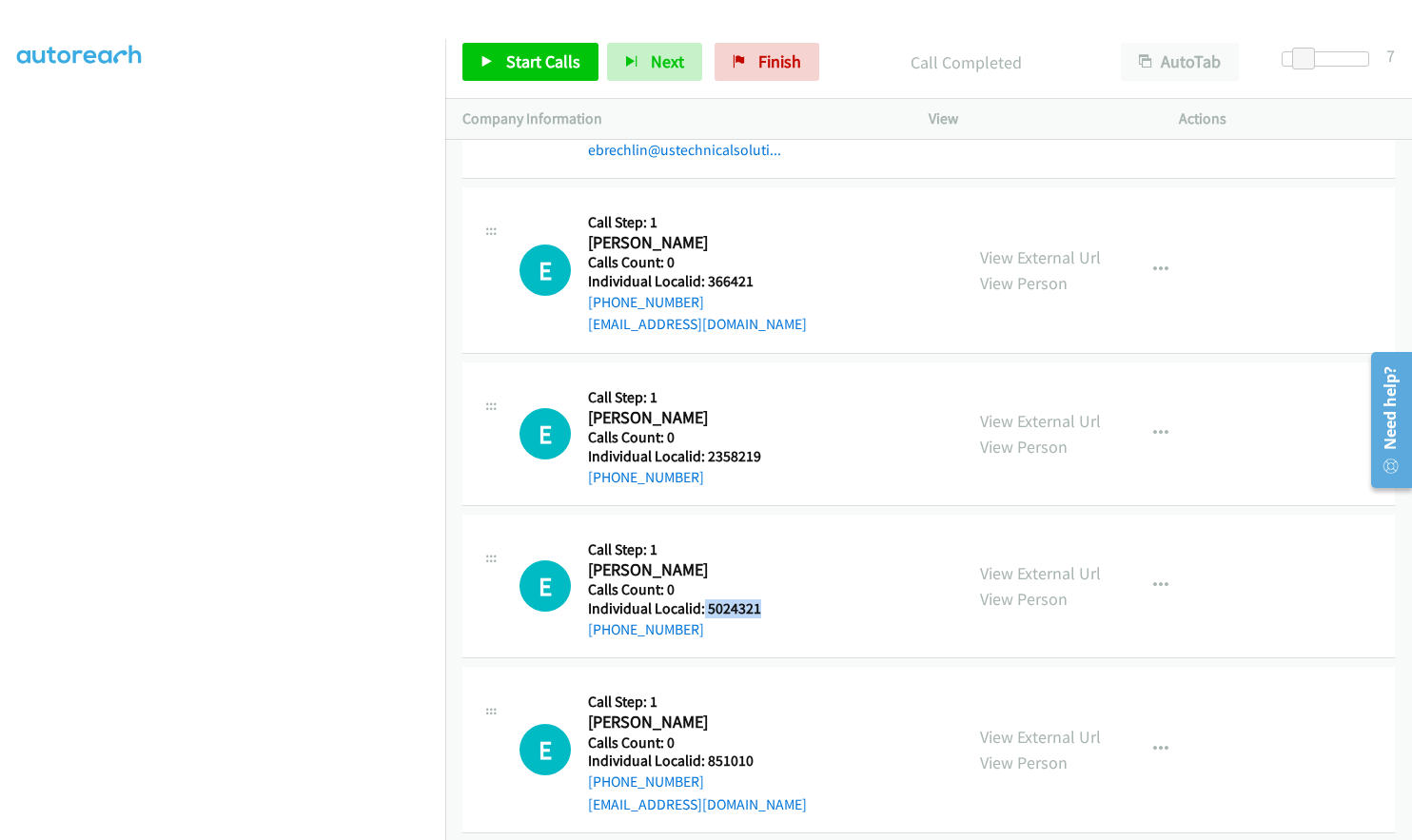 drag, startPoint x: 703, startPoint y: 611, endPoint x: 772, endPoint y: 611, distance: 69 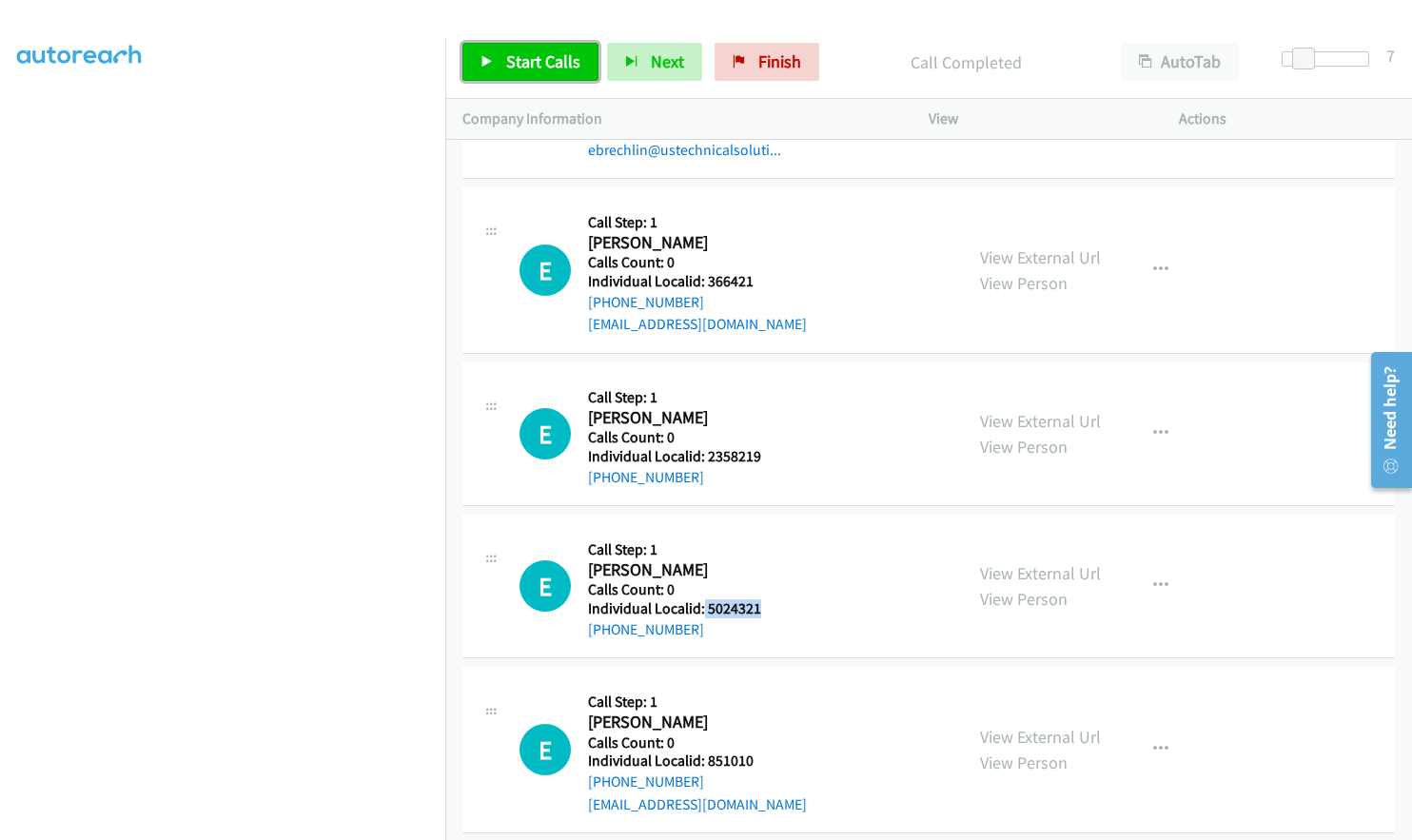 drag, startPoint x: 530, startPoint y: 69, endPoint x: 555, endPoint y: 98, distance: 38.288379 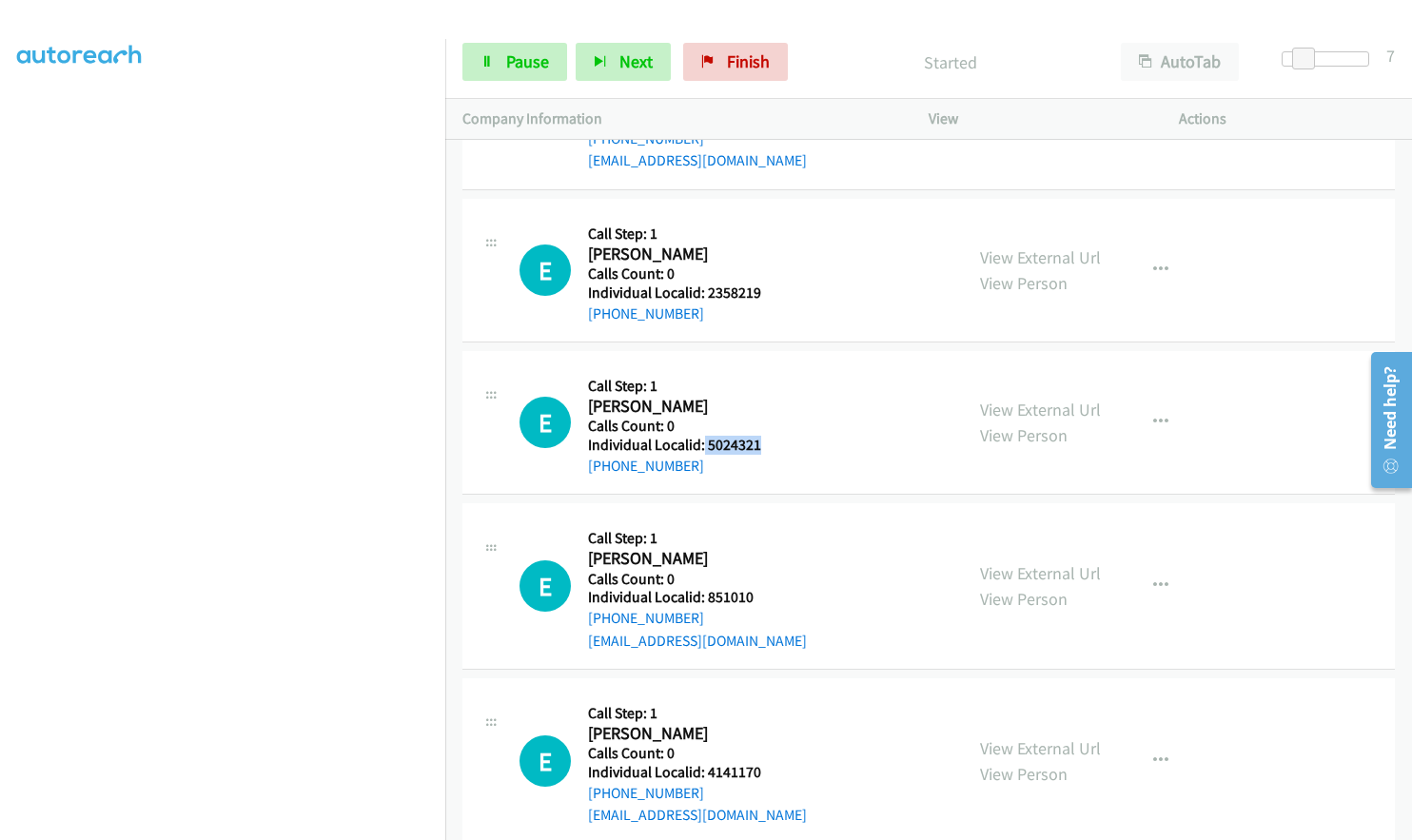 scroll, scrollTop: 2825, scrollLeft: 0, axis: vertical 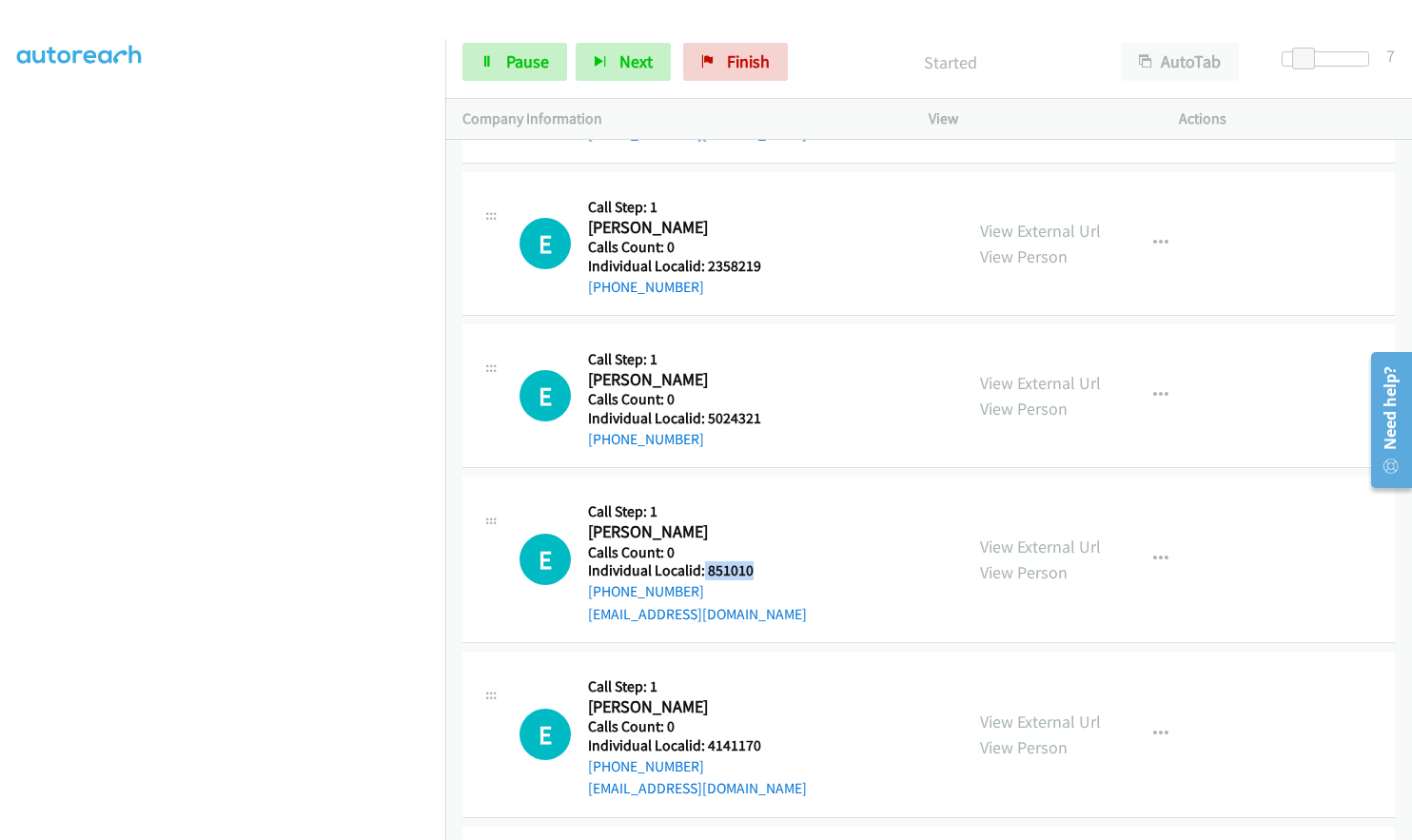 drag, startPoint x: 703, startPoint y: 575, endPoint x: 754, endPoint y: 574, distance: 51.009803 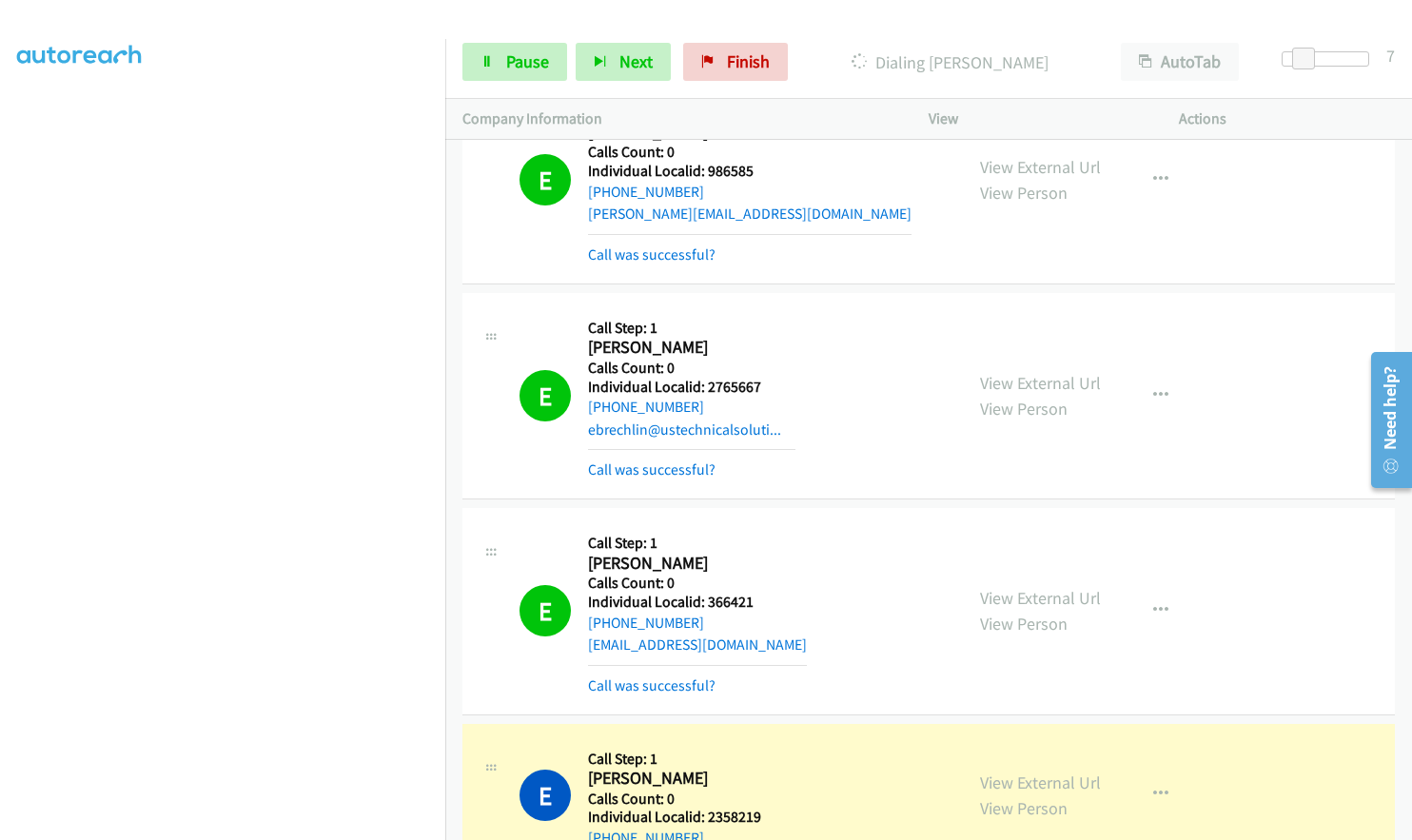 scroll, scrollTop: 2375, scrollLeft: 0, axis: vertical 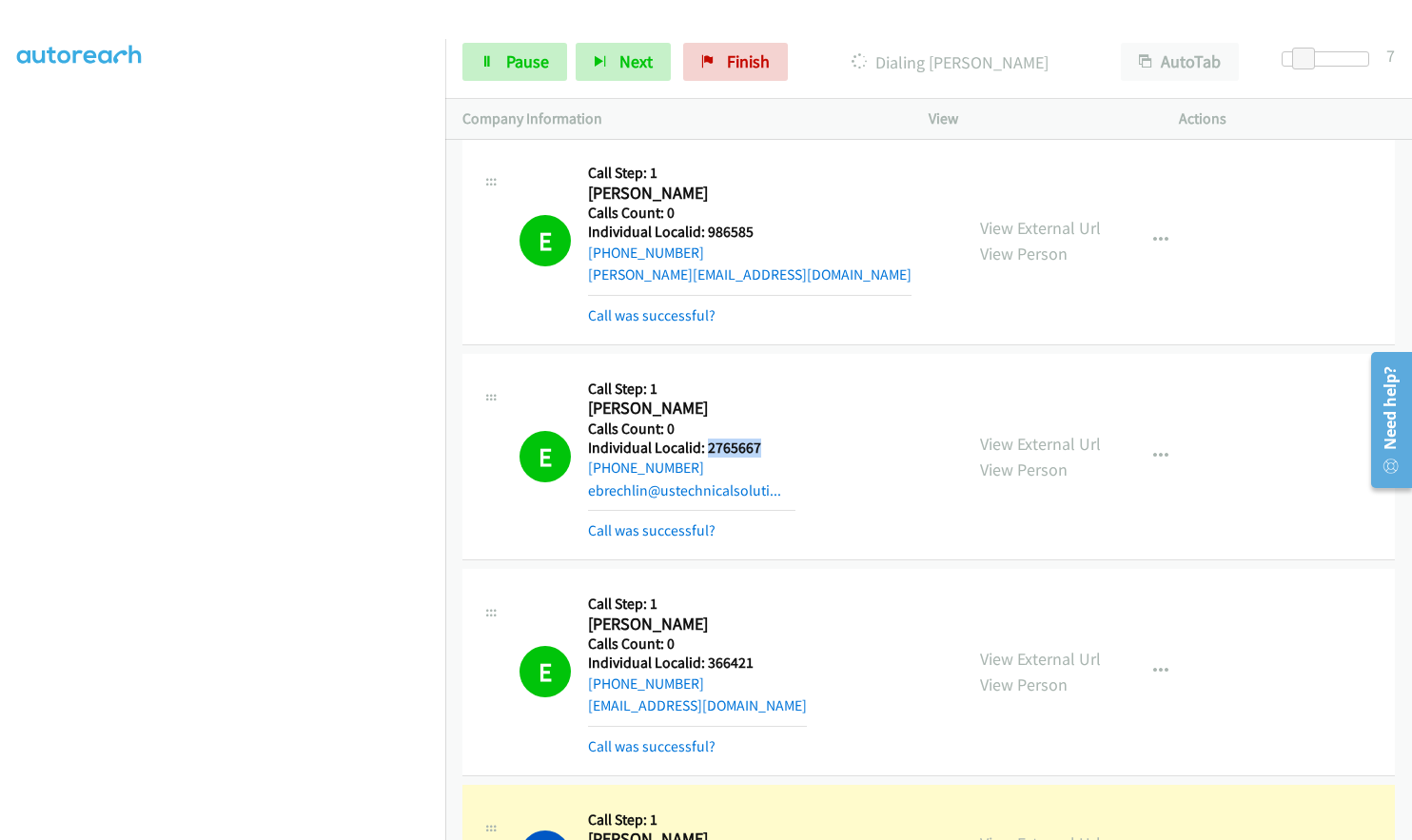 drag, startPoint x: 722, startPoint y: 448, endPoint x: 774, endPoint y: 450, distance: 52.038447 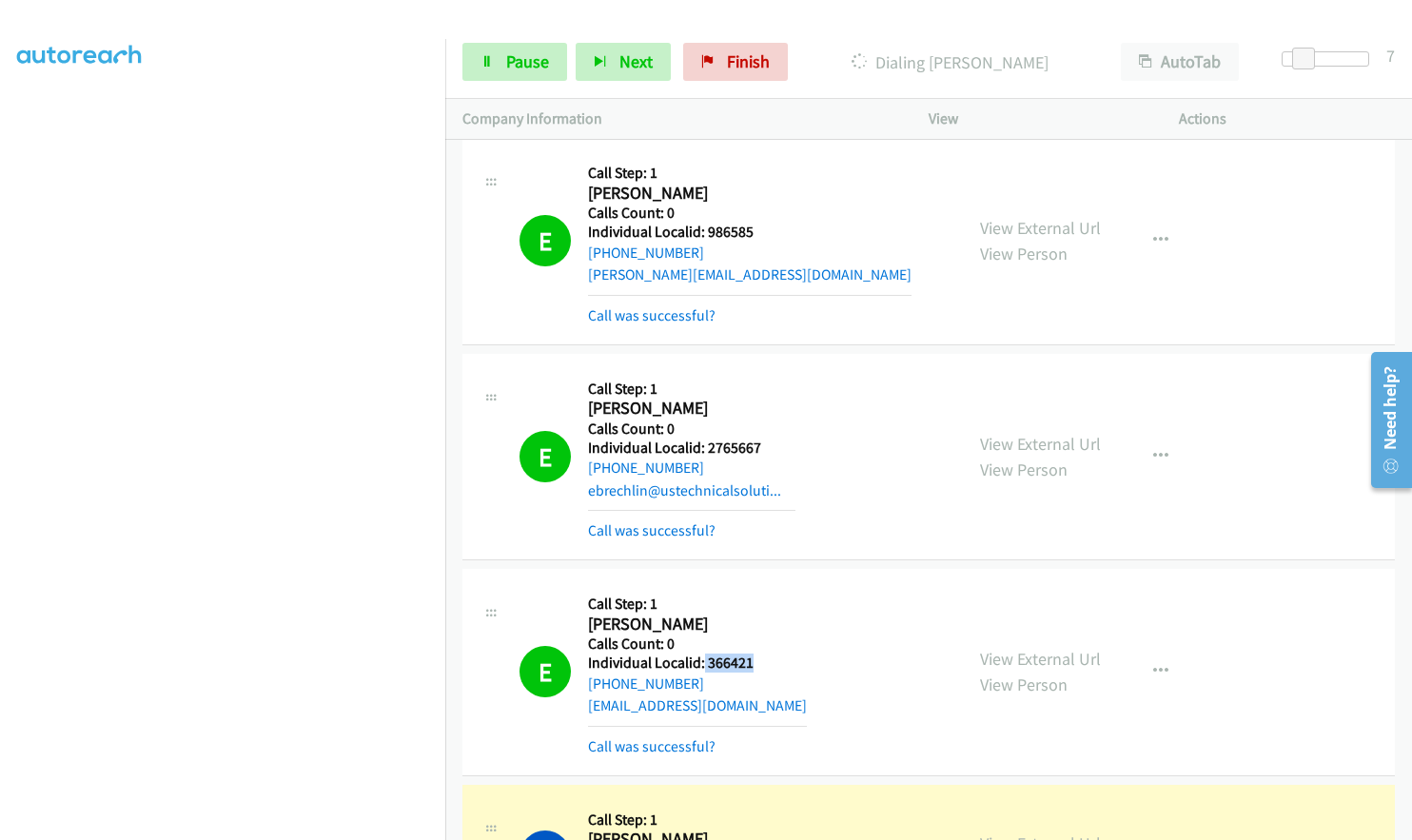 drag, startPoint x: 701, startPoint y: 660, endPoint x: 769, endPoint y: 660, distance: 68 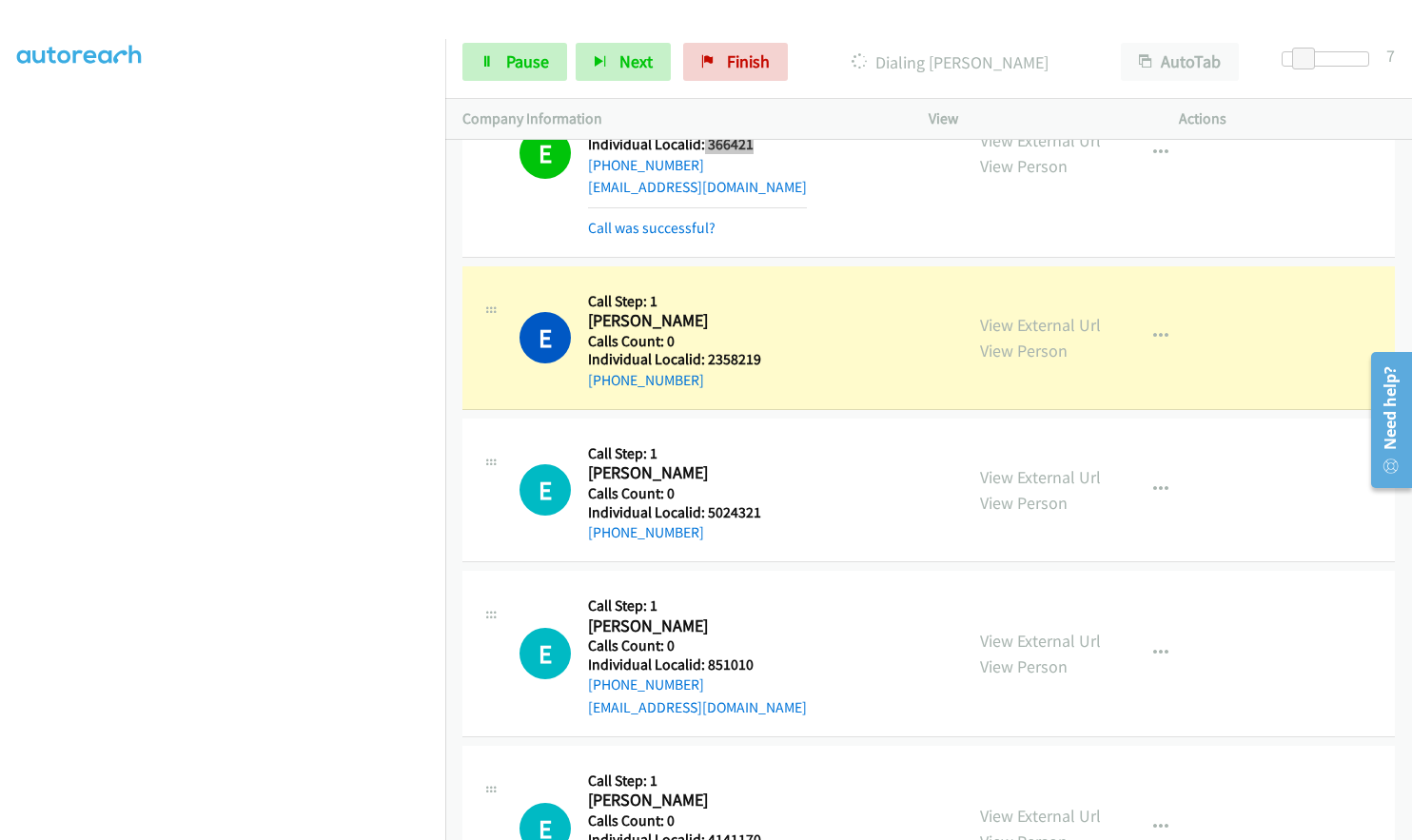 scroll, scrollTop: 2946, scrollLeft: 0, axis: vertical 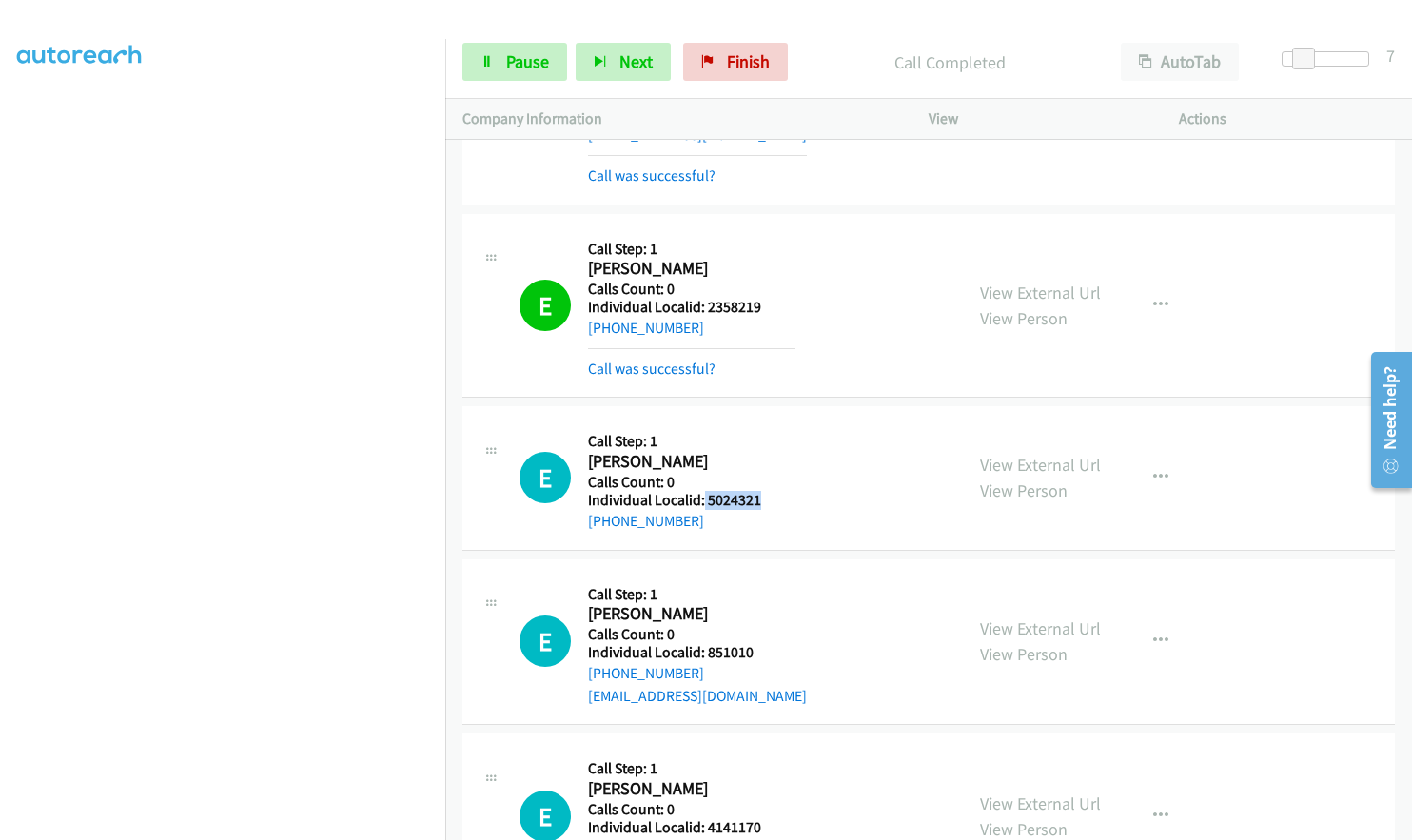 drag, startPoint x: 702, startPoint y: 498, endPoint x: 766, endPoint y: 500, distance: 64.03124 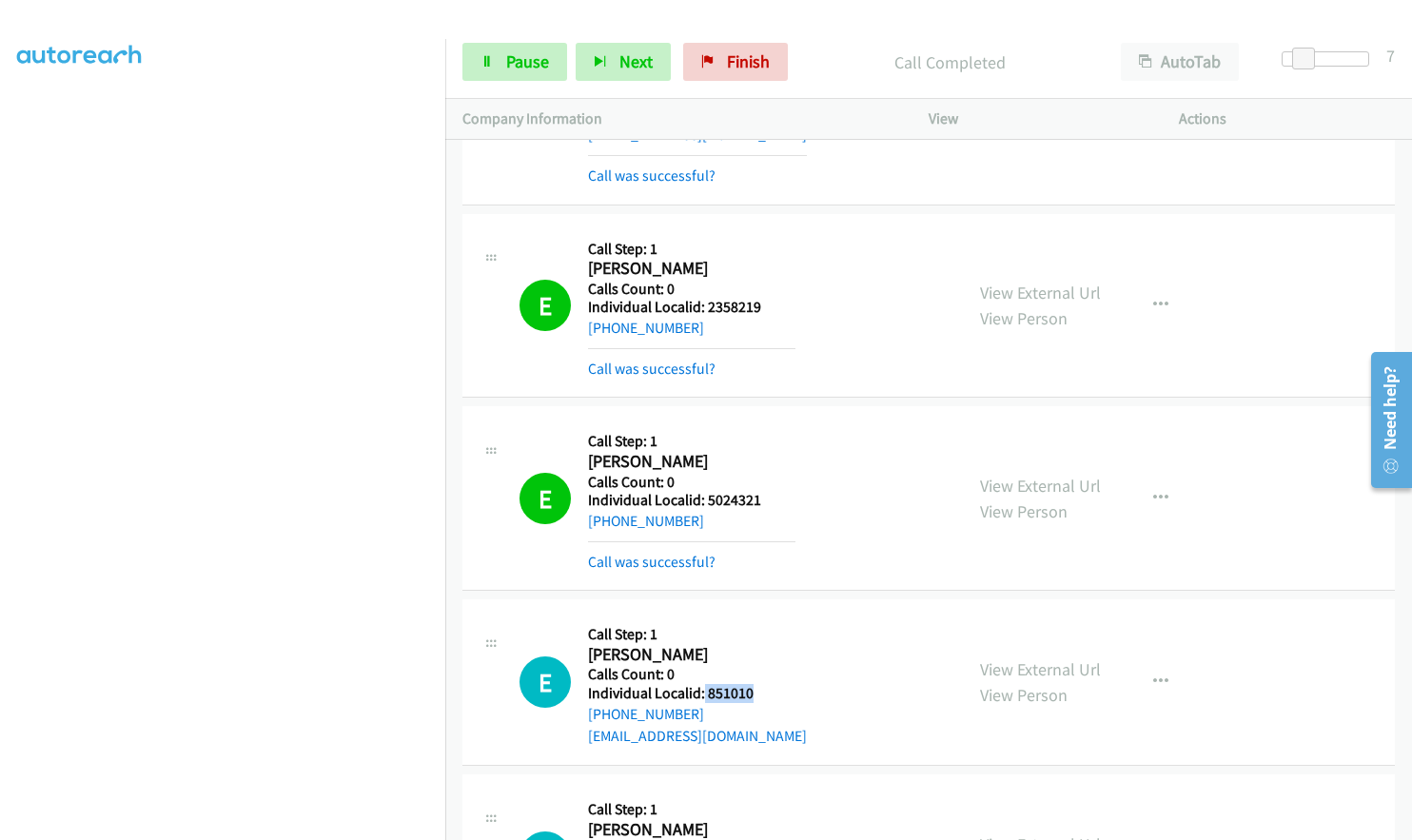 drag, startPoint x: 703, startPoint y: 696, endPoint x: 755, endPoint y: 694, distance: 52.03845 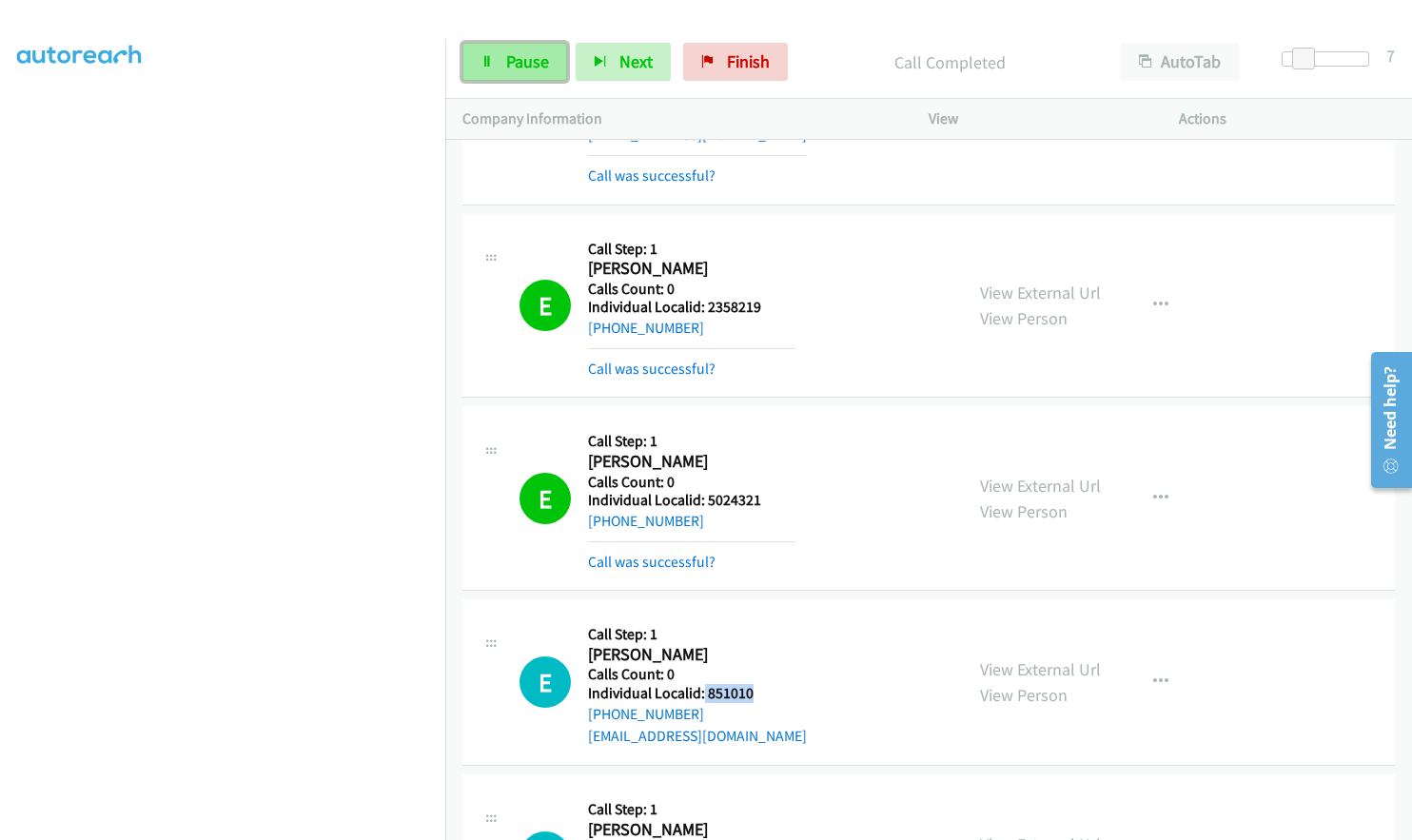 click on "Pause" at bounding box center (527, 61) 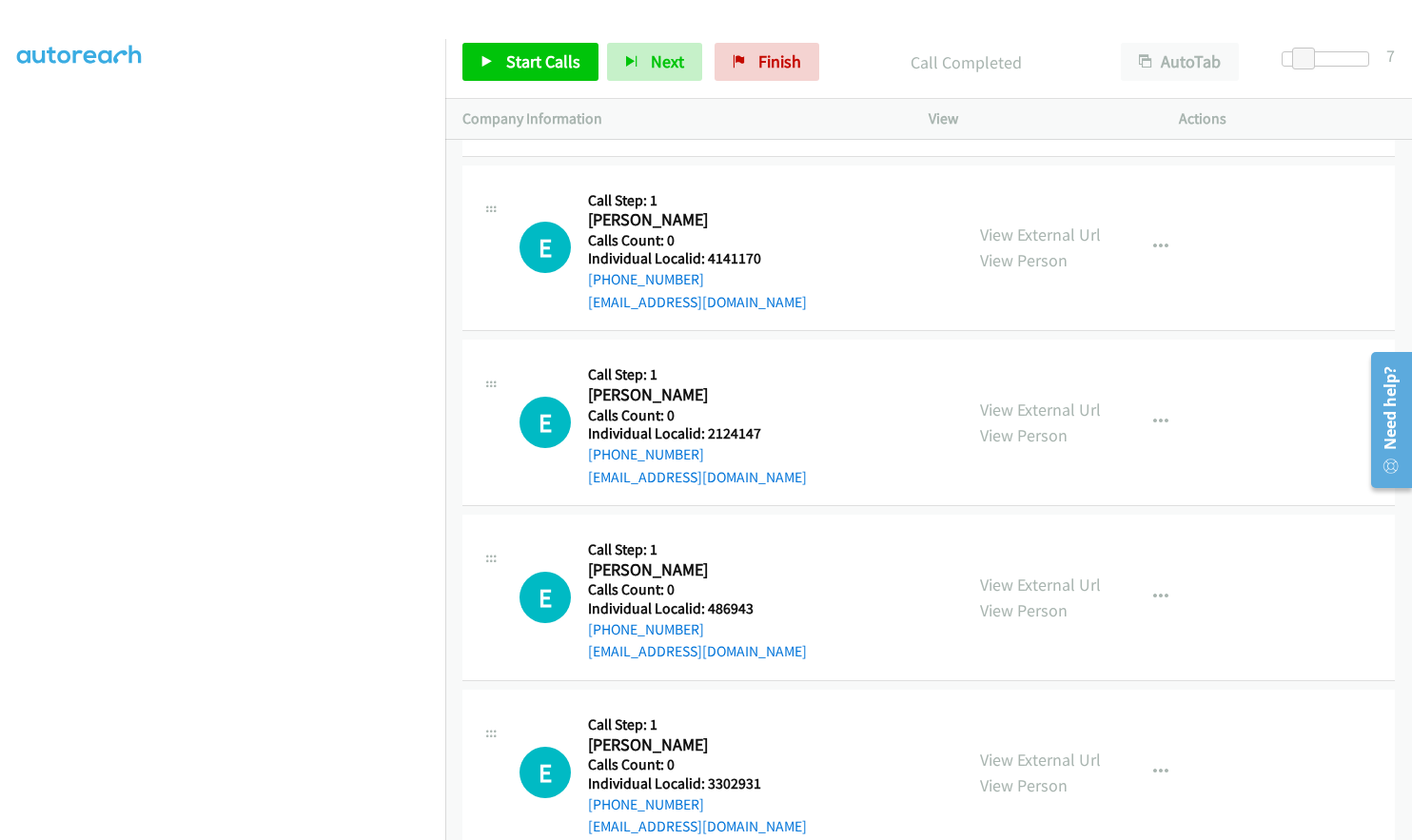scroll, scrollTop: 3612, scrollLeft: 0, axis: vertical 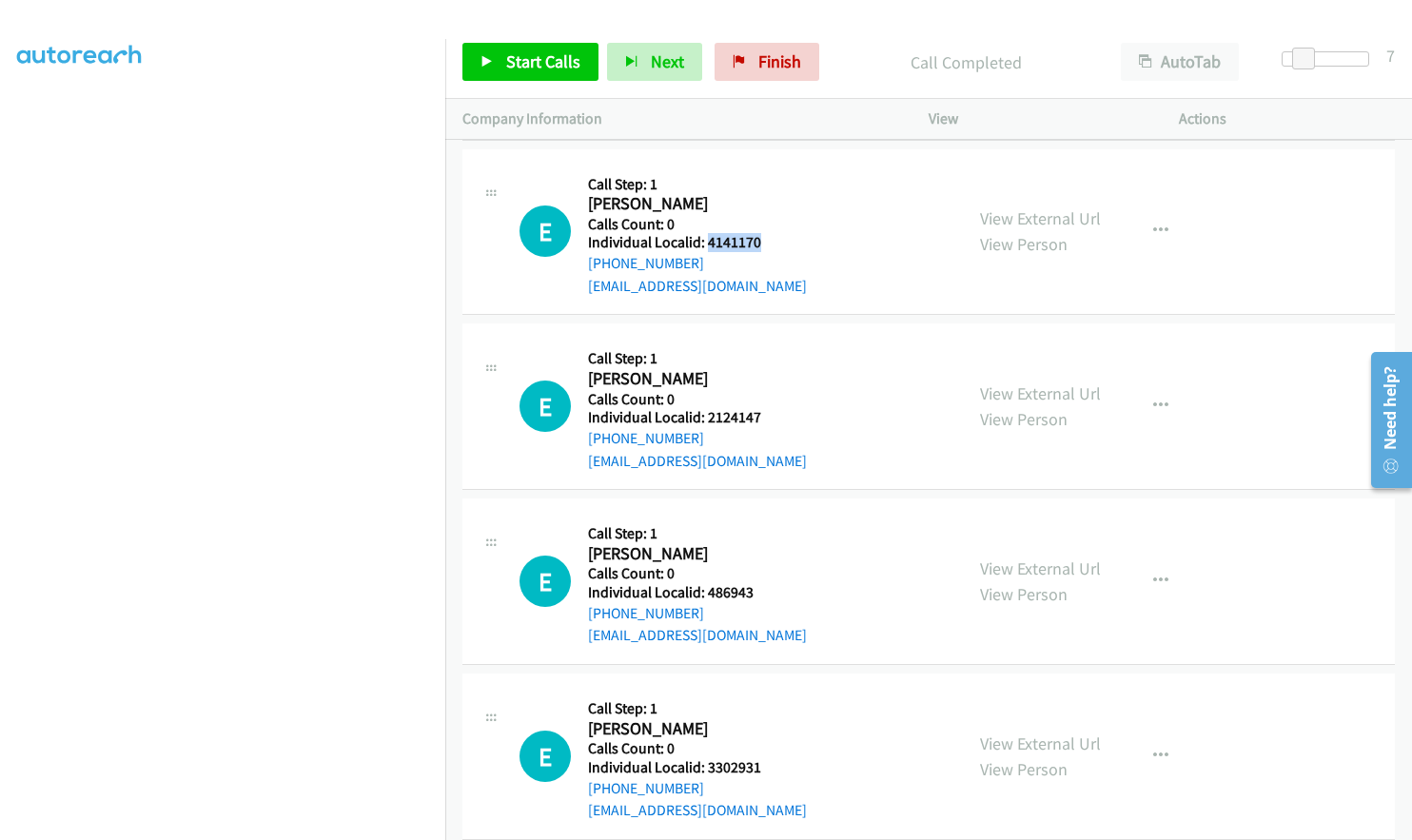 drag, startPoint x: 706, startPoint y: 240, endPoint x: 769, endPoint y: 241, distance: 63.007936 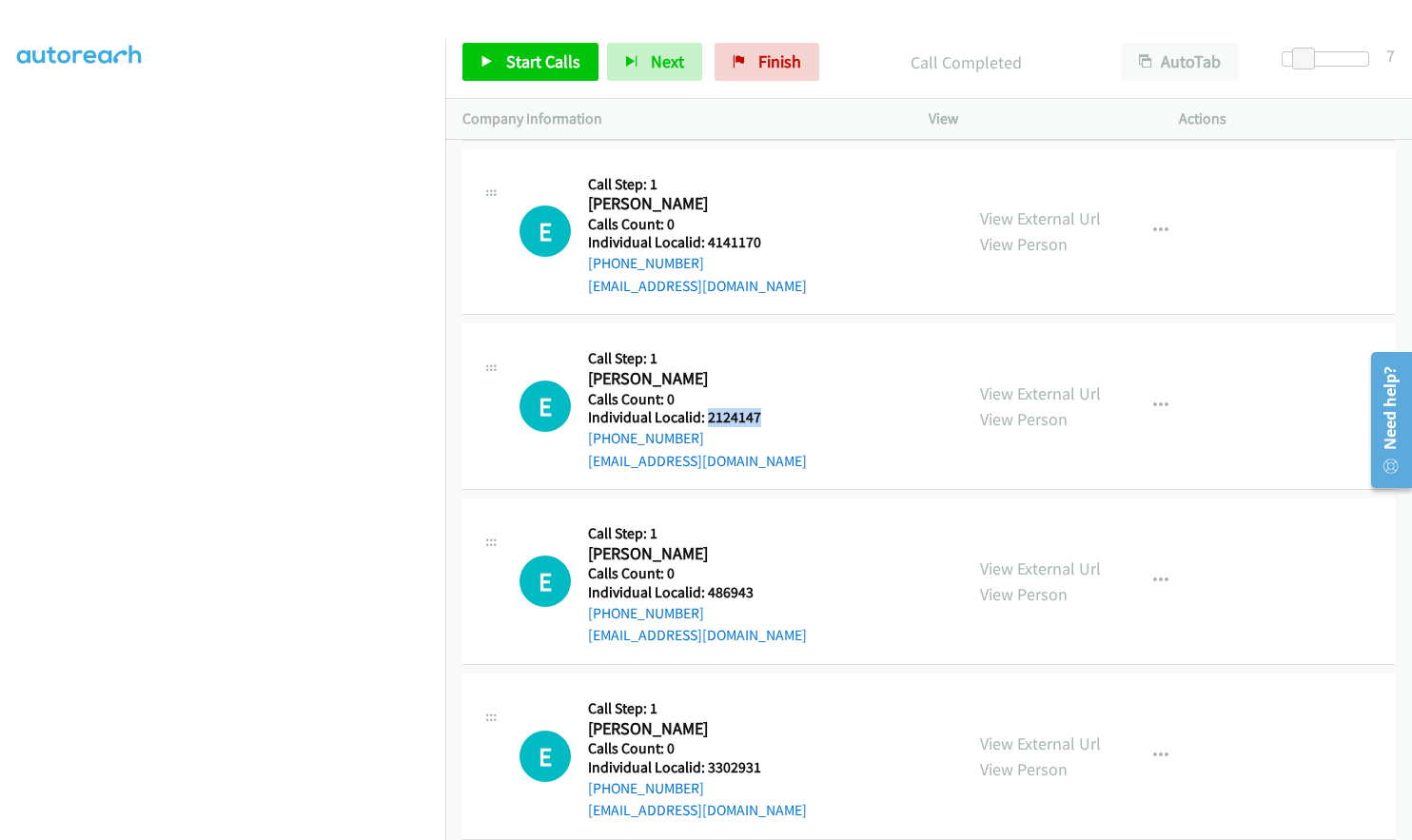 drag, startPoint x: 705, startPoint y: 418, endPoint x: 772, endPoint y: 417, distance: 67.00746 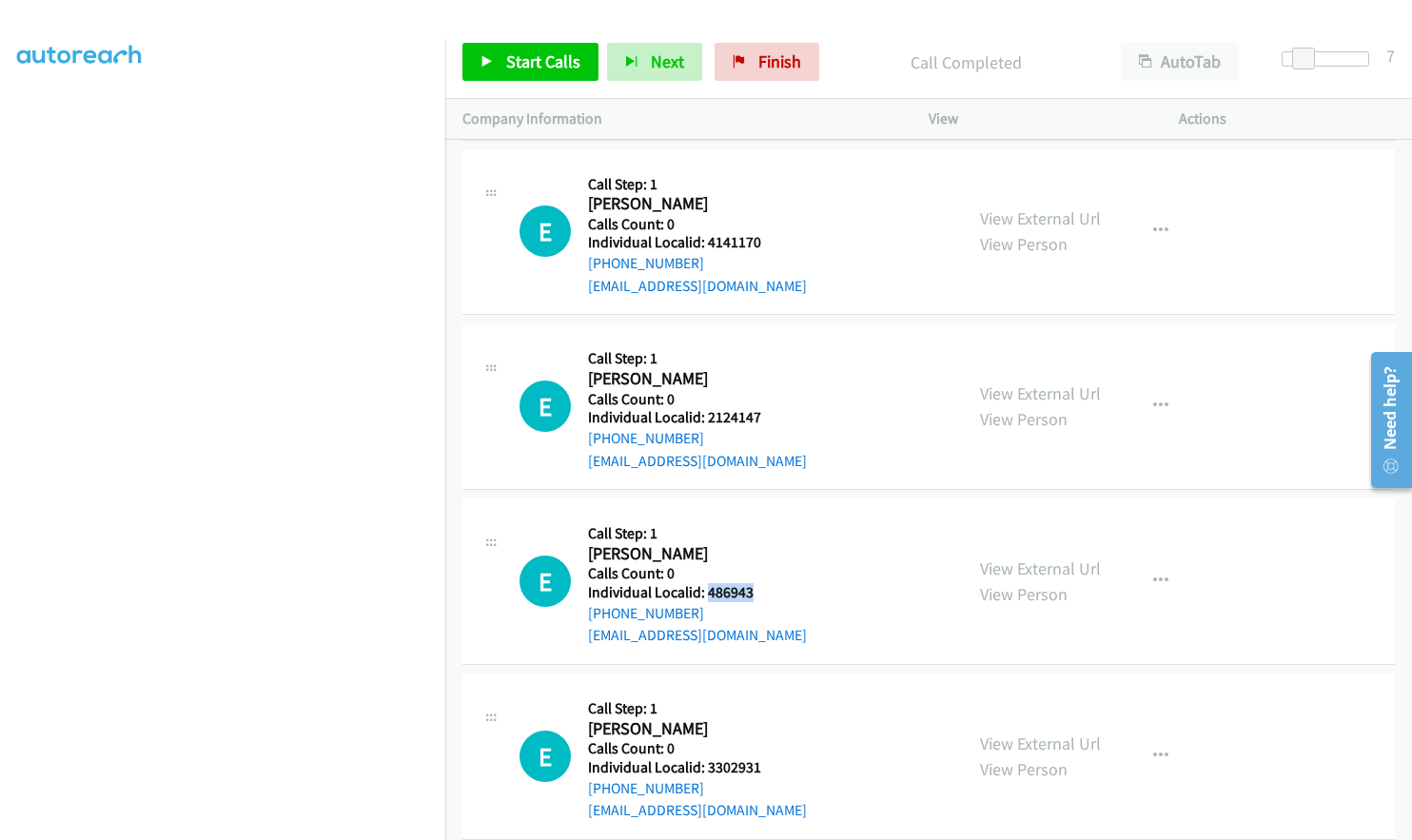 drag, startPoint x: 712, startPoint y: 590, endPoint x: 756, endPoint y: 595, distance: 44.28318 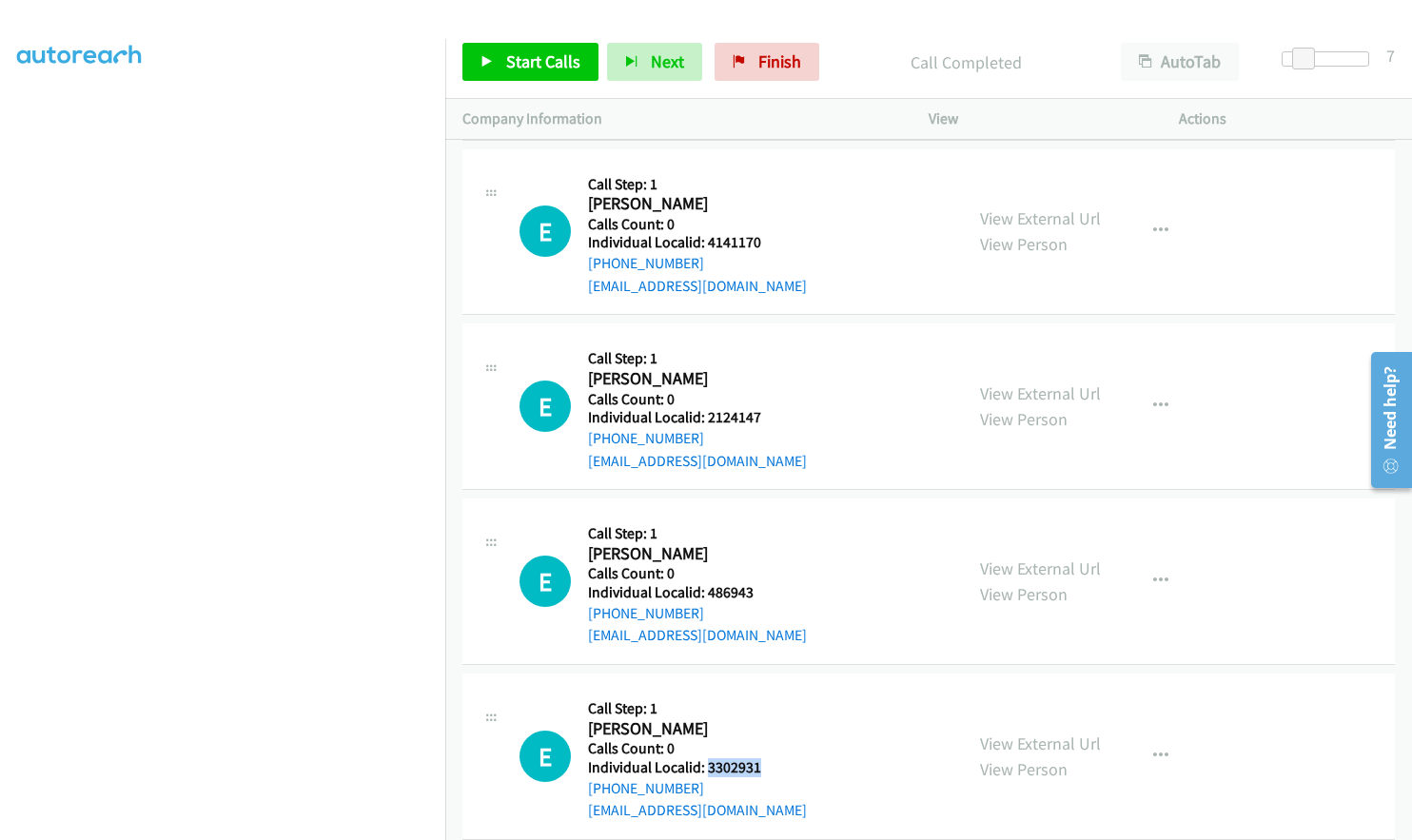 drag, startPoint x: 706, startPoint y: 769, endPoint x: 762, endPoint y: 768, distance: 56.008928 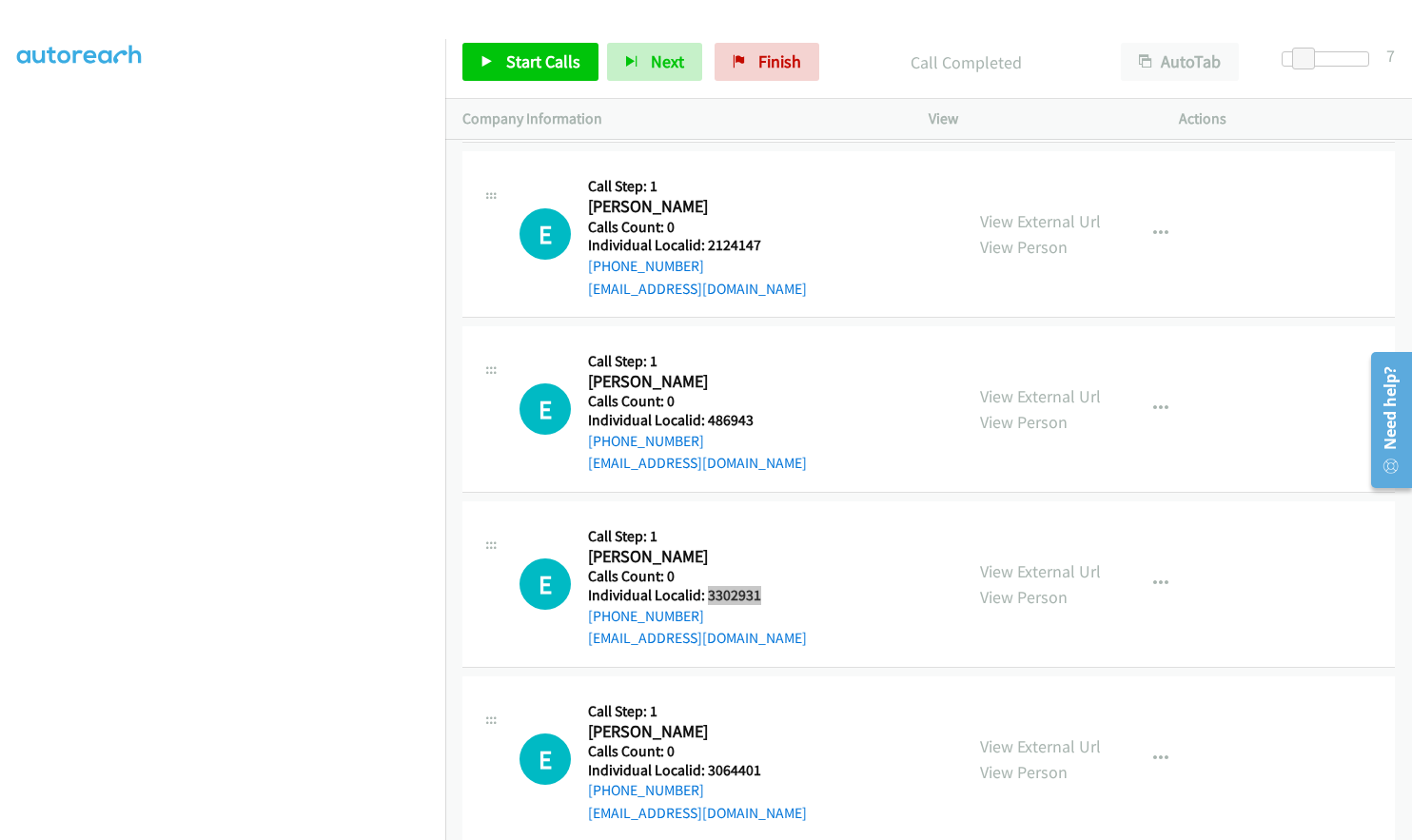 scroll, scrollTop: 3802, scrollLeft: 0, axis: vertical 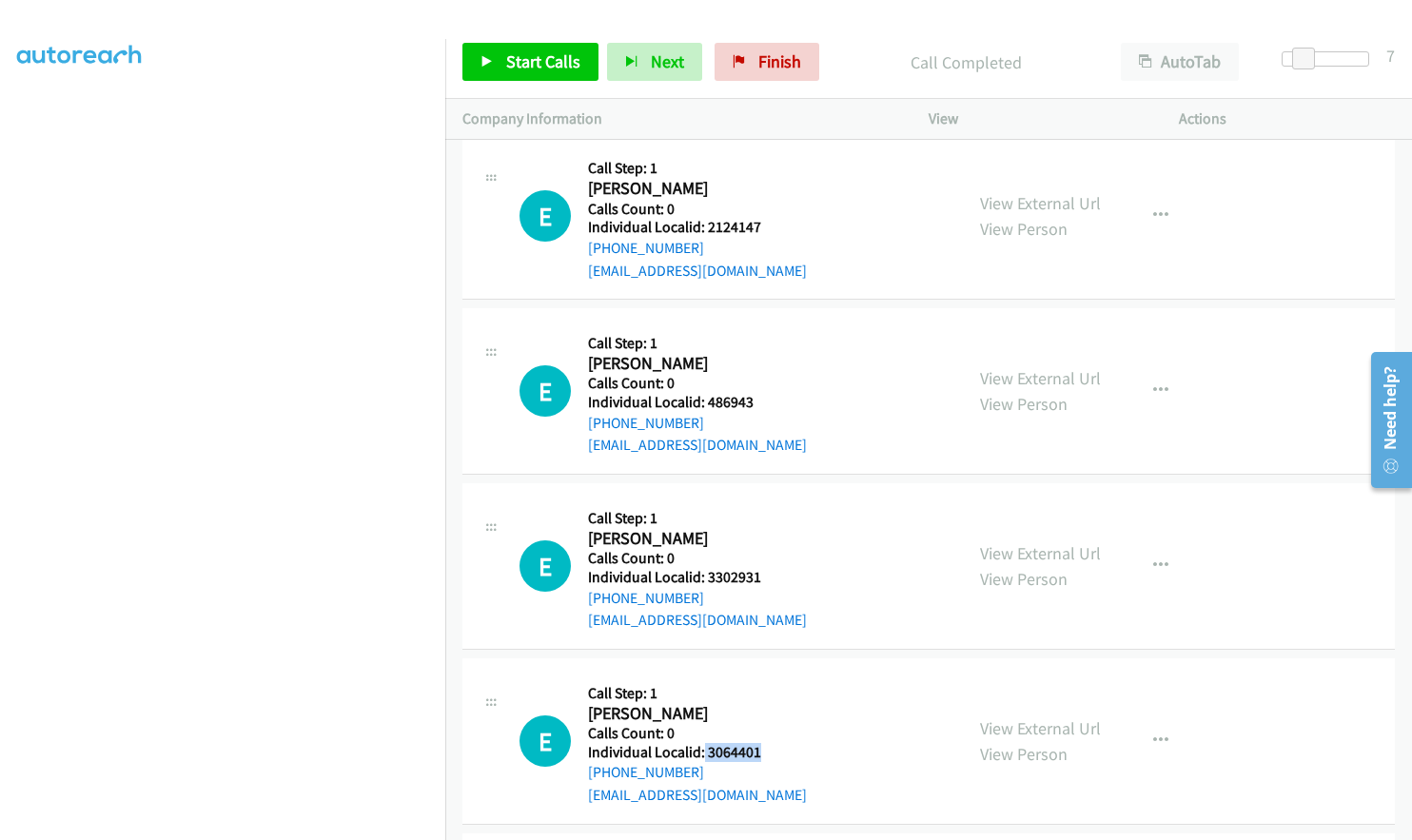 drag, startPoint x: 702, startPoint y: 749, endPoint x: 769, endPoint y: 754, distance: 67.186308 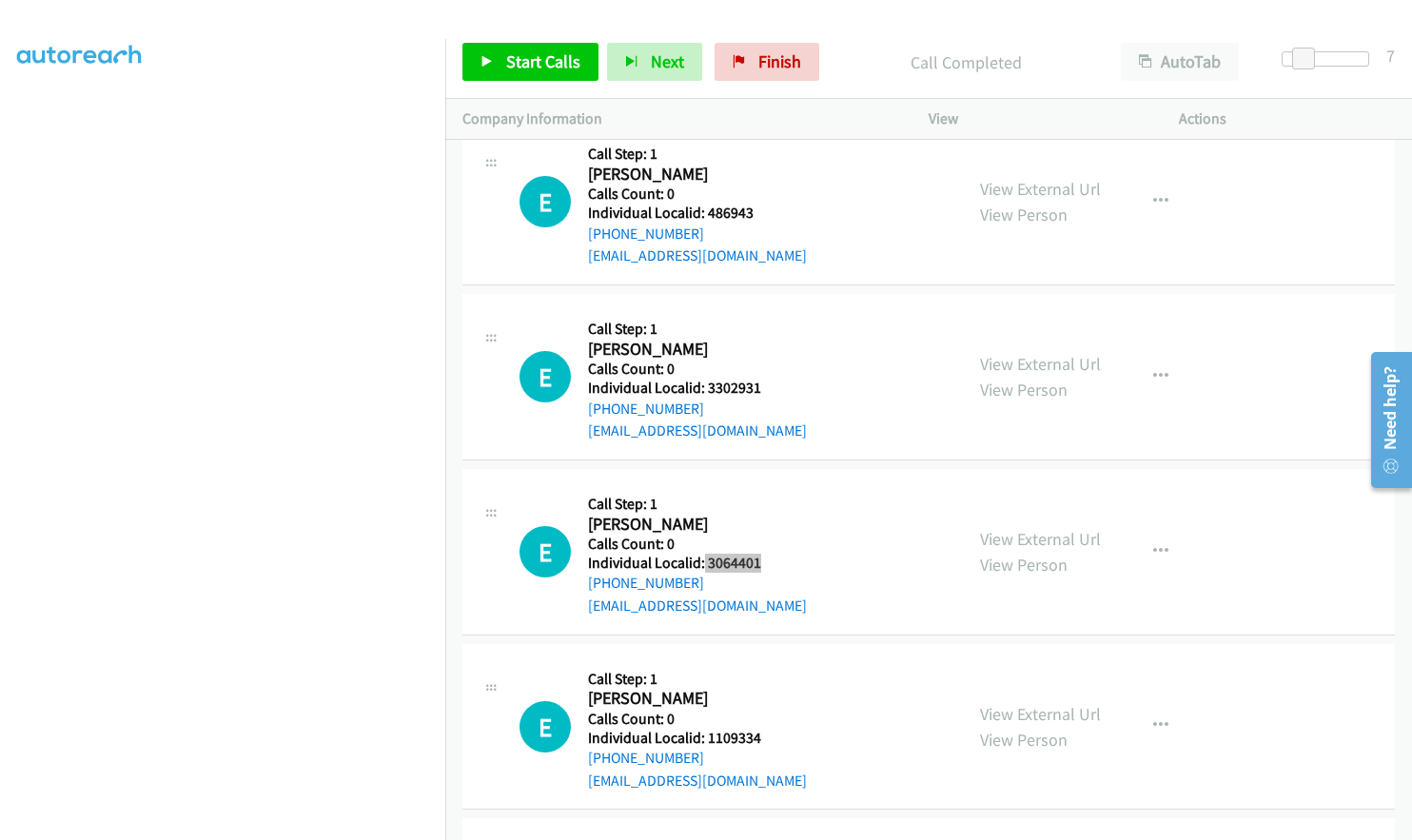 scroll, scrollTop: 4016, scrollLeft: 0, axis: vertical 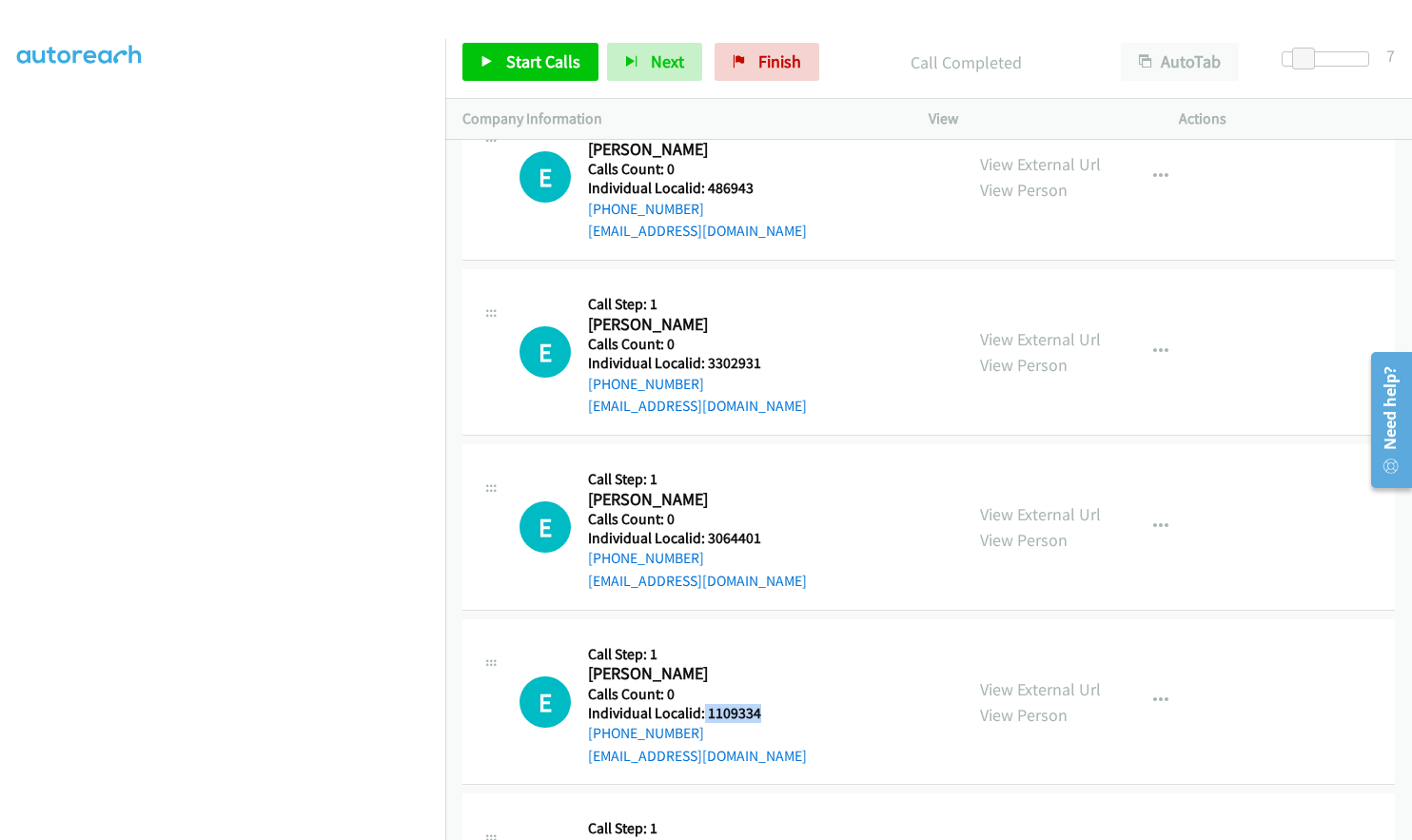 drag, startPoint x: 703, startPoint y: 713, endPoint x: 768, endPoint y: 714, distance: 65.0077 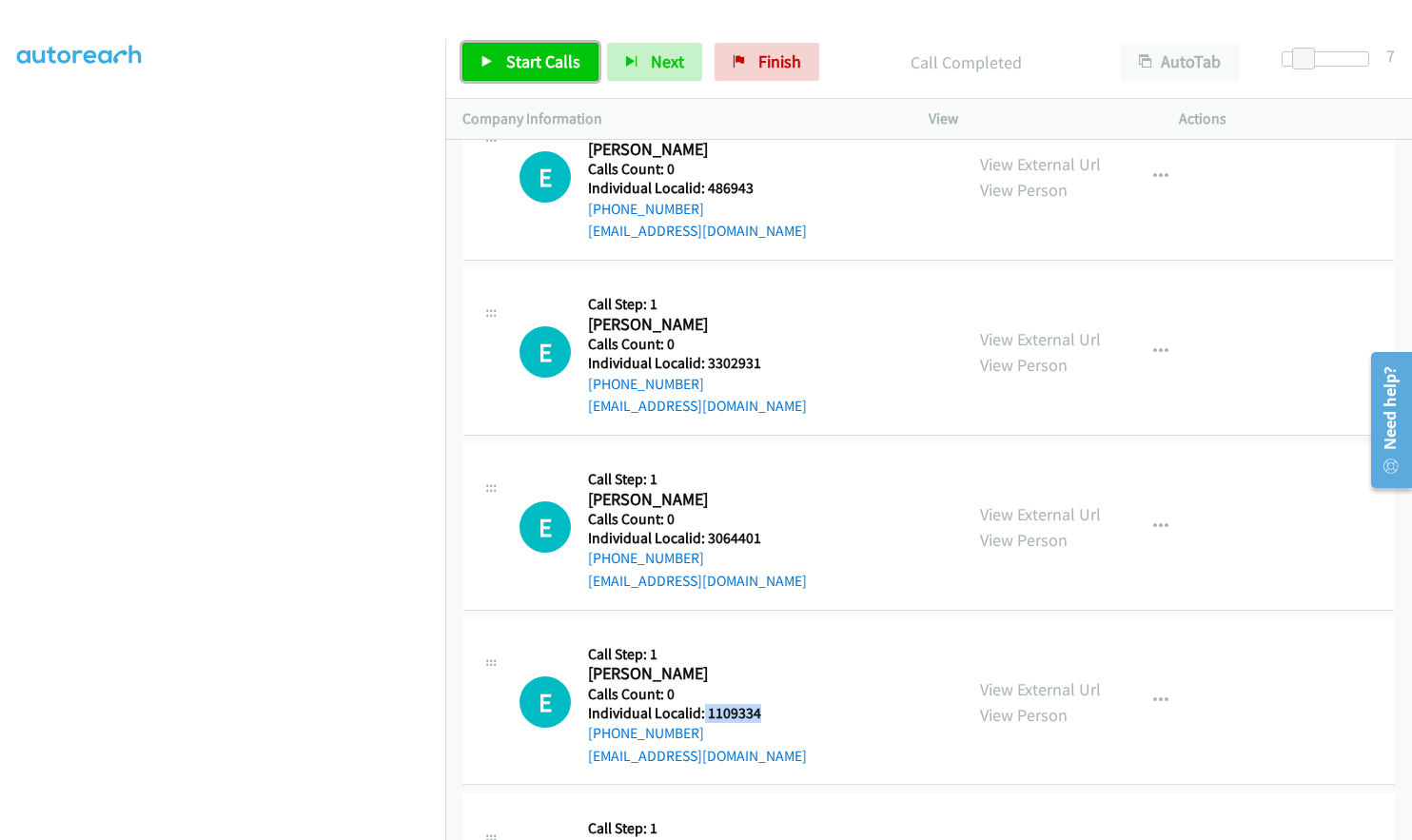 click at bounding box center [487, 63] 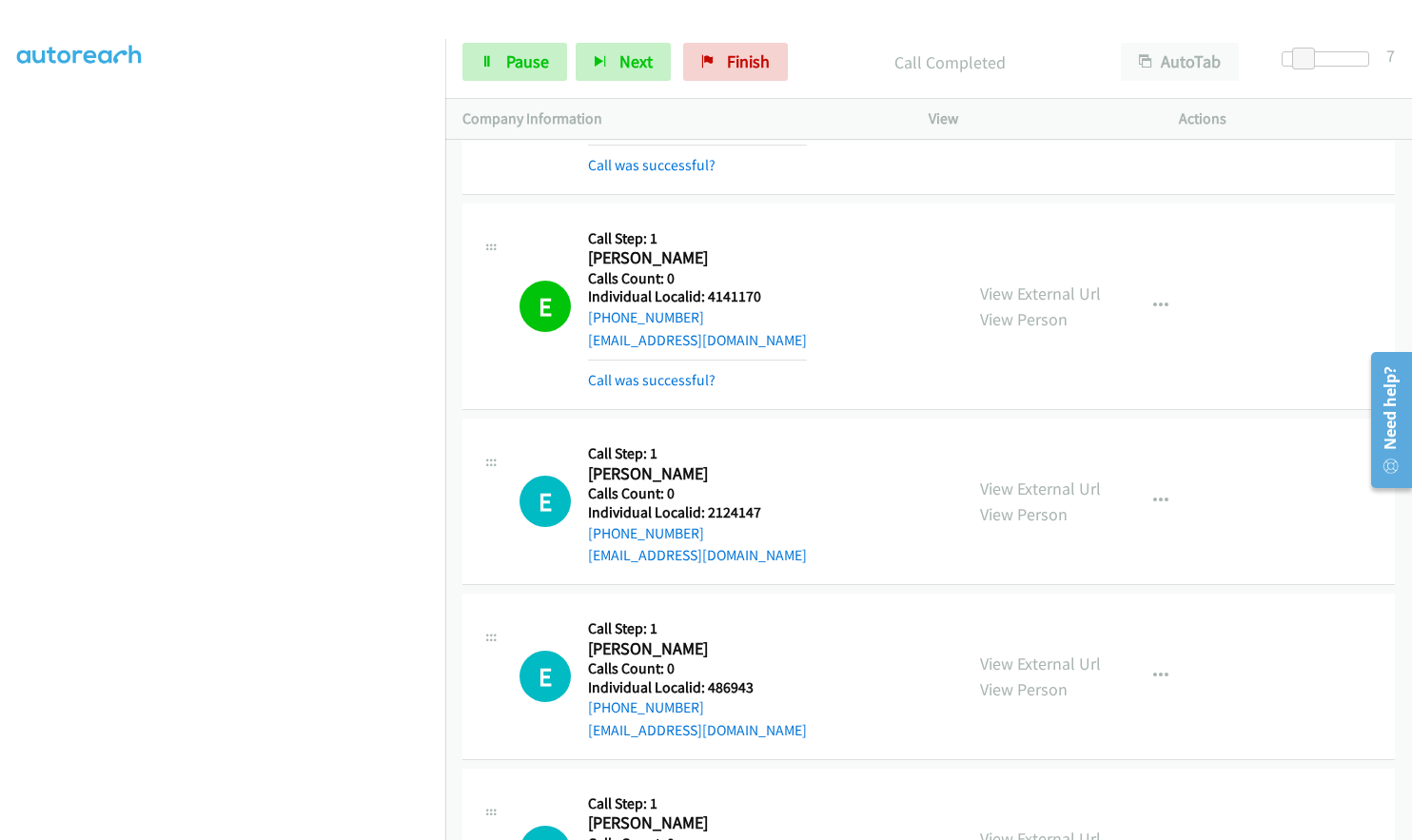 scroll, scrollTop: 3557, scrollLeft: 0, axis: vertical 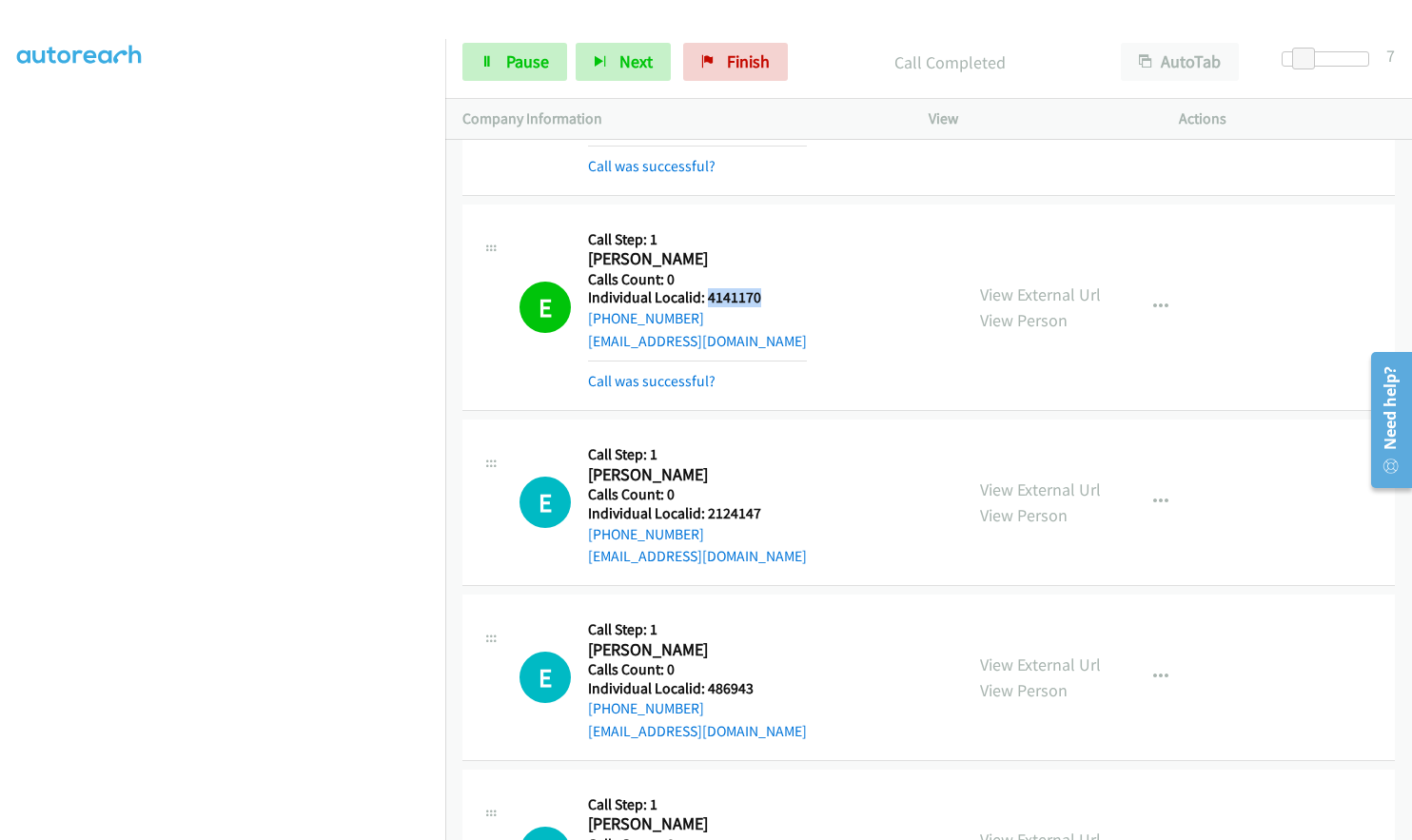 drag, startPoint x: 707, startPoint y: 295, endPoint x: 773, endPoint y: 299, distance: 66.121101 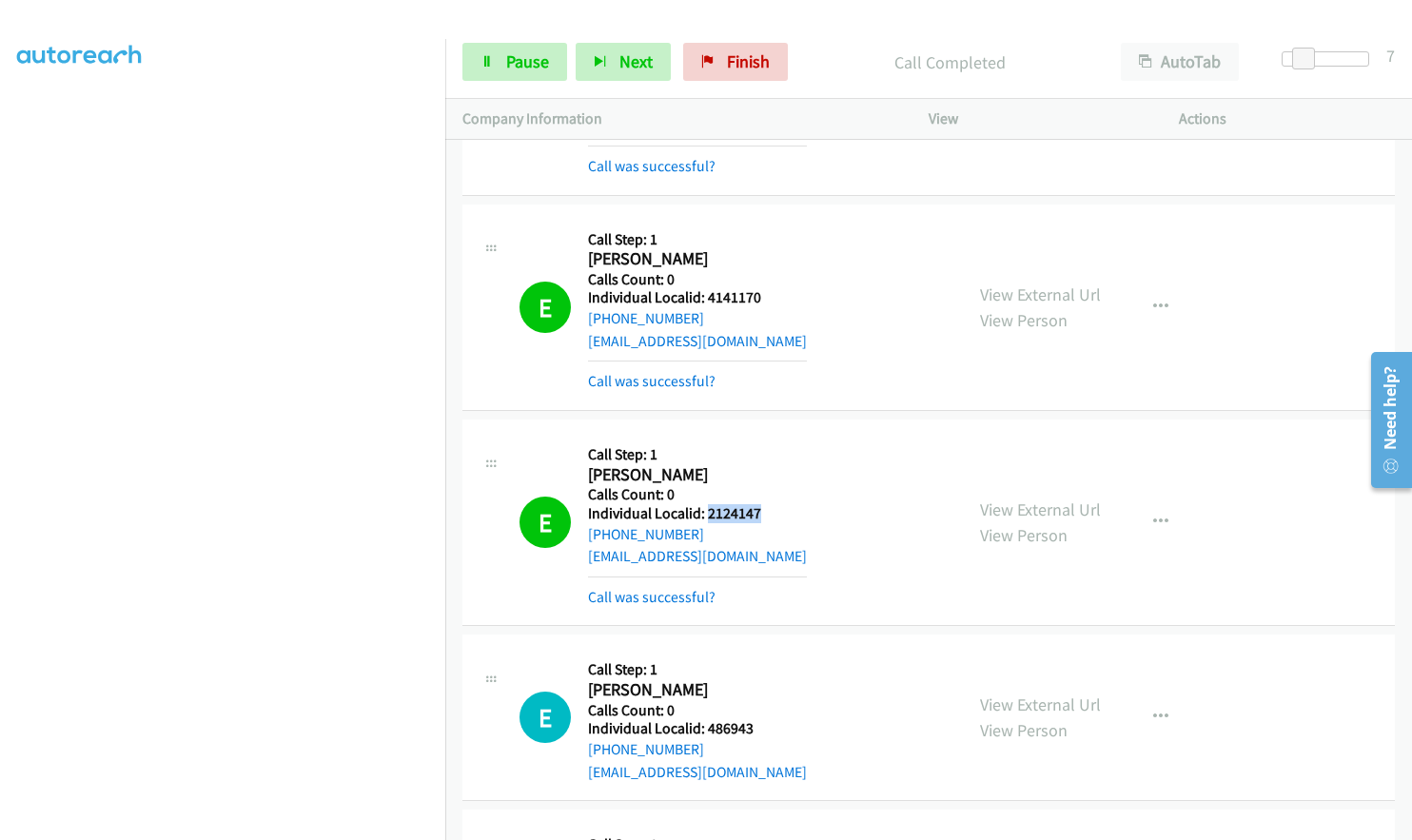 drag, startPoint x: 704, startPoint y: 512, endPoint x: 773, endPoint y: 514, distance: 69.02898 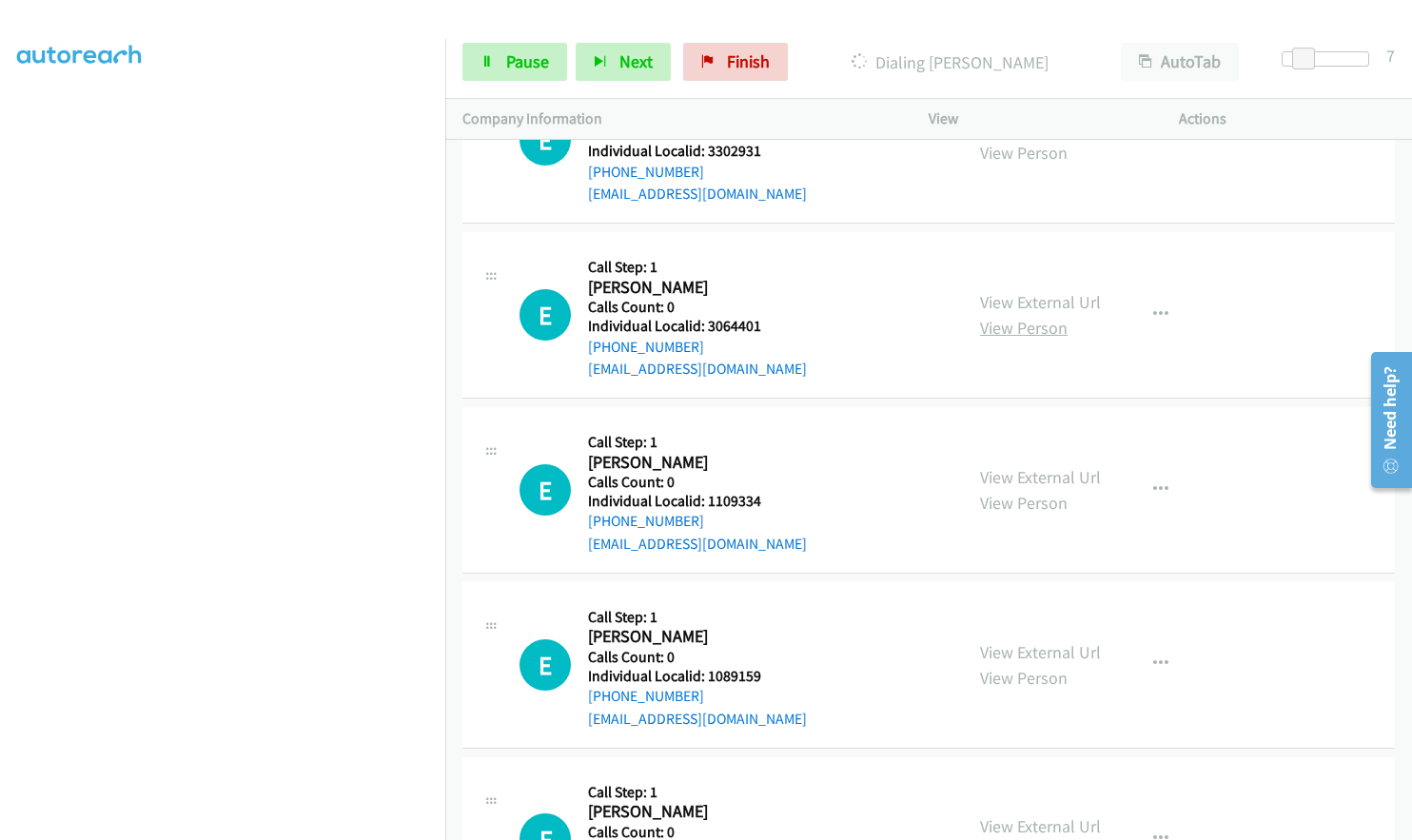 scroll, scrollTop: 4389, scrollLeft: 0, axis: vertical 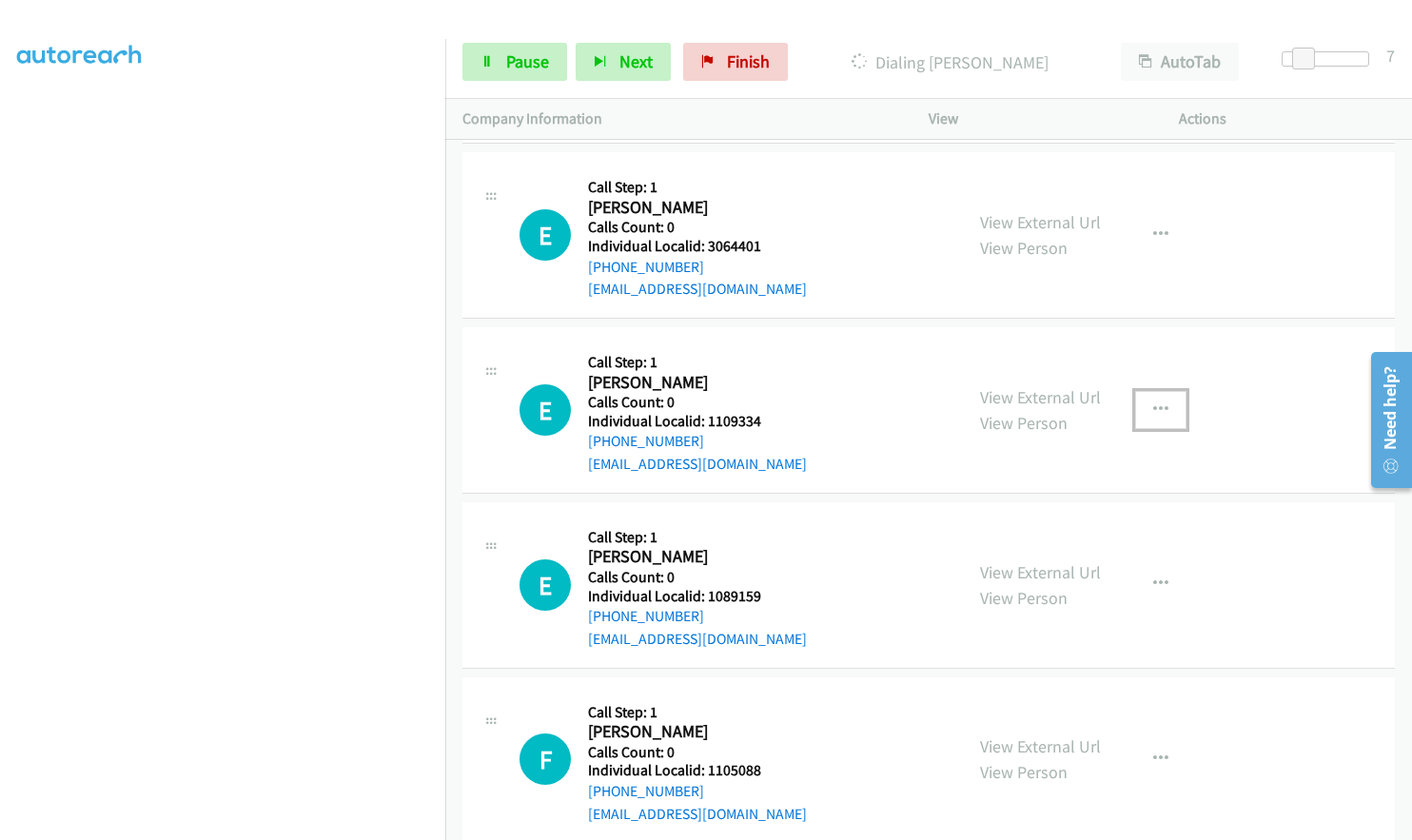 click at bounding box center [1161, 410] 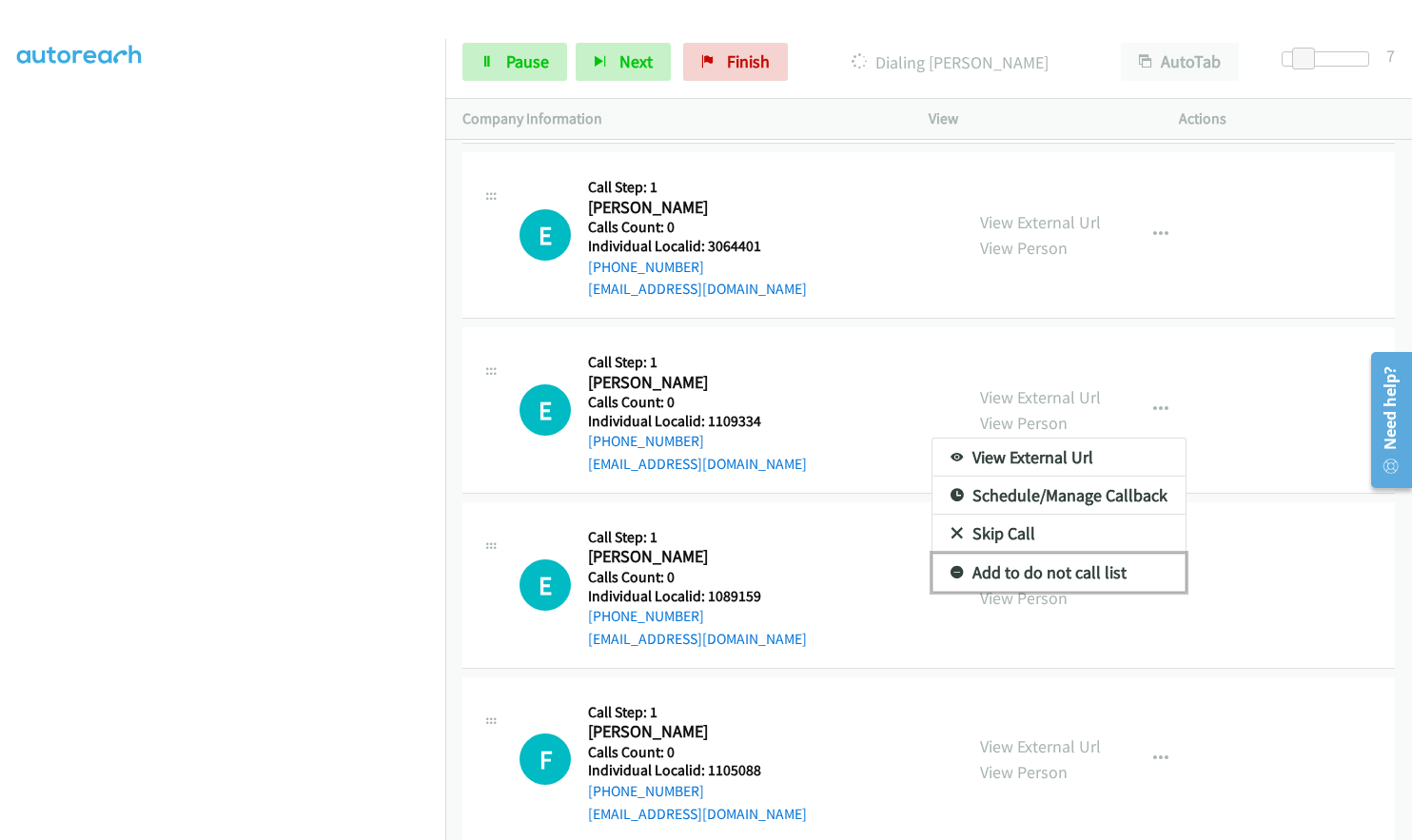 click at bounding box center [957, 574] 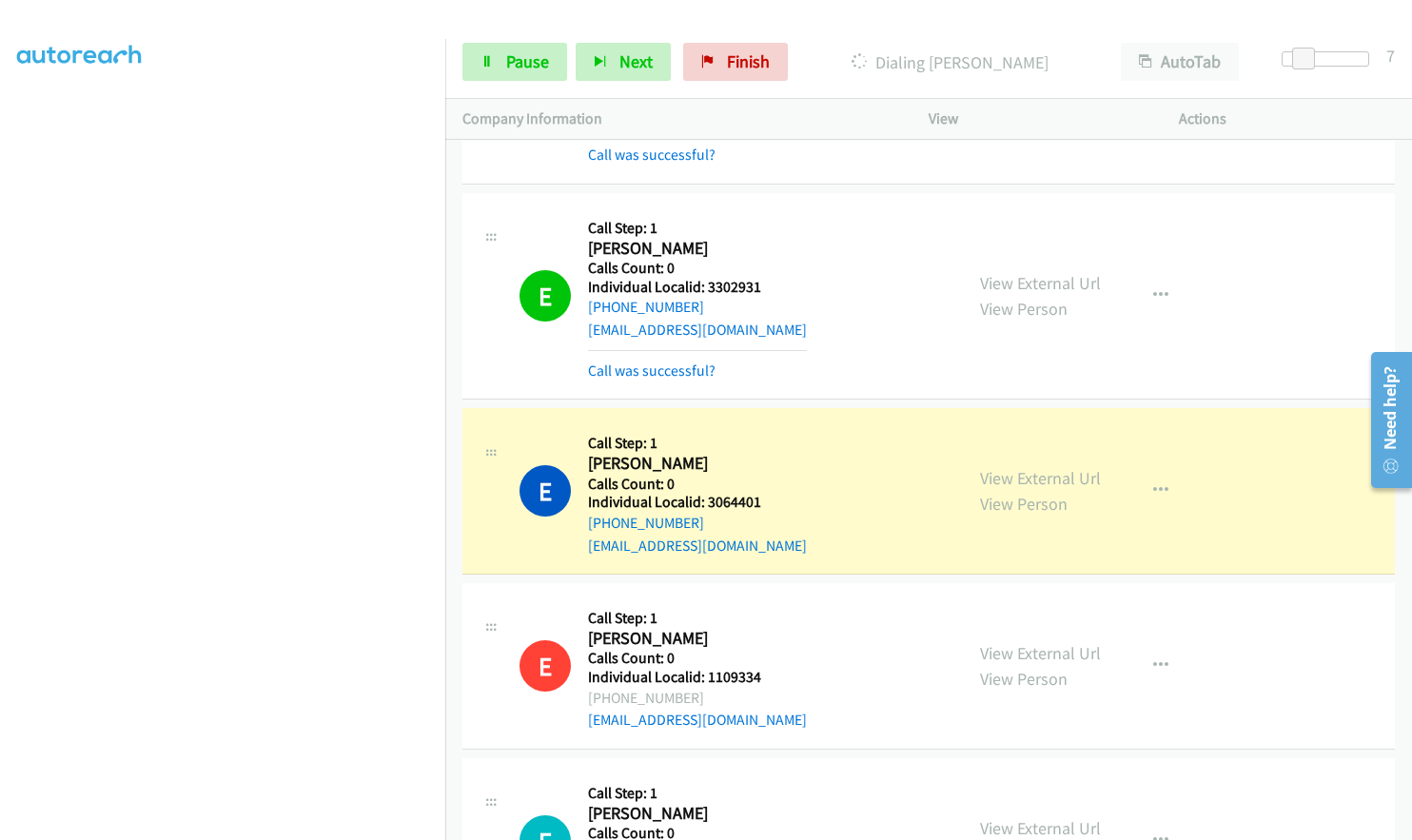 scroll, scrollTop: 4169, scrollLeft: 0, axis: vertical 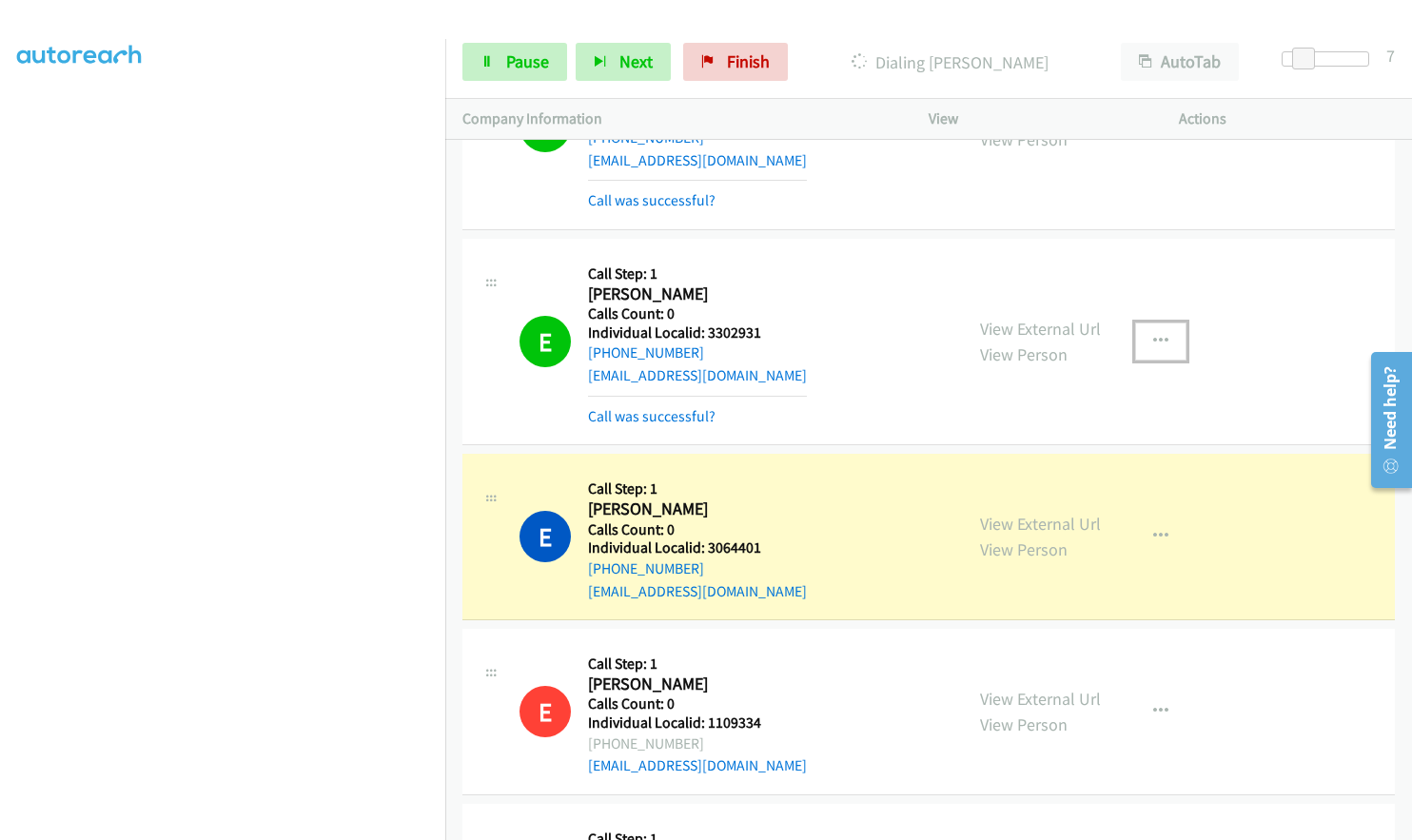 click at bounding box center [1161, 342] 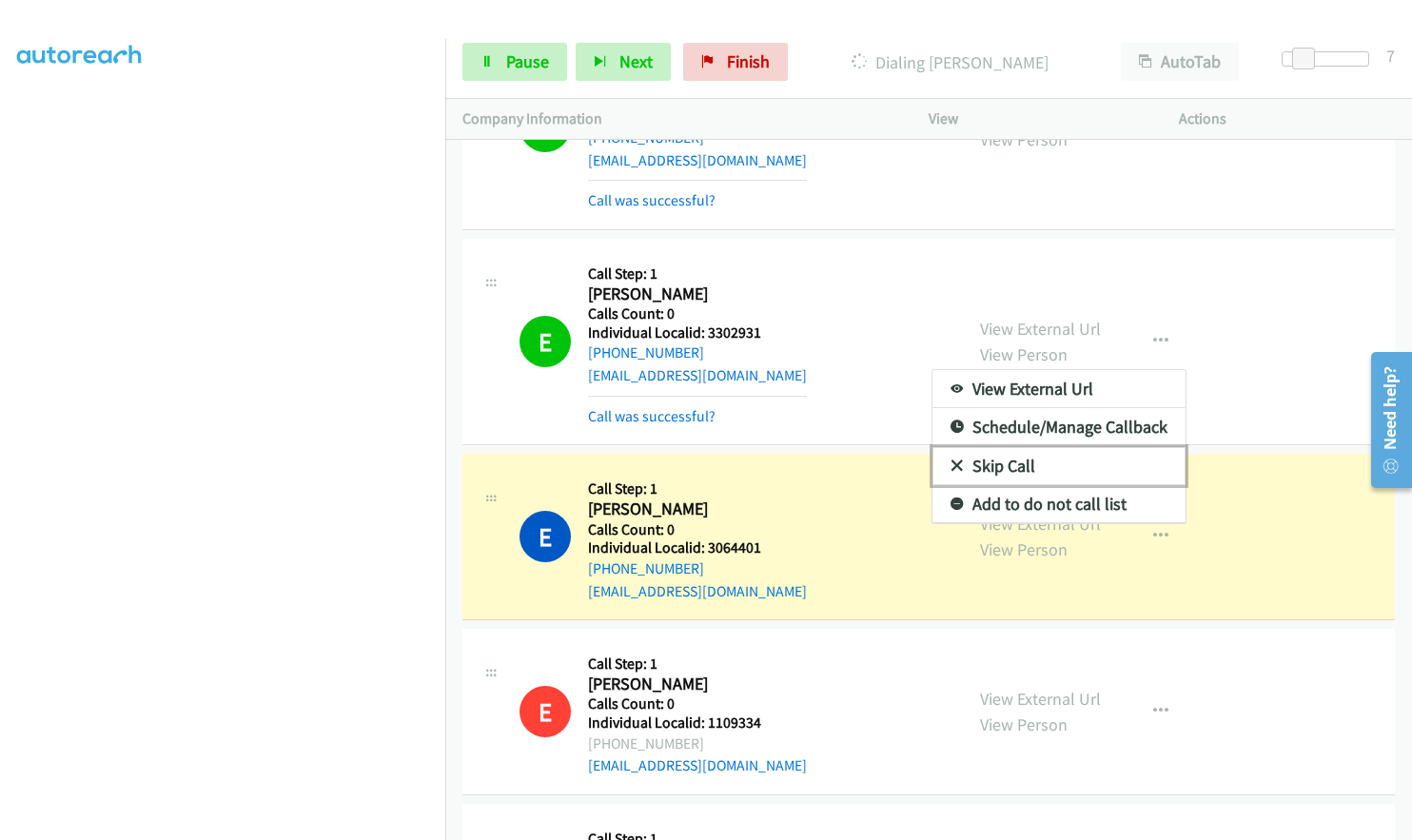 click at bounding box center [957, 467] 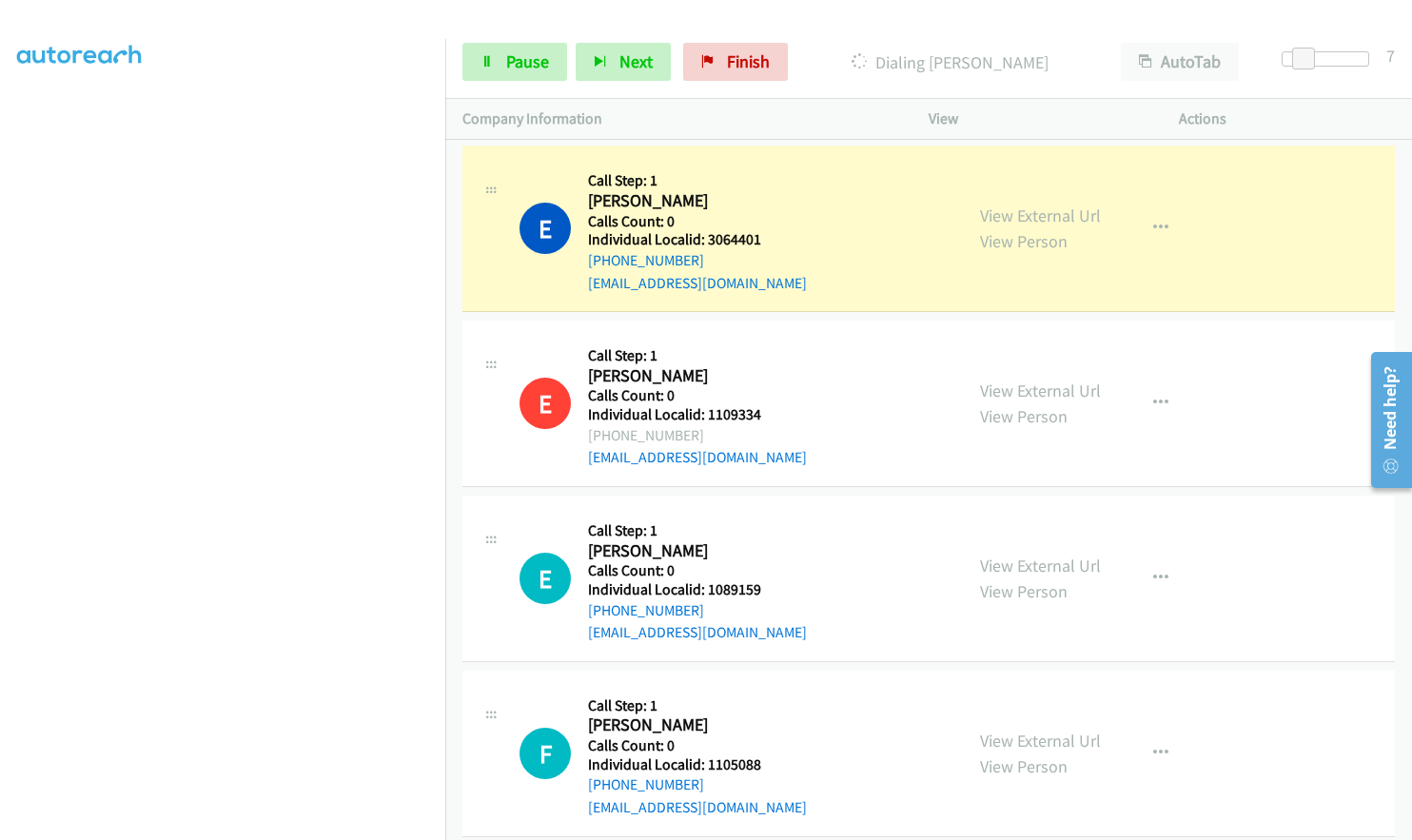scroll, scrollTop: 4478, scrollLeft: 0, axis: vertical 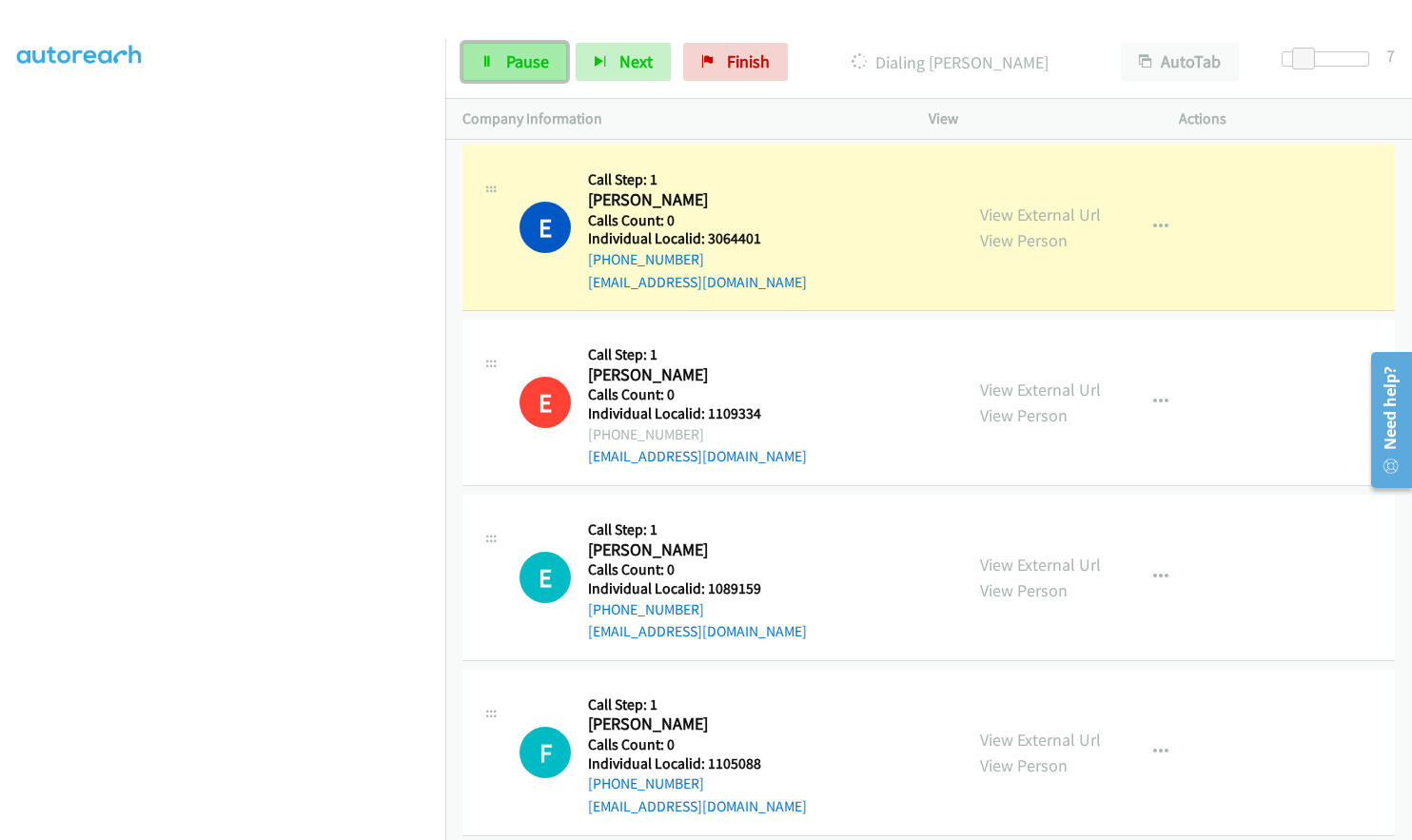 click on "Pause" at bounding box center [527, 61] 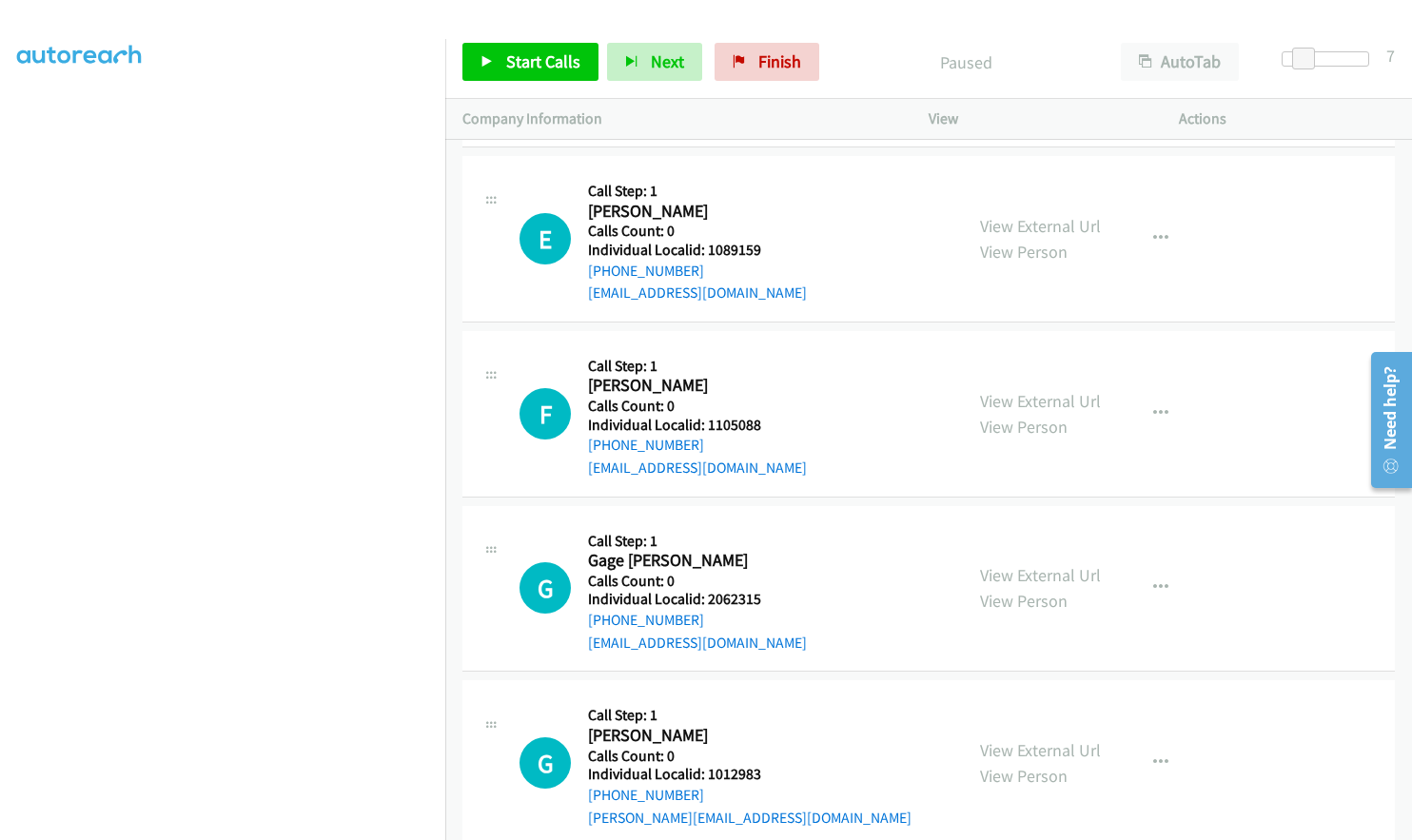 scroll, scrollTop: 4835, scrollLeft: 0, axis: vertical 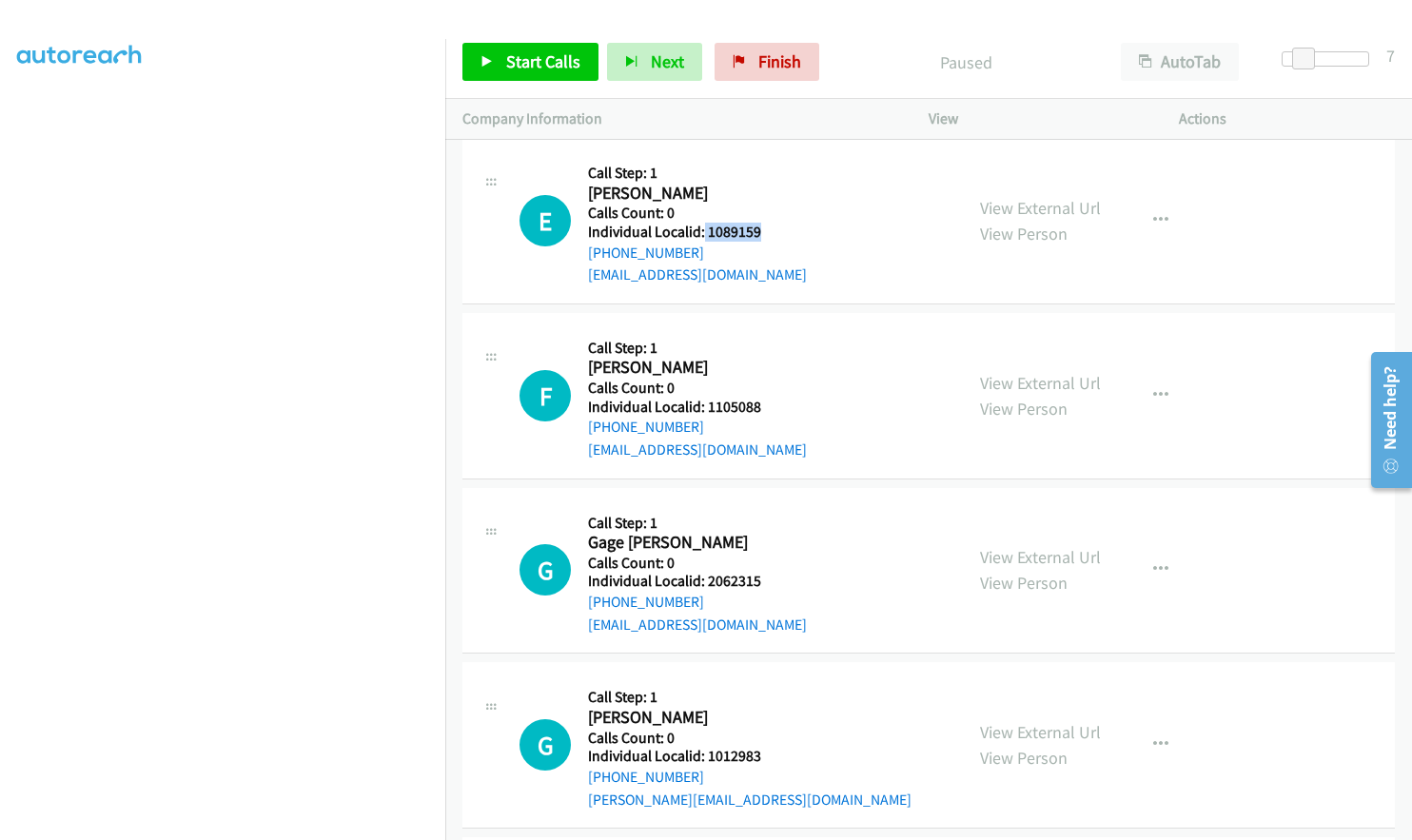 drag, startPoint x: 703, startPoint y: 233, endPoint x: 766, endPoint y: 233, distance: 63 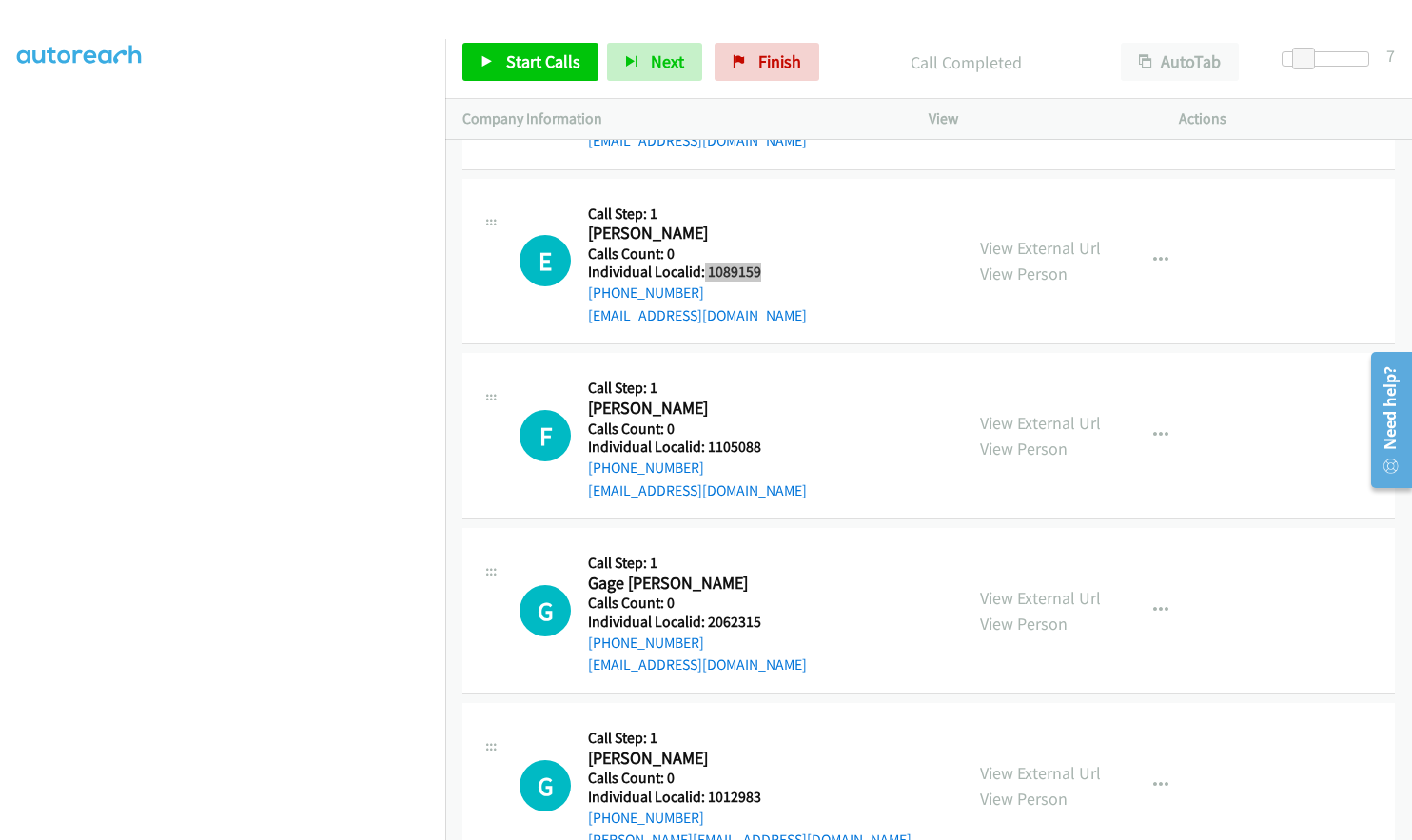 scroll, scrollTop: 4875, scrollLeft: 0, axis: vertical 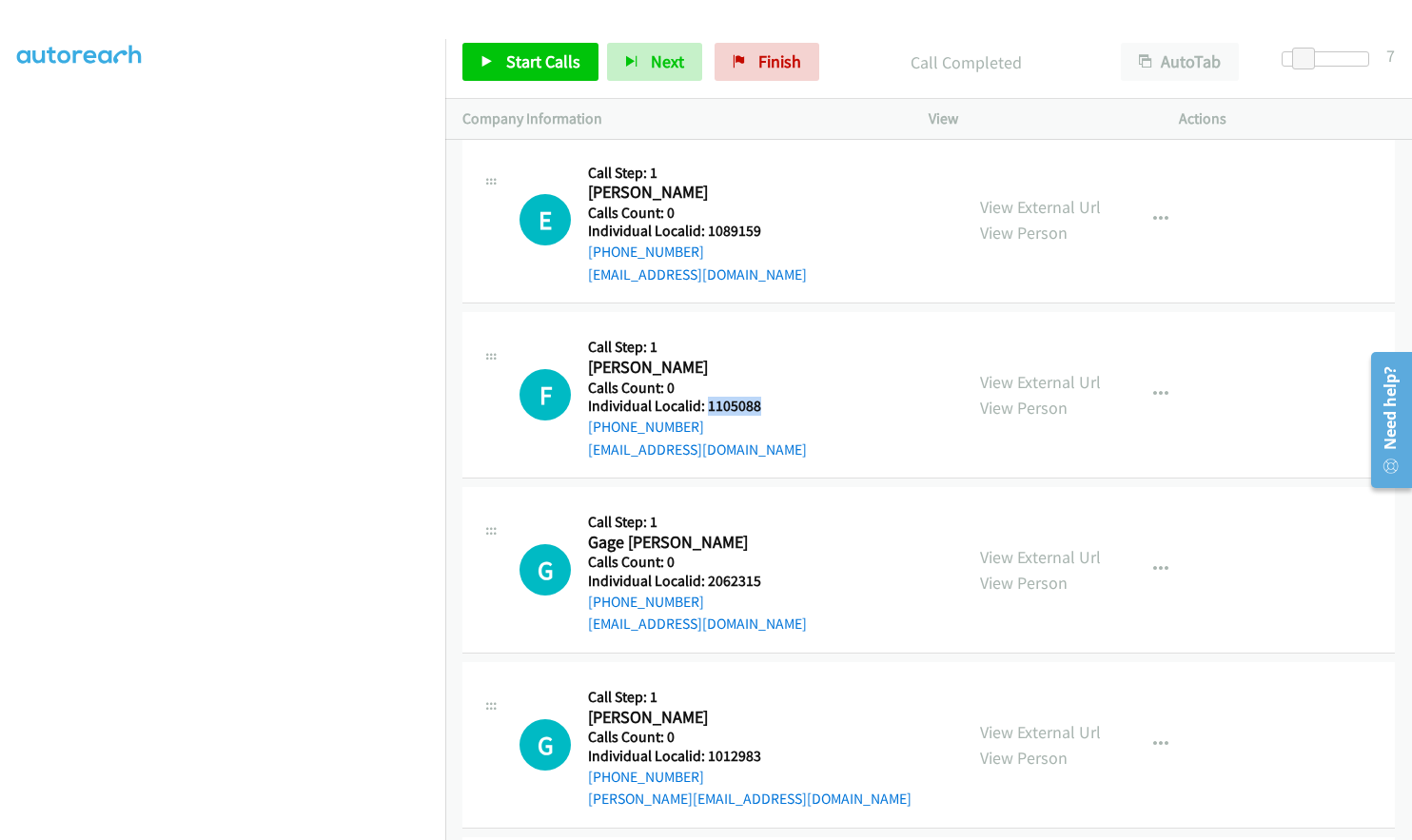 drag, startPoint x: 707, startPoint y: 405, endPoint x: 769, endPoint y: 405, distance: 62 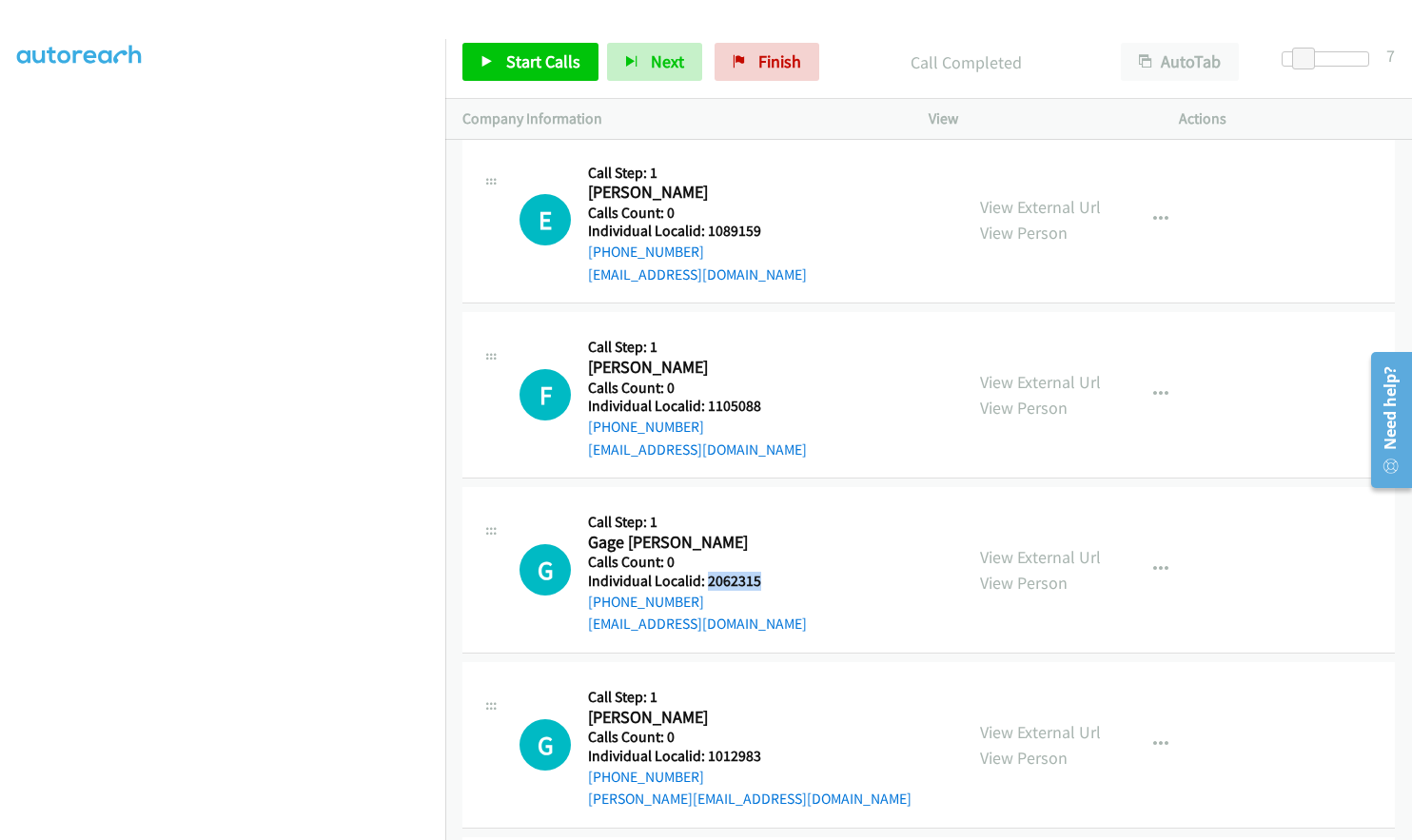 drag, startPoint x: 705, startPoint y: 586, endPoint x: 770, endPoint y: 586, distance: 65 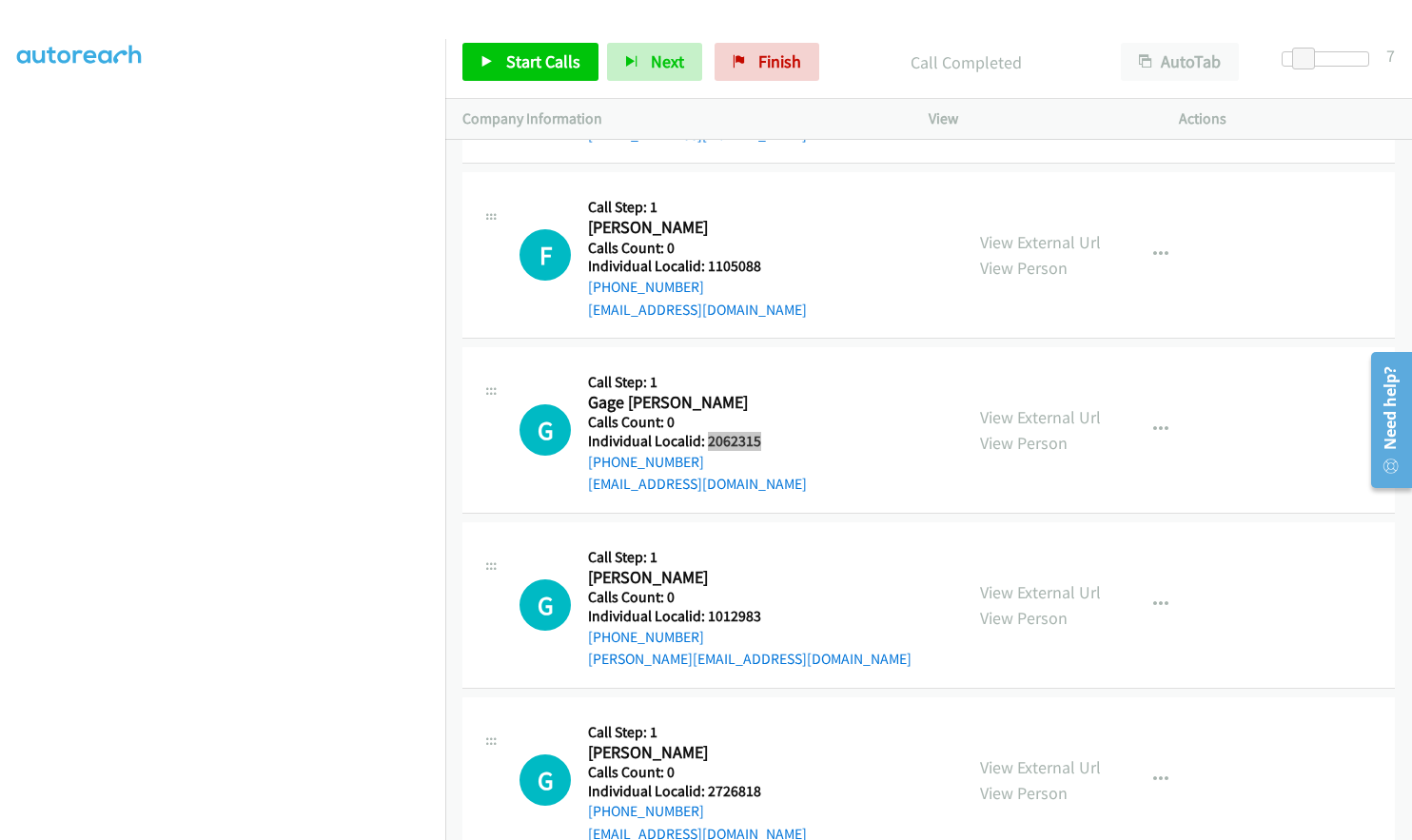 scroll, scrollTop: 5042, scrollLeft: 0, axis: vertical 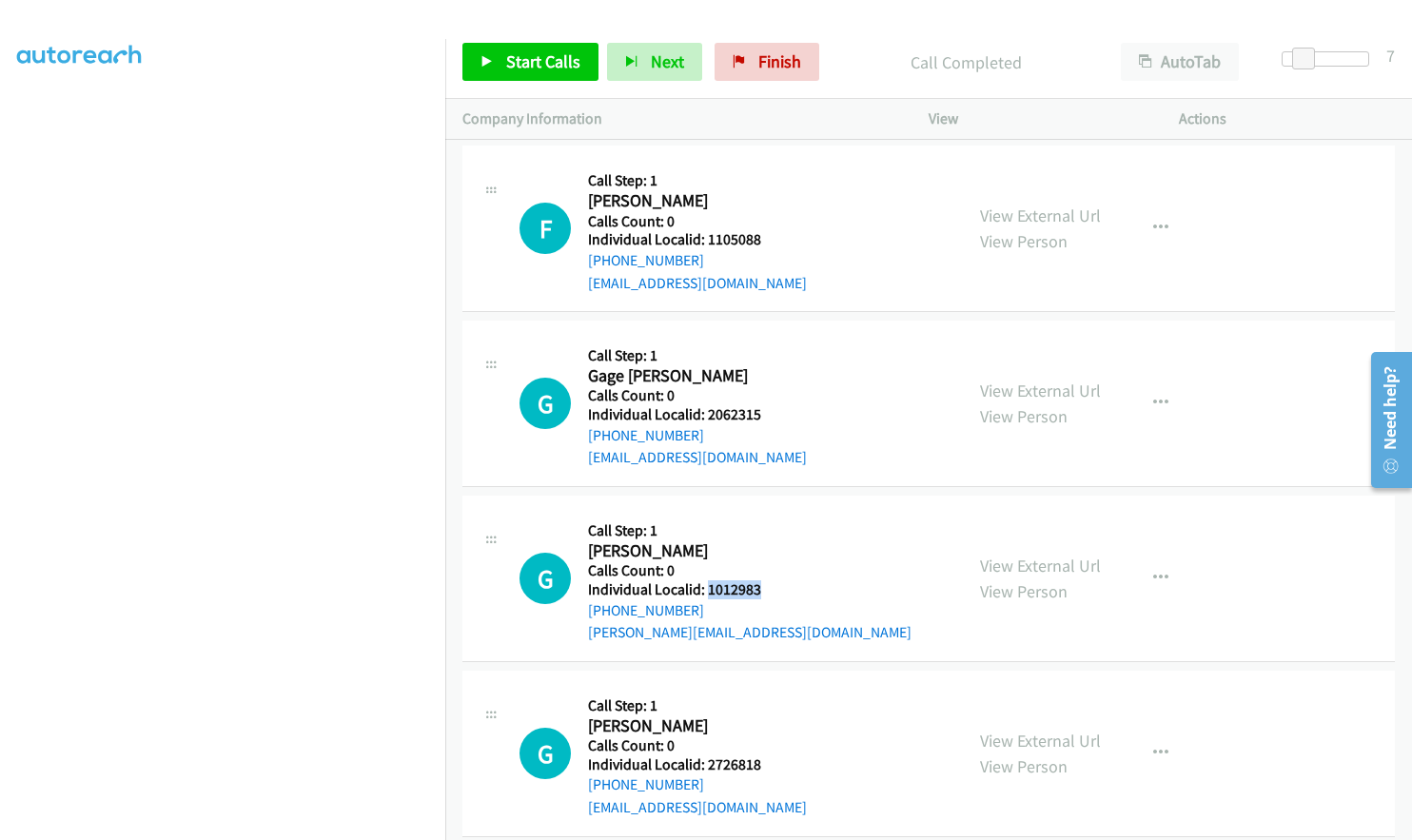 drag, startPoint x: 704, startPoint y: 594, endPoint x: 780, endPoint y: 588, distance: 76.236474 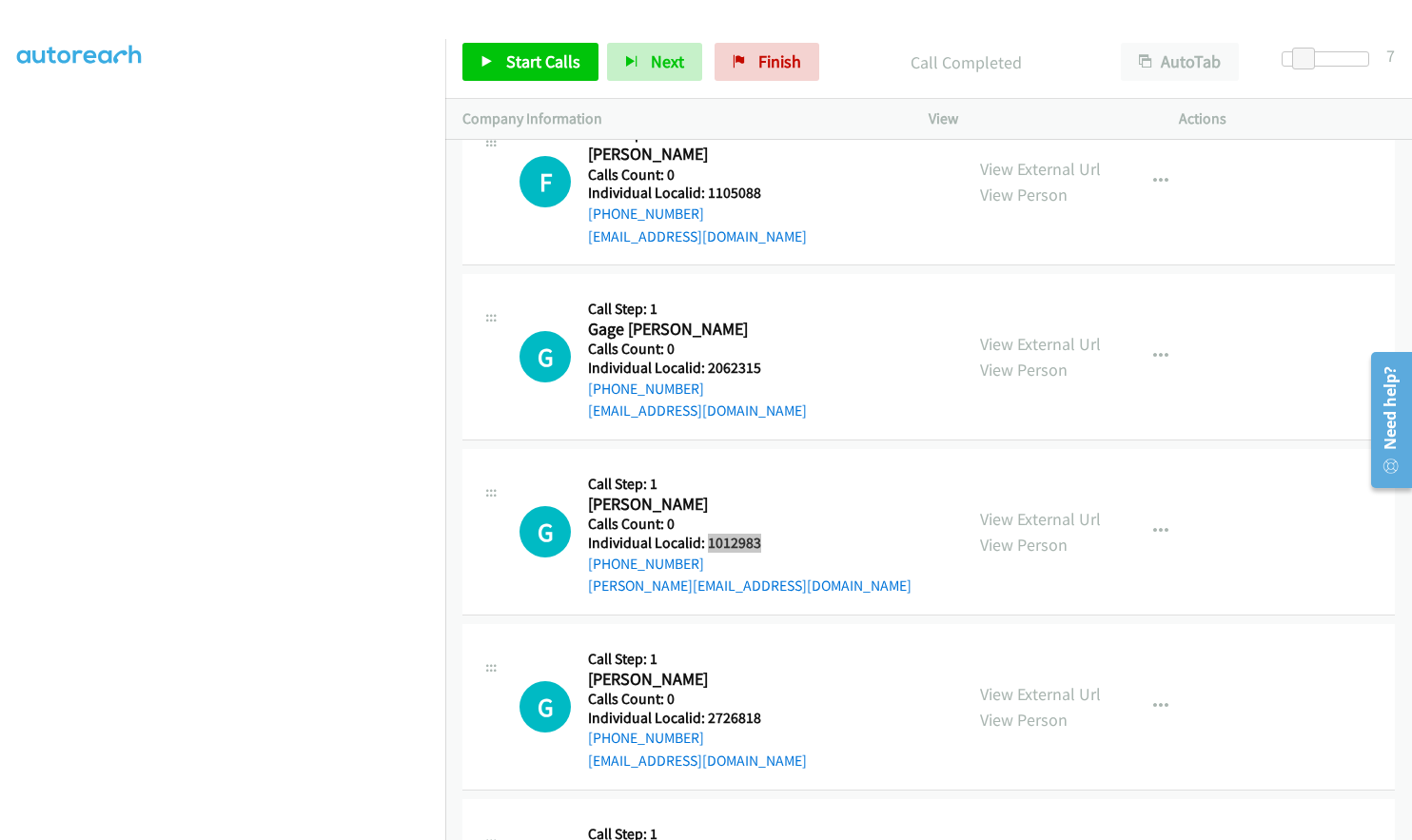 scroll, scrollTop: 5256, scrollLeft: 0, axis: vertical 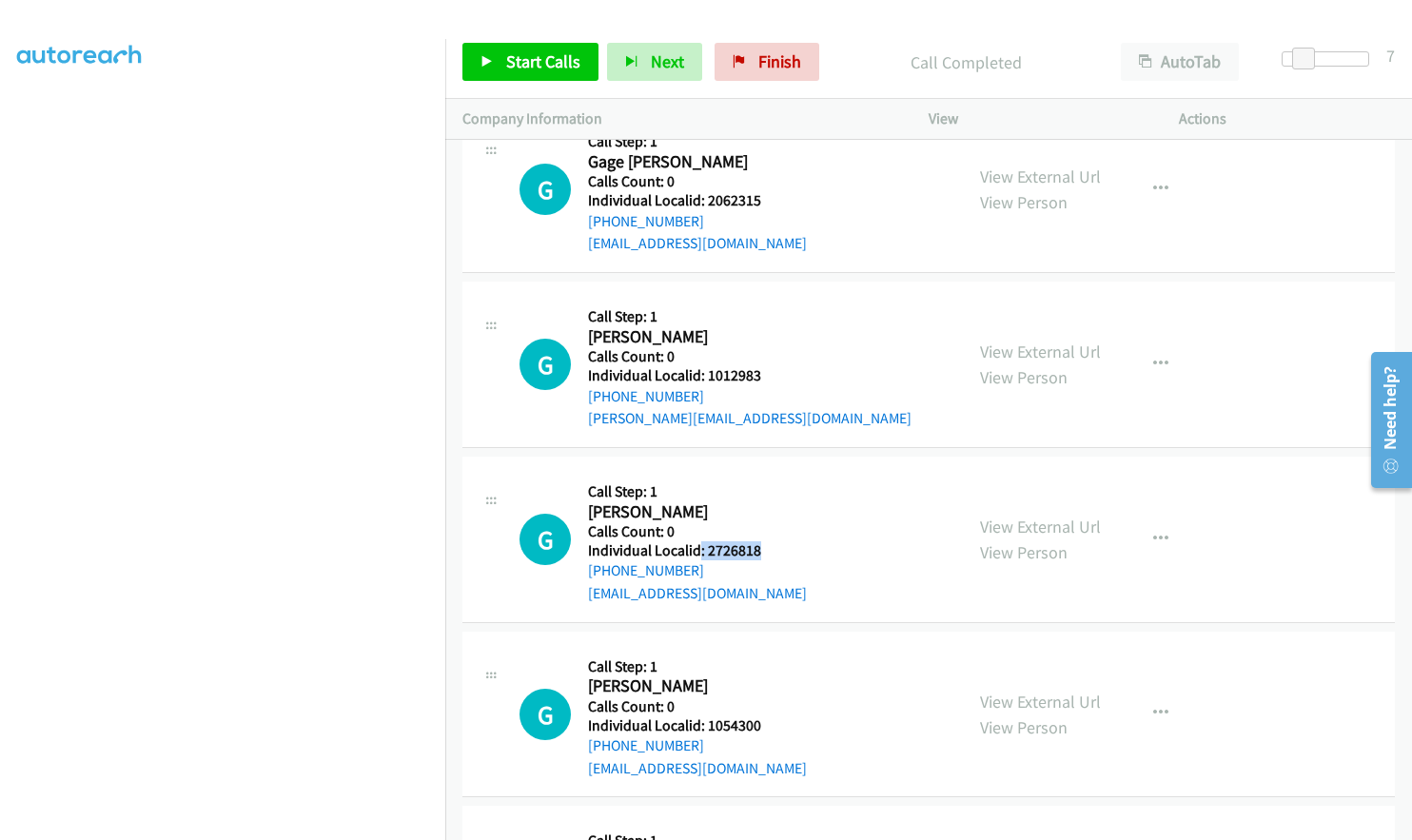 drag, startPoint x: 700, startPoint y: 547, endPoint x: 762, endPoint y: 550, distance: 62.07254 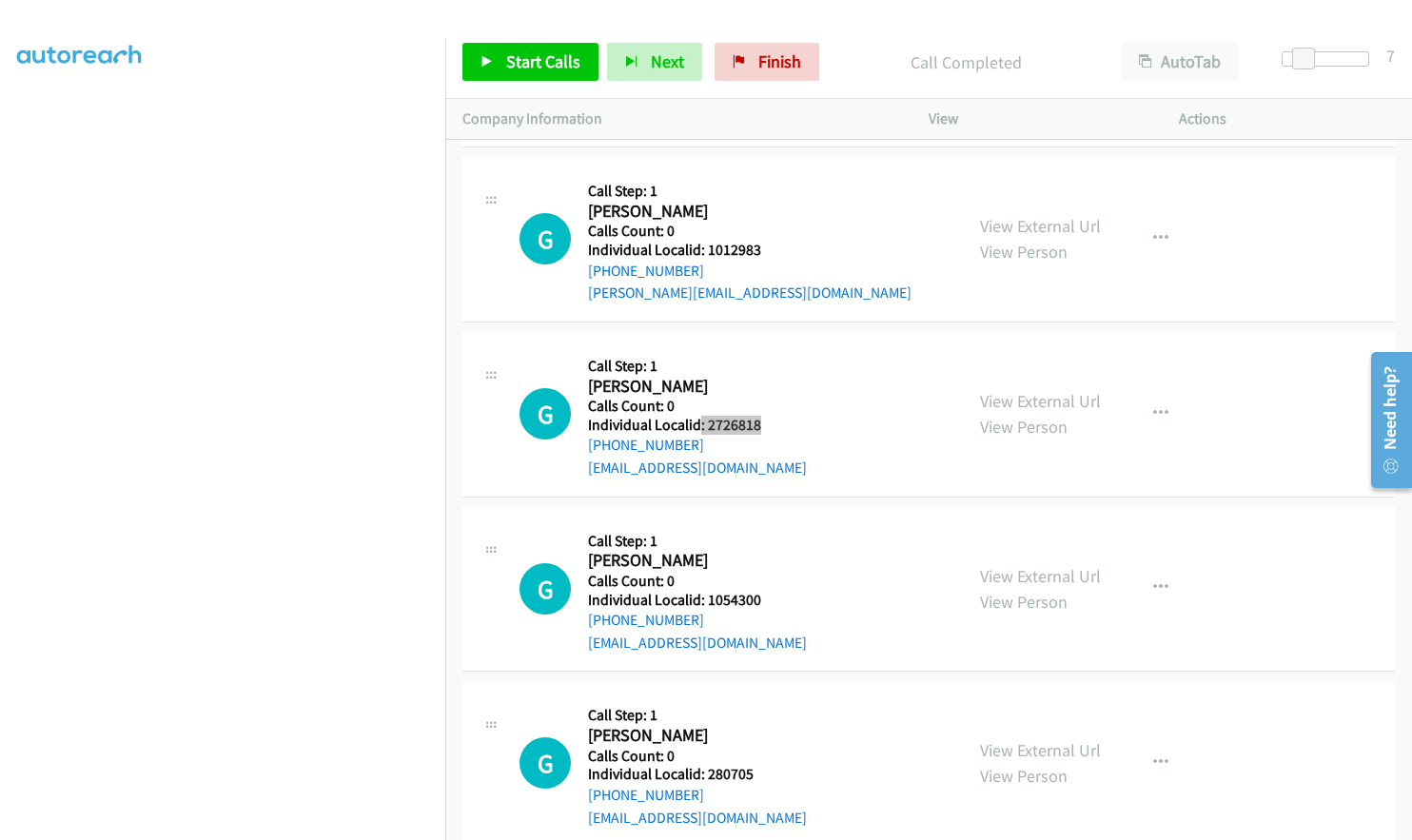 scroll, scrollTop: 5399, scrollLeft: 0, axis: vertical 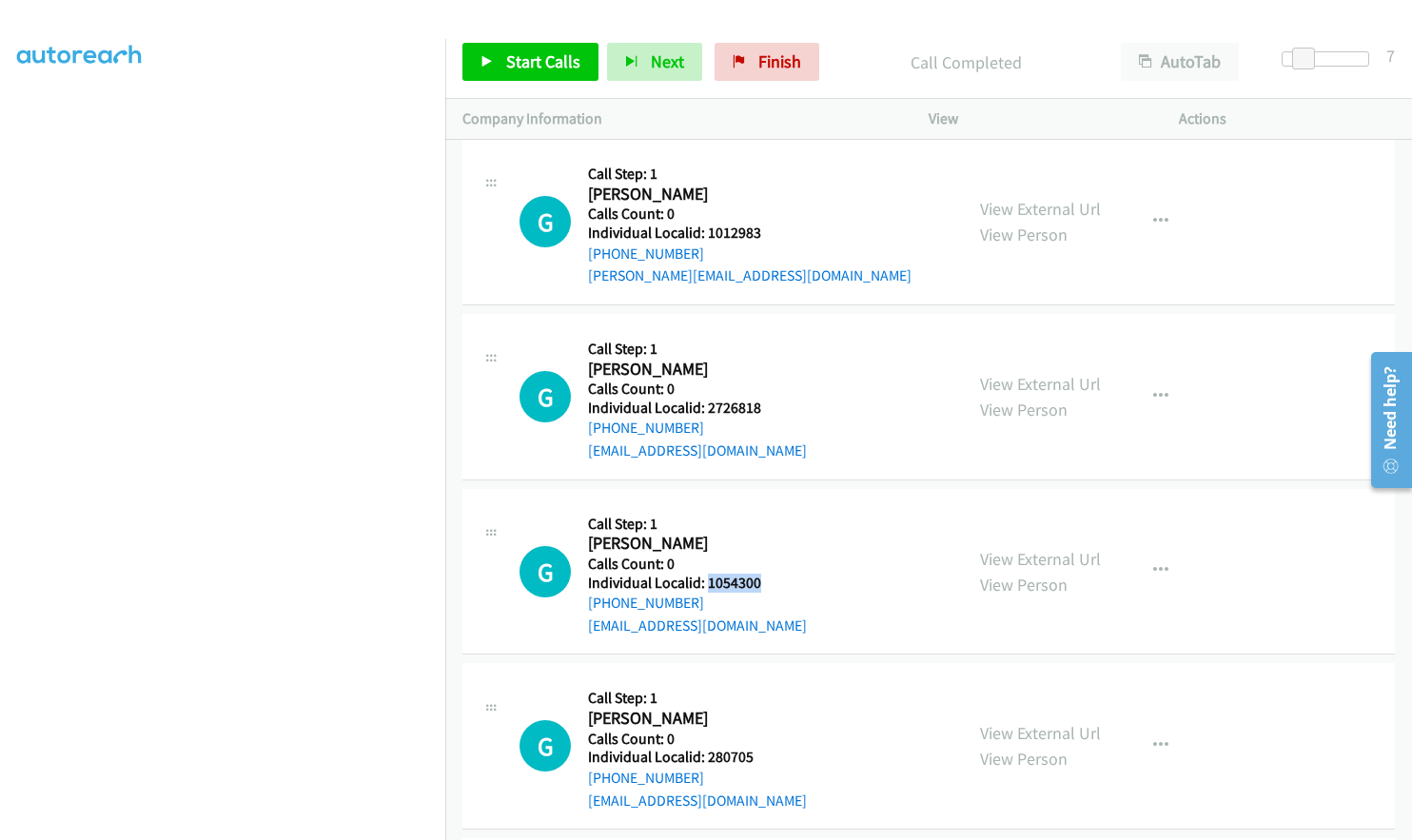 drag, startPoint x: 705, startPoint y: 584, endPoint x: 761, endPoint y: 584, distance: 56 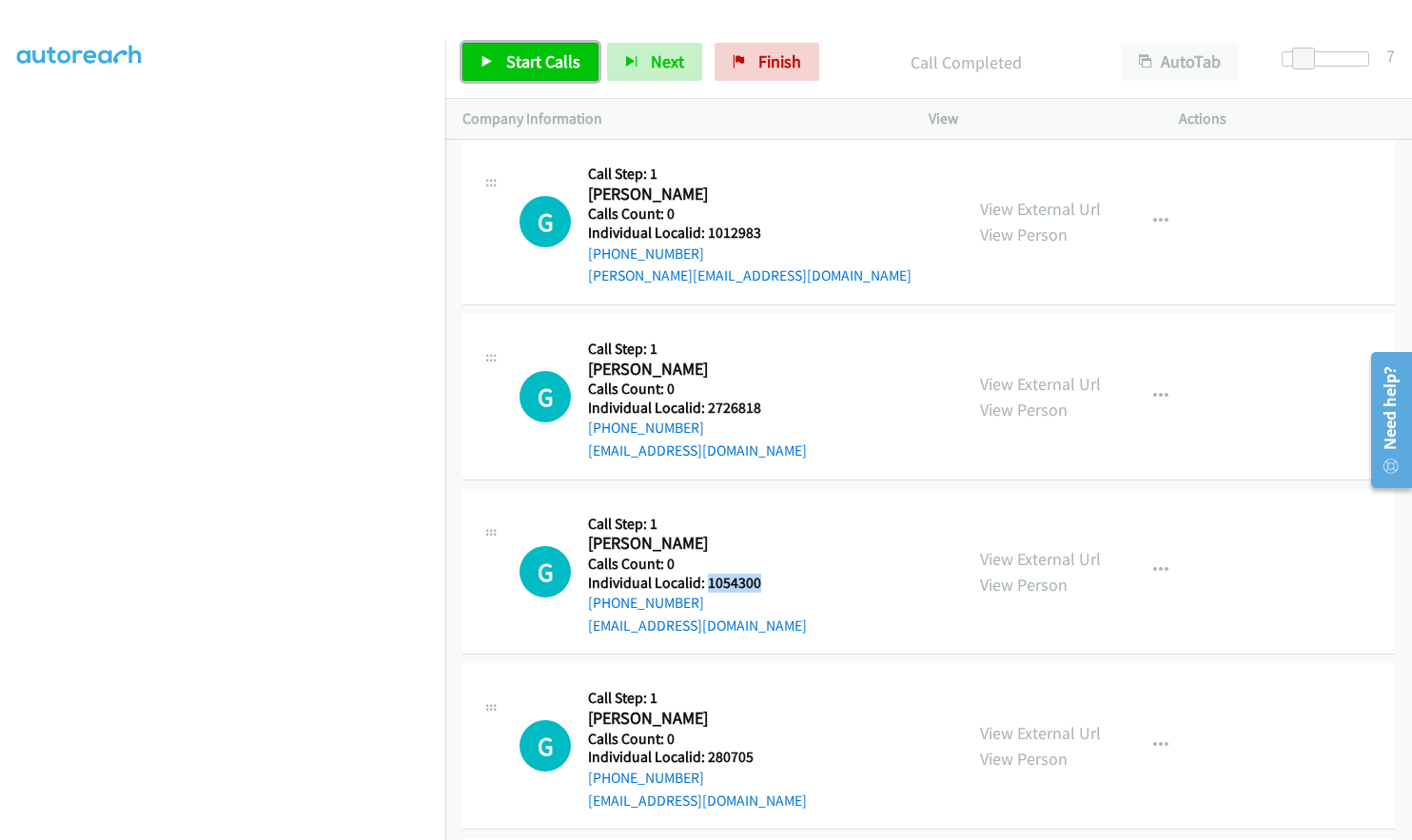 click on "Start Calls" at bounding box center [543, 61] 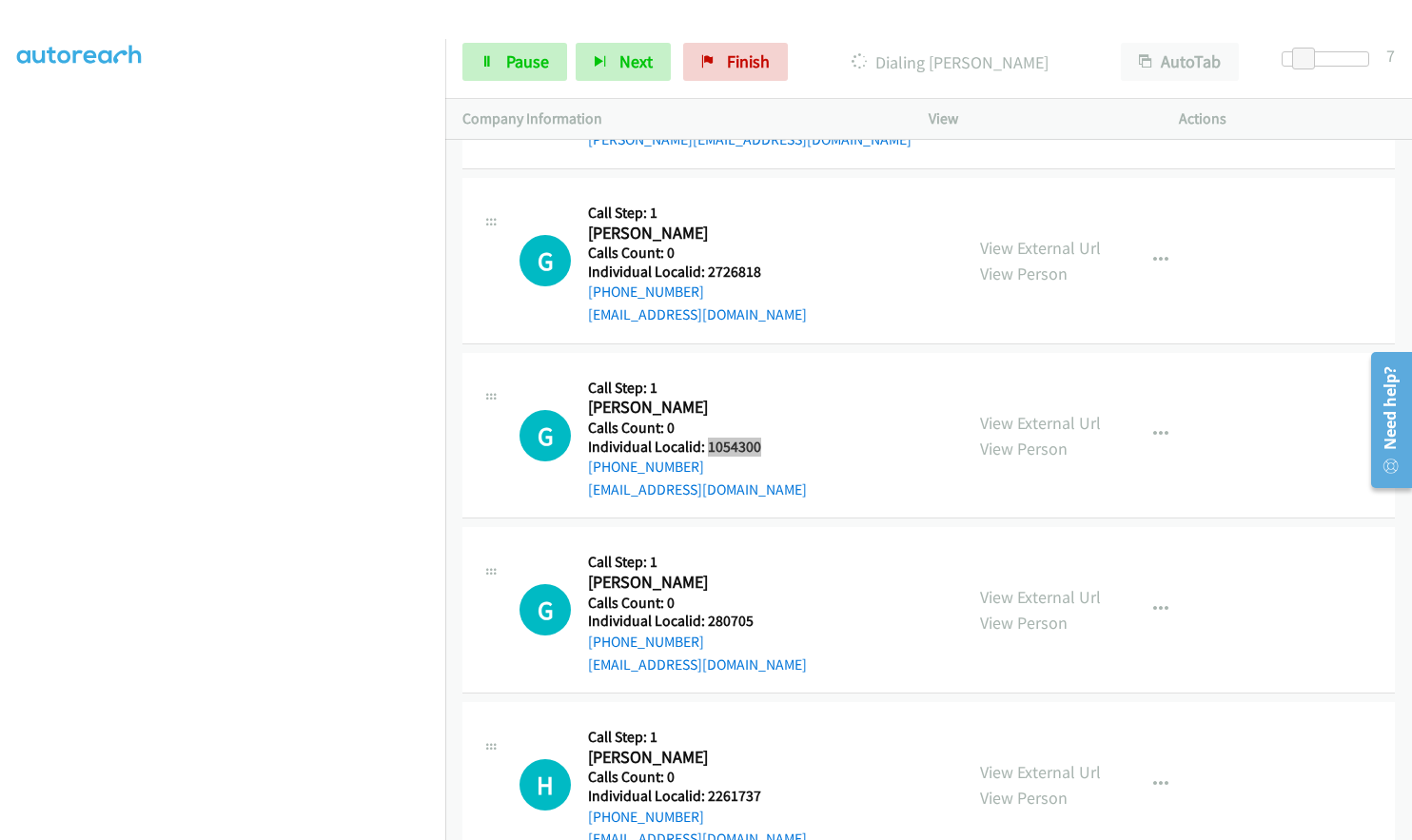 scroll, scrollTop: 5565, scrollLeft: 0, axis: vertical 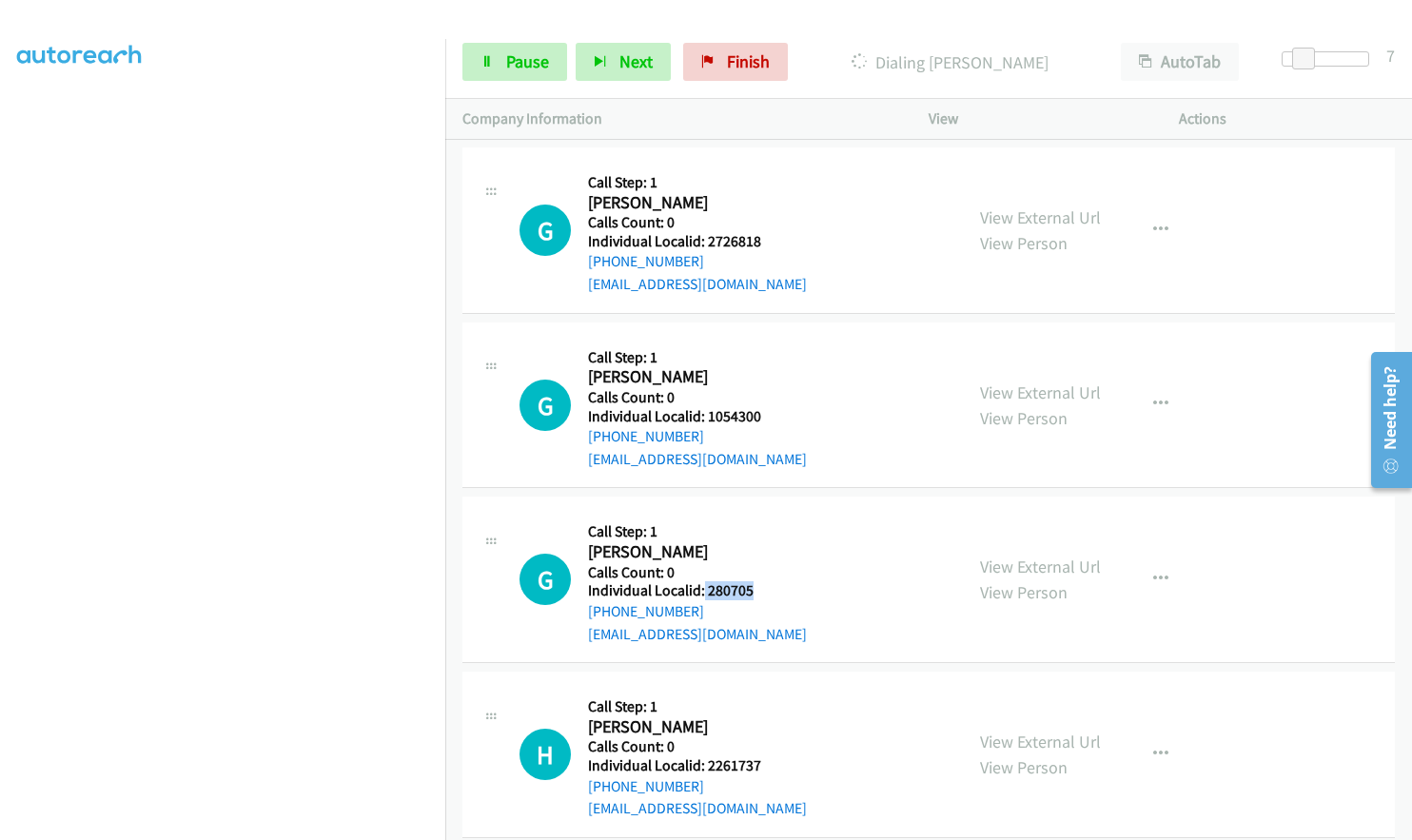 drag, startPoint x: 703, startPoint y: 595, endPoint x: 753, endPoint y: 594, distance: 50.009999 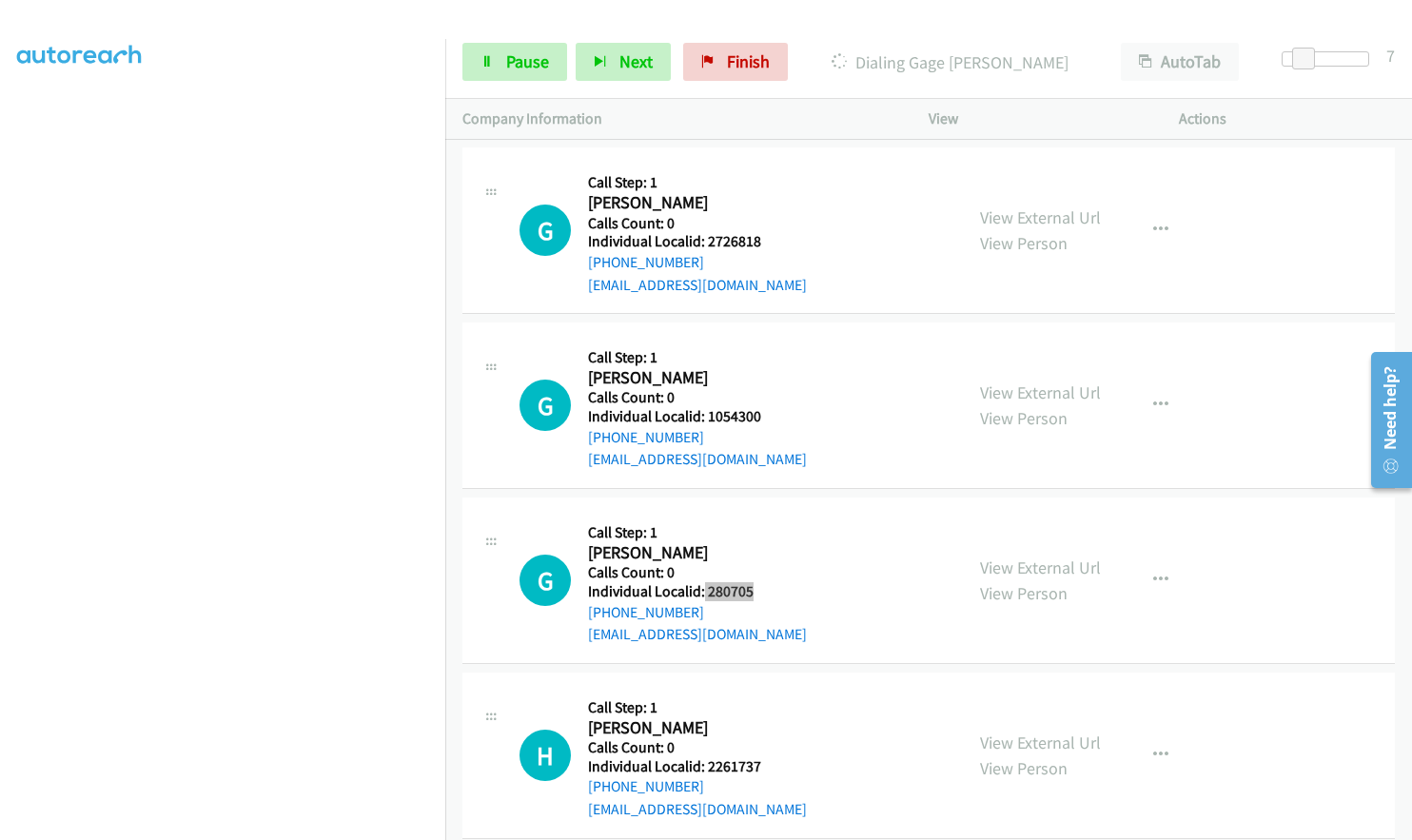 scroll, scrollTop: 5646, scrollLeft: 0, axis: vertical 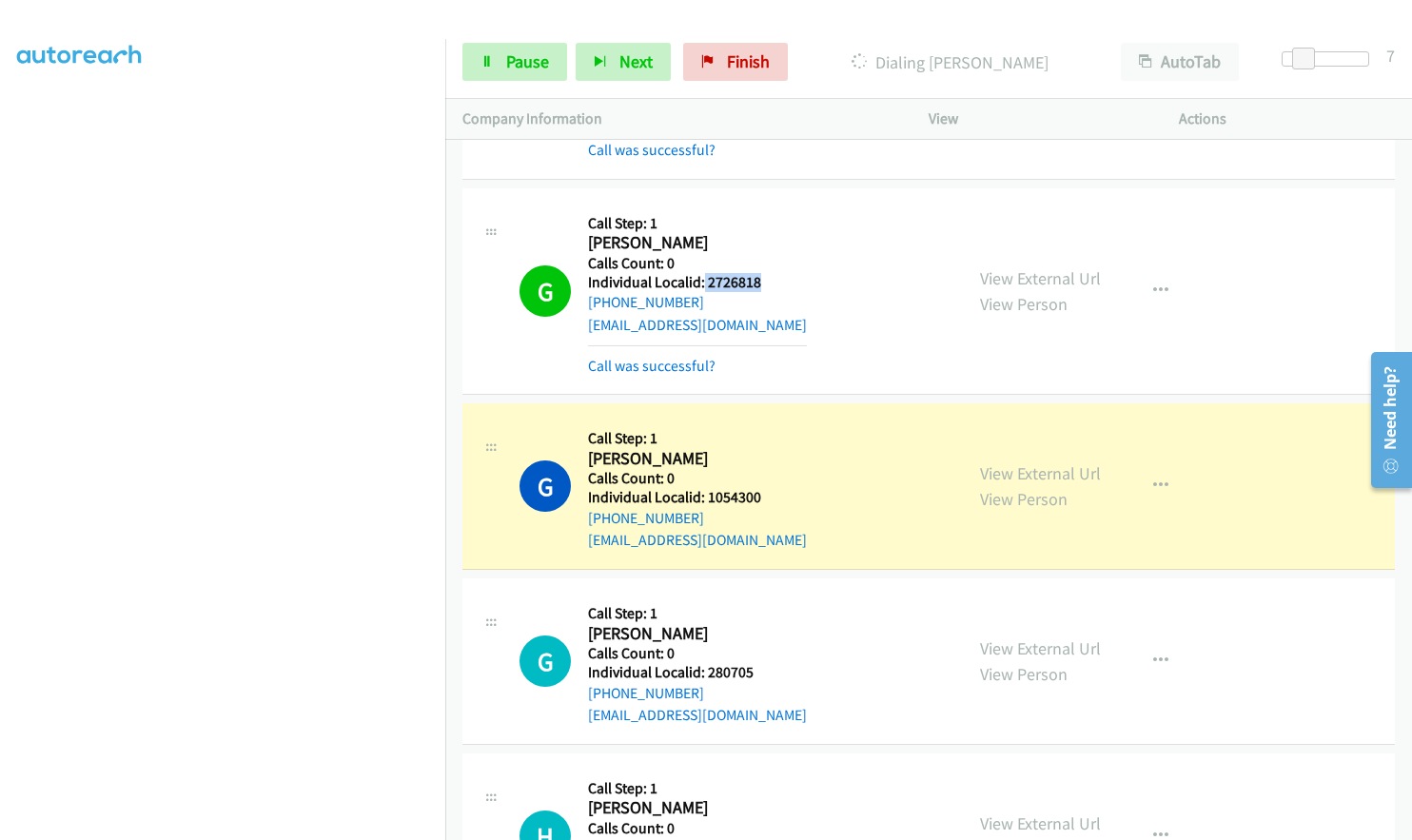 drag, startPoint x: 703, startPoint y: 274, endPoint x: 772, endPoint y: 277, distance: 69.06519 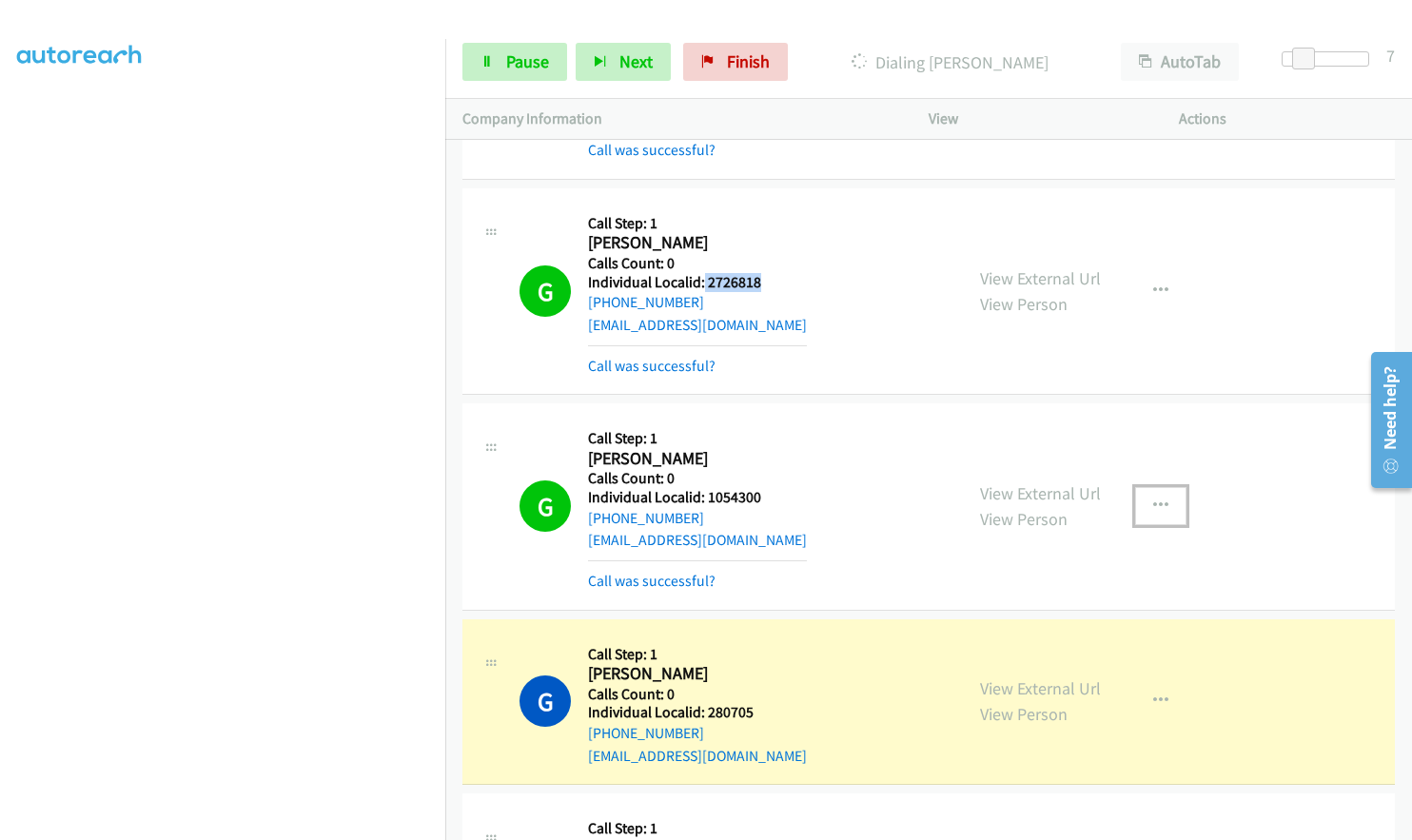 click at bounding box center (1161, 506) 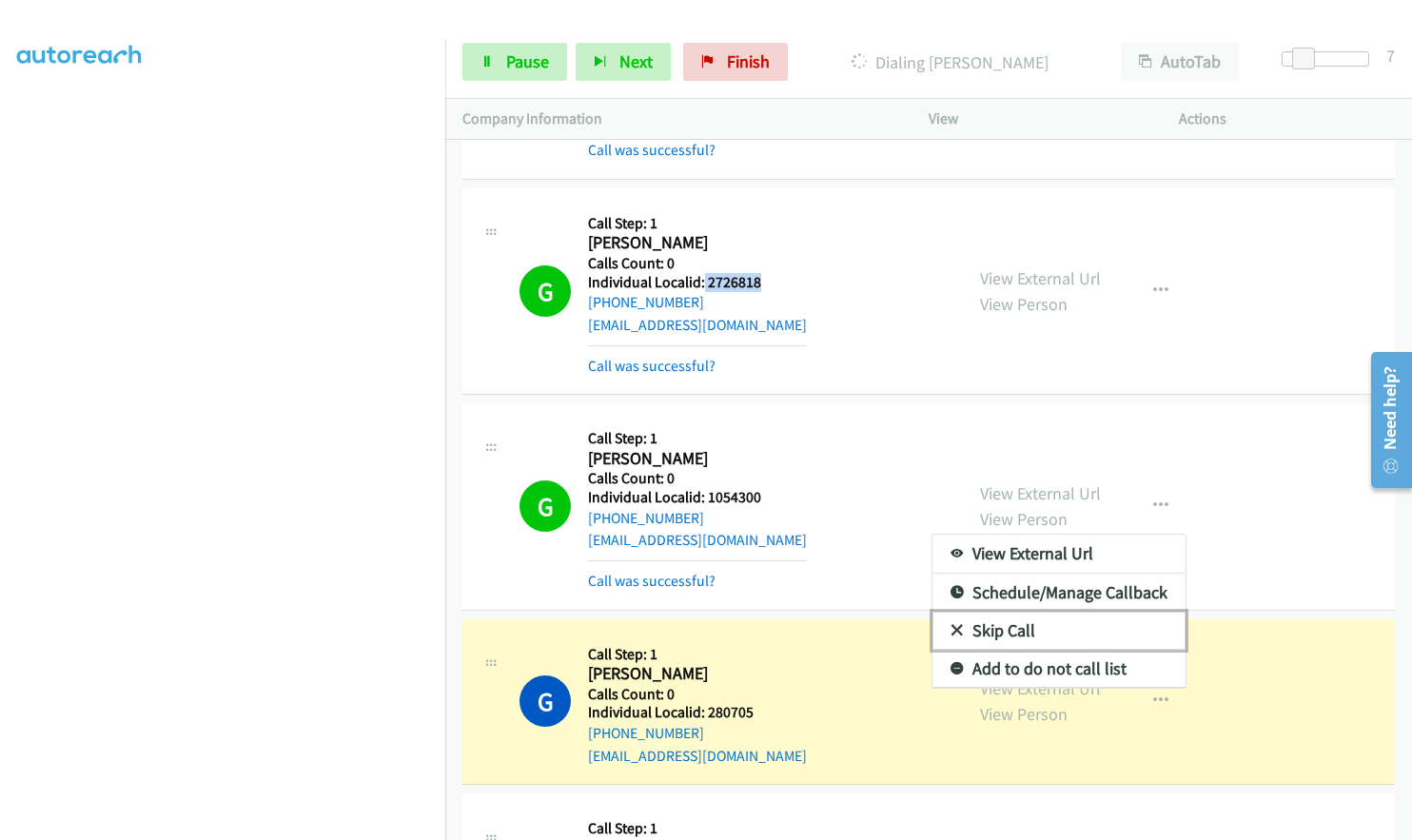 click on "Skip Call" at bounding box center (1059, 631) 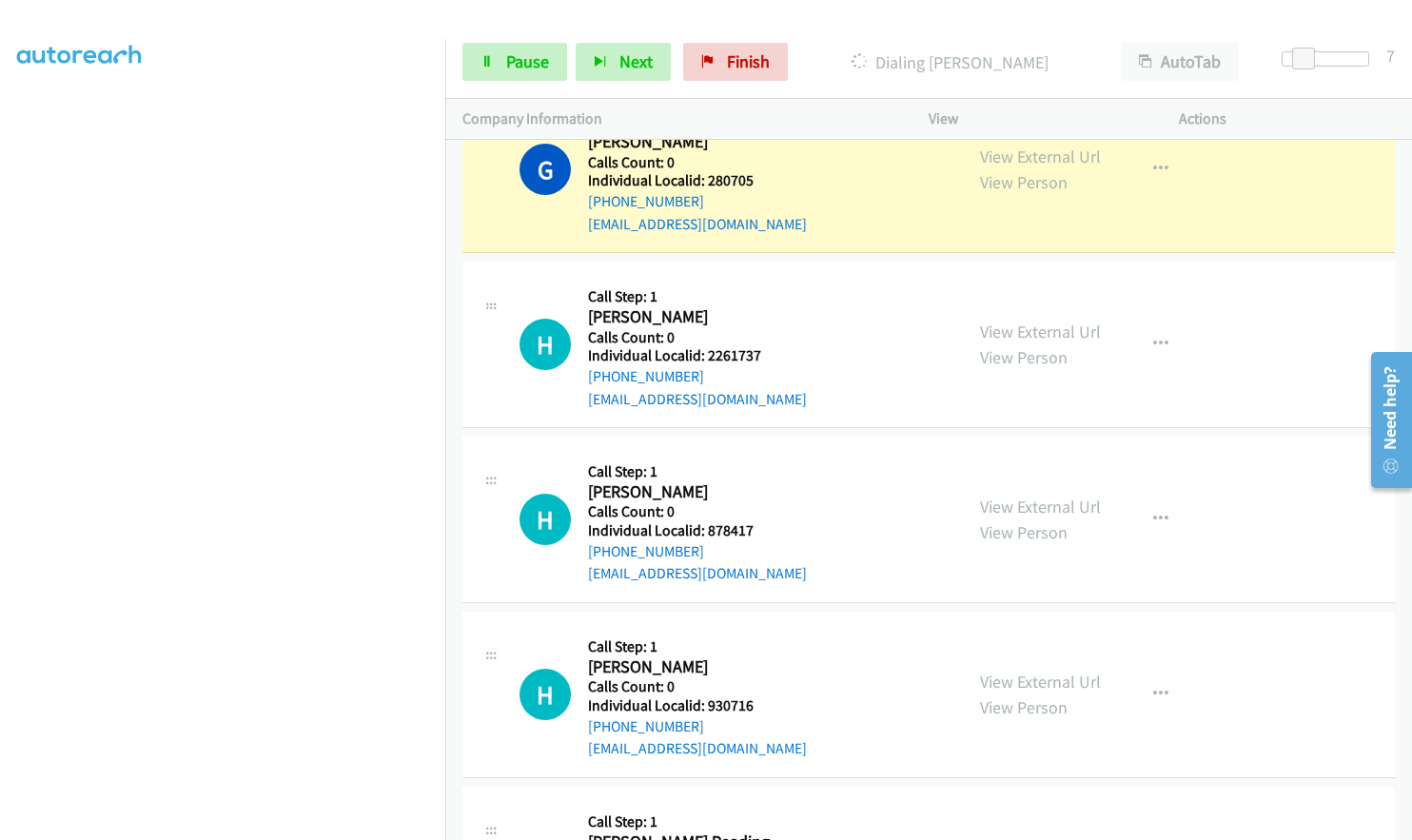 scroll, scrollTop: 6145, scrollLeft: 0, axis: vertical 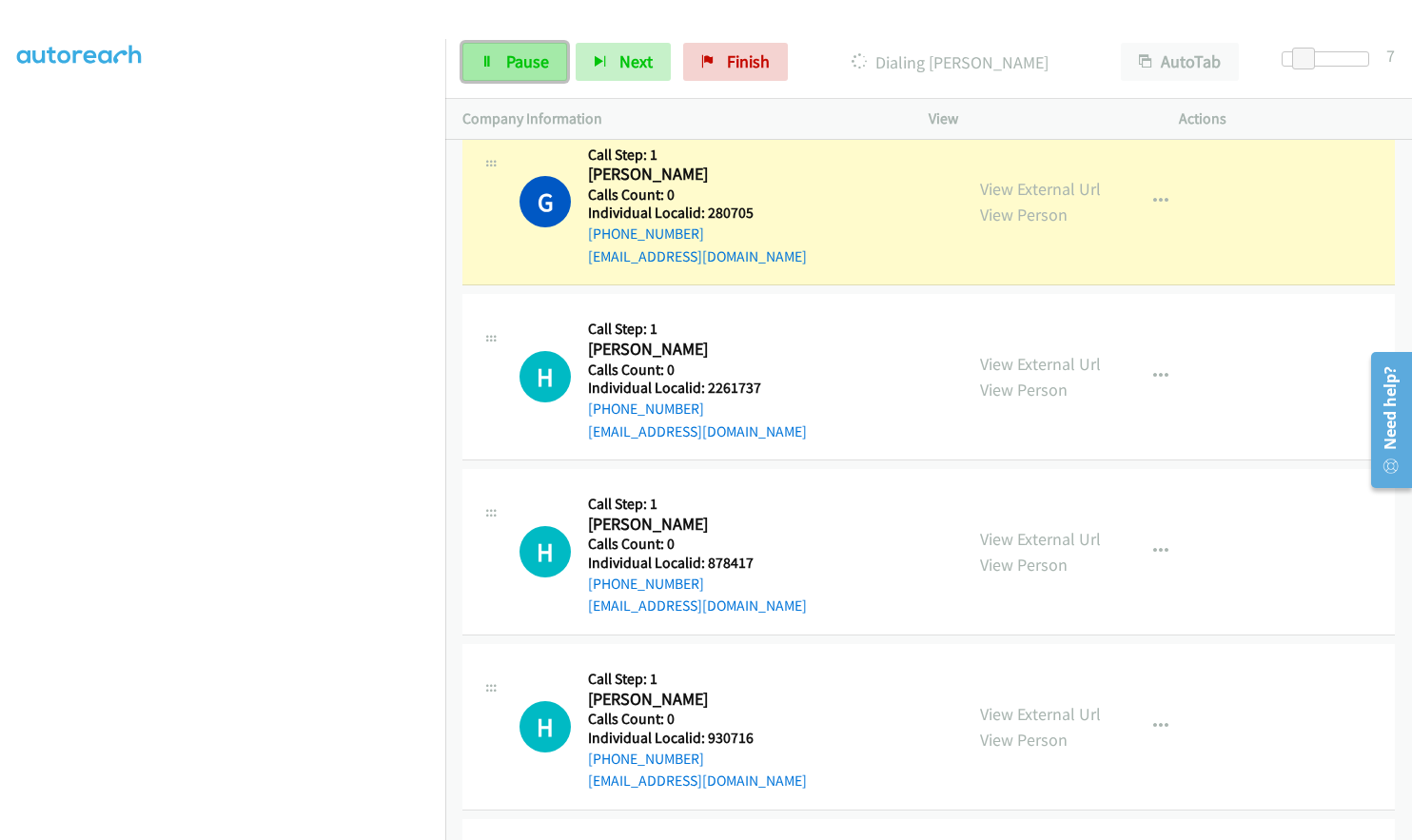 click on "Pause" at bounding box center [527, 61] 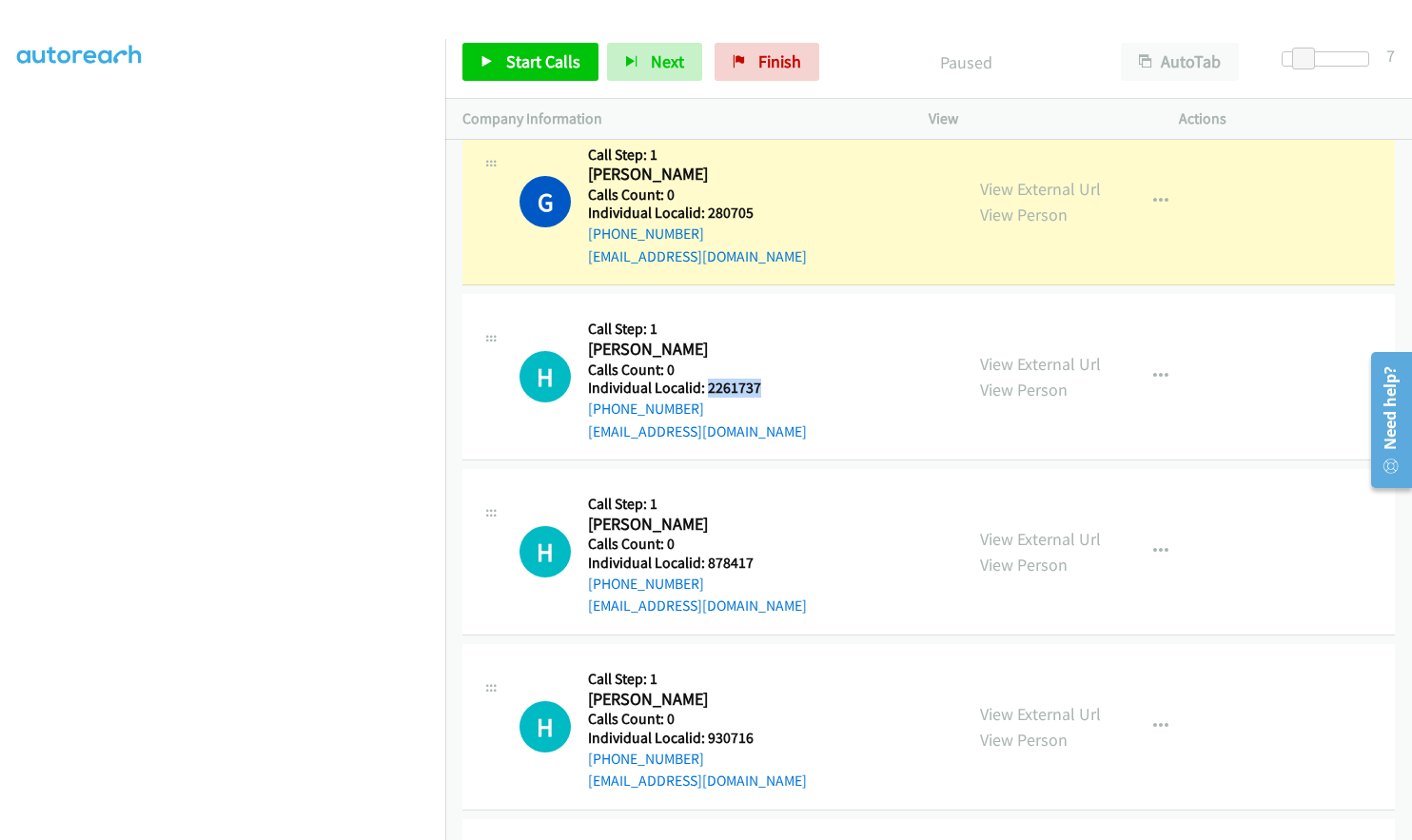 drag, startPoint x: 707, startPoint y: 388, endPoint x: 762, endPoint y: 388, distance: 55 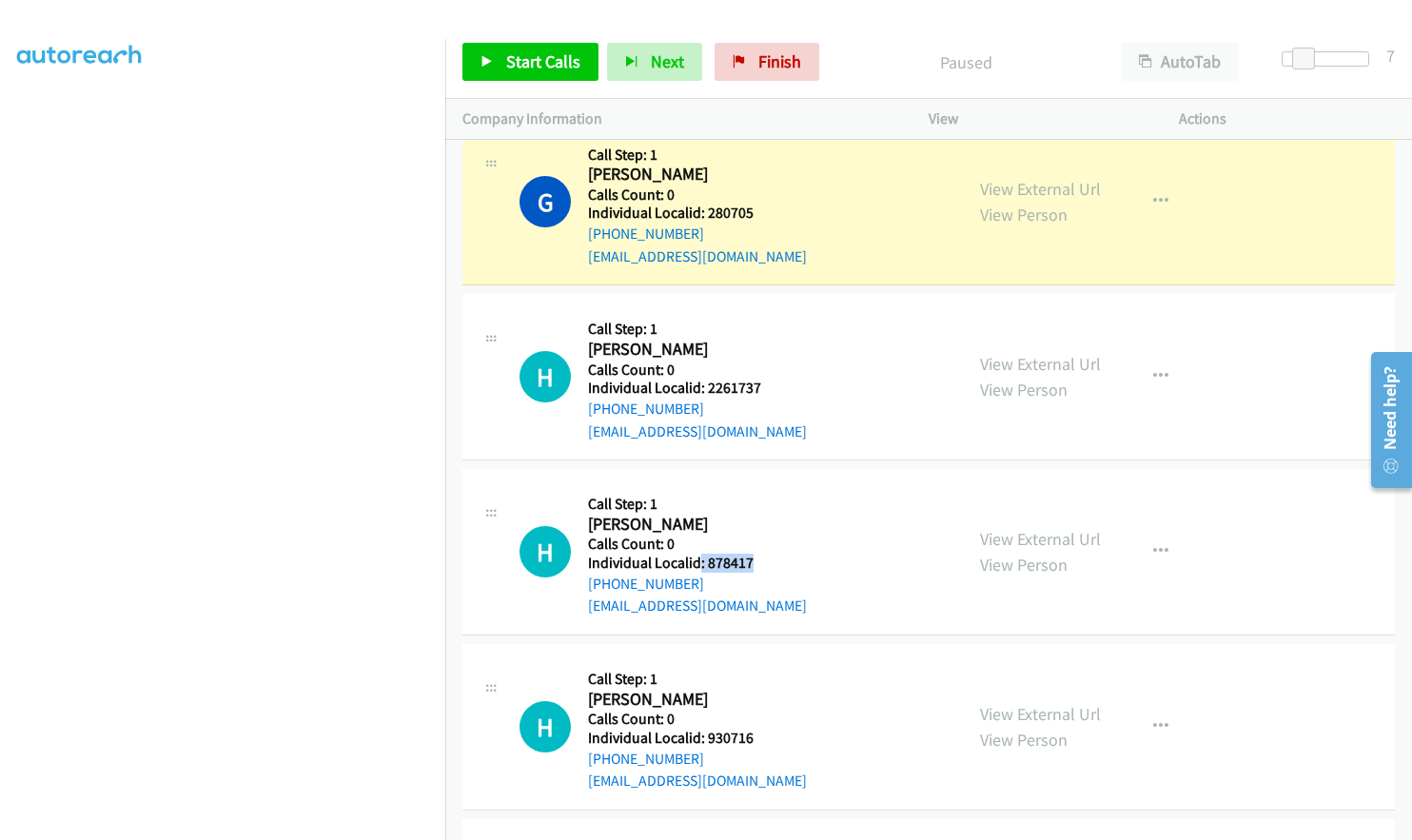 drag, startPoint x: 700, startPoint y: 561, endPoint x: 761, endPoint y: 561, distance: 61 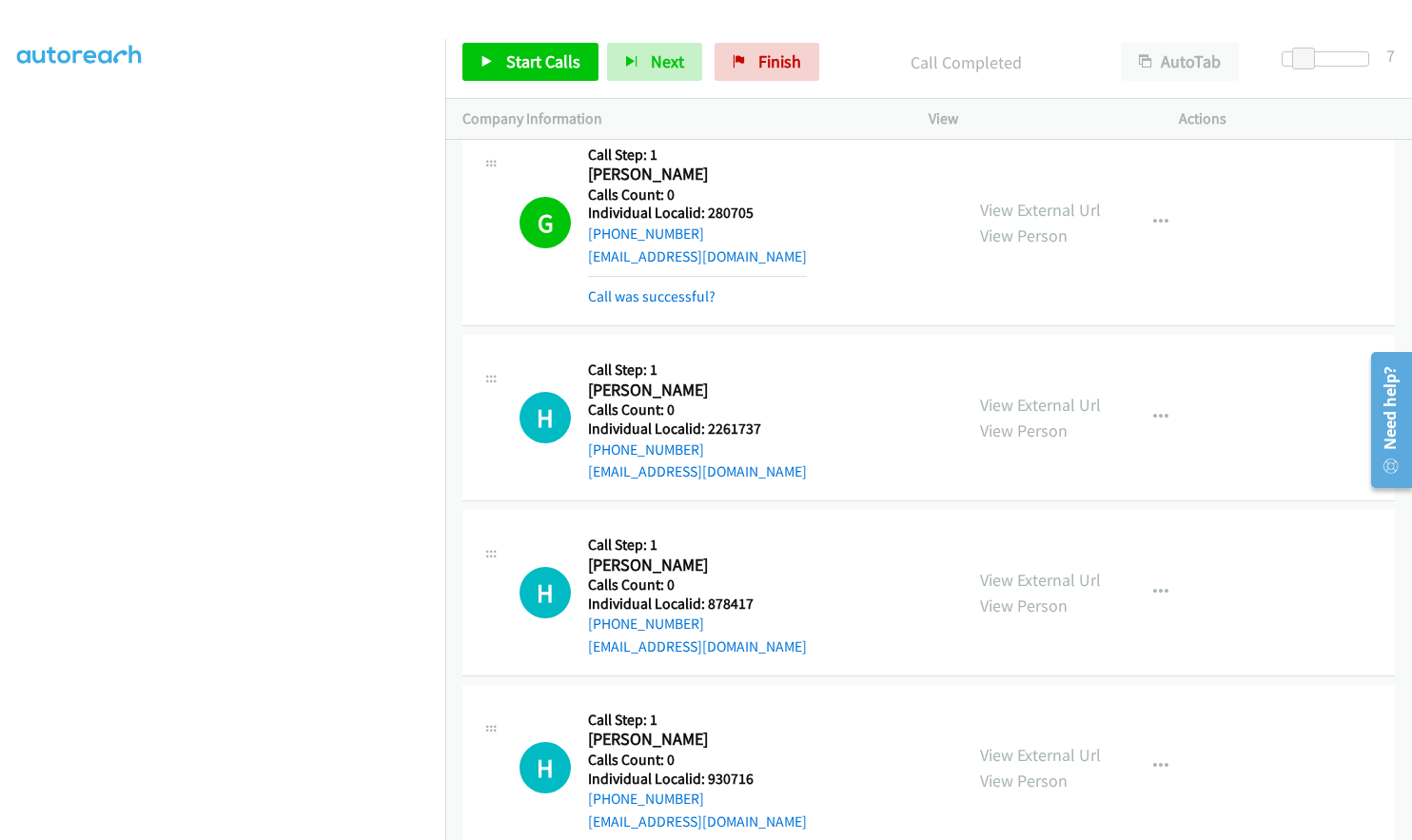 drag, startPoint x: 738, startPoint y: 563, endPoint x: 723, endPoint y: 590, distance: 30.88689 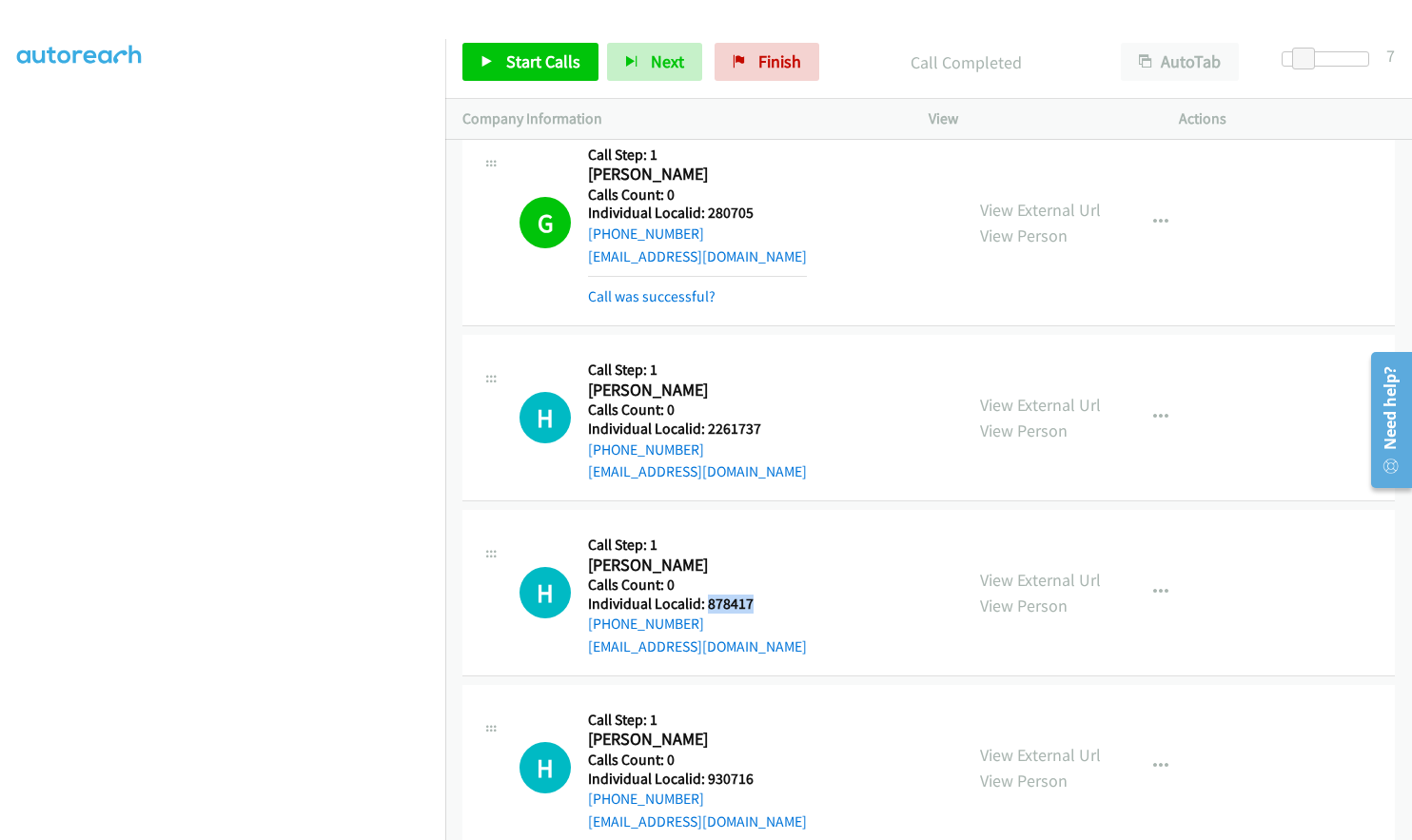 drag, startPoint x: 704, startPoint y: 604, endPoint x: 762, endPoint y: 603, distance: 58.00862 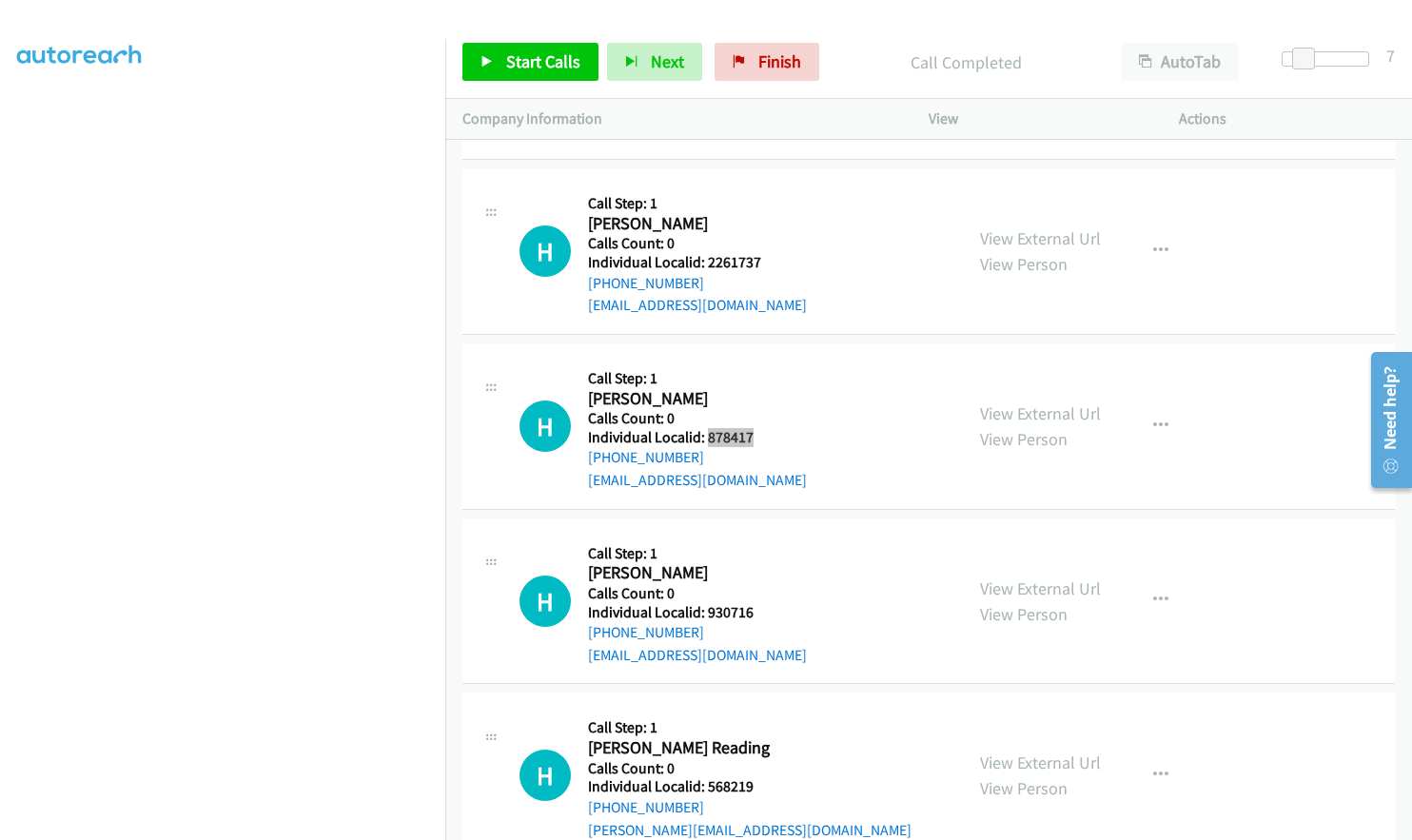 scroll, scrollTop: 6359, scrollLeft: 0, axis: vertical 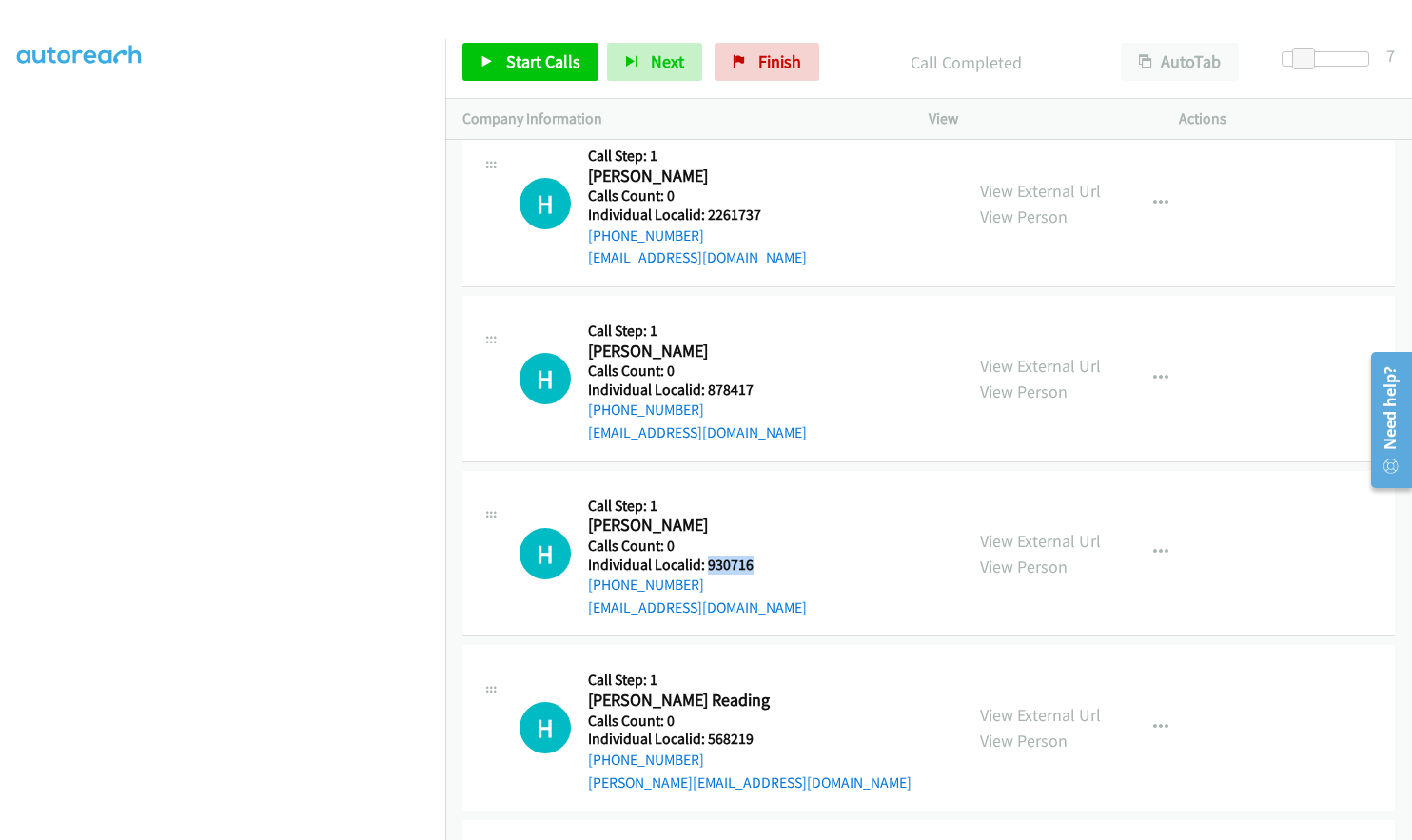 drag, startPoint x: 730, startPoint y: 566, endPoint x: 764, endPoint y: 566, distance: 34 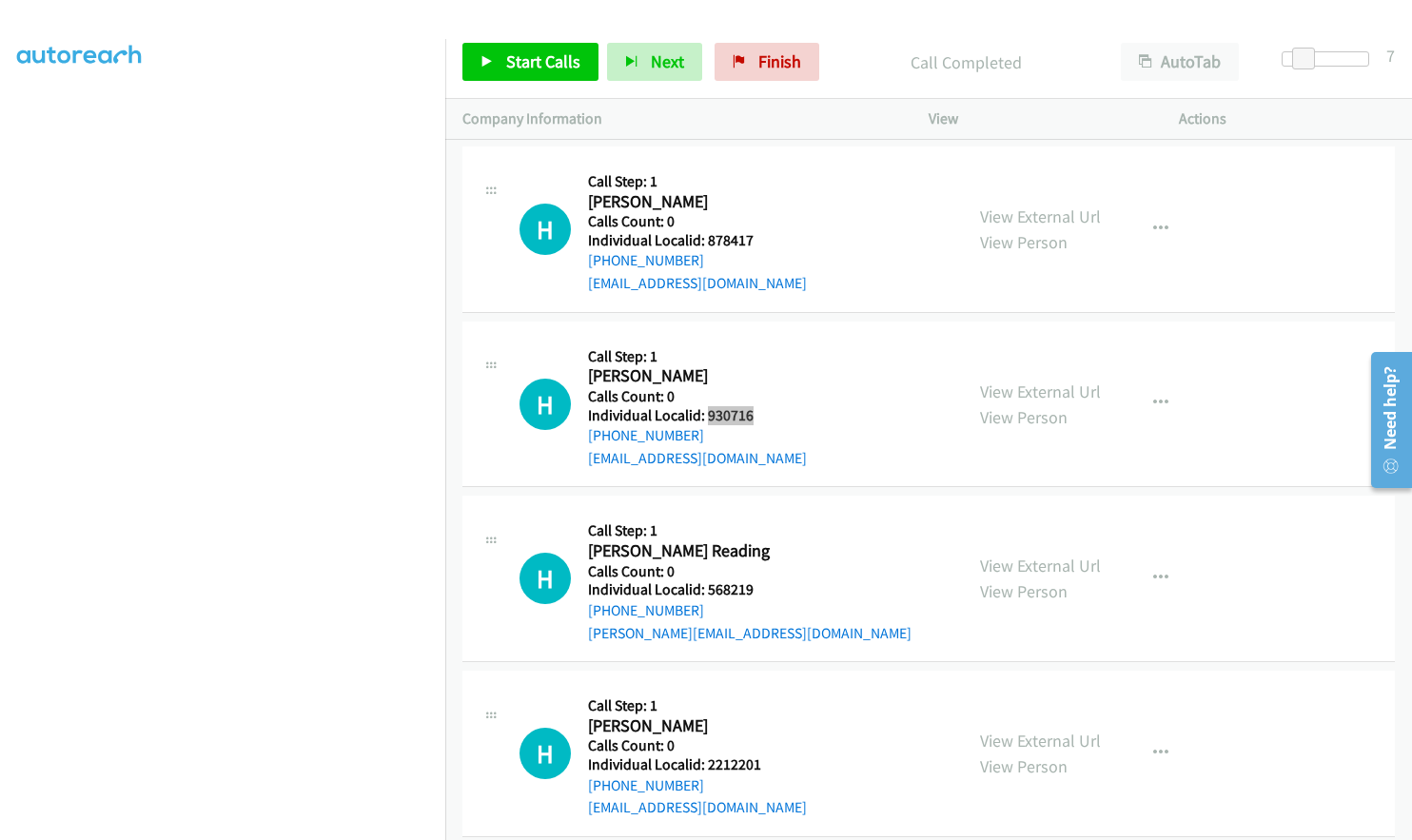 scroll, scrollTop: 6526, scrollLeft: 0, axis: vertical 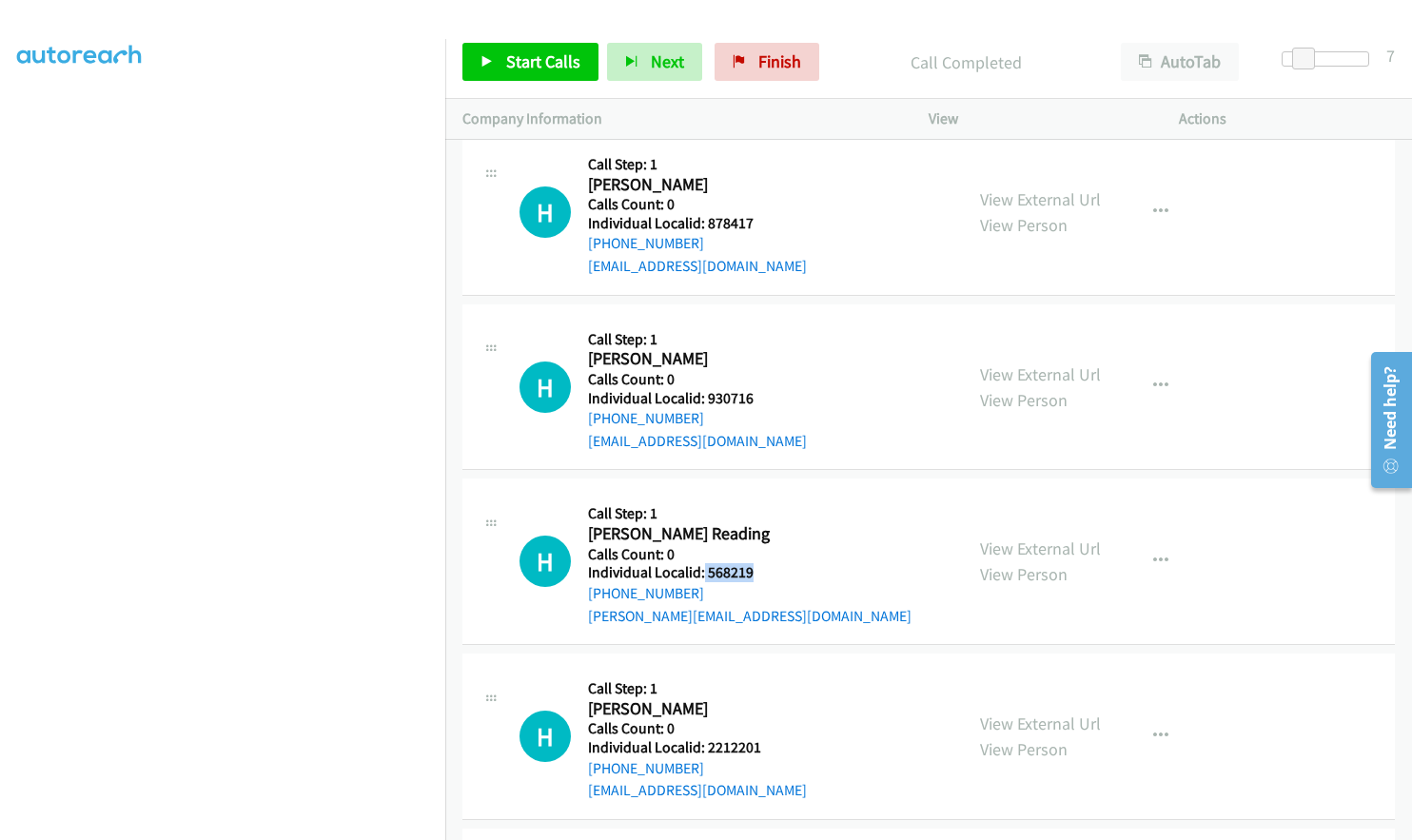 drag, startPoint x: 702, startPoint y: 571, endPoint x: 761, endPoint y: 572, distance: 59.008474 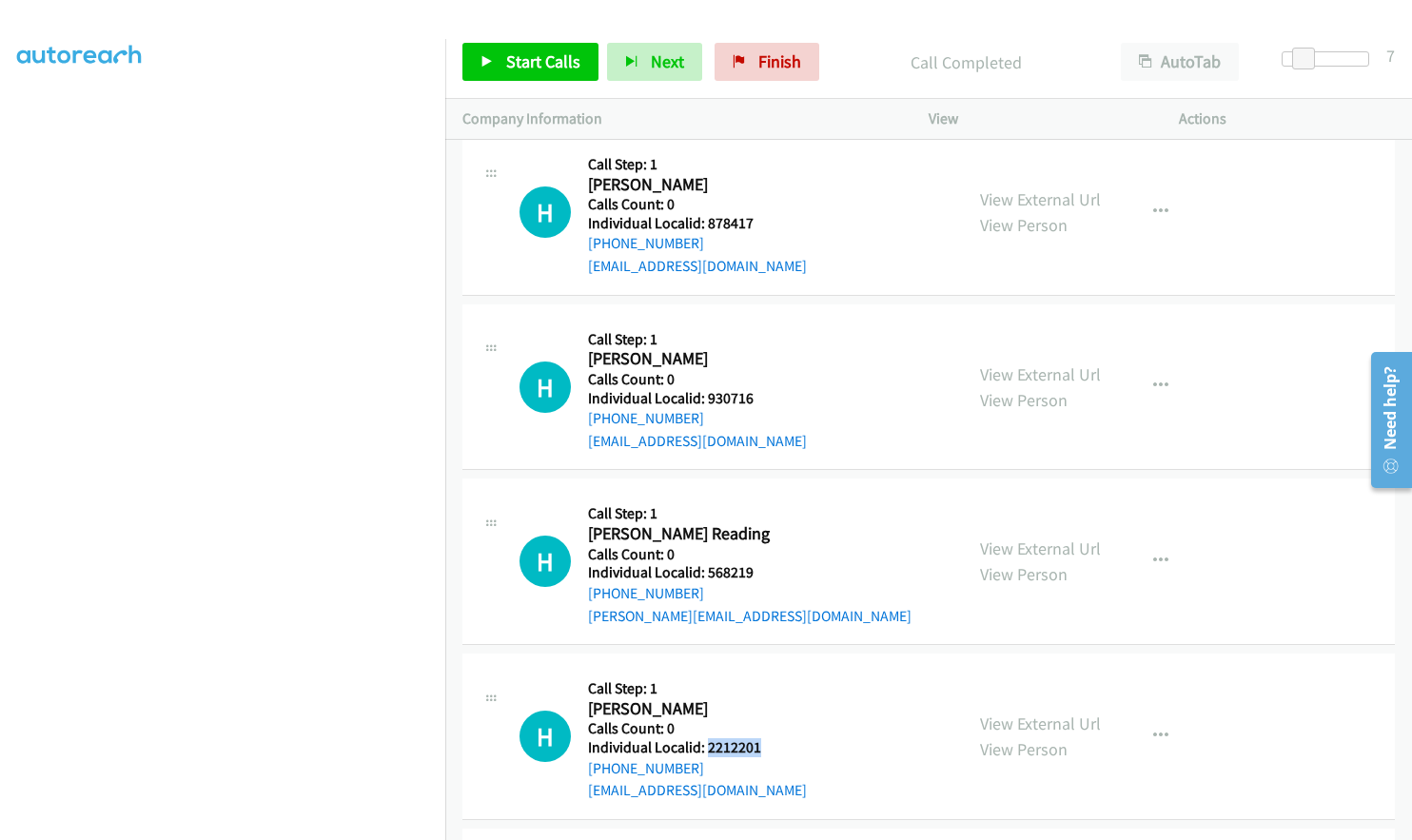 drag, startPoint x: 708, startPoint y: 749, endPoint x: 758, endPoint y: 748, distance: 50.009999 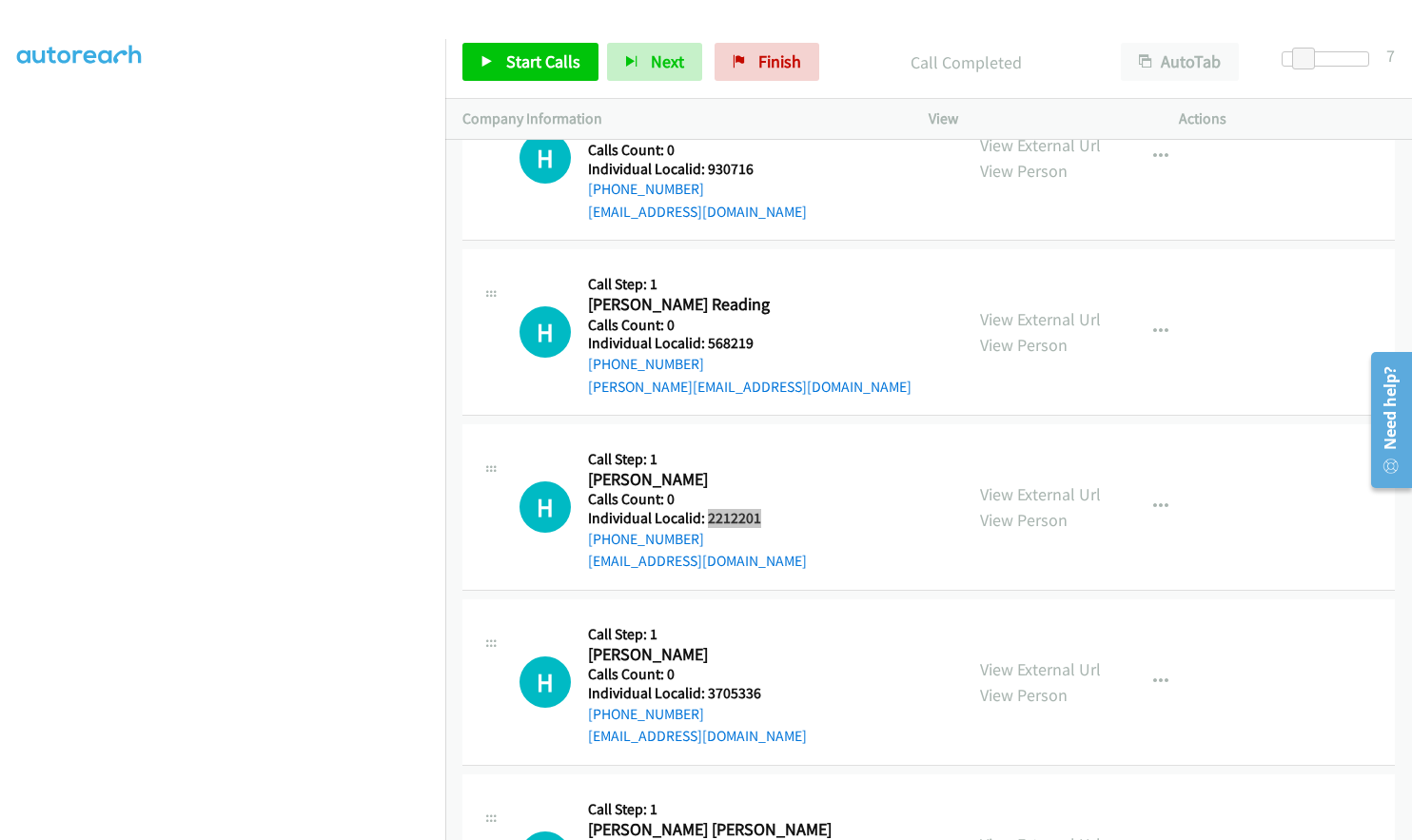 scroll, scrollTop: 6788, scrollLeft: 0, axis: vertical 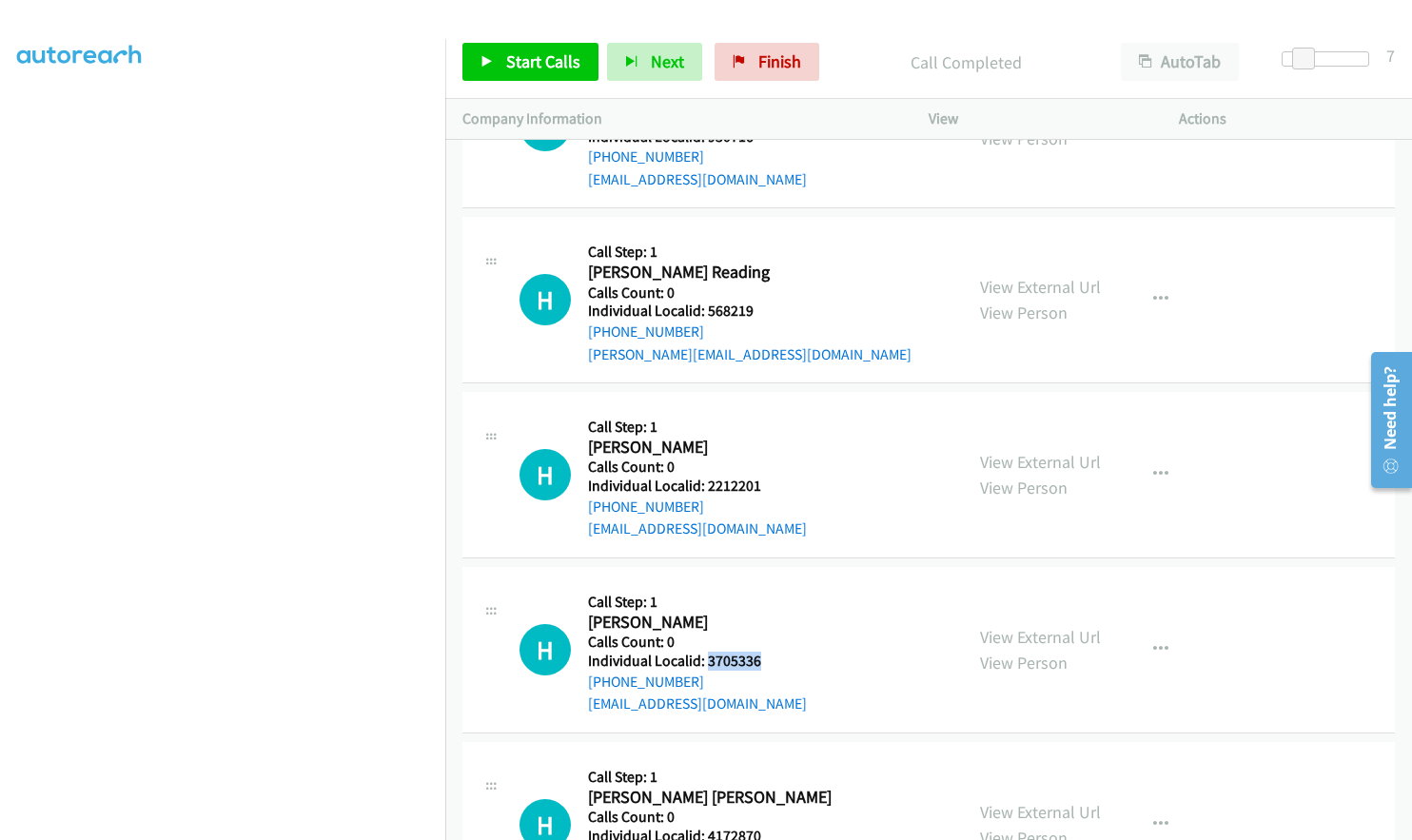 drag, startPoint x: 721, startPoint y: 657, endPoint x: 757, endPoint y: 659, distance: 36.055513 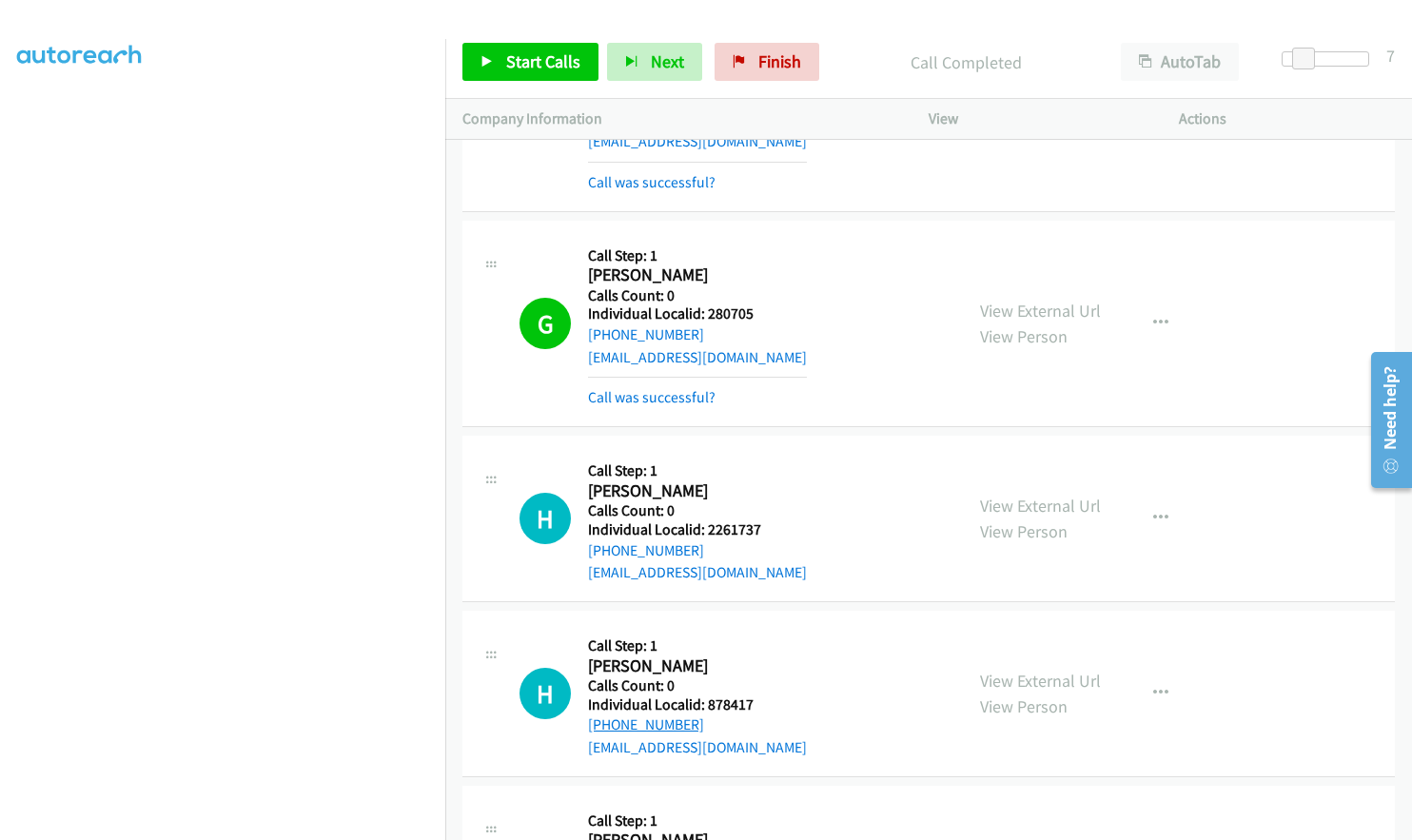 scroll, scrollTop: 5931, scrollLeft: 0, axis: vertical 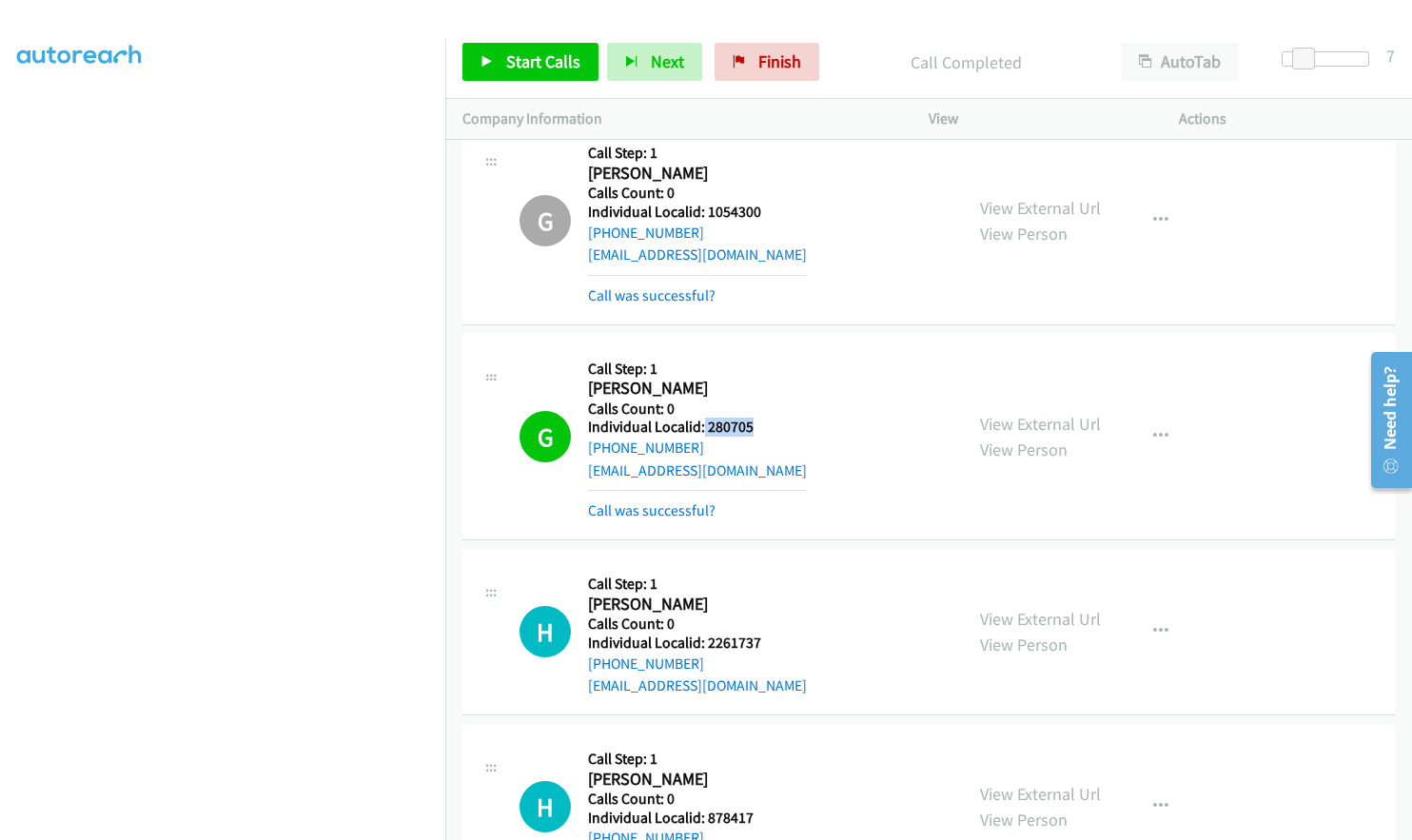 drag, startPoint x: 703, startPoint y: 421, endPoint x: 756, endPoint y: 423, distance: 53.0377 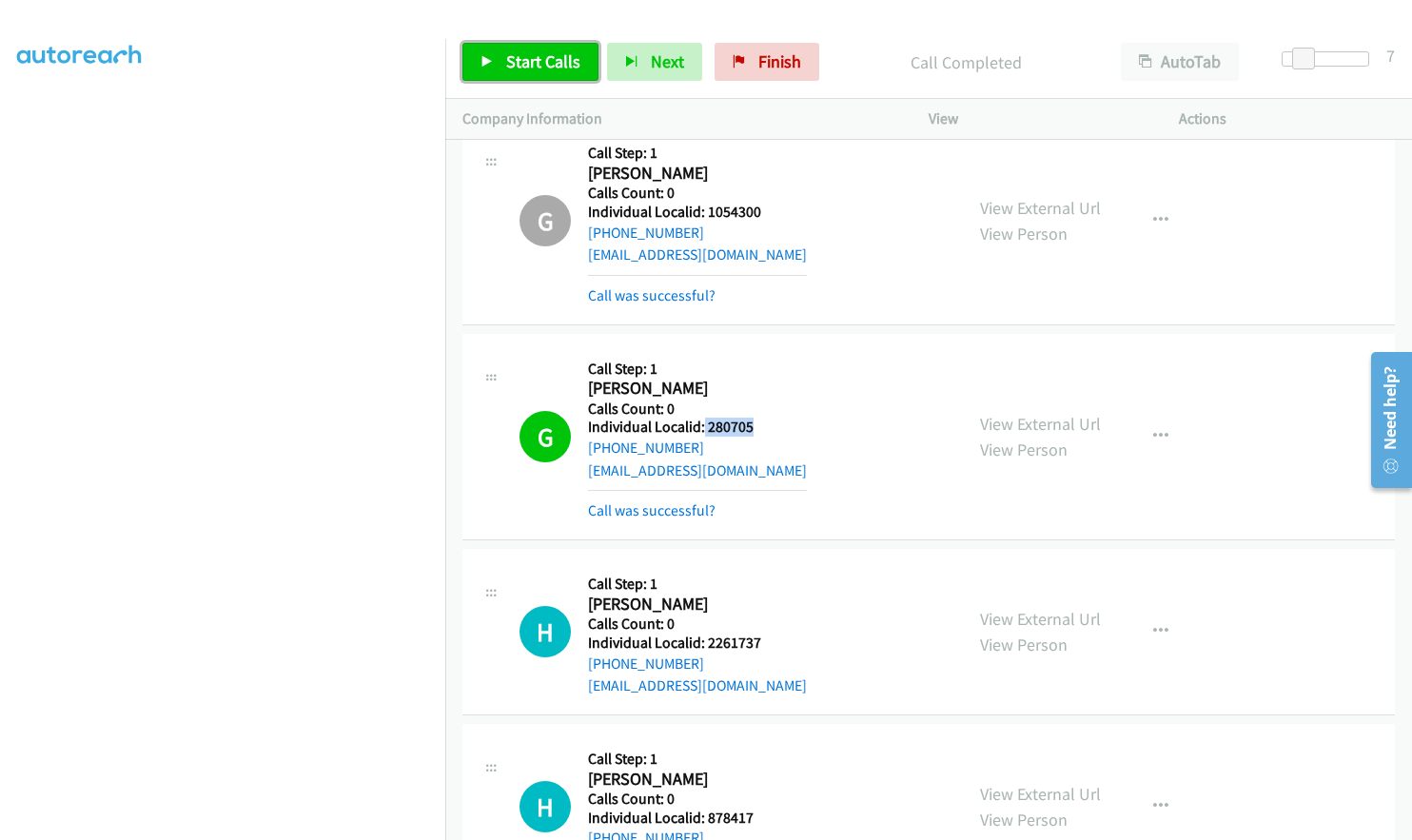 click on "Start Calls" at bounding box center (530, 62) 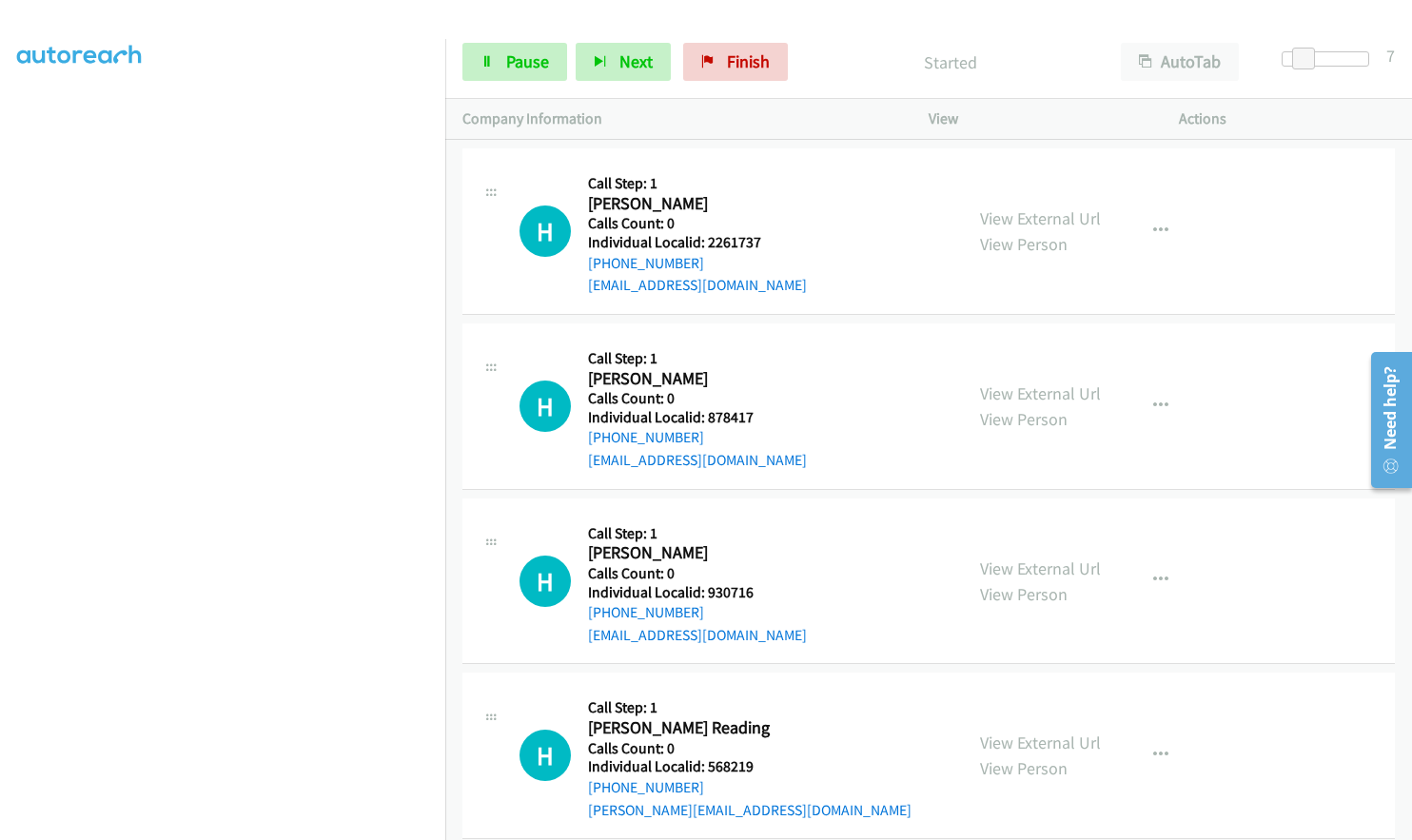 scroll, scrollTop: 6336, scrollLeft: 0, axis: vertical 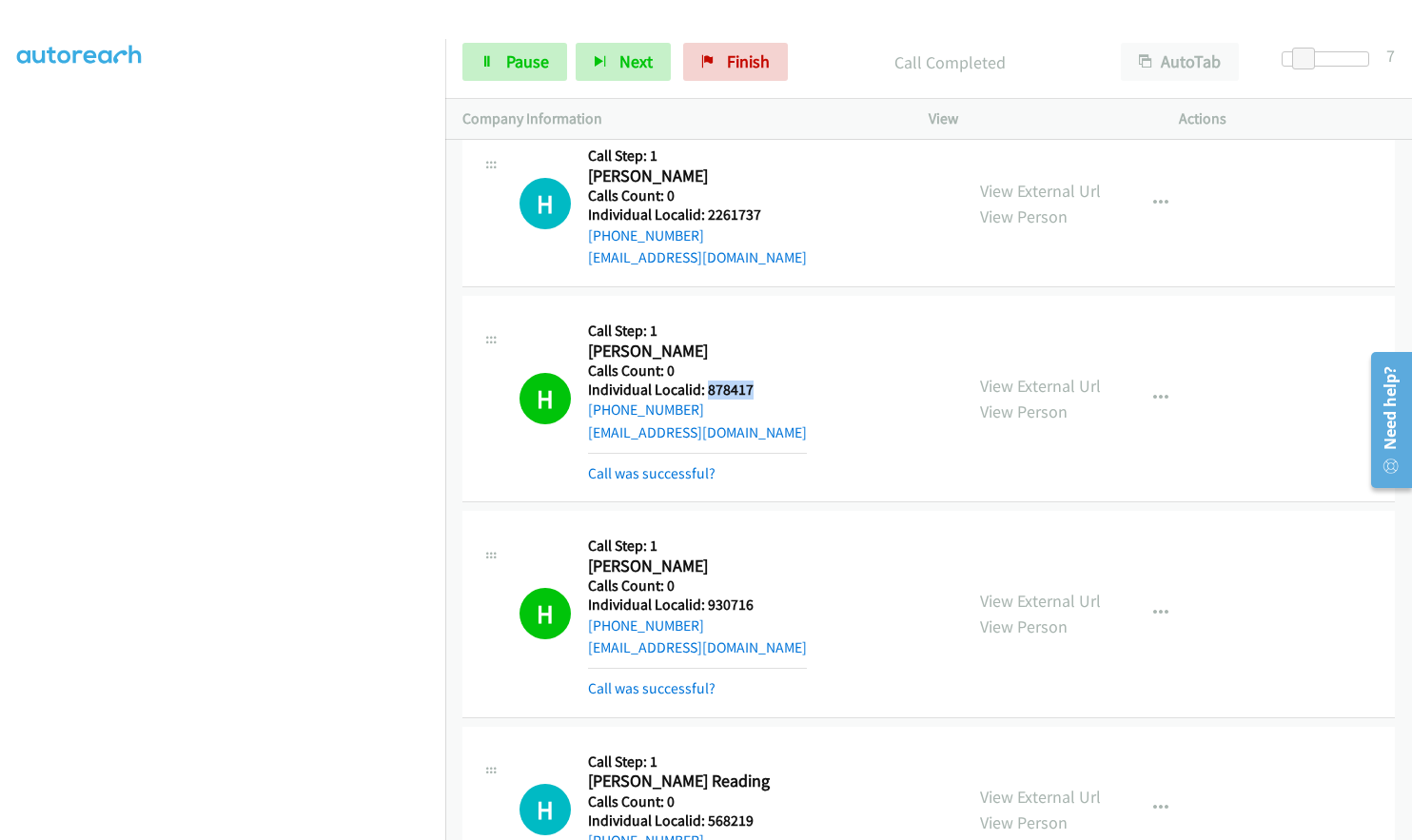 drag, startPoint x: 705, startPoint y: 388, endPoint x: 772, endPoint y: 386, distance: 67.029844 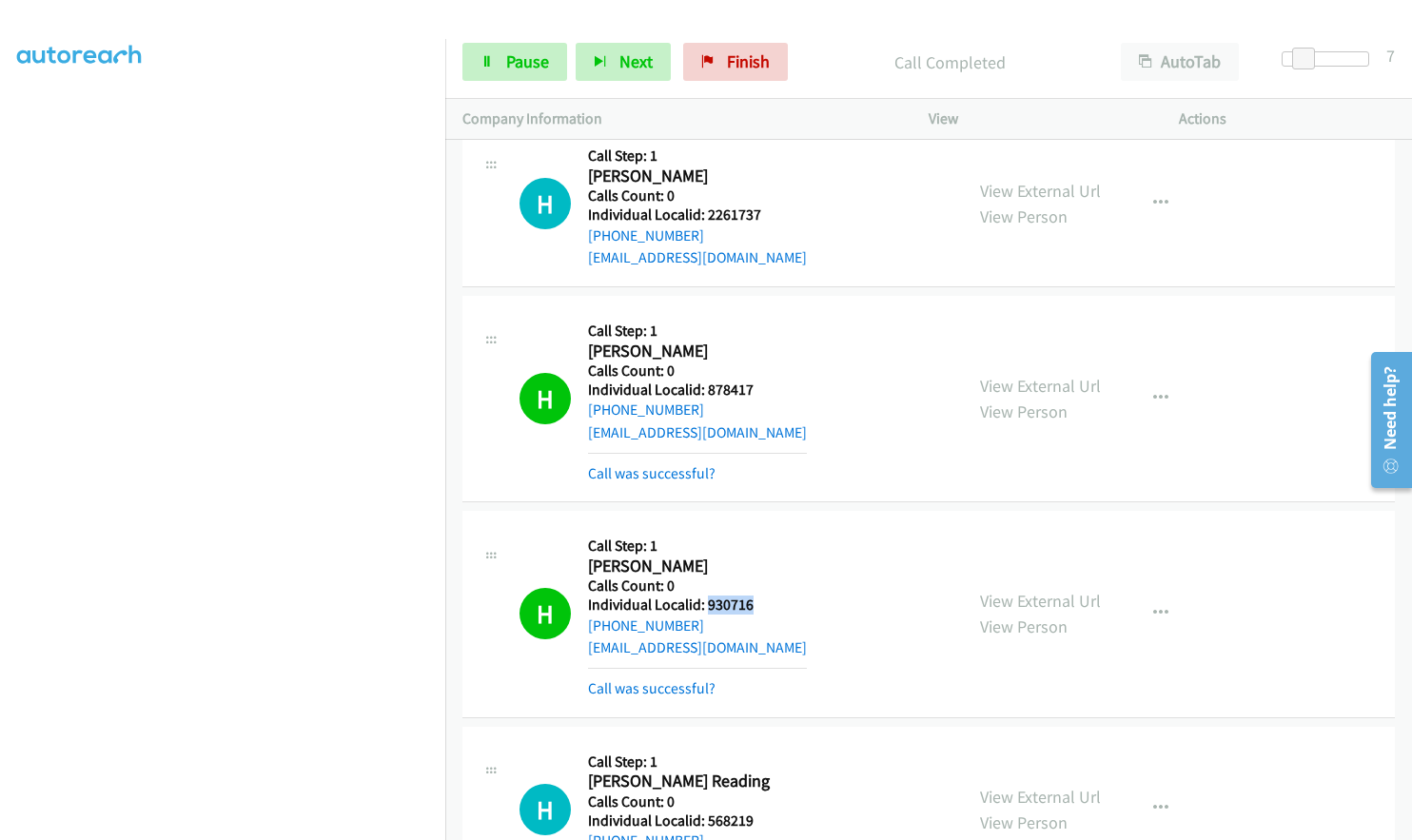 drag, startPoint x: 718, startPoint y: 604, endPoint x: 766, endPoint y: 603, distance: 48.01 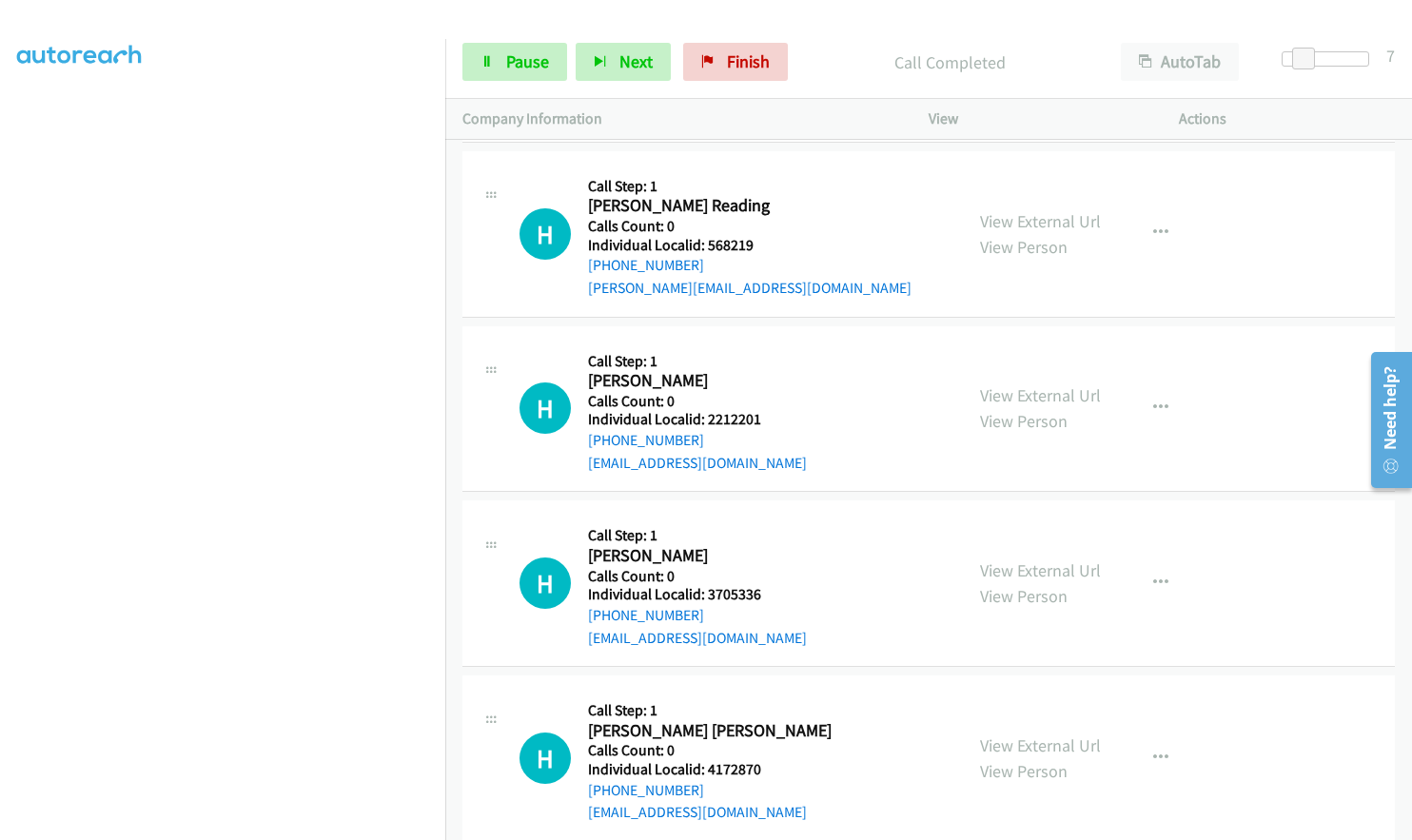 scroll, scrollTop: 6930, scrollLeft: 0, axis: vertical 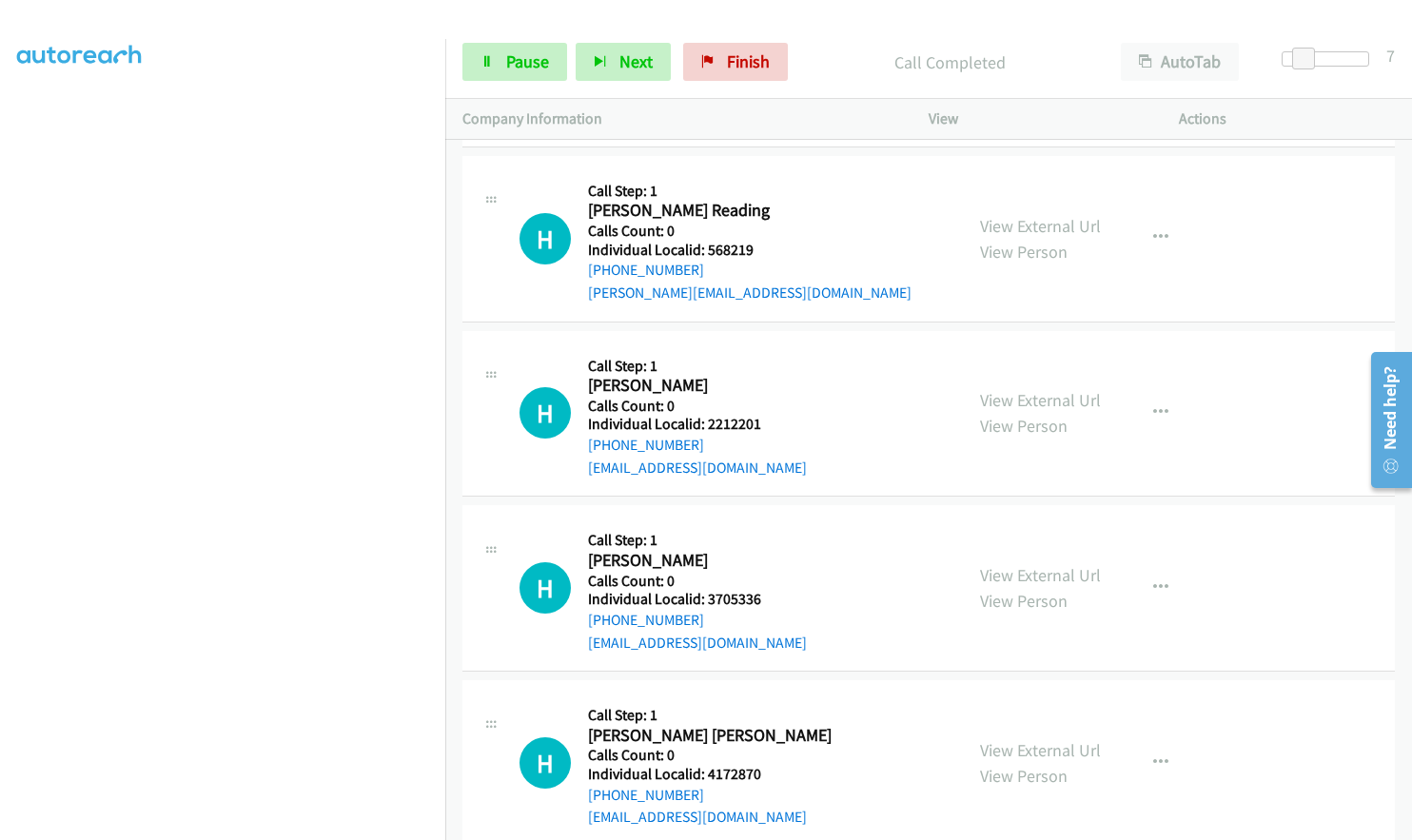 click on "H
Callback Scheduled
Call Step: 1
Harry Reading
America/New_York
Calls Count: 0
Individual Localid: 568219
+1 860-309-1579
harry_reading@hotmail.com
Call was successful?" at bounding box center [733, 239] 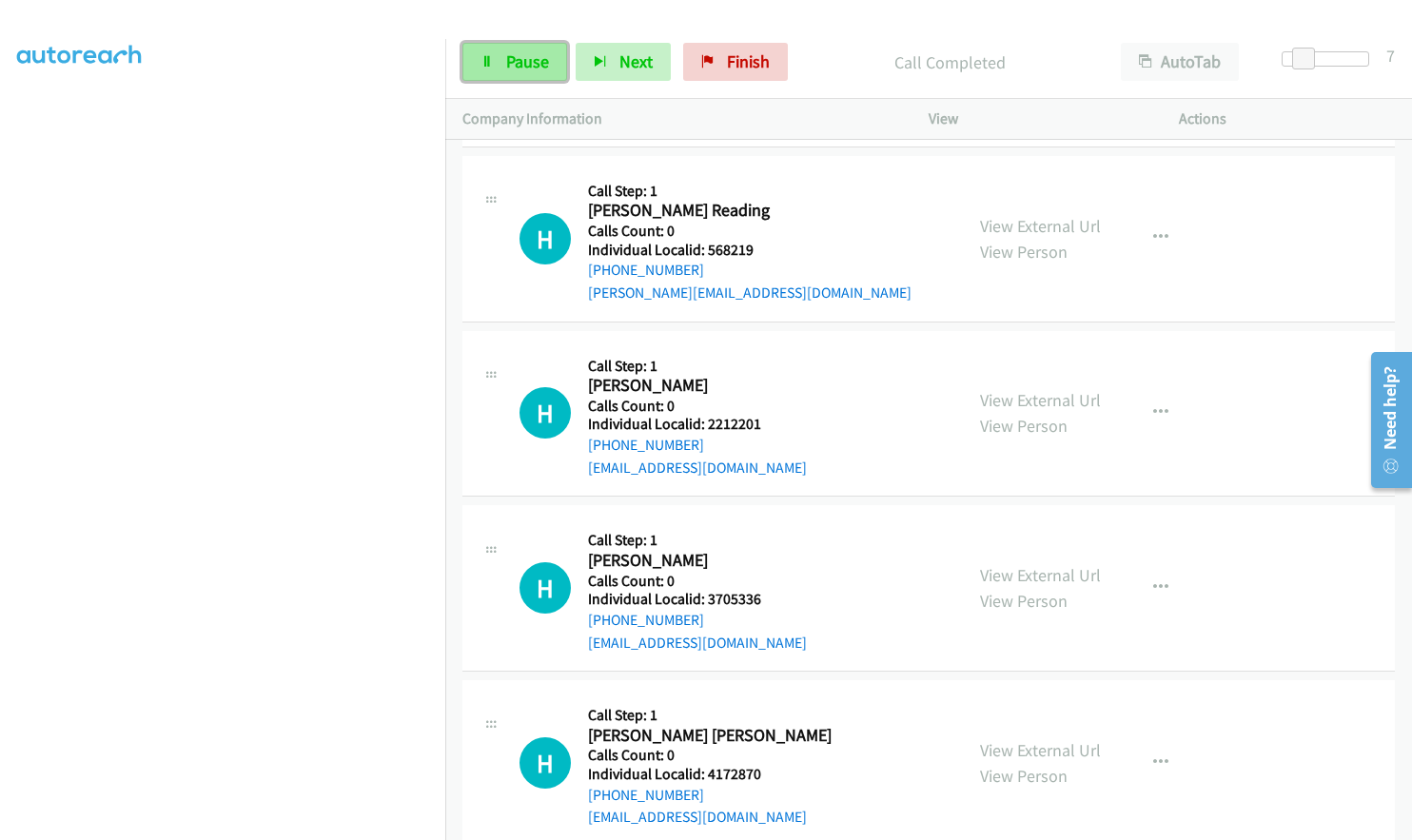 click on "Pause" at bounding box center [527, 61] 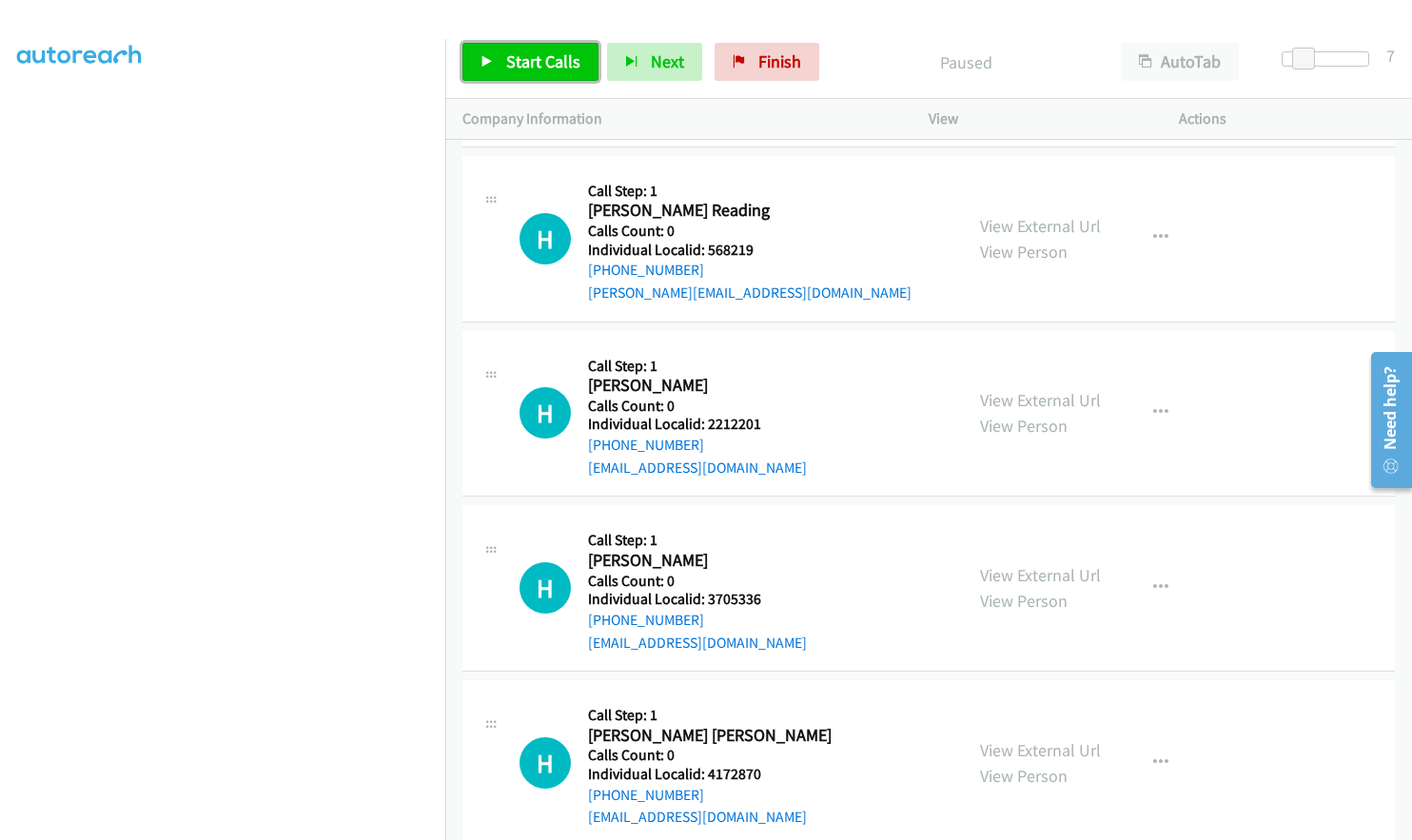 click on "Start Calls" at bounding box center (543, 61) 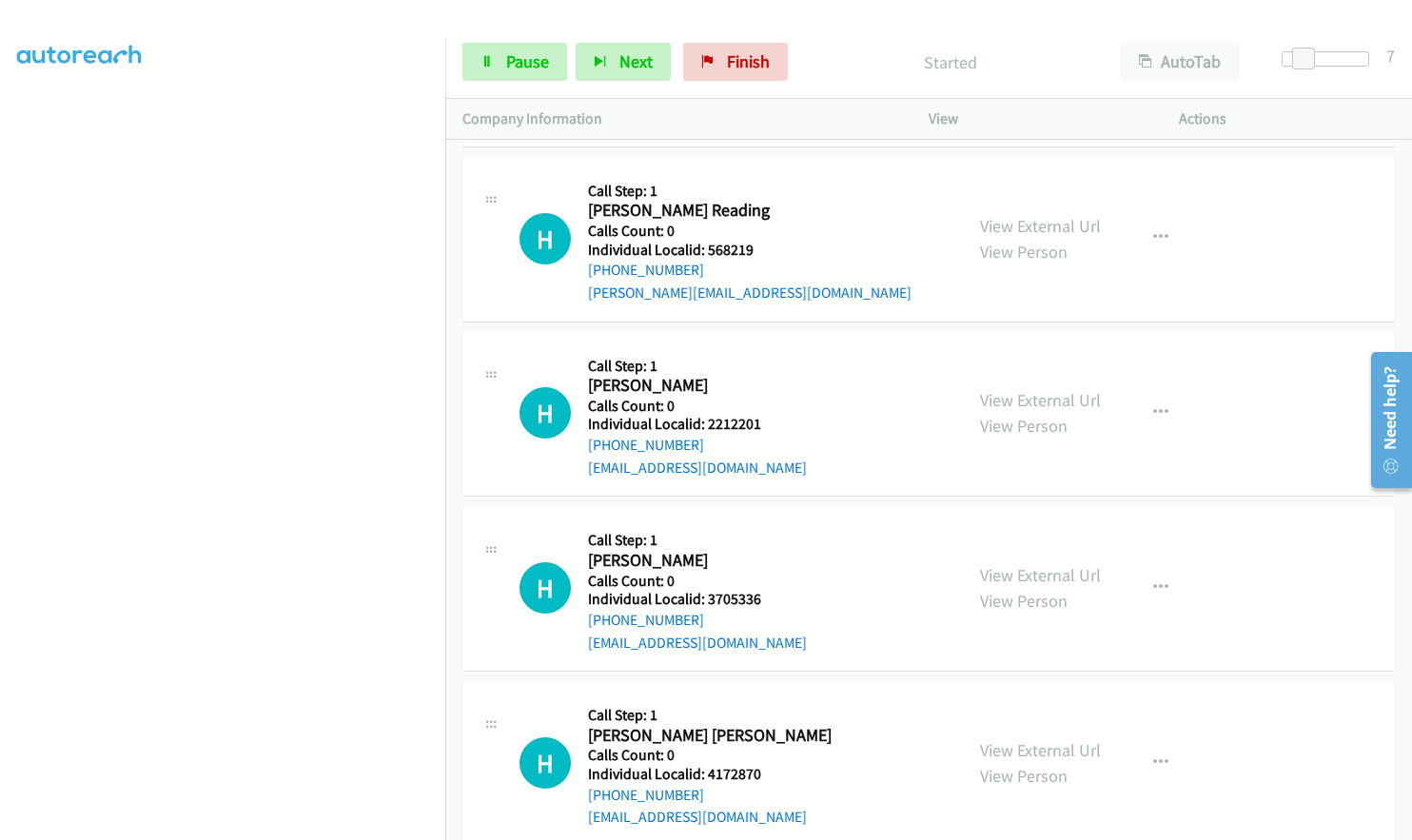 scroll, scrollTop: 6954, scrollLeft: 0, axis: vertical 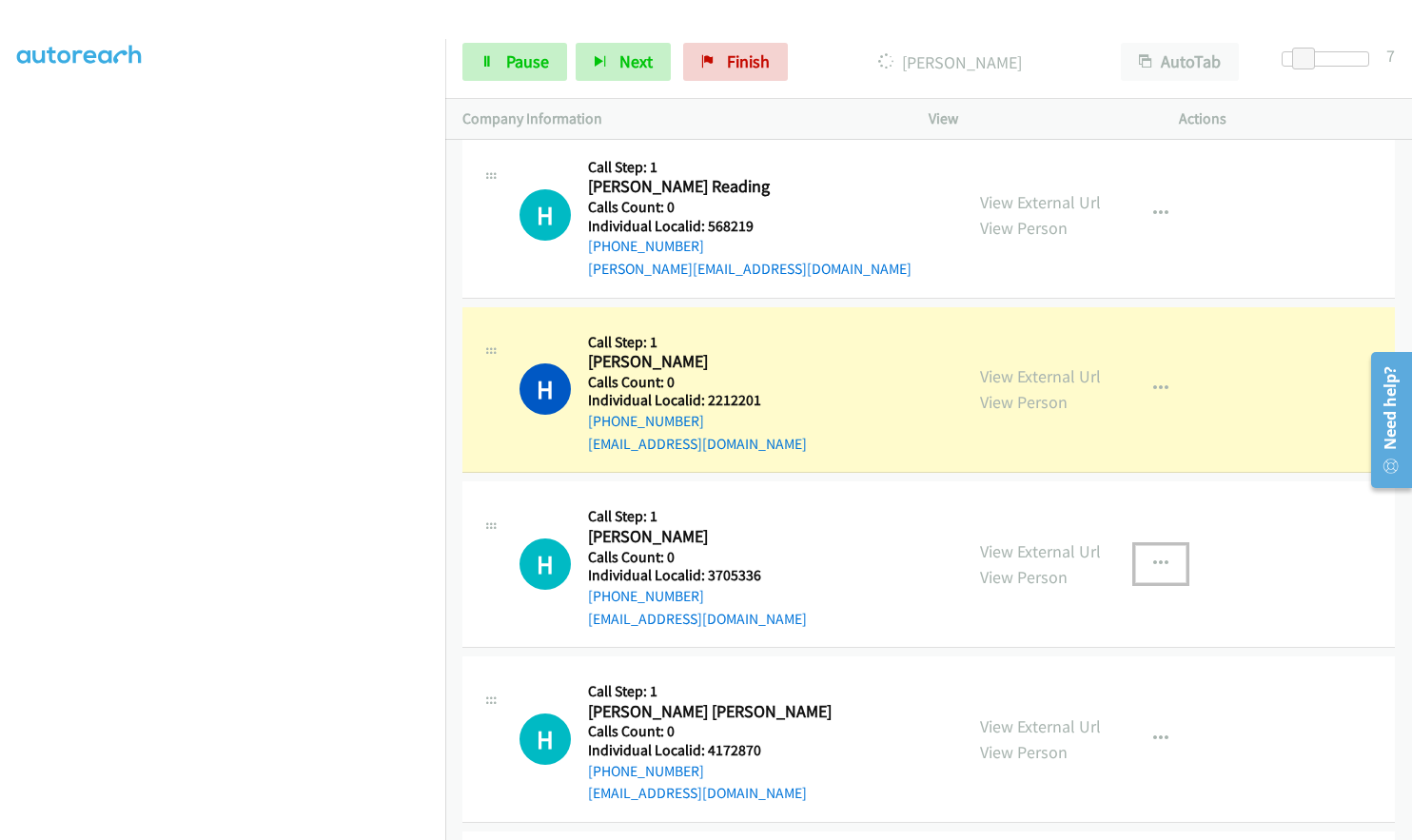 click at bounding box center [1161, 564] 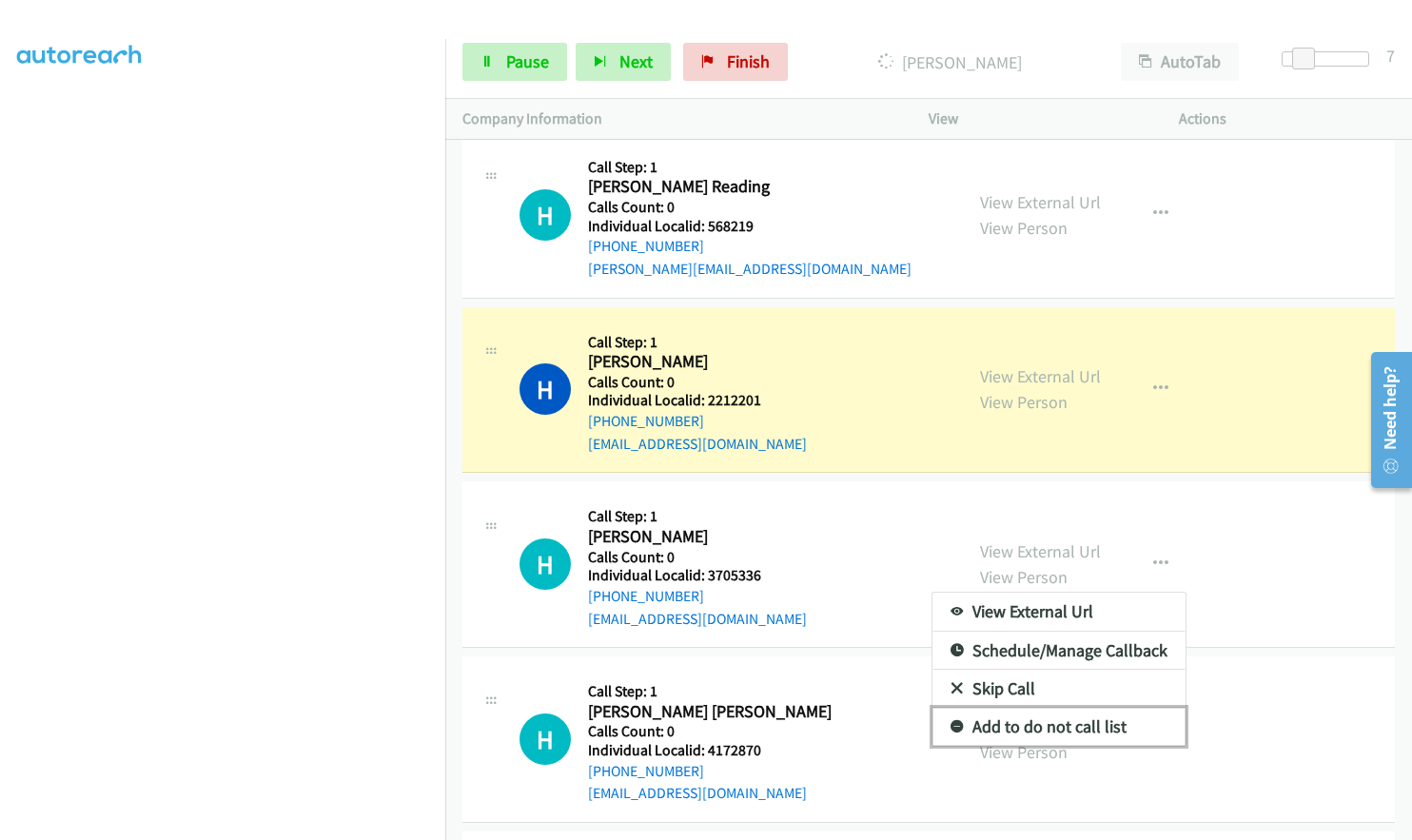 click at bounding box center (957, 728) 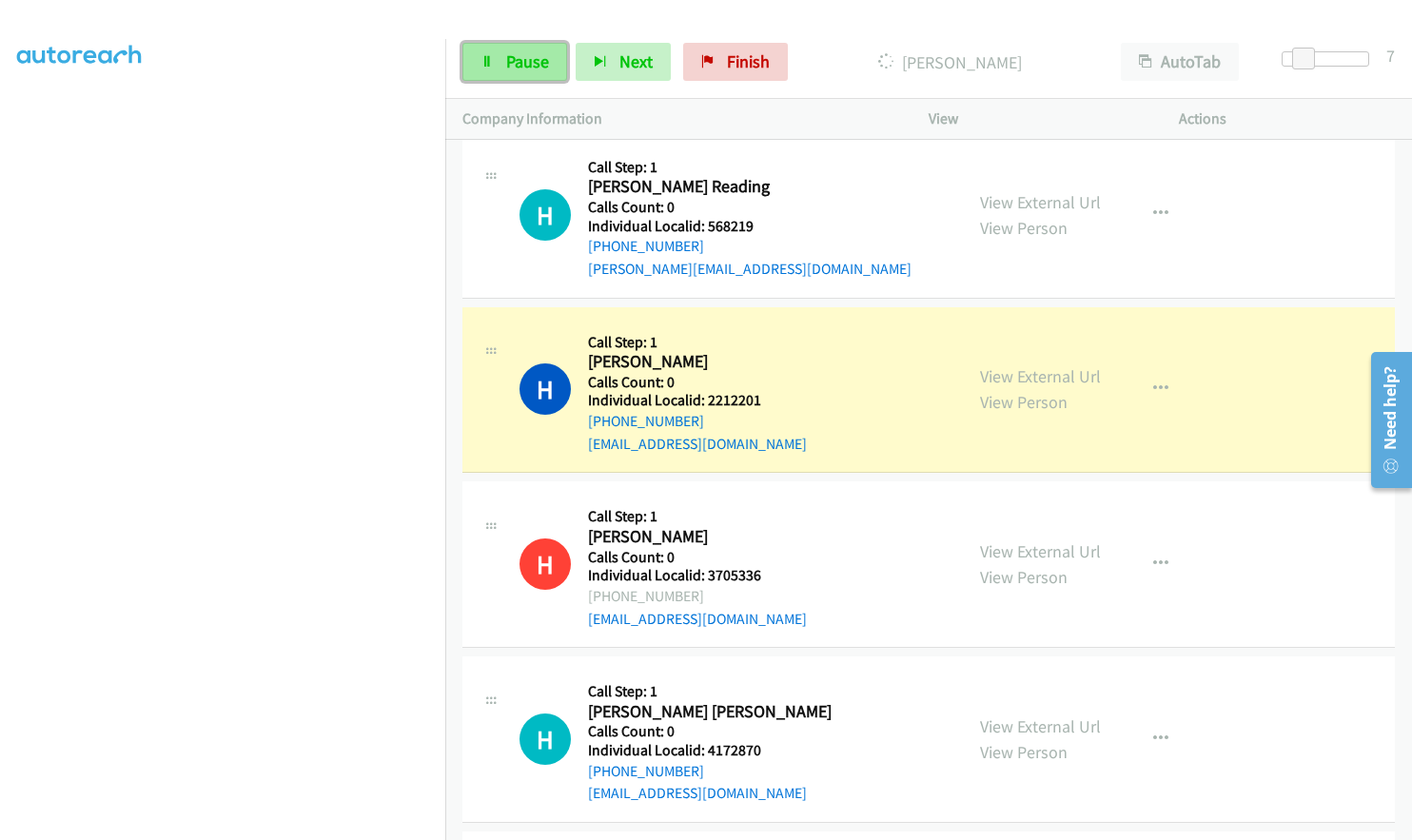 click on "Pause" at bounding box center (527, 61) 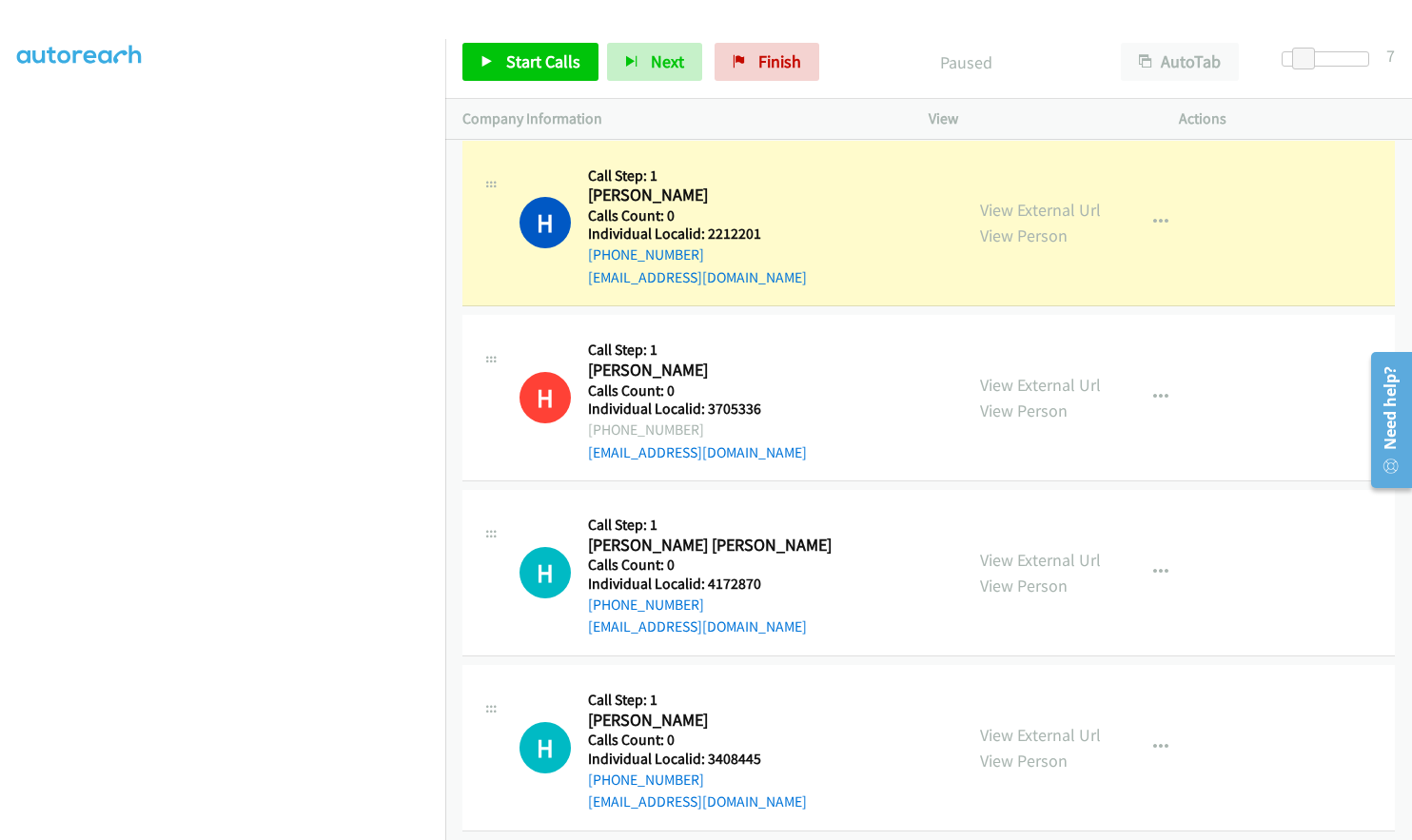 scroll, scrollTop: 7144, scrollLeft: 0, axis: vertical 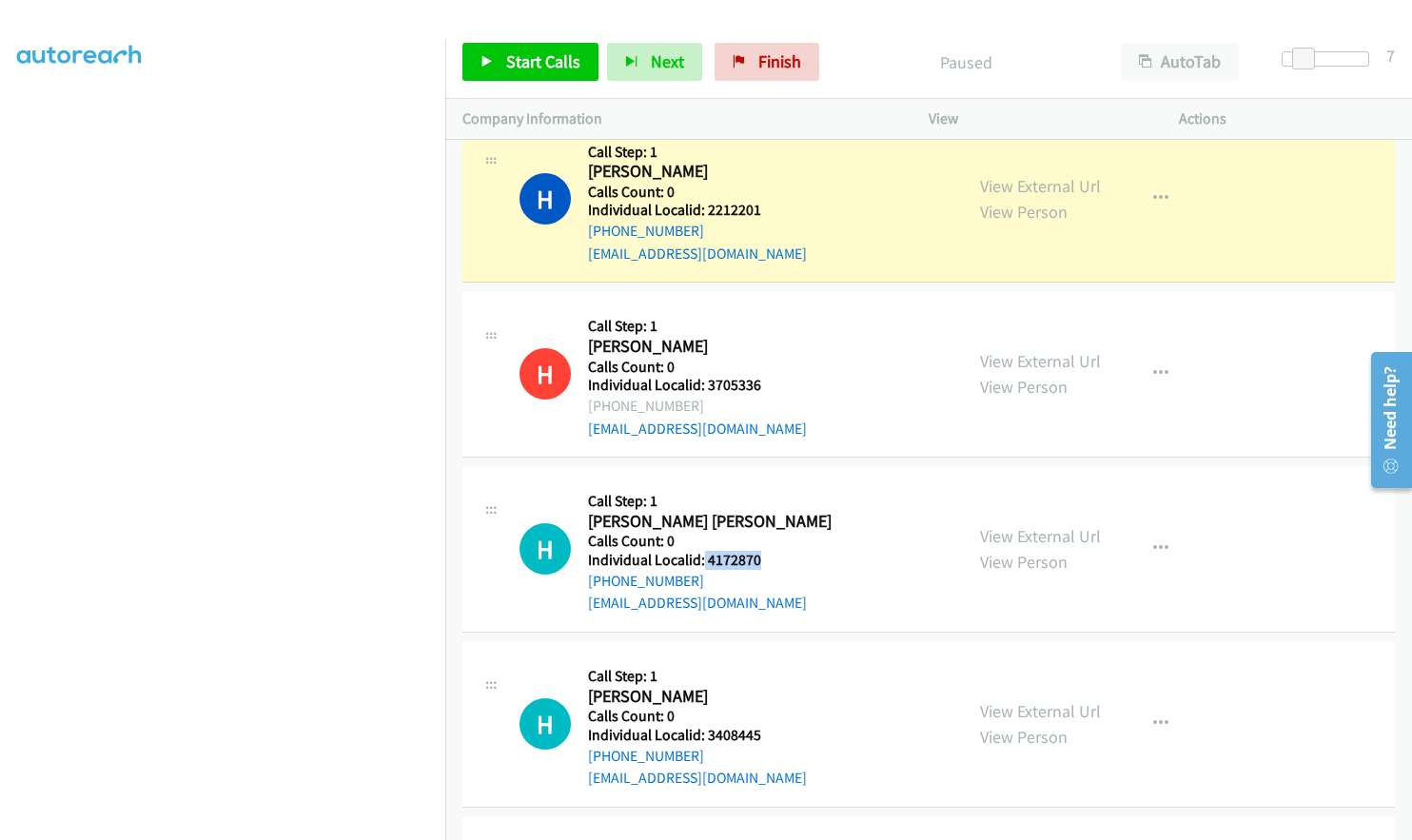 drag, startPoint x: 702, startPoint y: 559, endPoint x: 745, endPoint y: 559, distance: 43 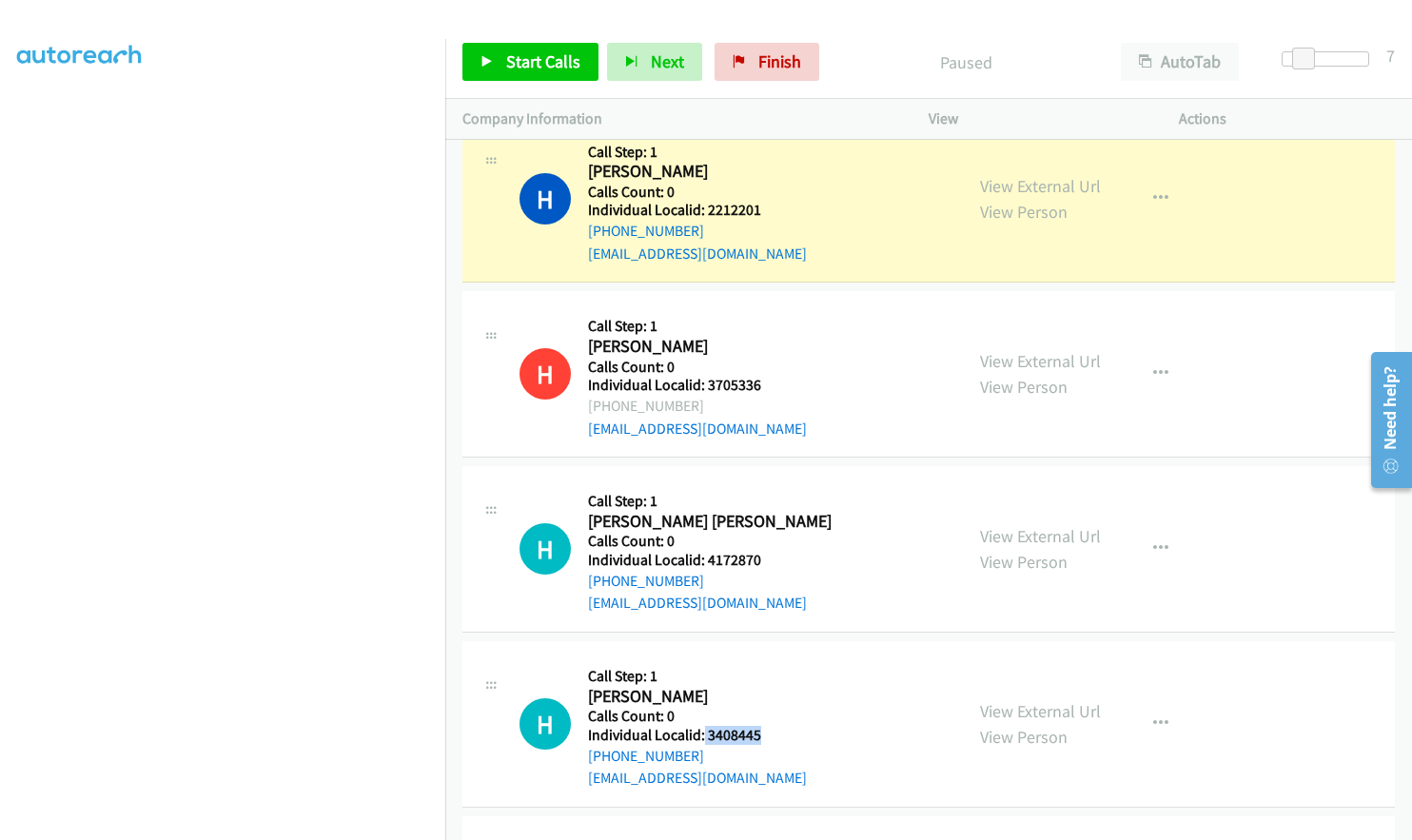drag, startPoint x: 703, startPoint y: 732, endPoint x: 769, endPoint y: 732, distance: 66 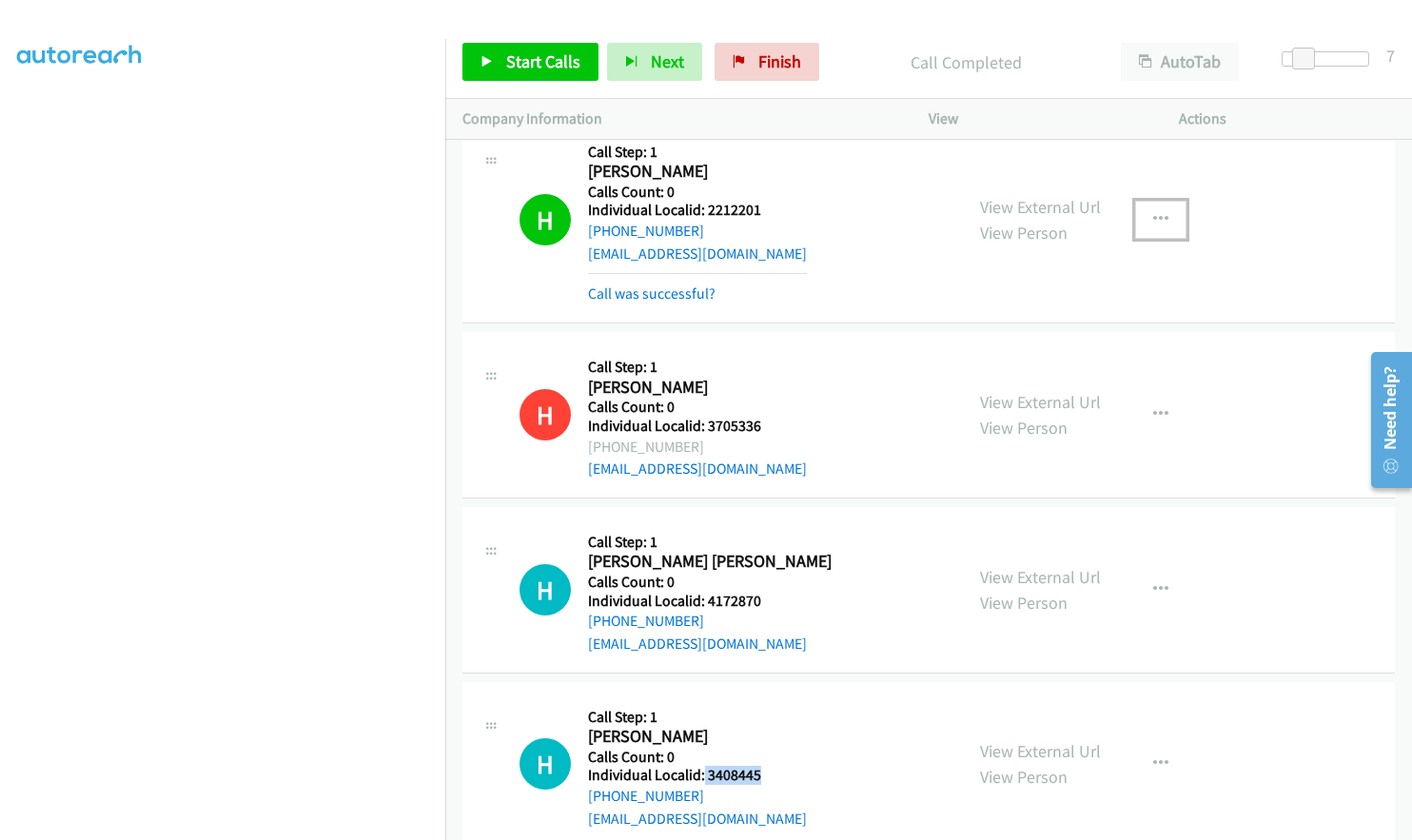 click at bounding box center [1161, 220] 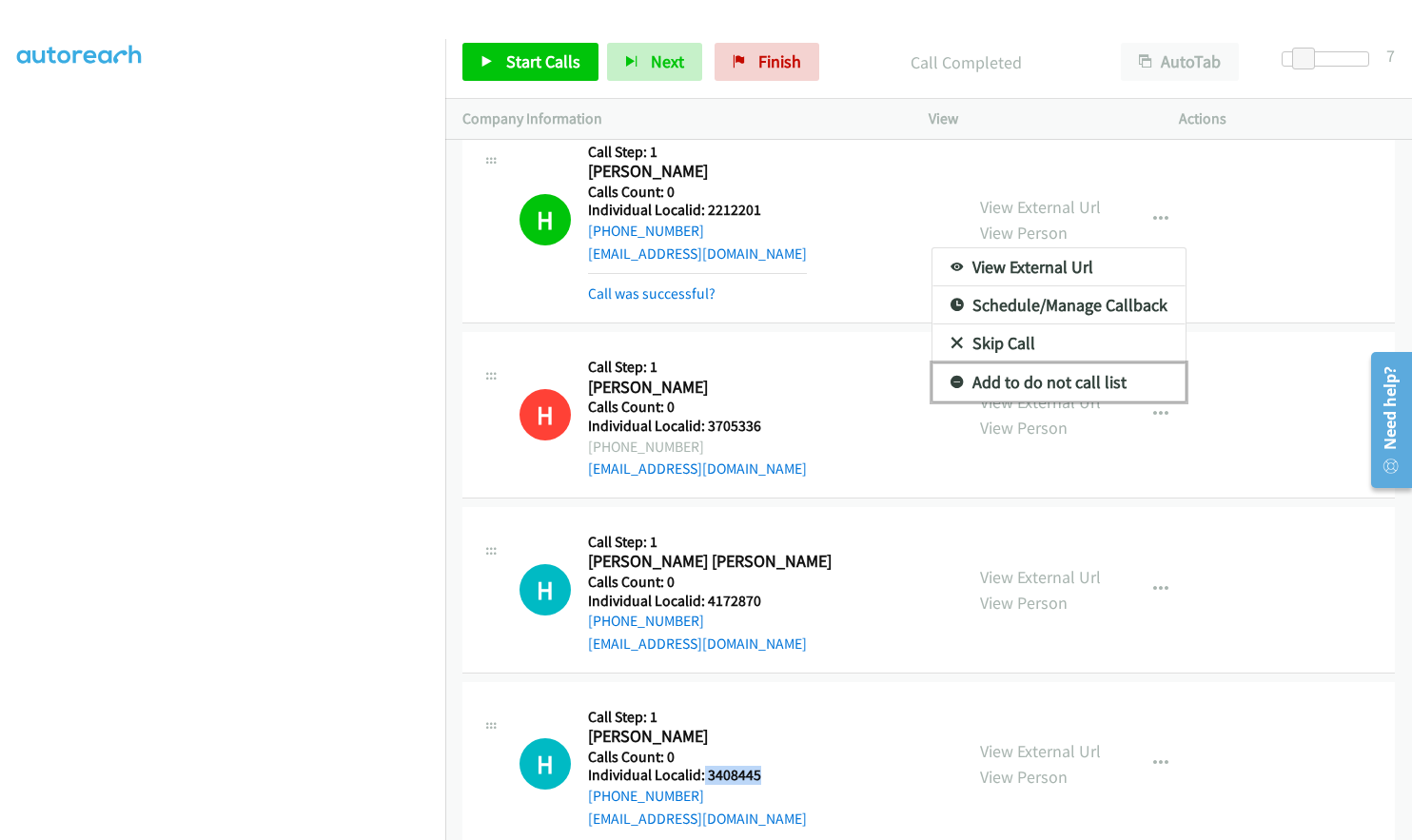 click at bounding box center [957, 383] 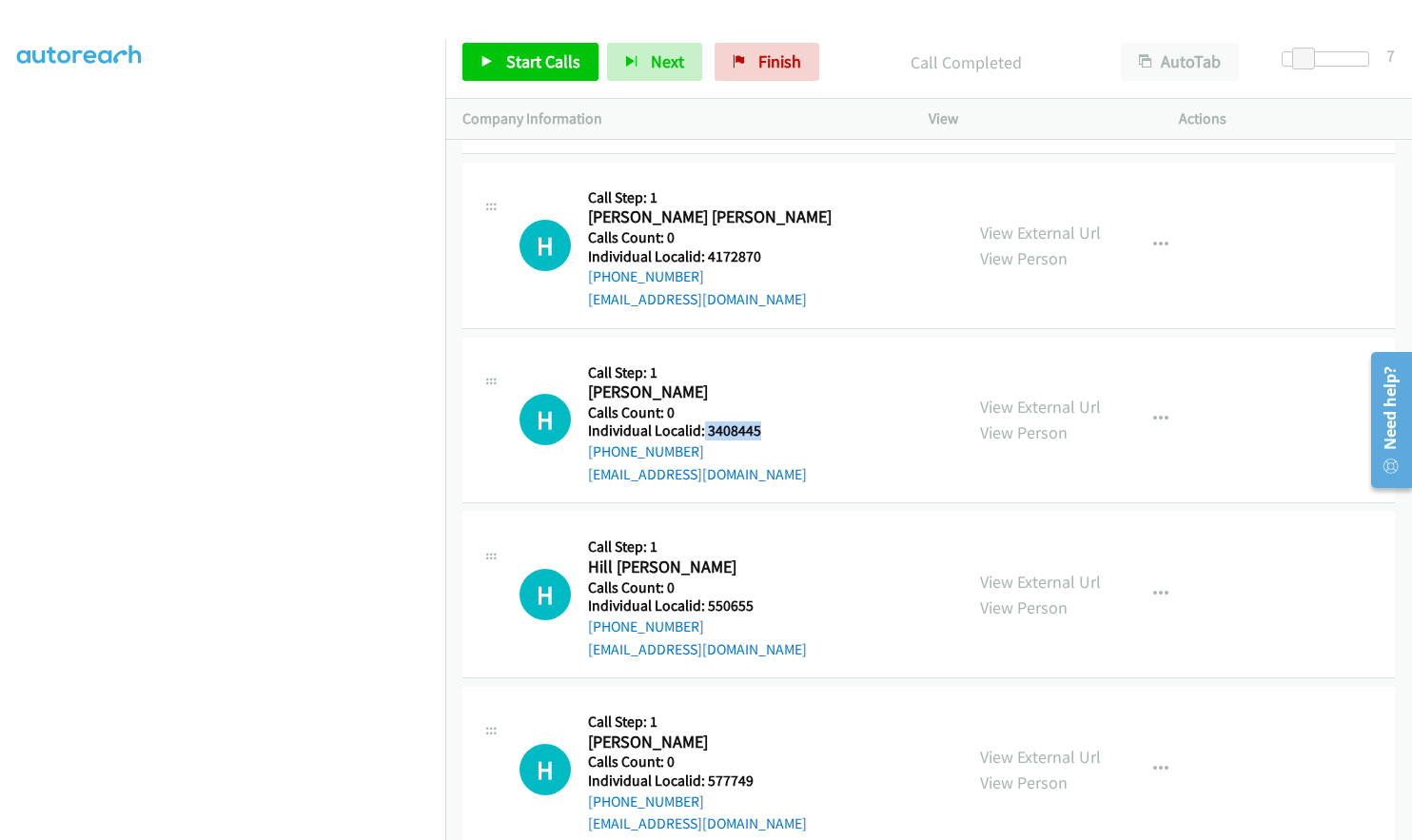 scroll, scrollTop: 7501, scrollLeft: 0, axis: vertical 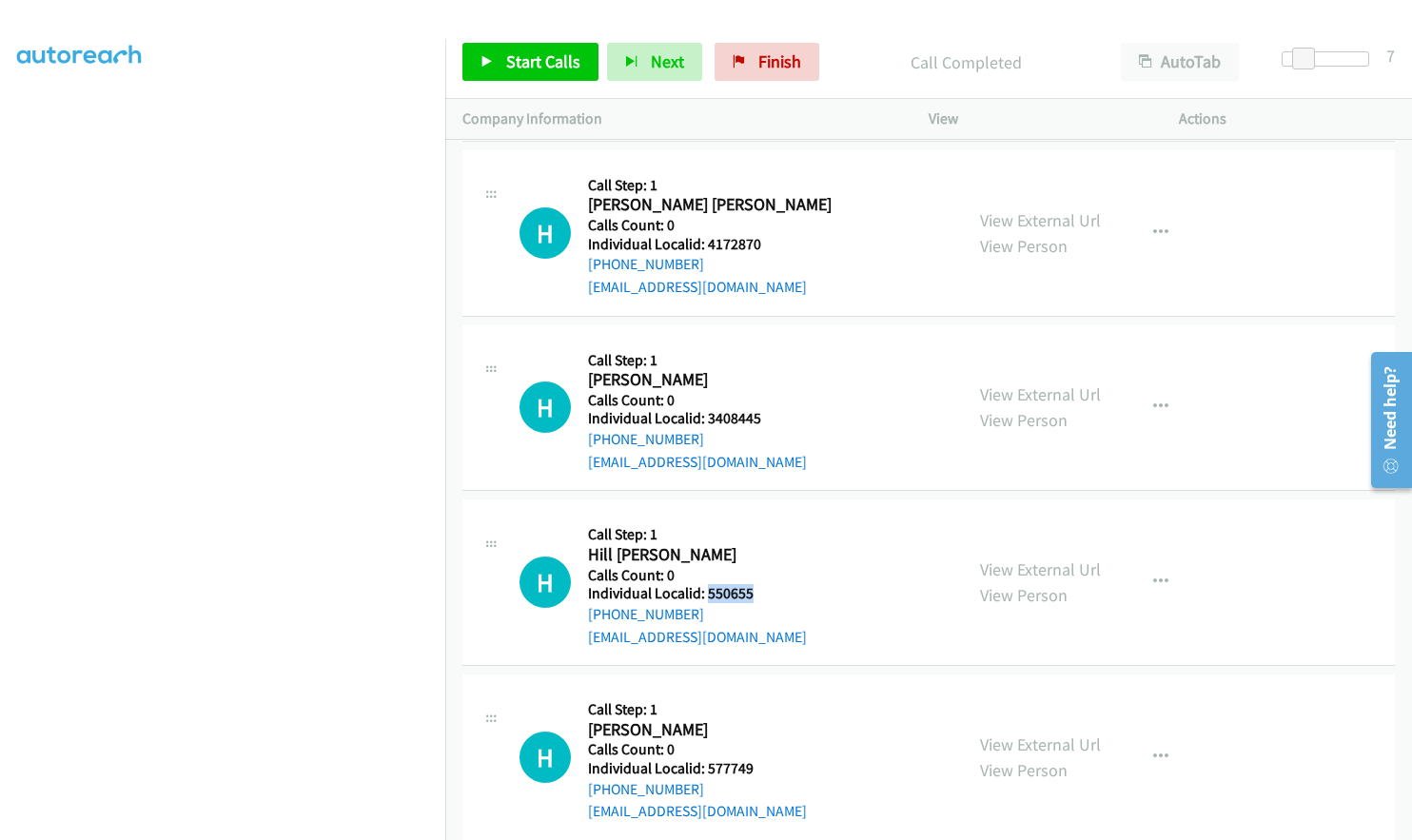 drag, startPoint x: 704, startPoint y: 597, endPoint x: 751, endPoint y: 595, distance: 47.04253 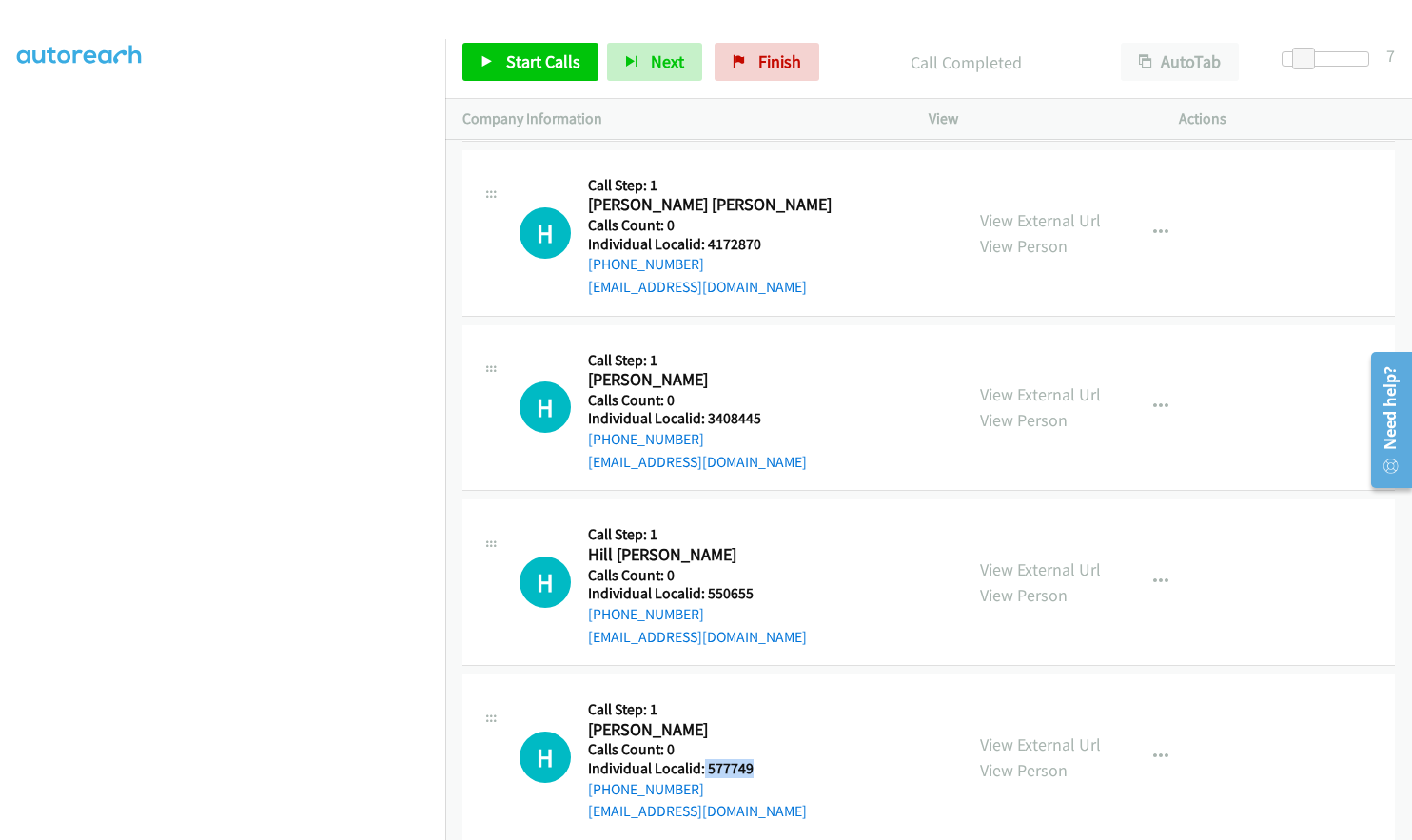 drag, startPoint x: 706, startPoint y: 771, endPoint x: 762, endPoint y: 772, distance: 56.00893 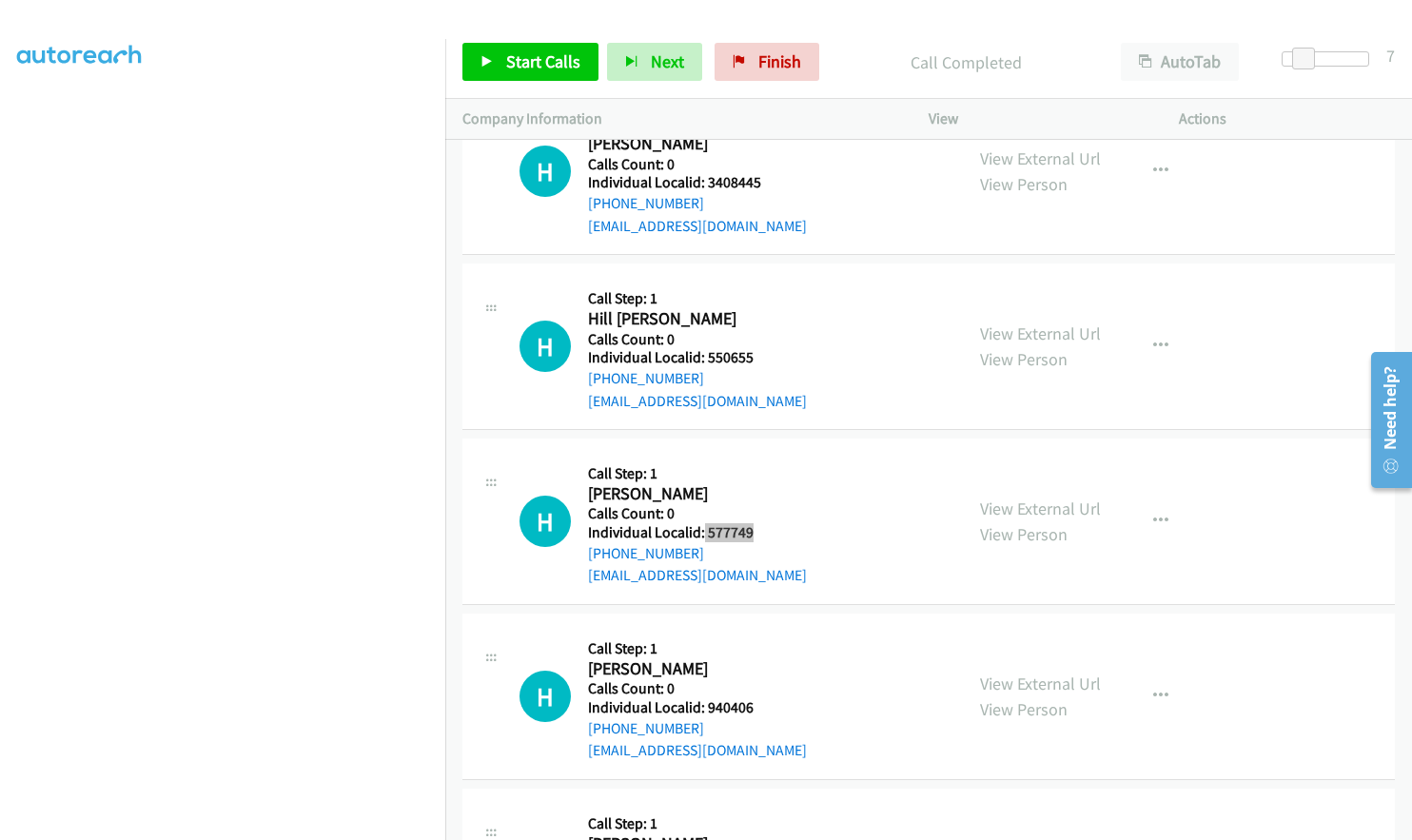 scroll, scrollTop: 7739, scrollLeft: 0, axis: vertical 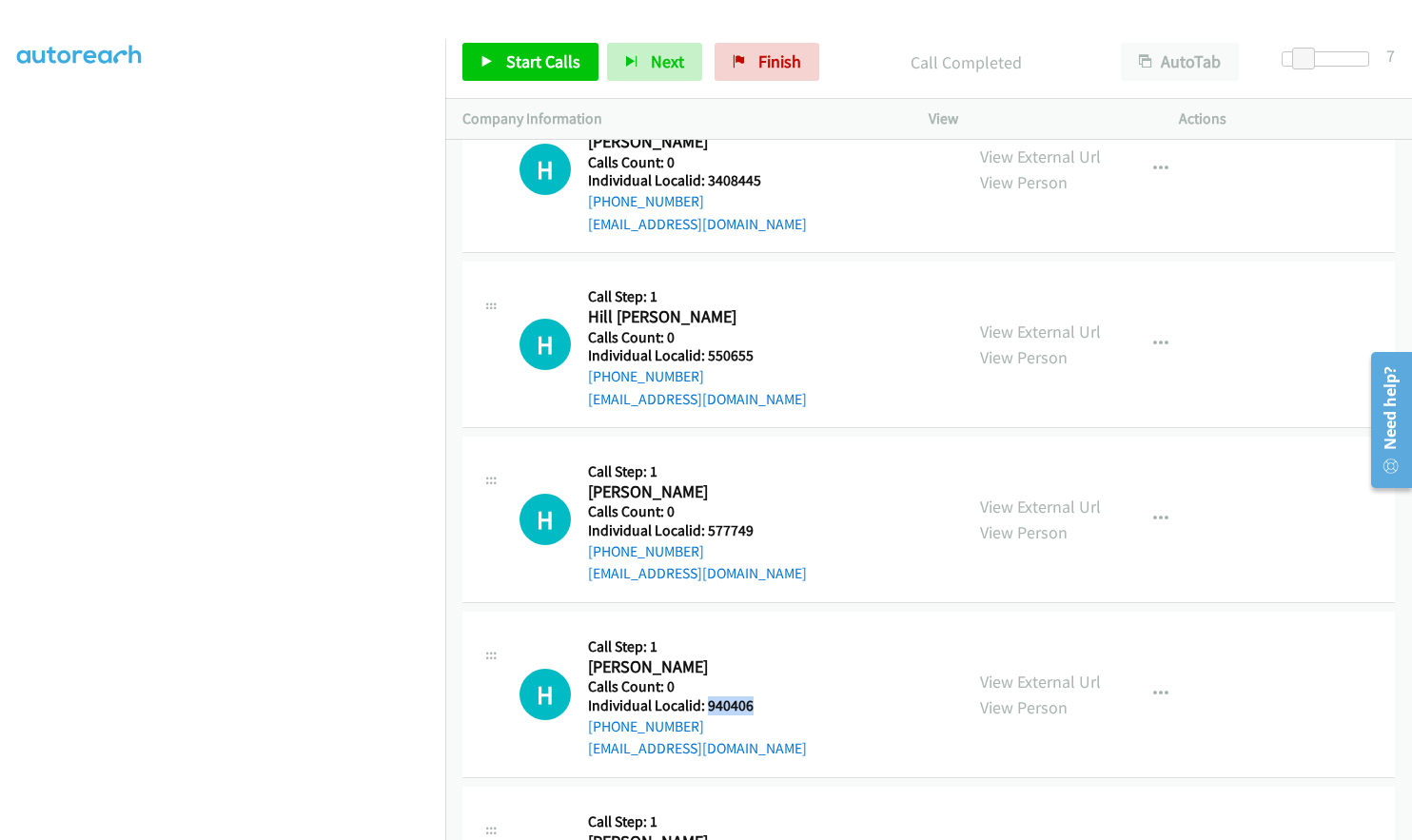 drag, startPoint x: 723, startPoint y: 707, endPoint x: 760, endPoint y: 707, distance: 37 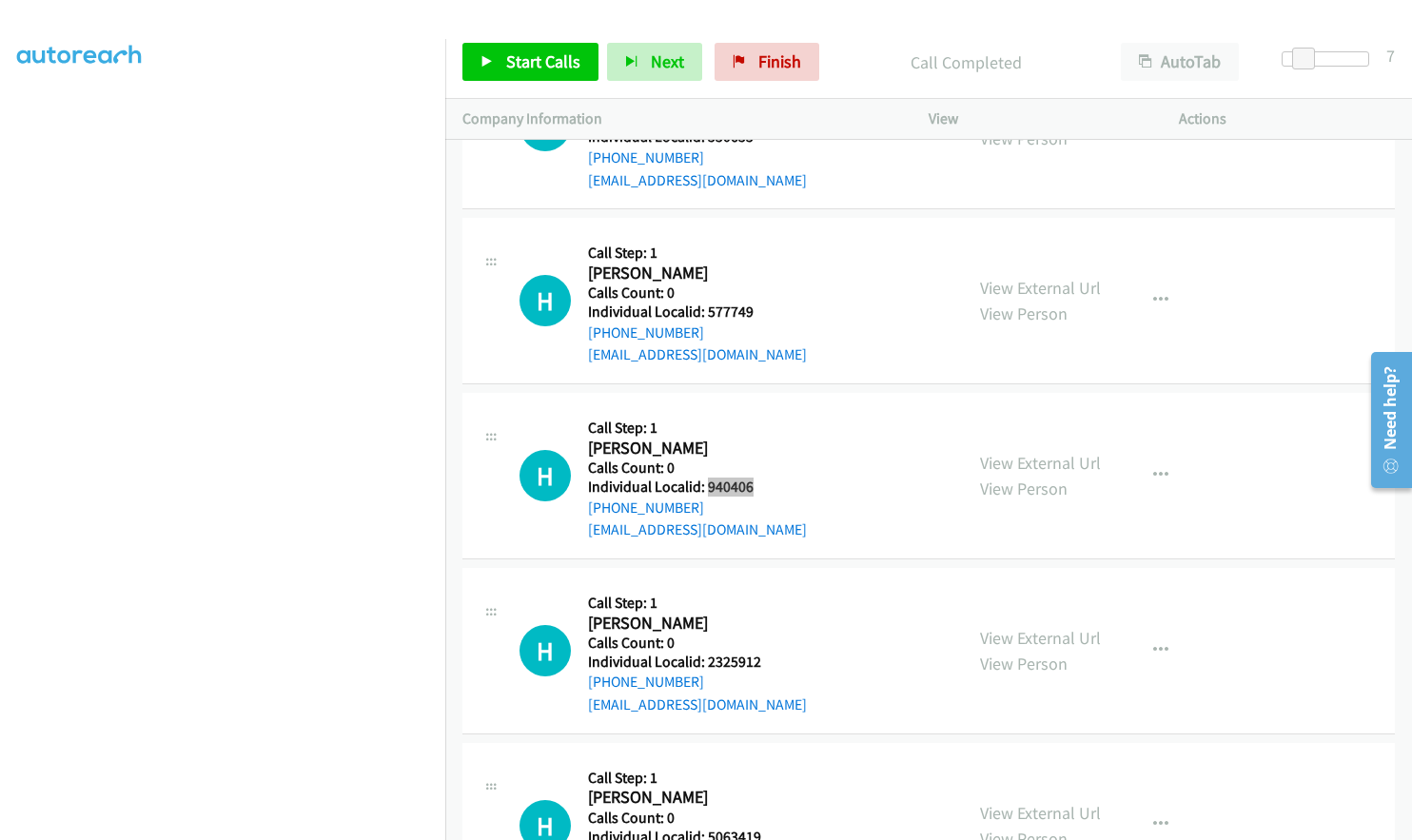 scroll, scrollTop: 8024, scrollLeft: 0, axis: vertical 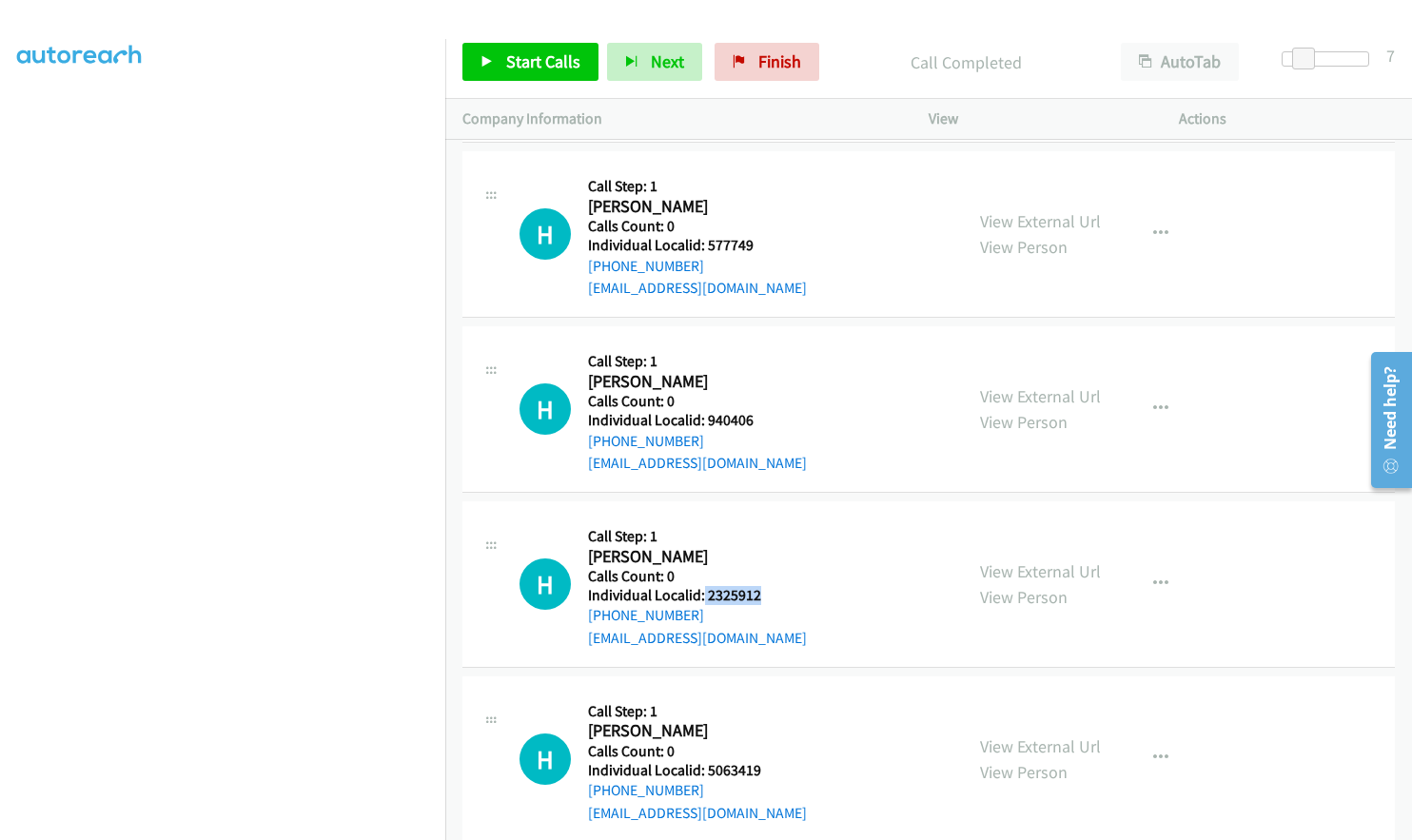 drag, startPoint x: 703, startPoint y: 595, endPoint x: 768, endPoint y: 596, distance: 65.007692 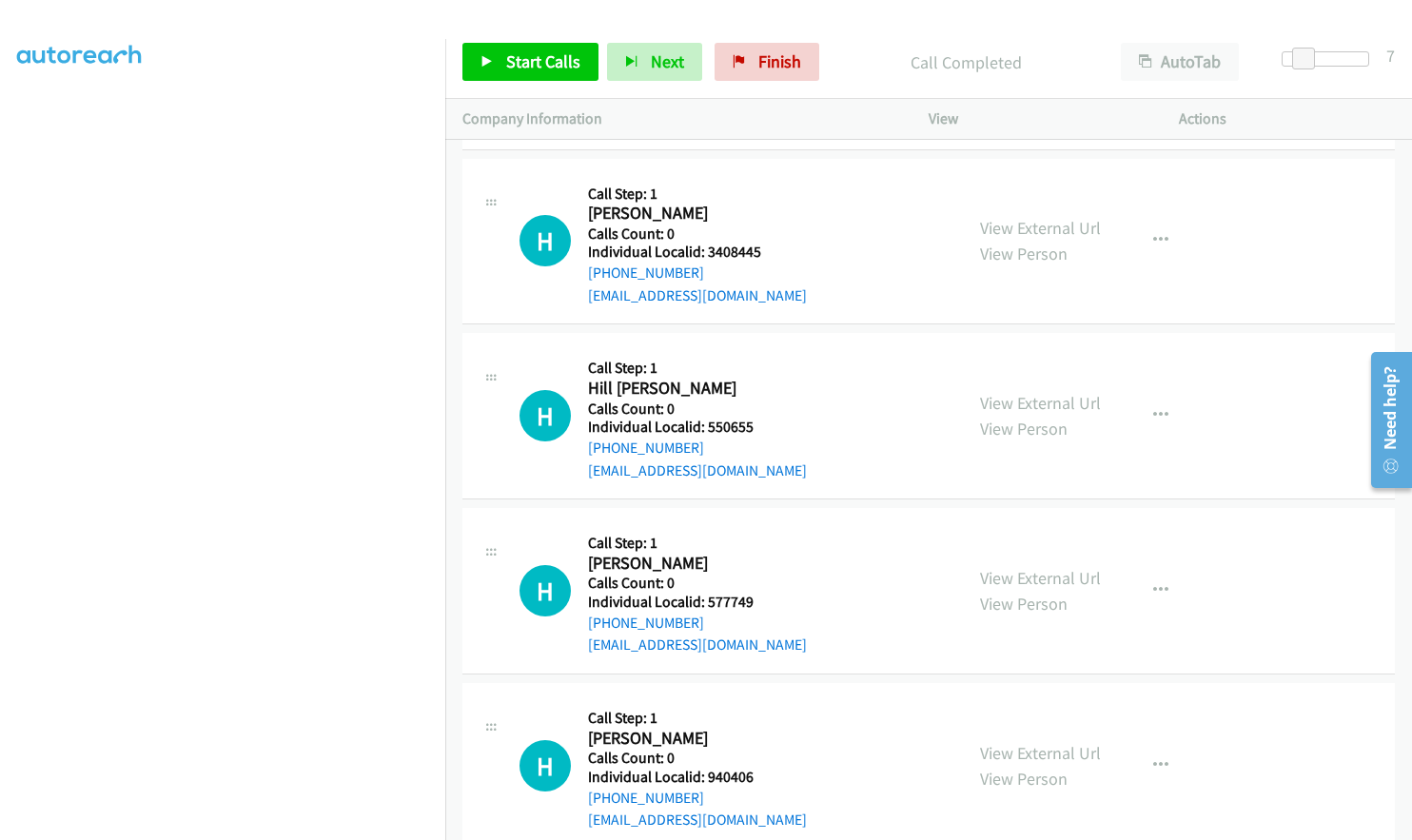 scroll, scrollTop: 7620, scrollLeft: 0, axis: vertical 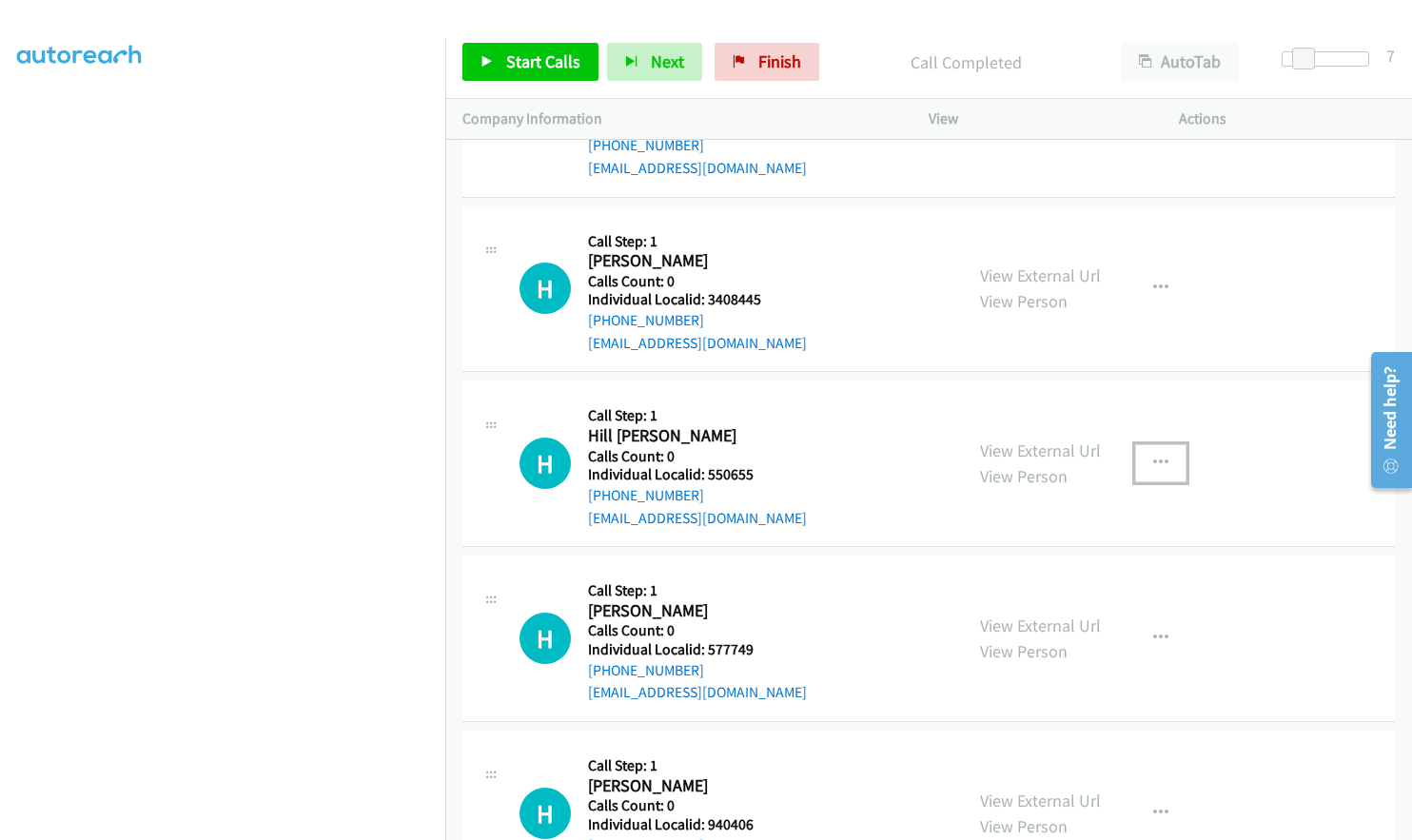 click at bounding box center [1161, 463] 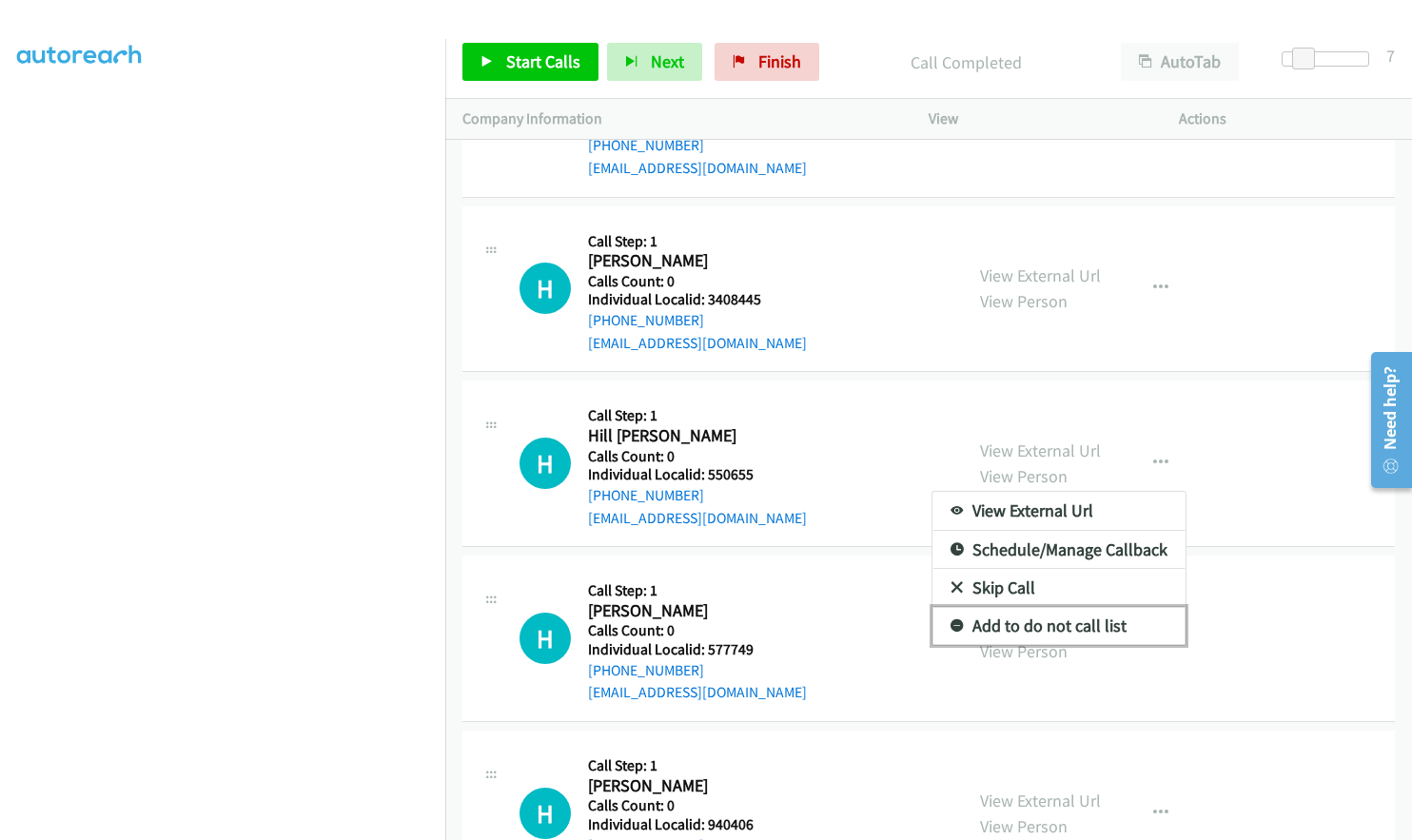 click at bounding box center (957, 627) 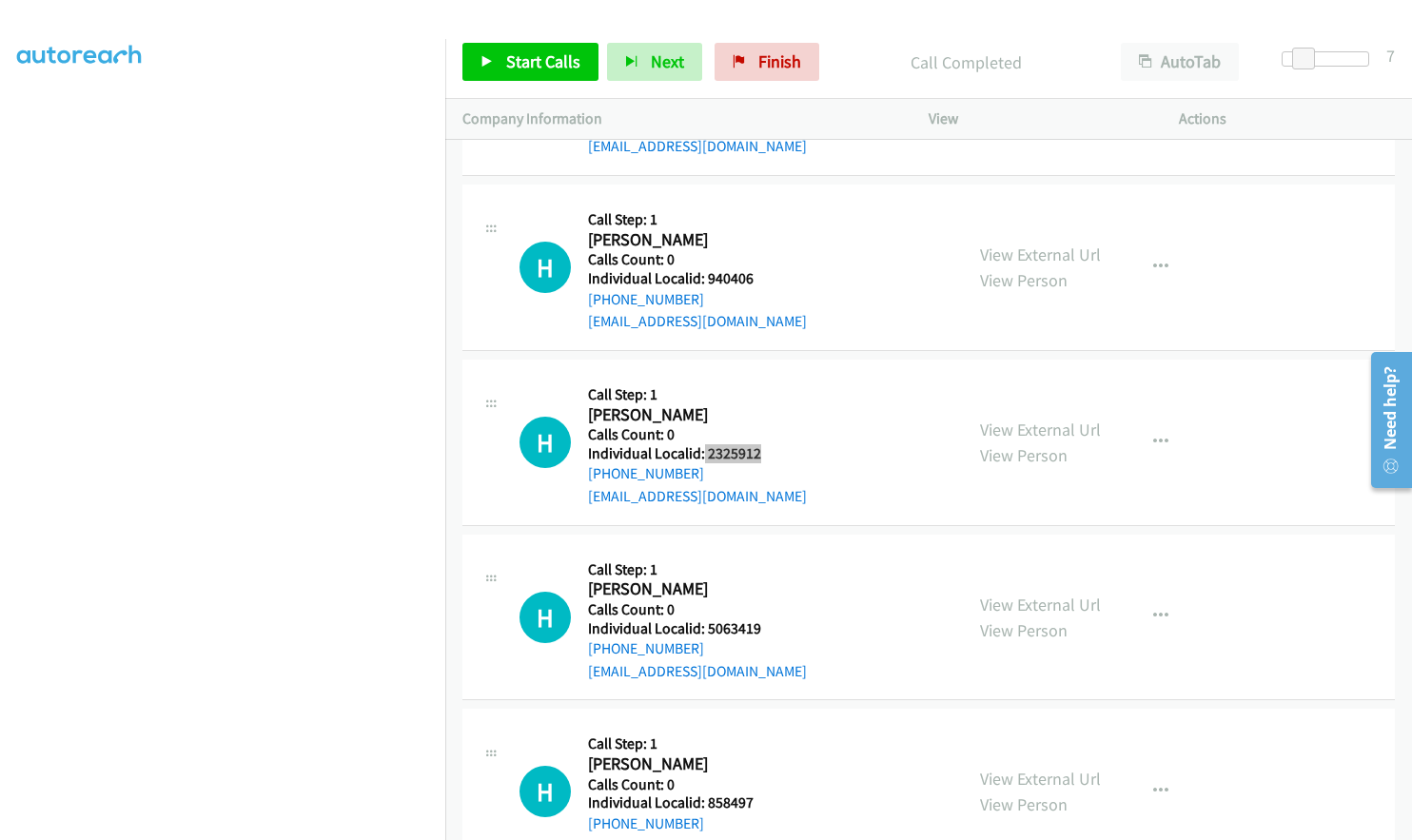 scroll, scrollTop: 8191, scrollLeft: 0, axis: vertical 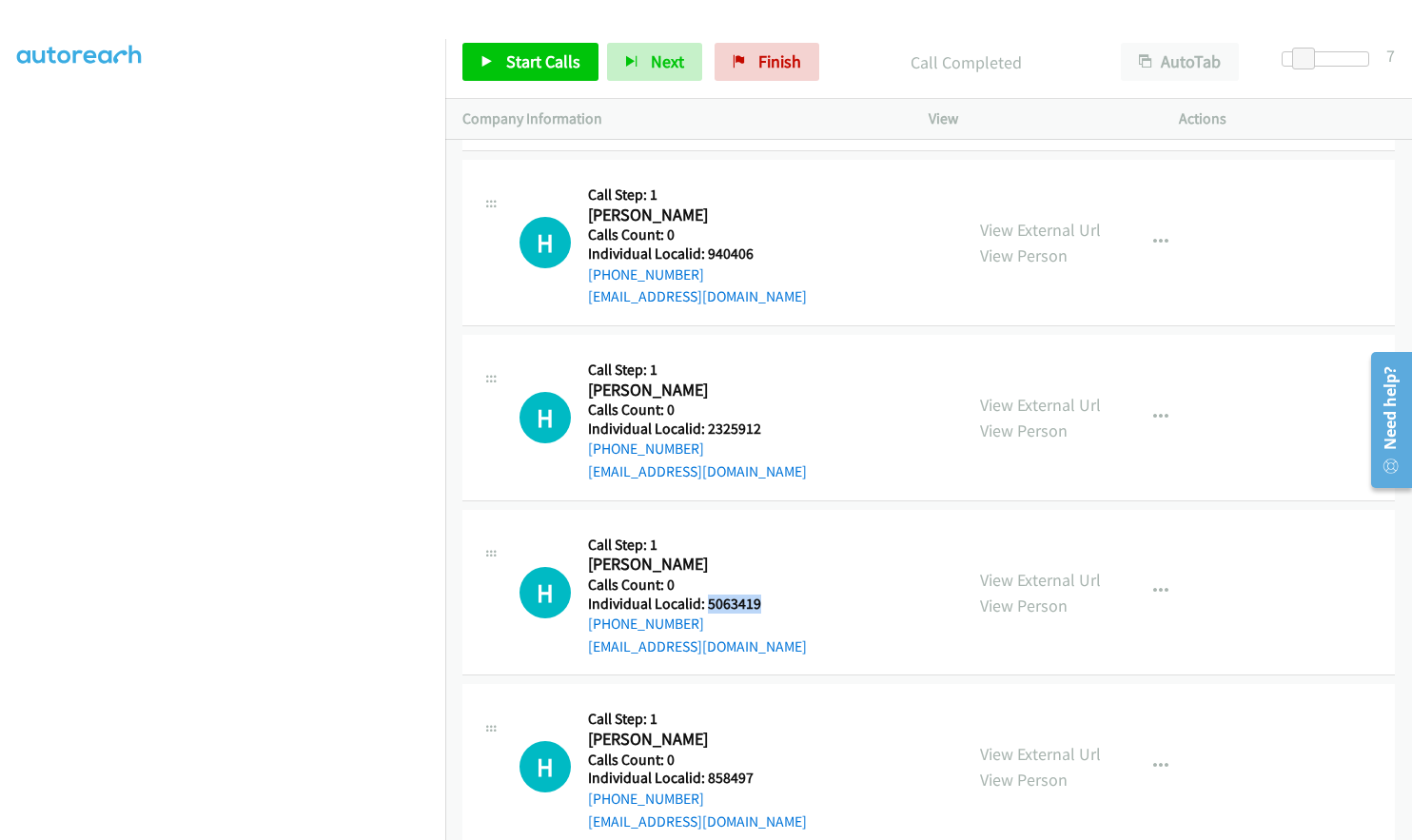 drag, startPoint x: 705, startPoint y: 601, endPoint x: 747, endPoint y: 601, distance: 42 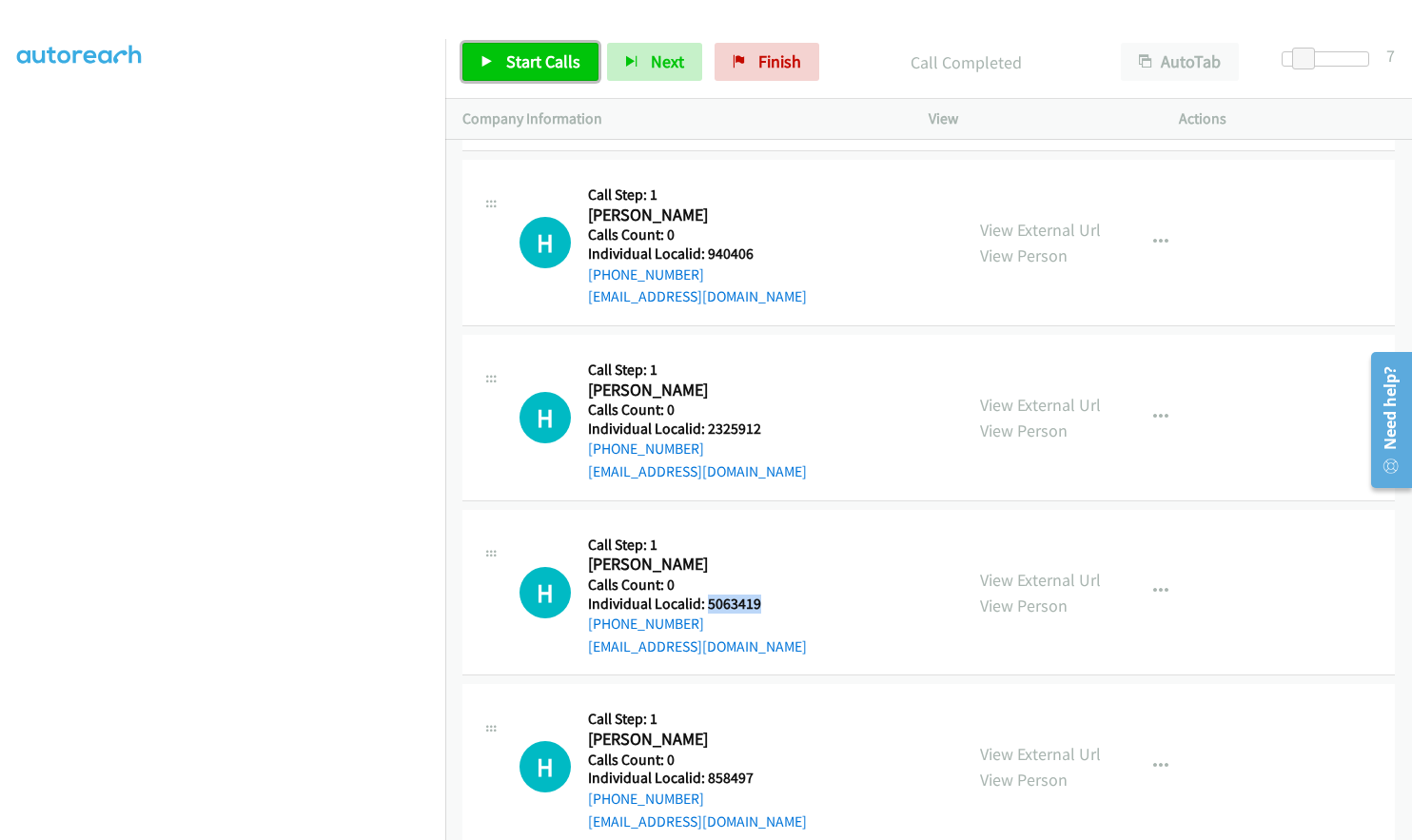 click on "Start Calls" at bounding box center (530, 62) 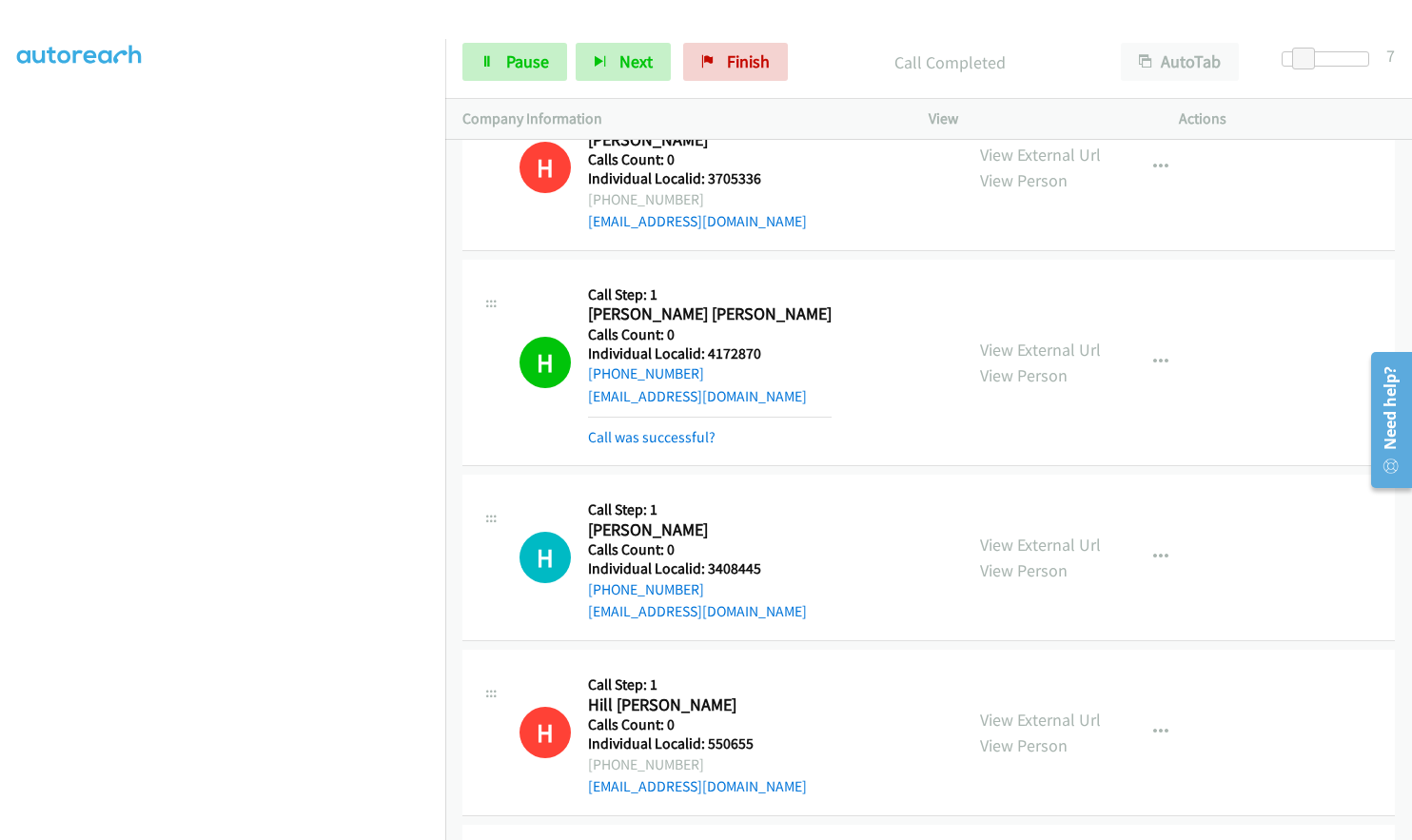 scroll, scrollTop: 7375, scrollLeft: 0, axis: vertical 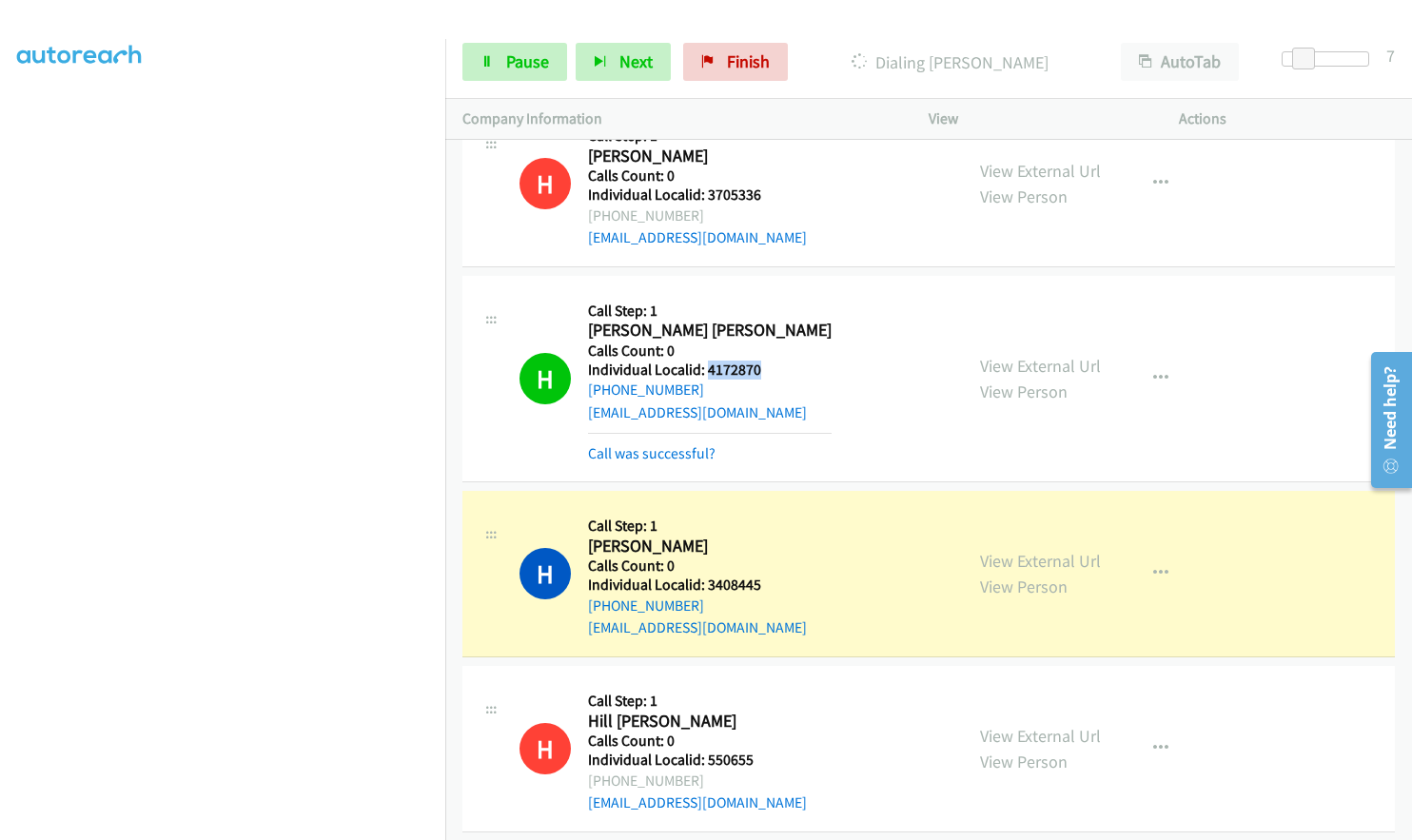 drag, startPoint x: 704, startPoint y: 369, endPoint x: 767, endPoint y: 369, distance: 63 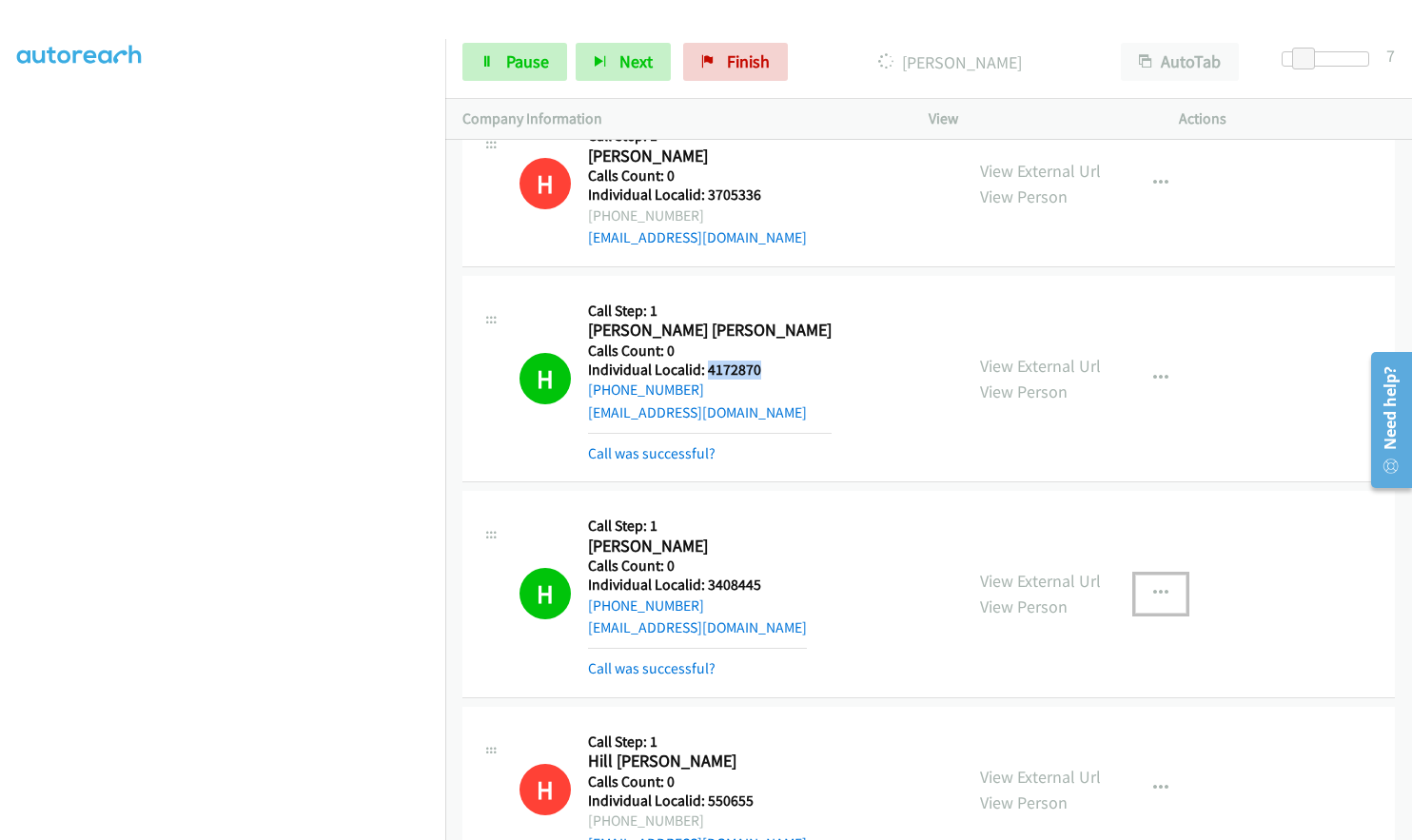 click at bounding box center (1161, 594) 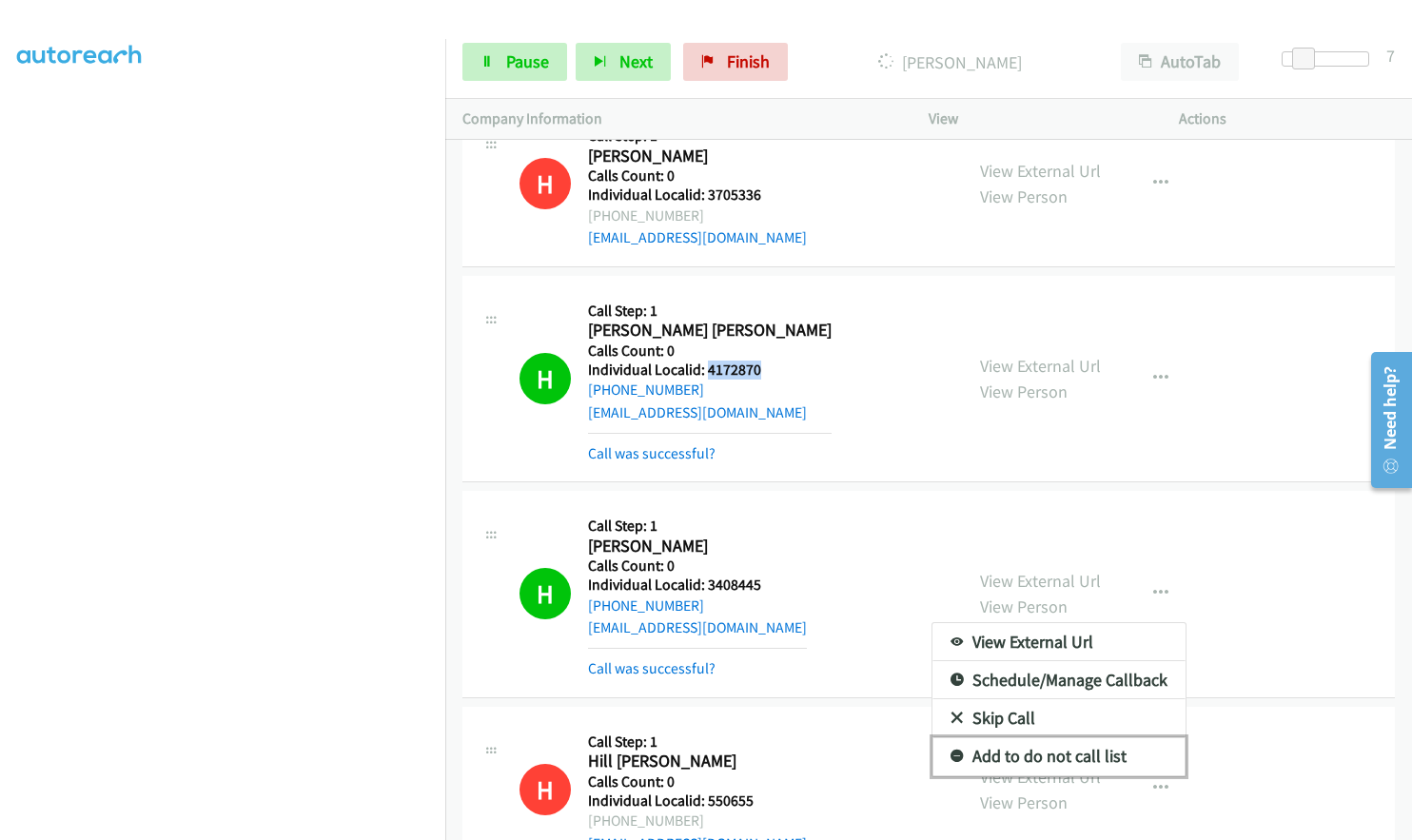 click at bounding box center [957, 757] 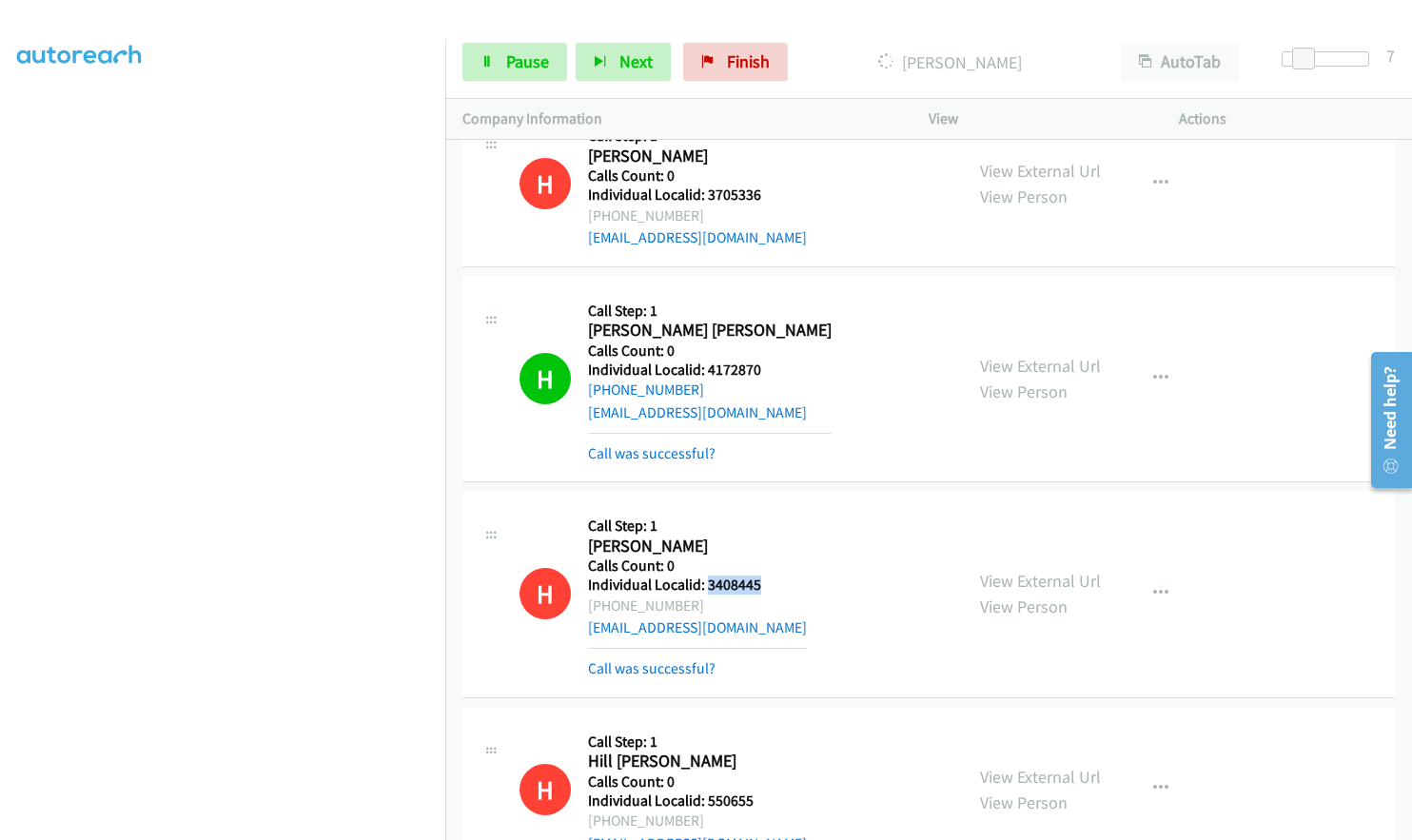 drag, startPoint x: 712, startPoint y: 585, endPoint x: 776, endPoint y: 584, distance: 64.007812 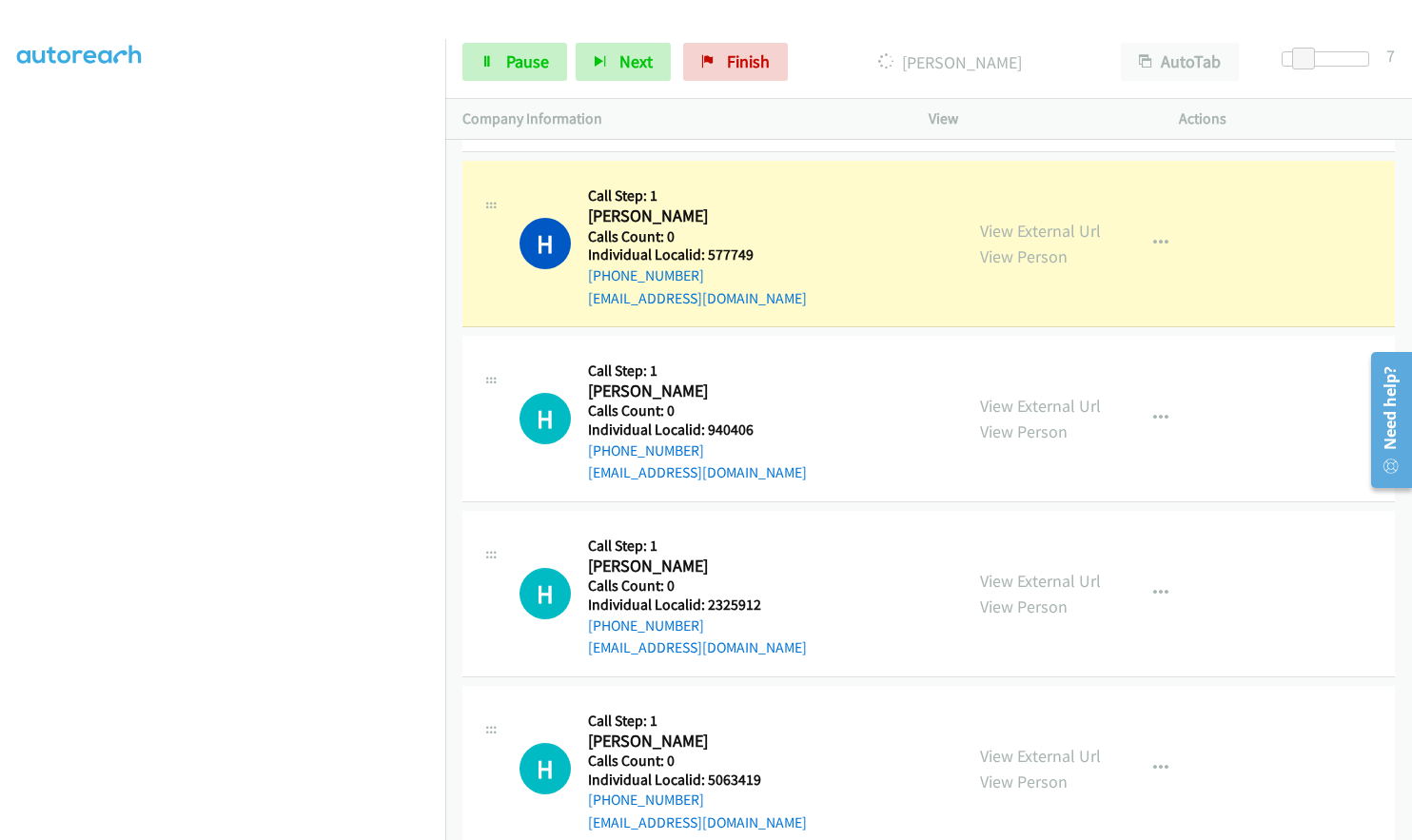 scroll, scrollTop: 8113, scrollLeft: 0, axis: vertical 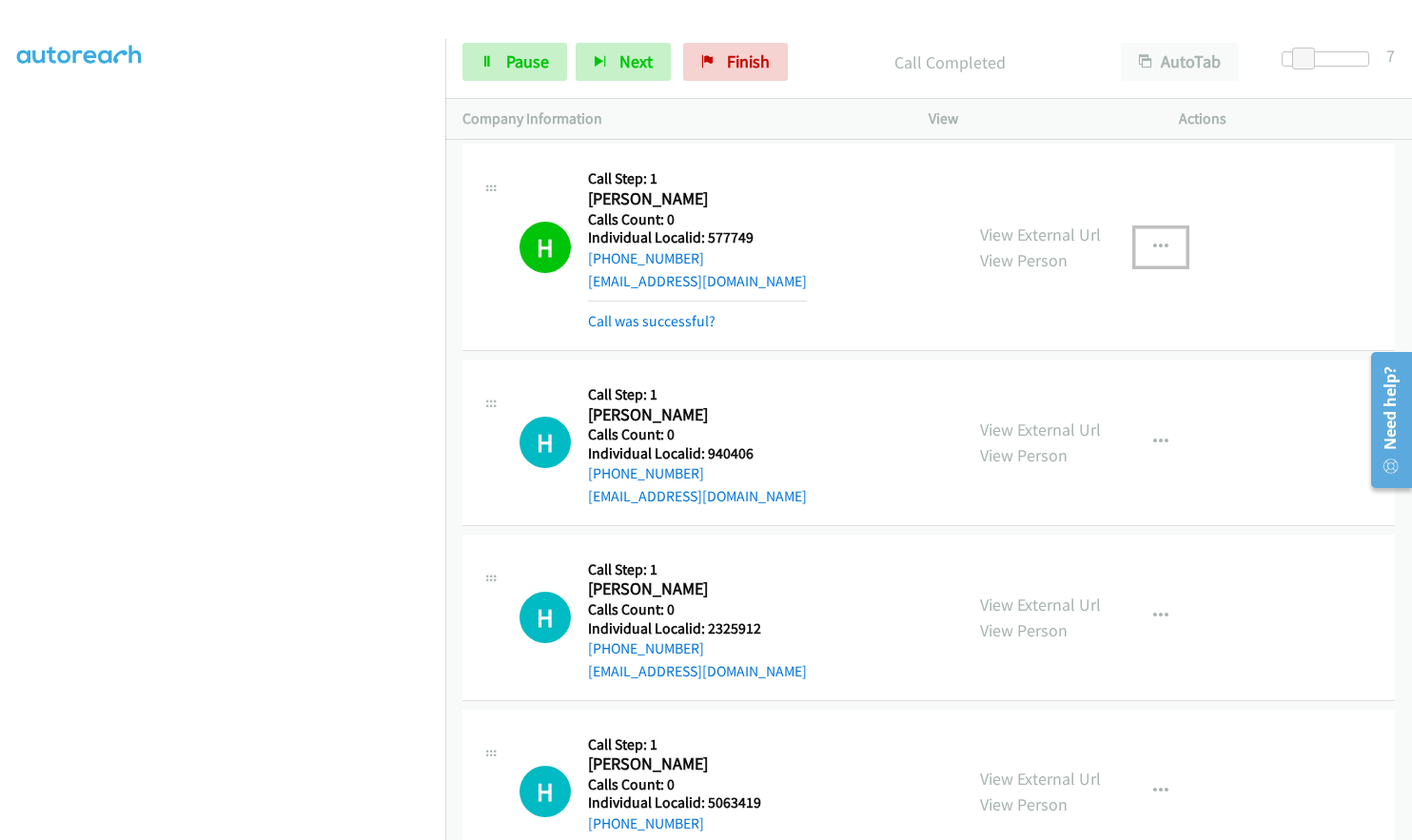 click at bounding box center [1161, 247] 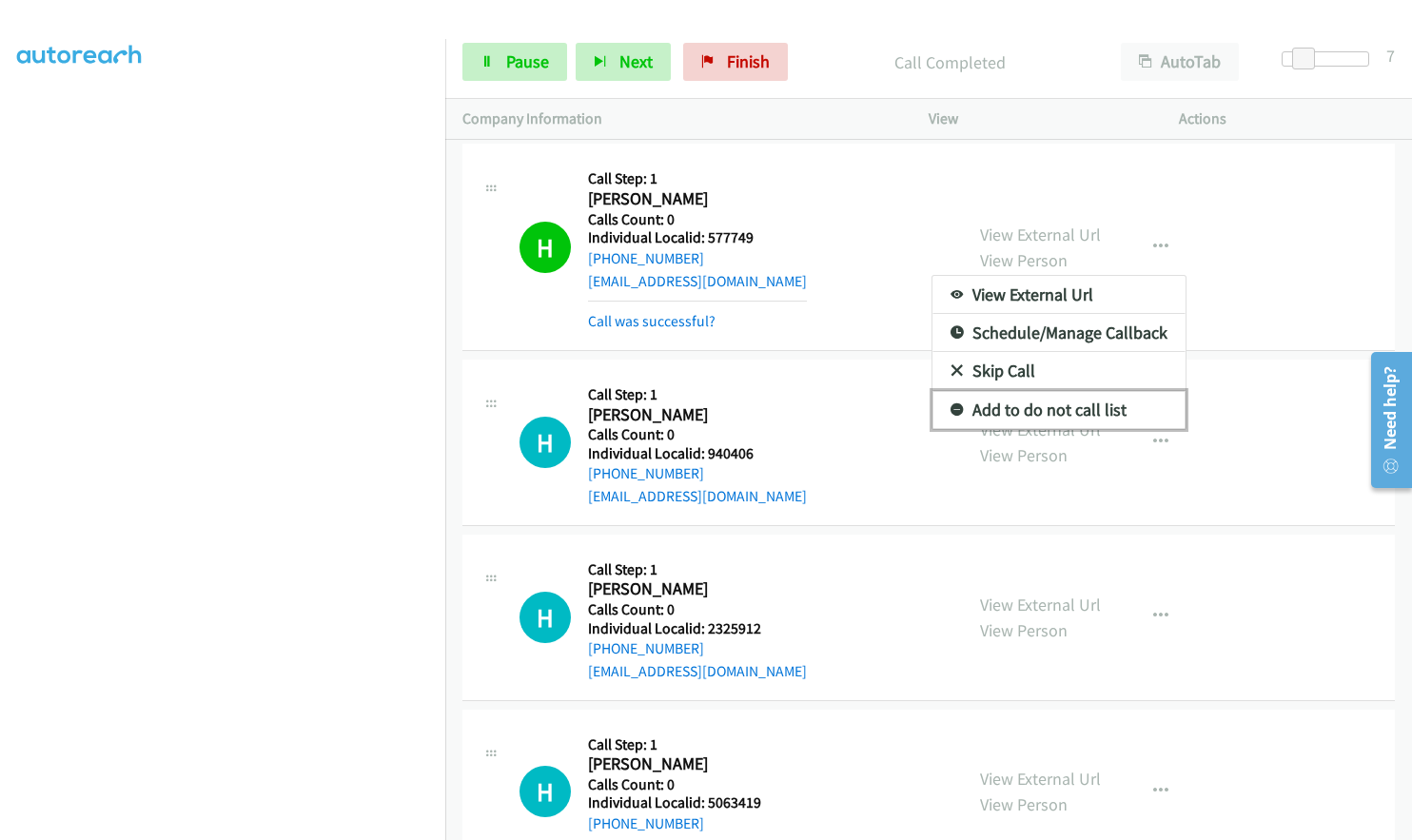 click at bounding box center [957, 411] 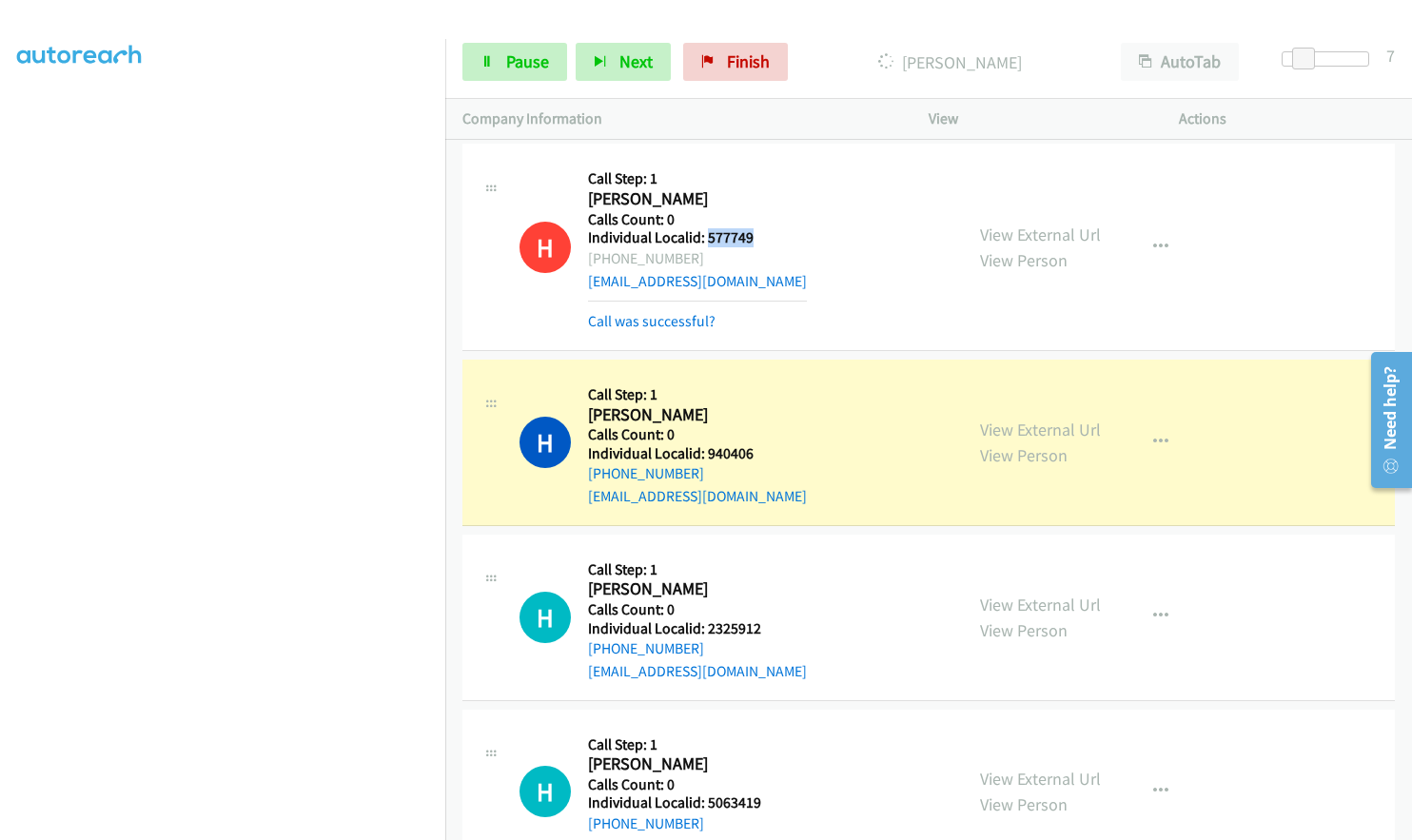 drag, startPoint x: 704, startPoint y: 240, endPoint x: 759, endPoint y: 239, distance: 55.00909 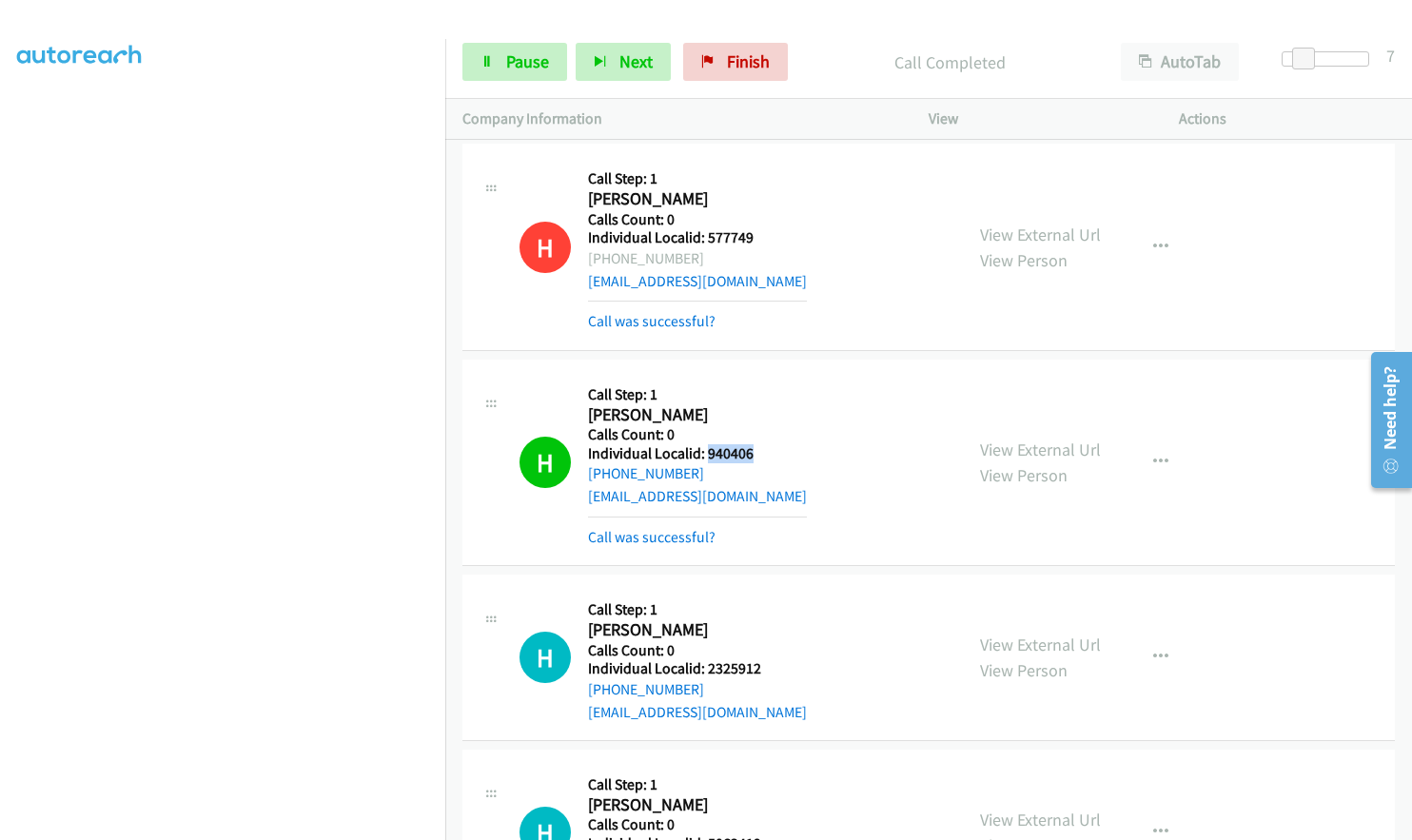 drag, startPoint x: 706, startPoint y: 450, endPoint x: 754, endPoint y: 451, distance: 48.01 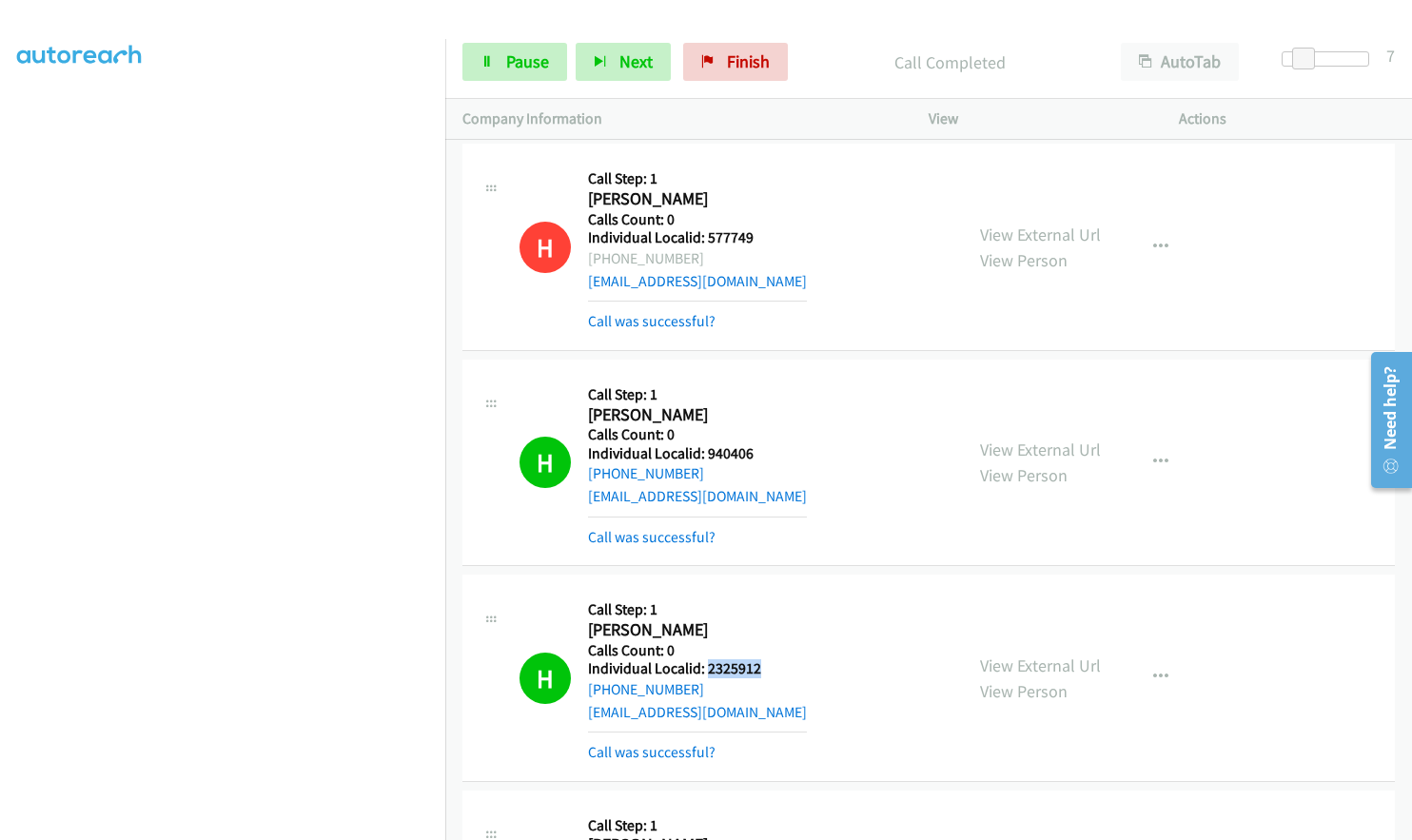 drag, startPoint x: 704, startPoint y: 666, endPoint x: 770, endPoint y: 666, distance: 66 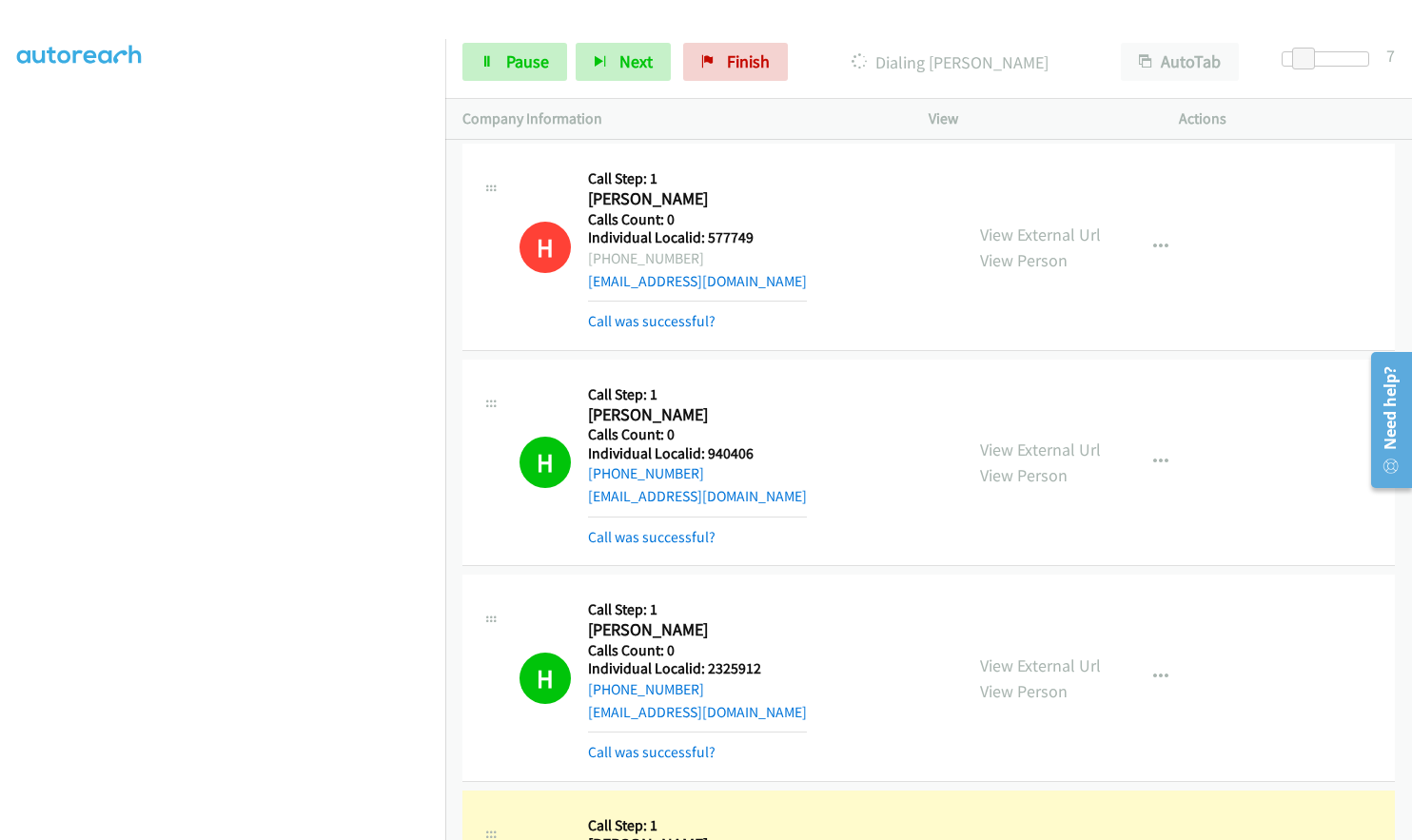 drag, startPoint x: 746, startPoint y: 664, endPoint x: 780, endPoint y: 447, distance: 219.64744 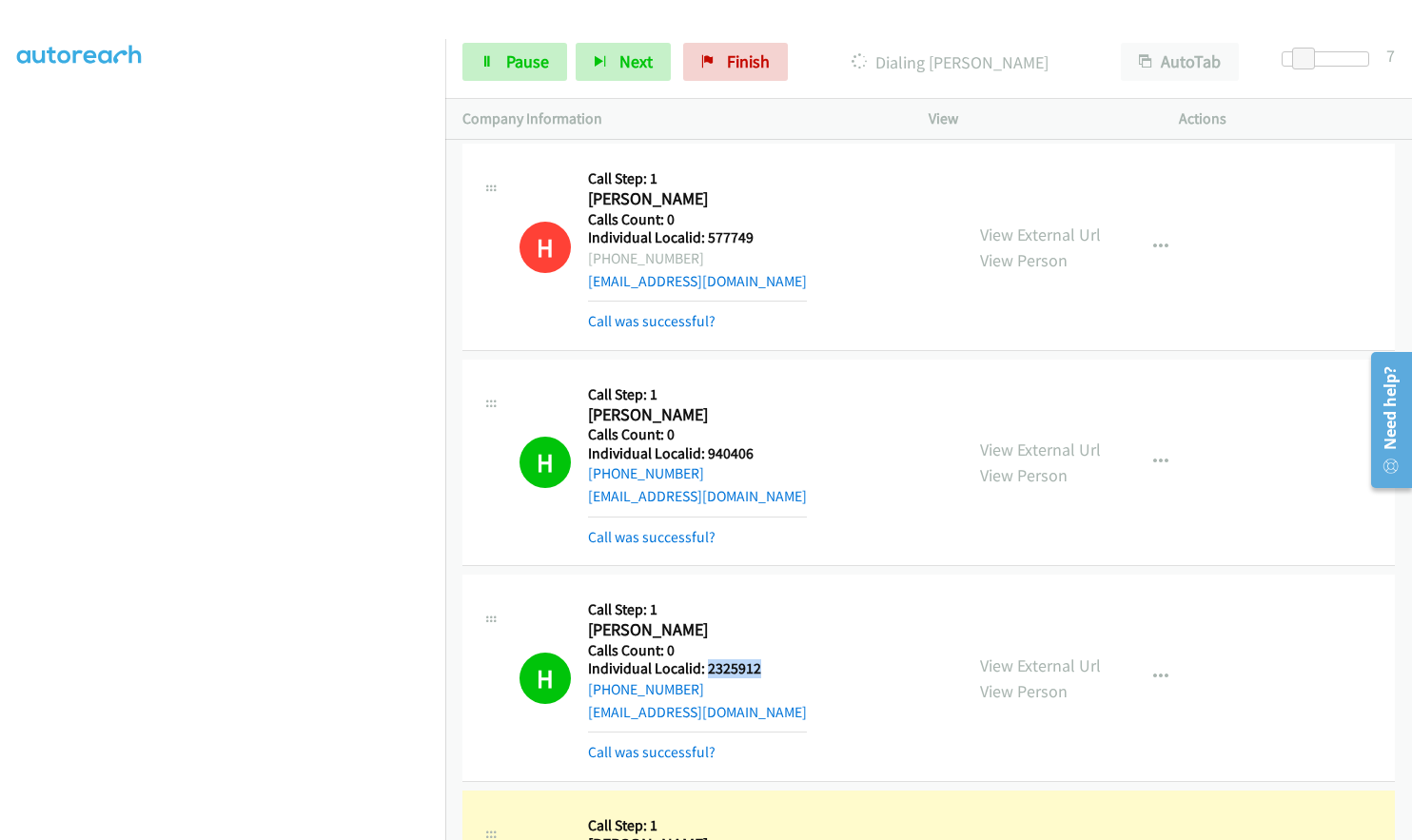 drag, startPoint x: 704, startPoint y: 668, endPoint x: 766, endPoint y: 670, distance: 62.03225 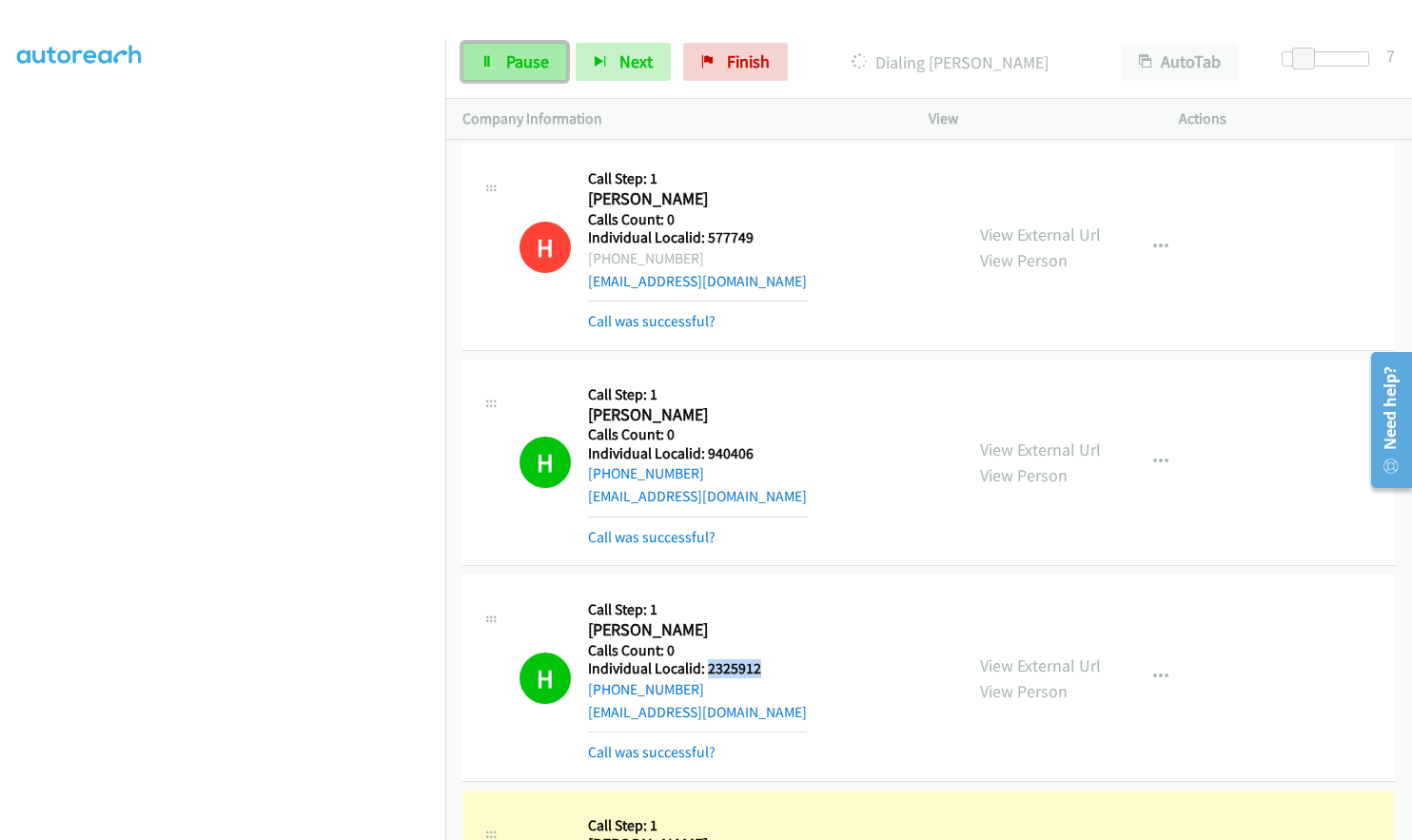click on "Pause" at bounding box center [515, 62] 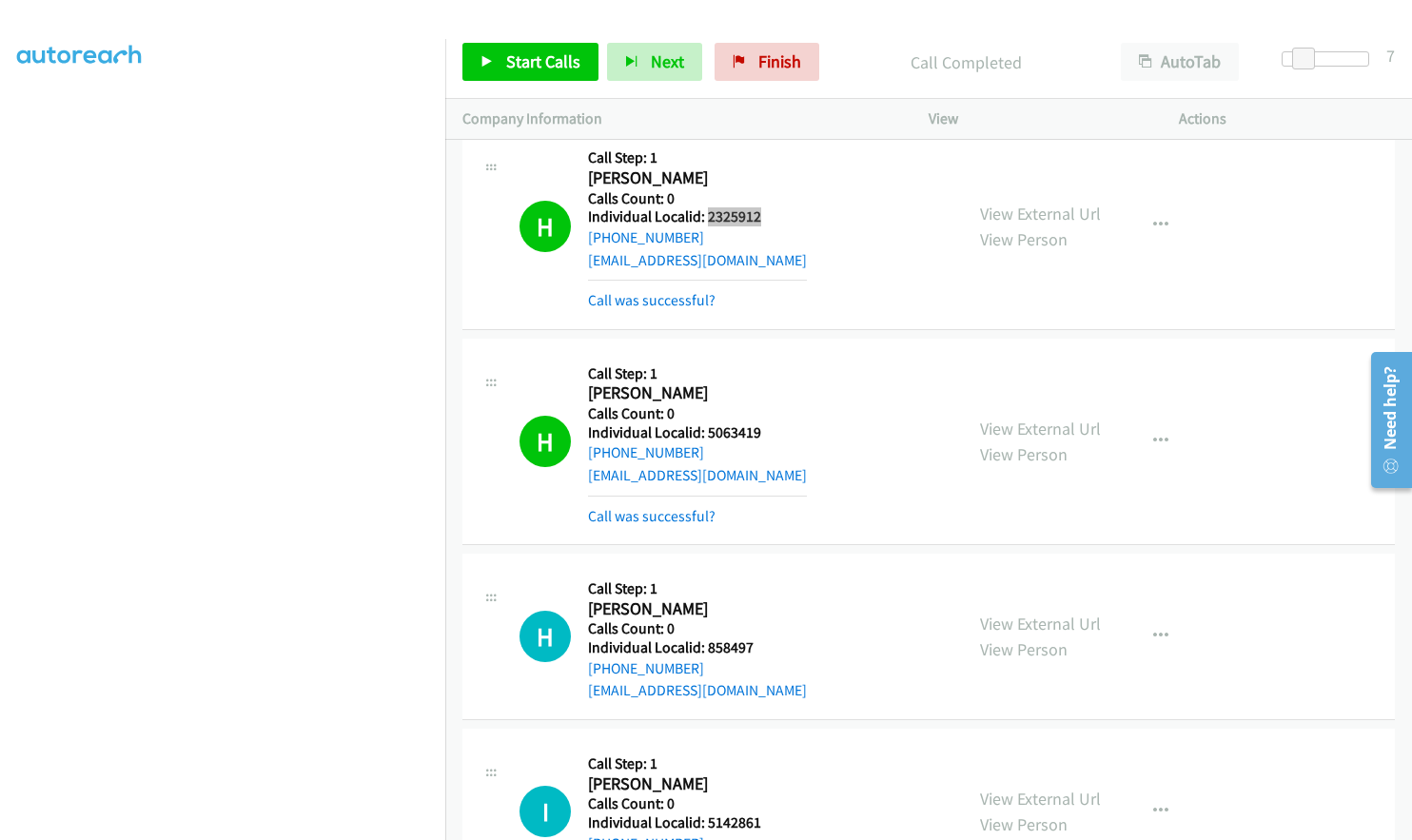 scroll, scrollTop: 8636, scrollLeft: 0, axis: vertical 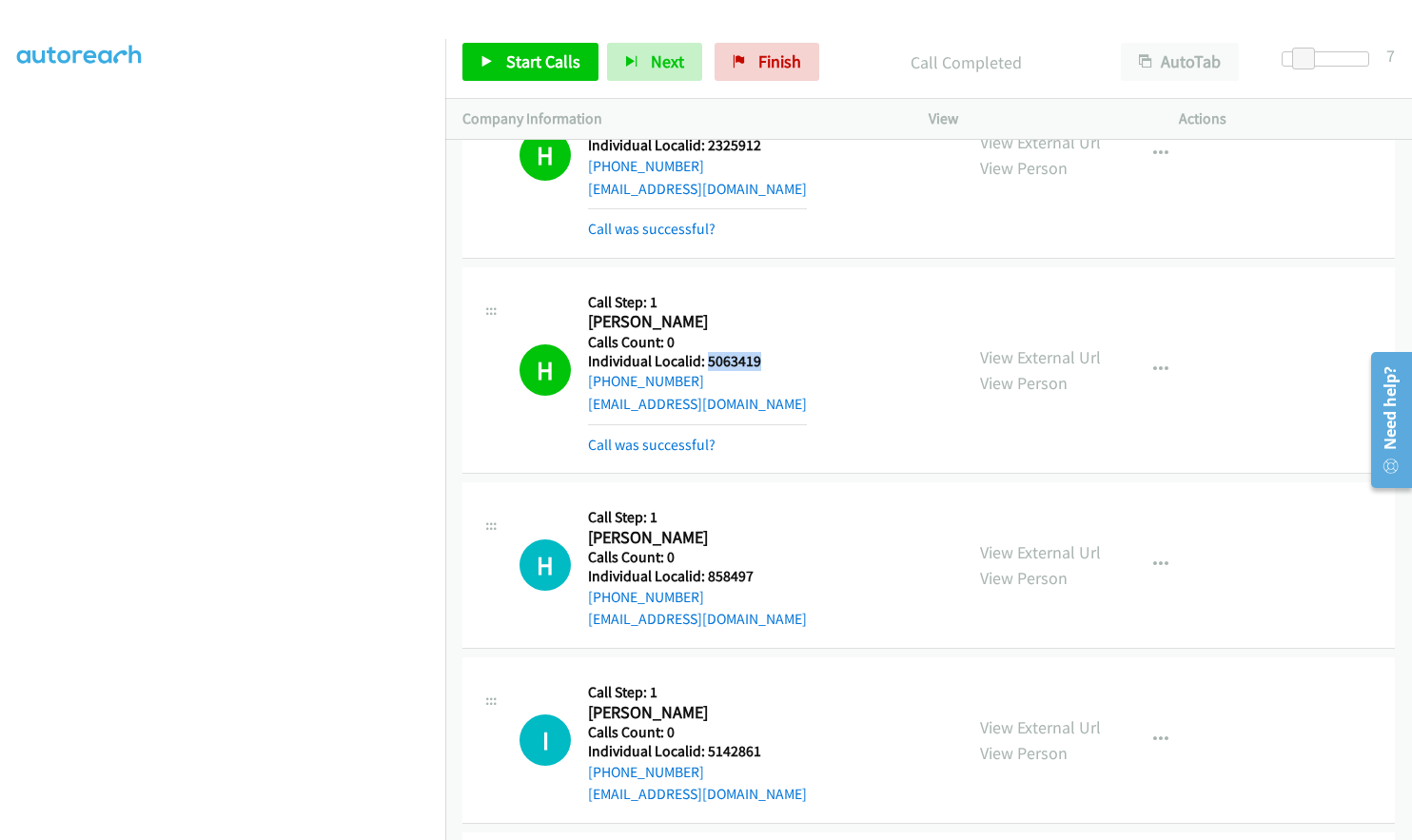 drag, startPoint x: 704, startPoint y: 360, endPoint x: 776, endPoint y: 361, distance: 72.00694 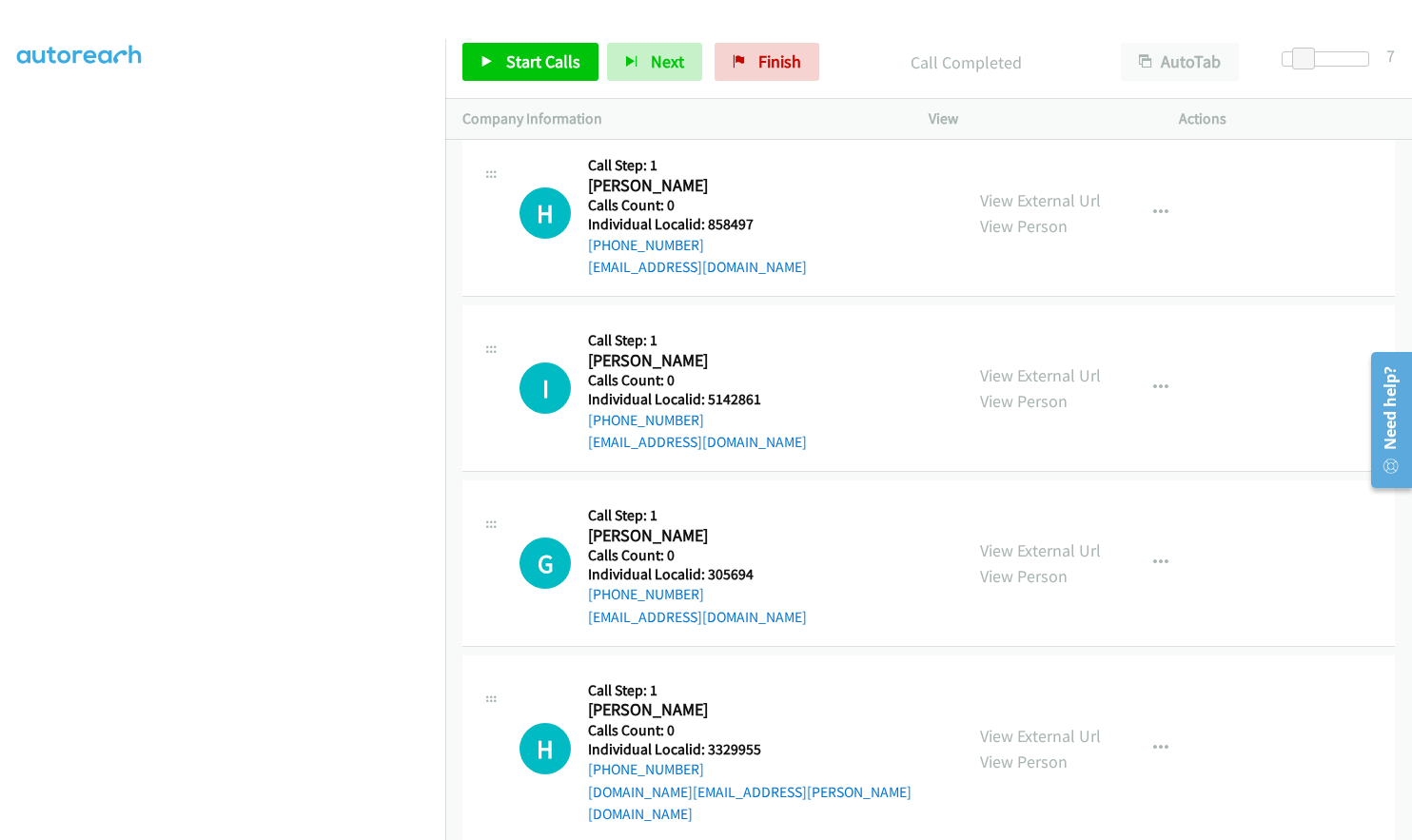scroll, scrollTop: 8993, scrollLeft: 0, axis: vertical 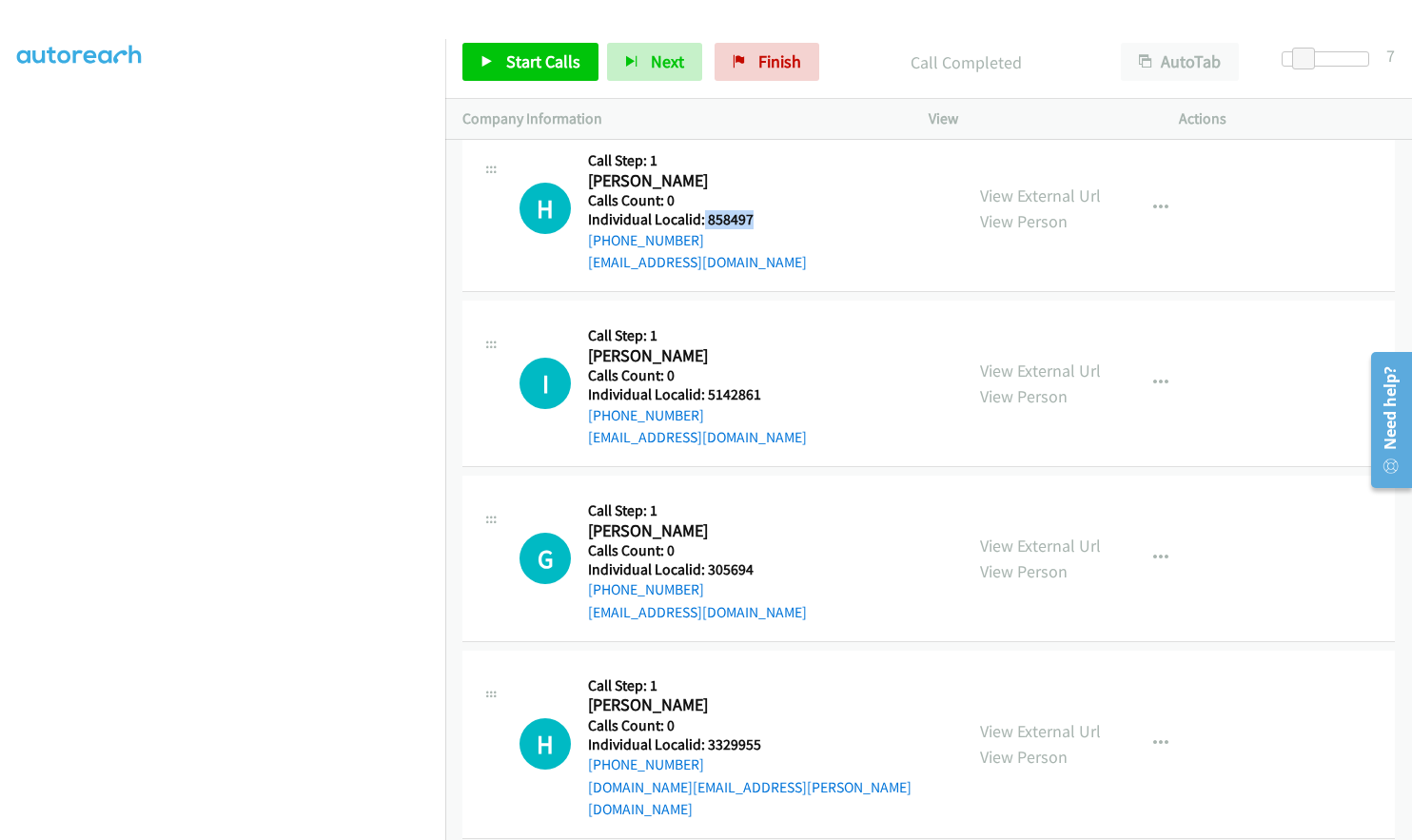 drag, startPoint x: 714, startPoint y: 220, endPoint x: 763, endPoint y: 221, distance: 49.010203 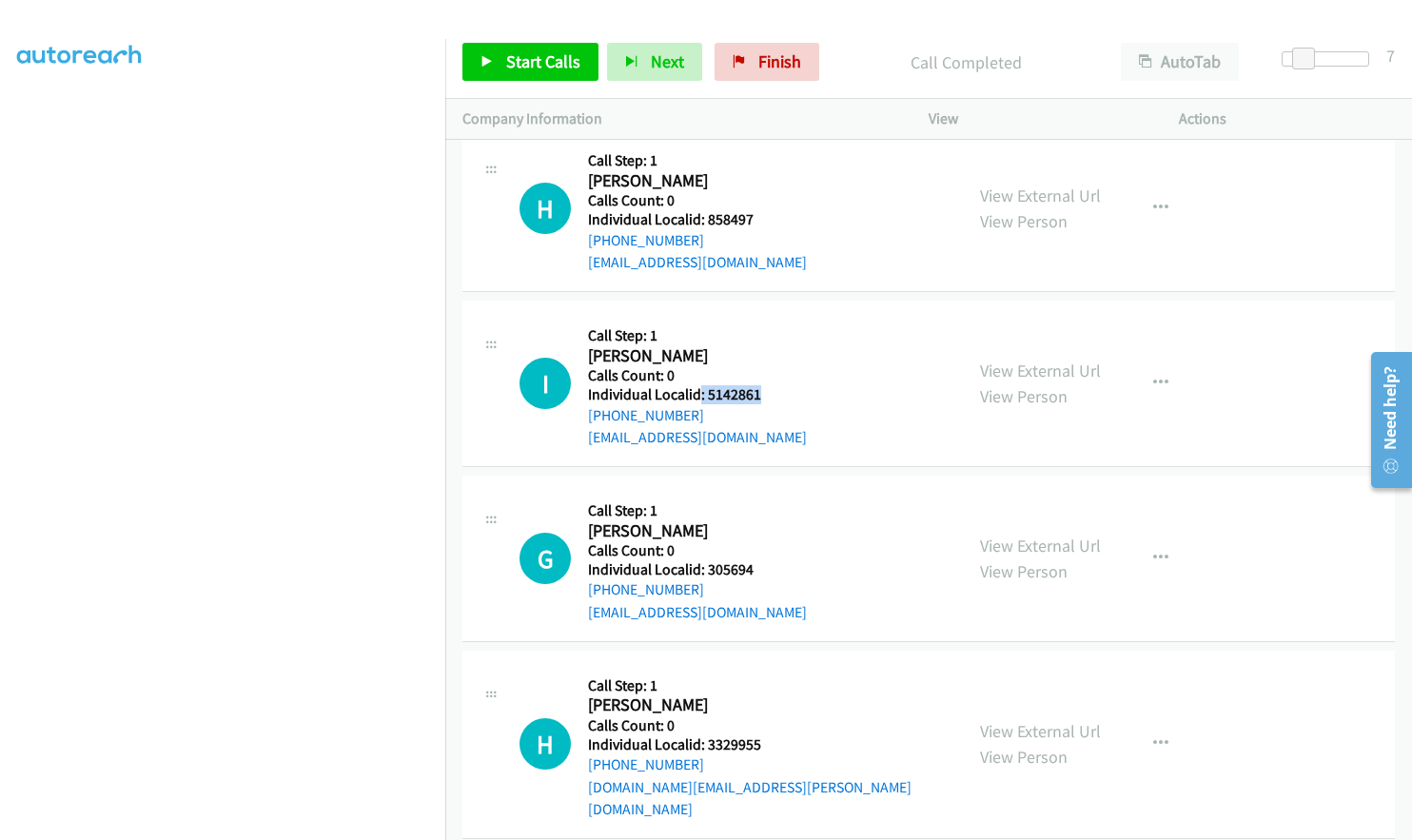 drag, startPoint x: 700, startPoint y: 394, endPoint x: 740, endPoint y: 398, distance: 40.199502 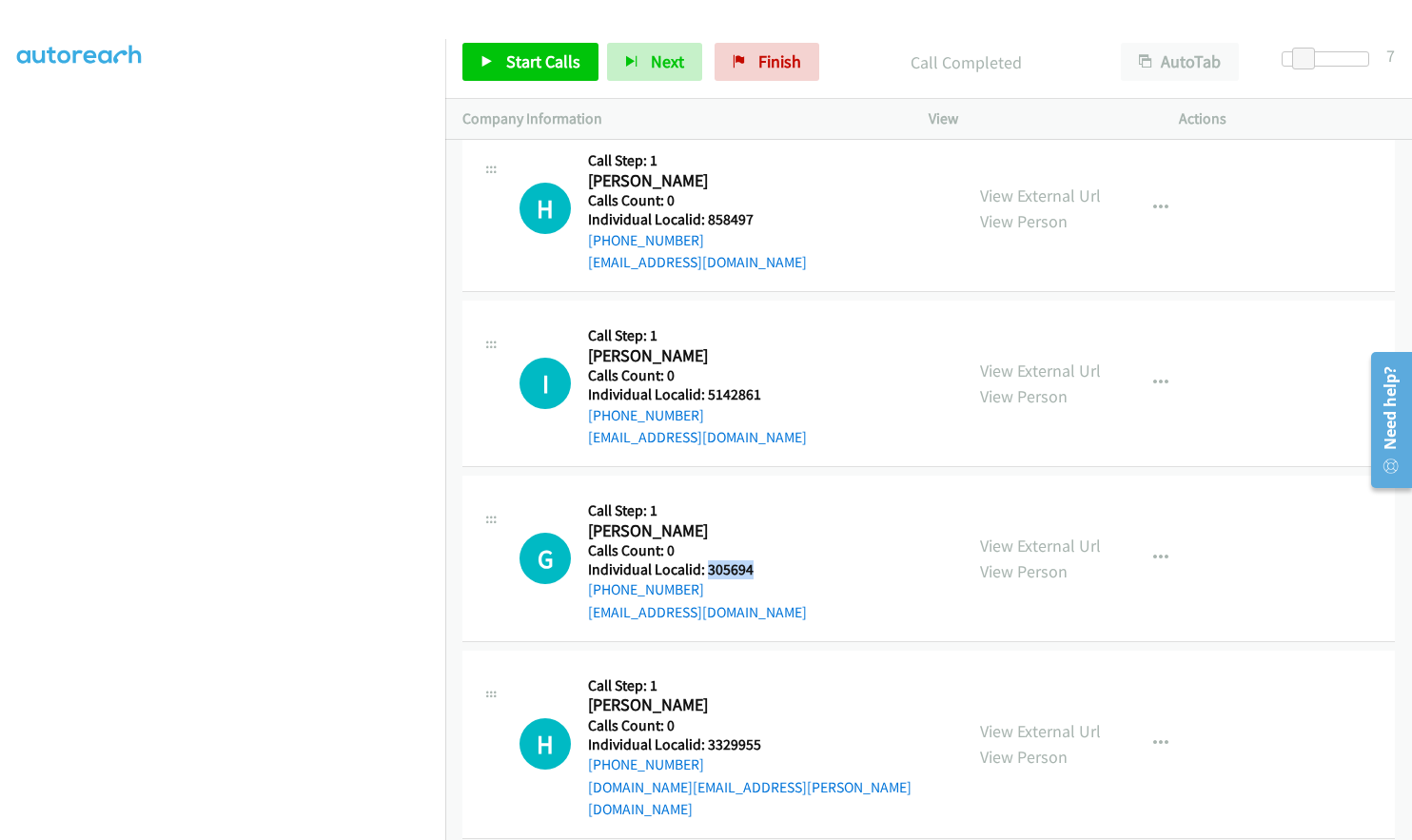 drag, startPoint x: 709, startPoint y: 571, endPoint x: 766, endPoint y: 572, distance: 57.00877 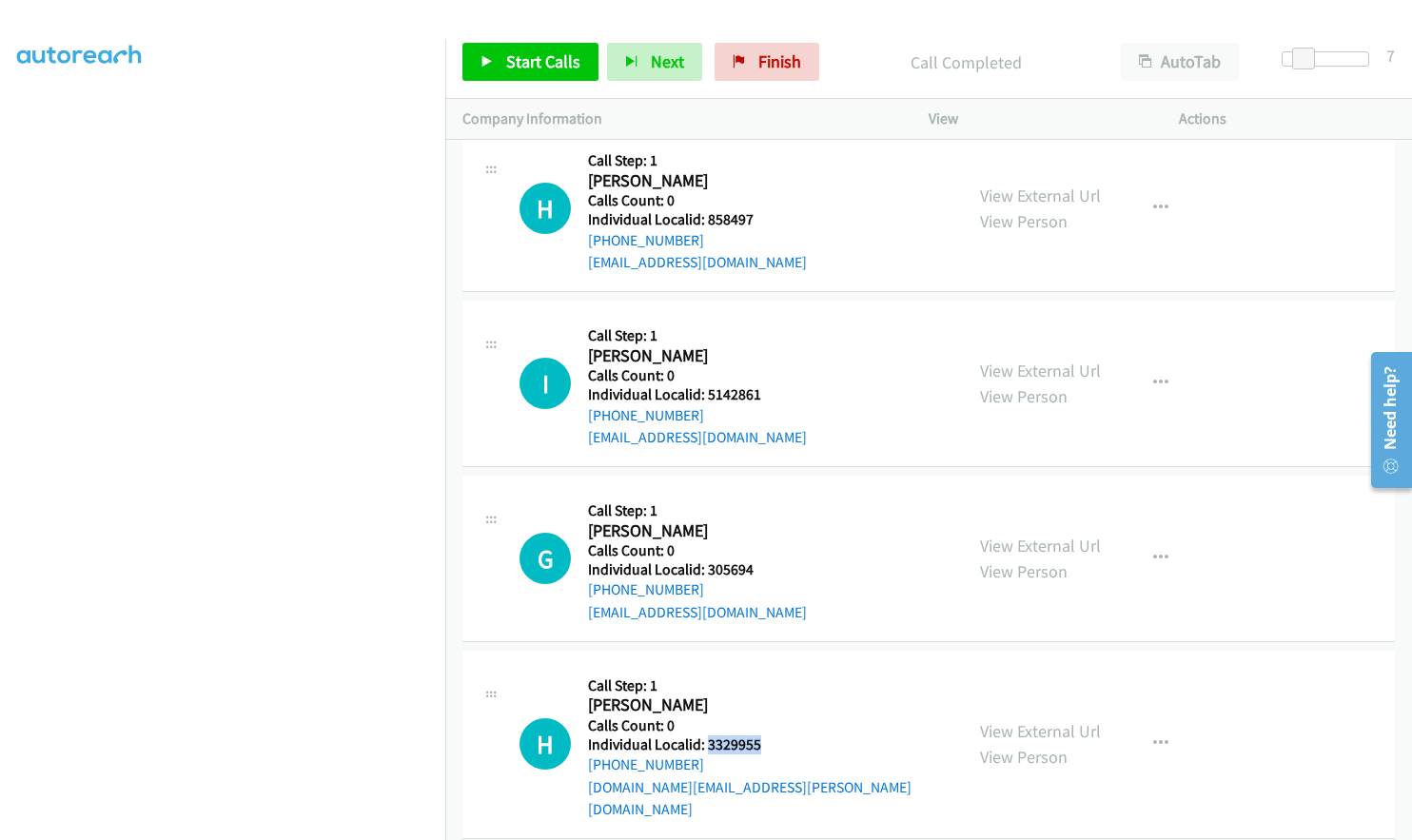 drag, startPoint x: 706, startPoint y: 745, endPoint x: 769, endPoint y: 746, distance: 63.007936 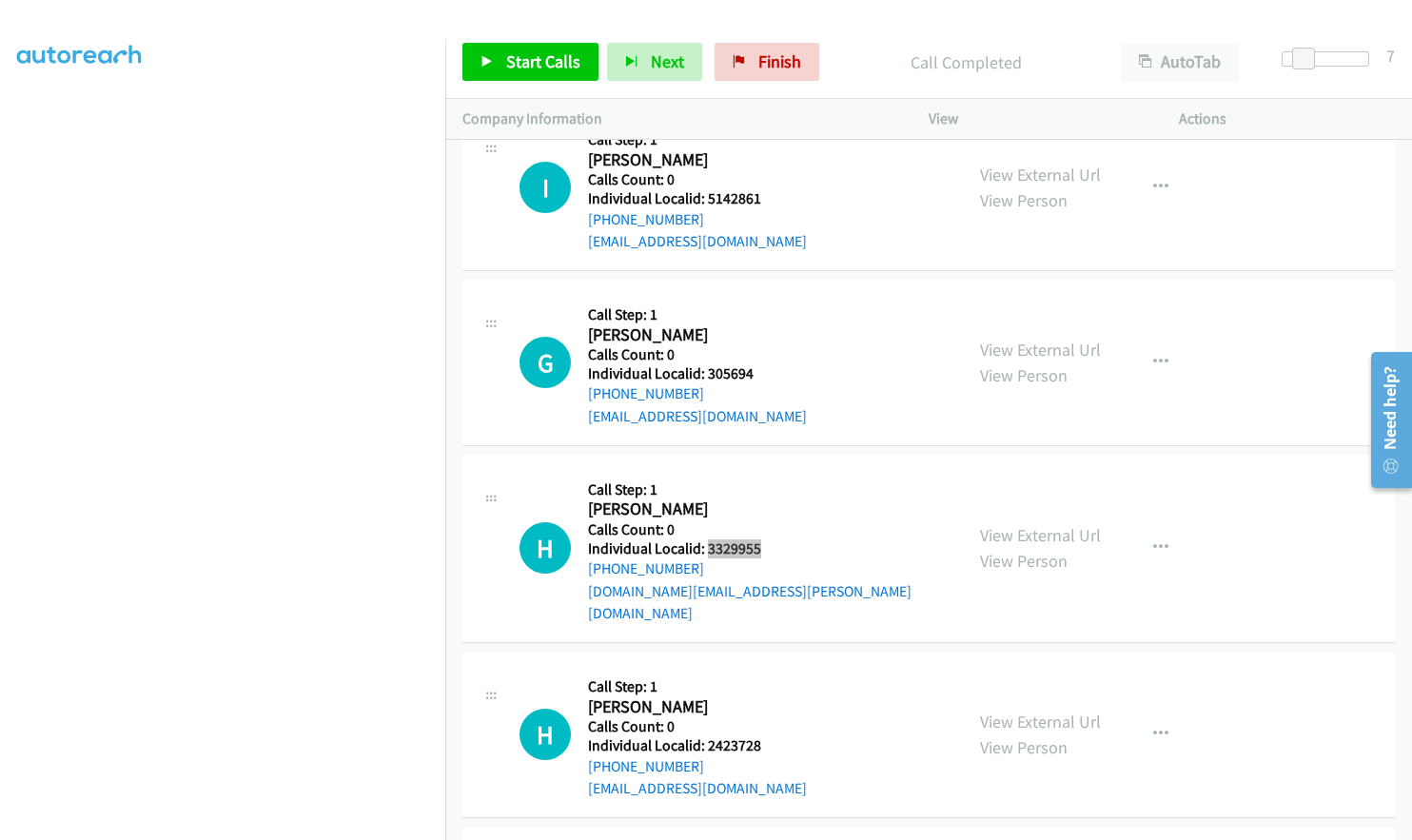 scroll, scrollTop: 9230, scrollLeft: 0, axis: vertical 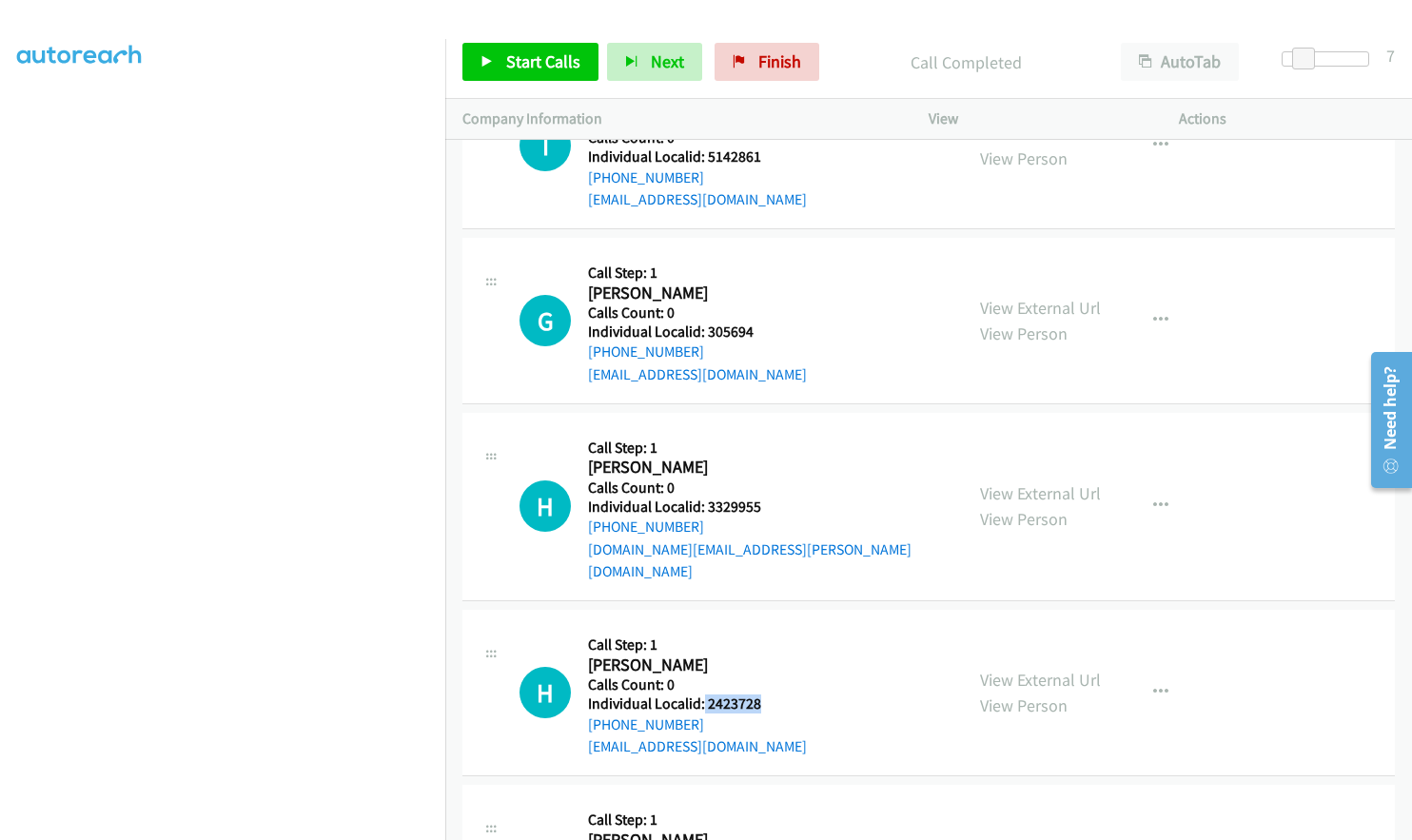 drag, startPoint x: 703, startPoint y: 678, endPoint x: 767, endPoint y: 678, distance: 64 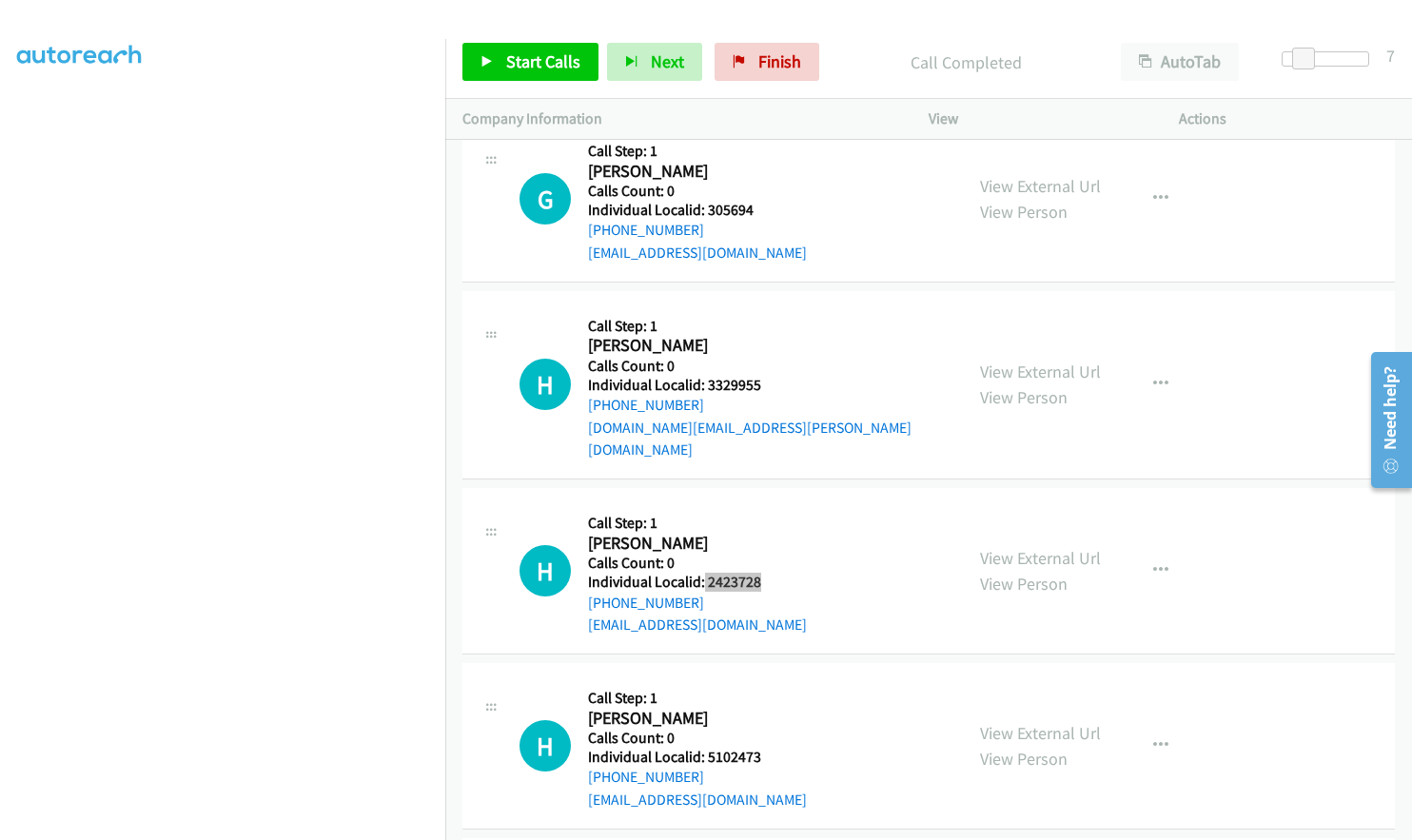 scroll, scrollTop: 9373, scrollLeft: 0, axis: vertical 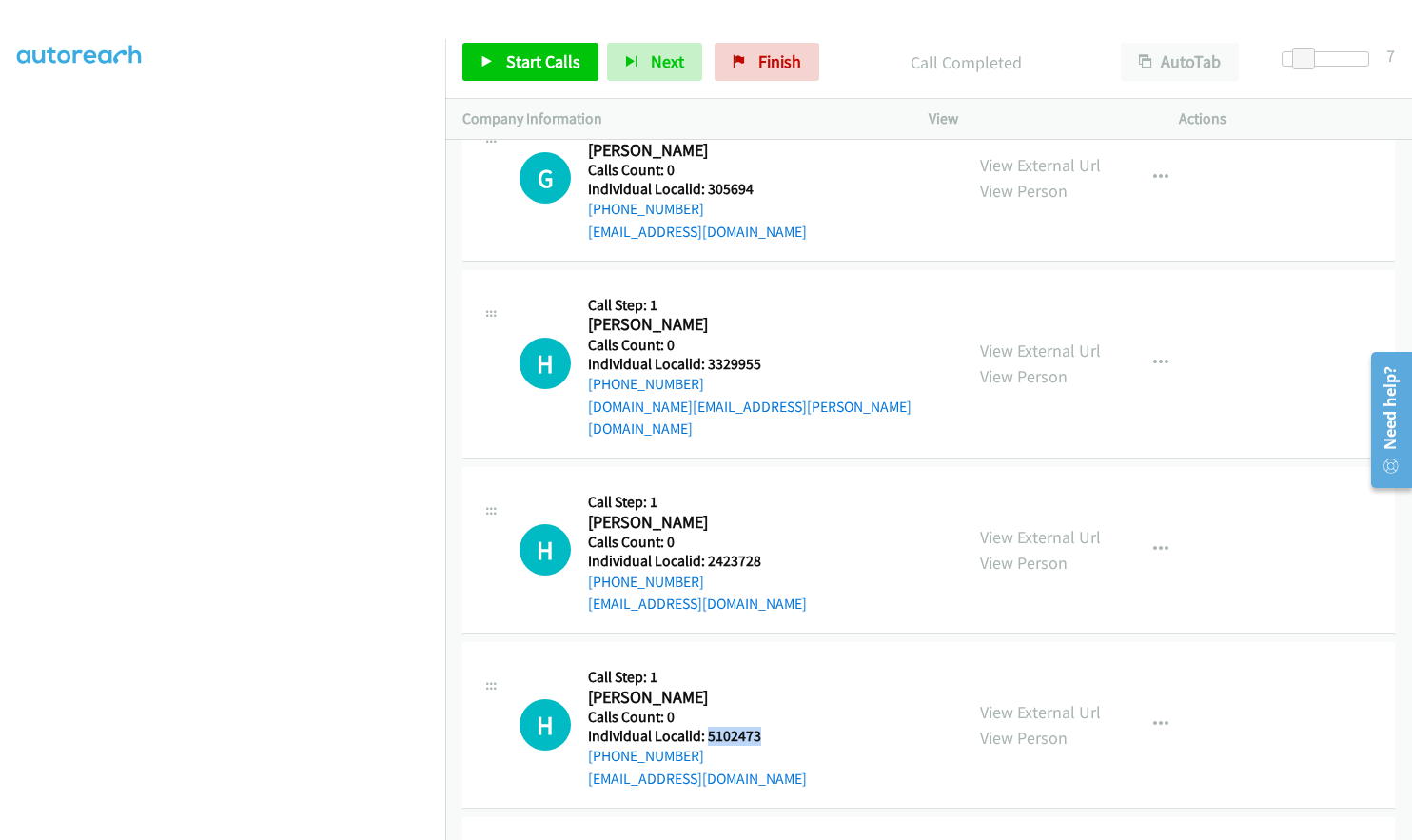 drag, startPoint x: 705, startPoint y: 712, endPoint x: 764, endPoint y: 713, distance: 59.00847 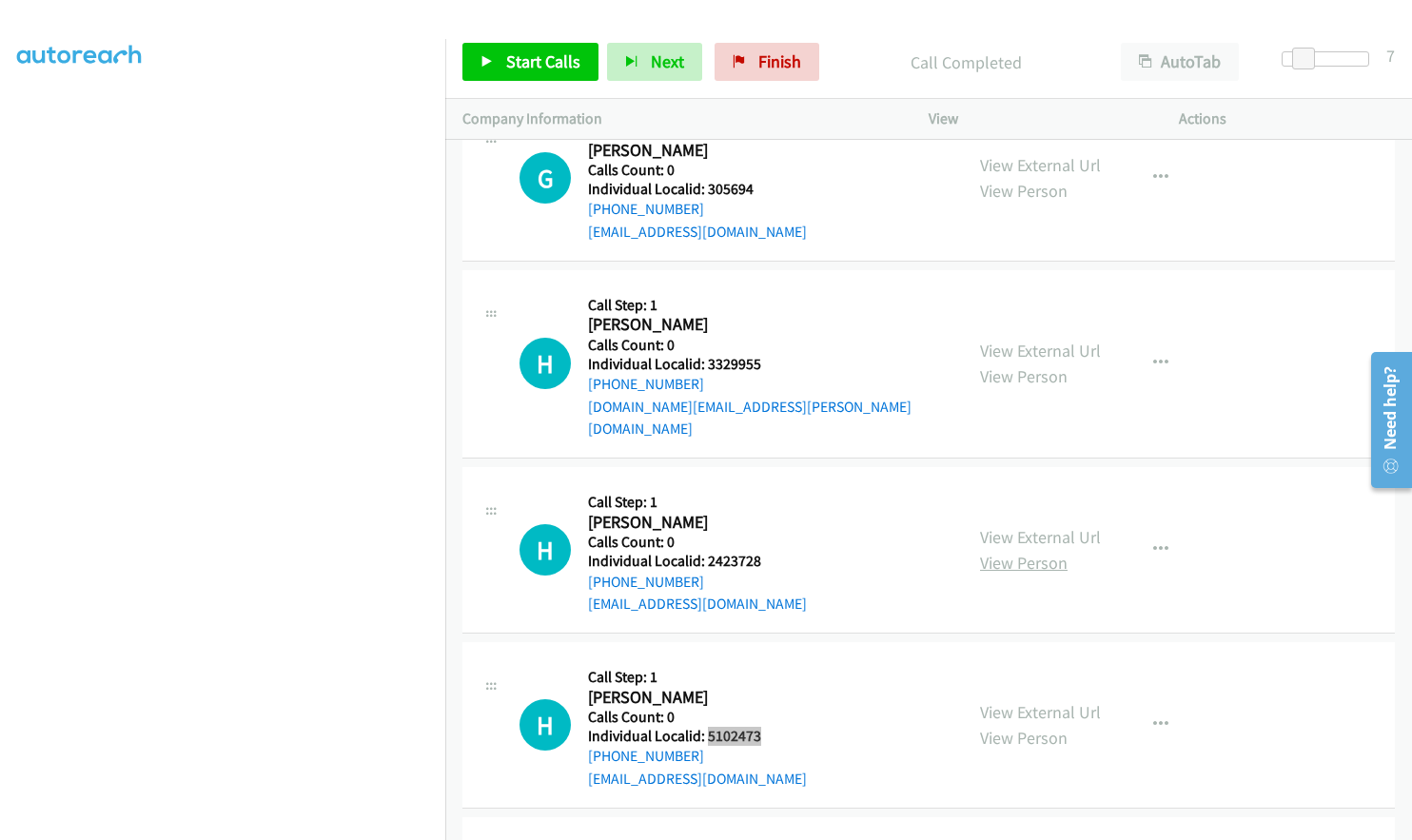scroll, scrollTop: 9397, scrollLeft: 0, axis: vertical 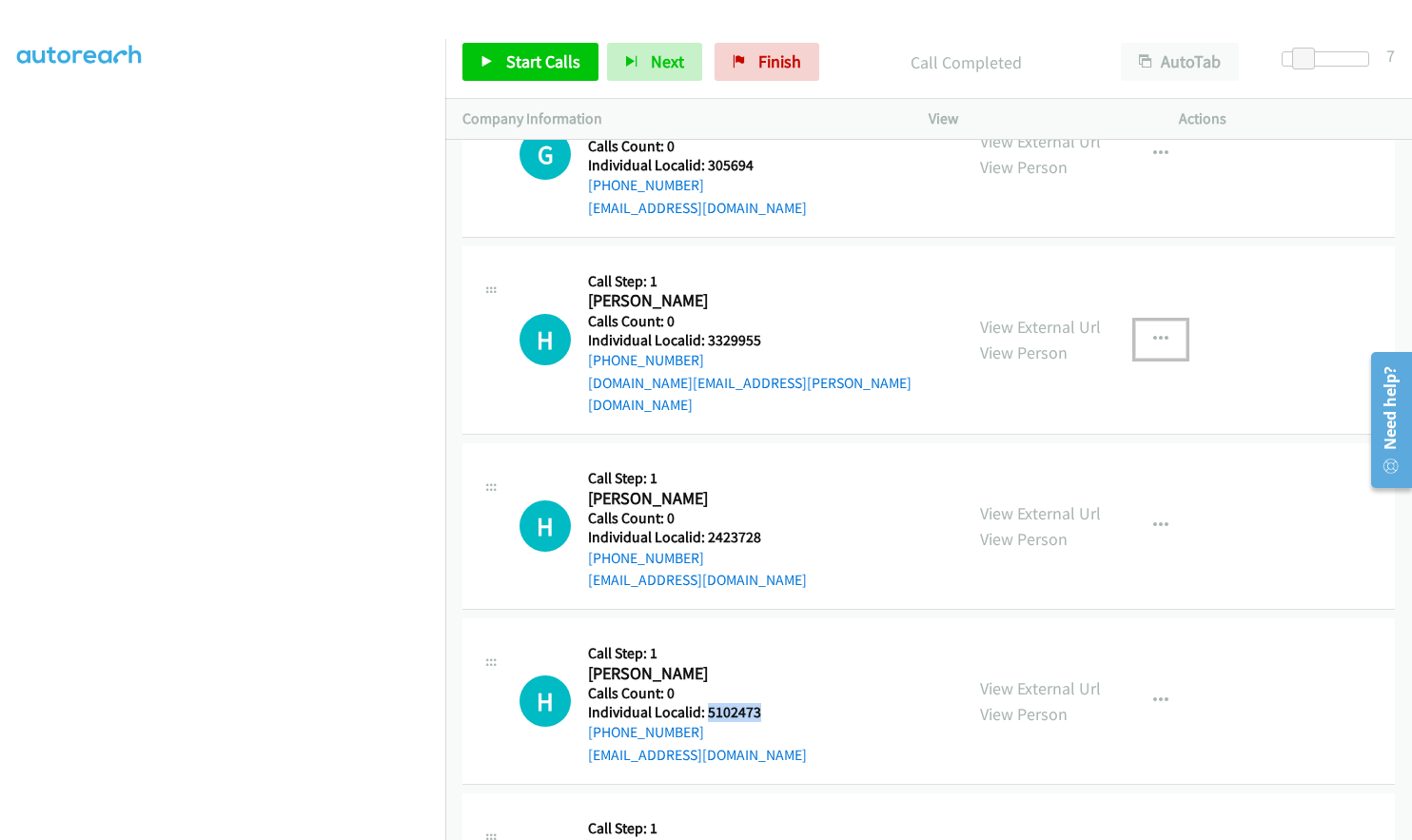 click at bounding box center (1161, 340) 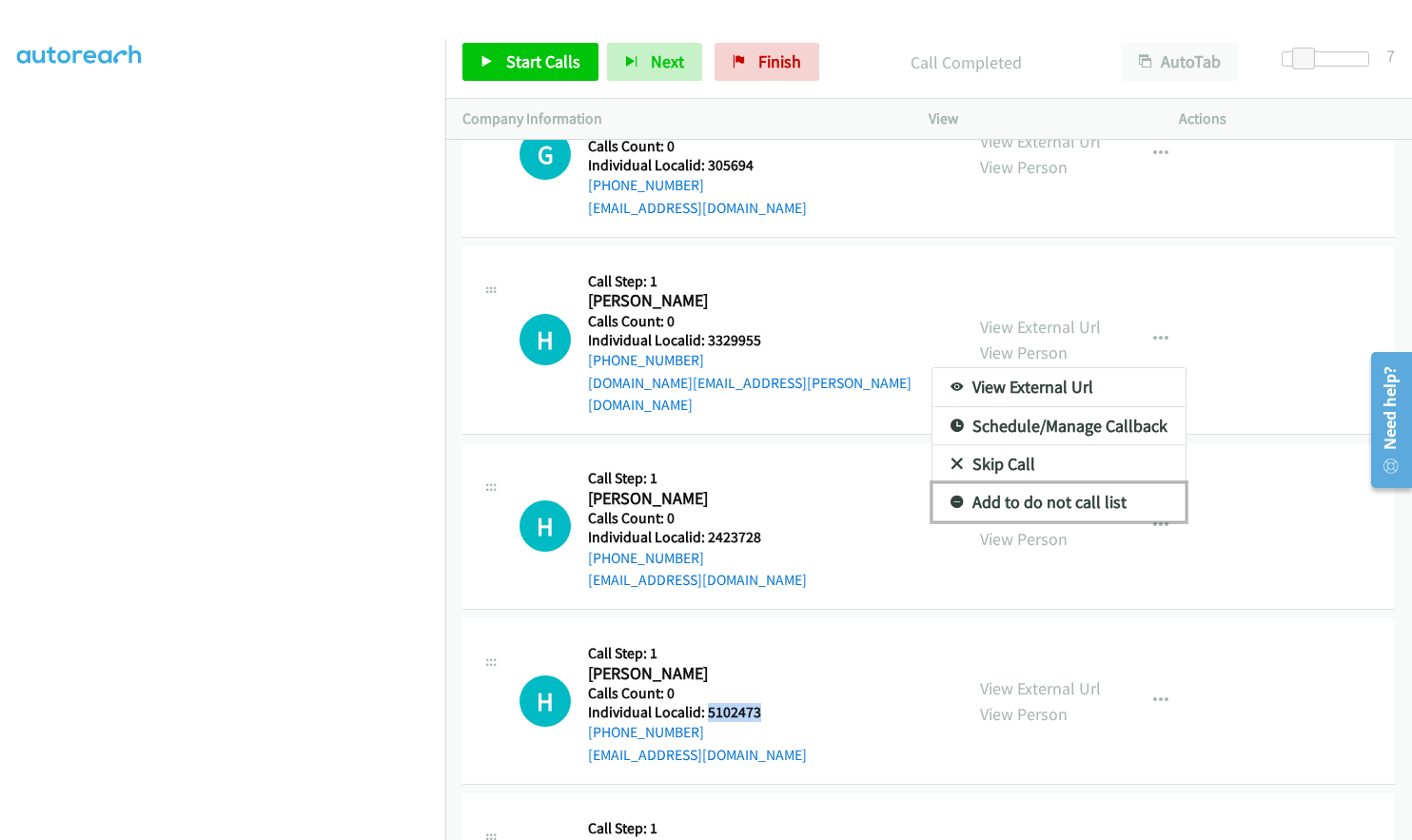 click at bounding box center (957, 503) 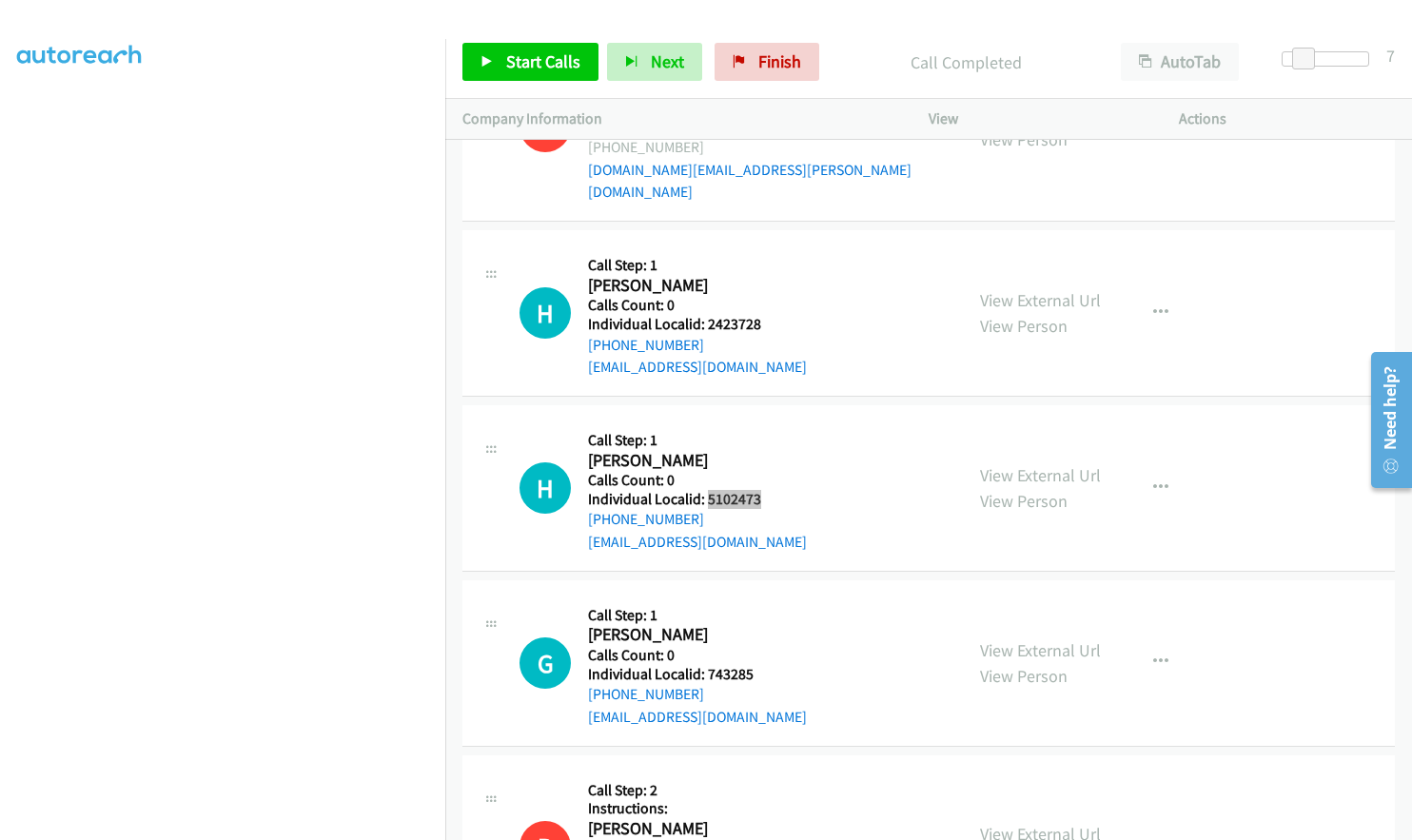 scroll, scrollTop: 9706, scrollLeft: 0, axis: vertical 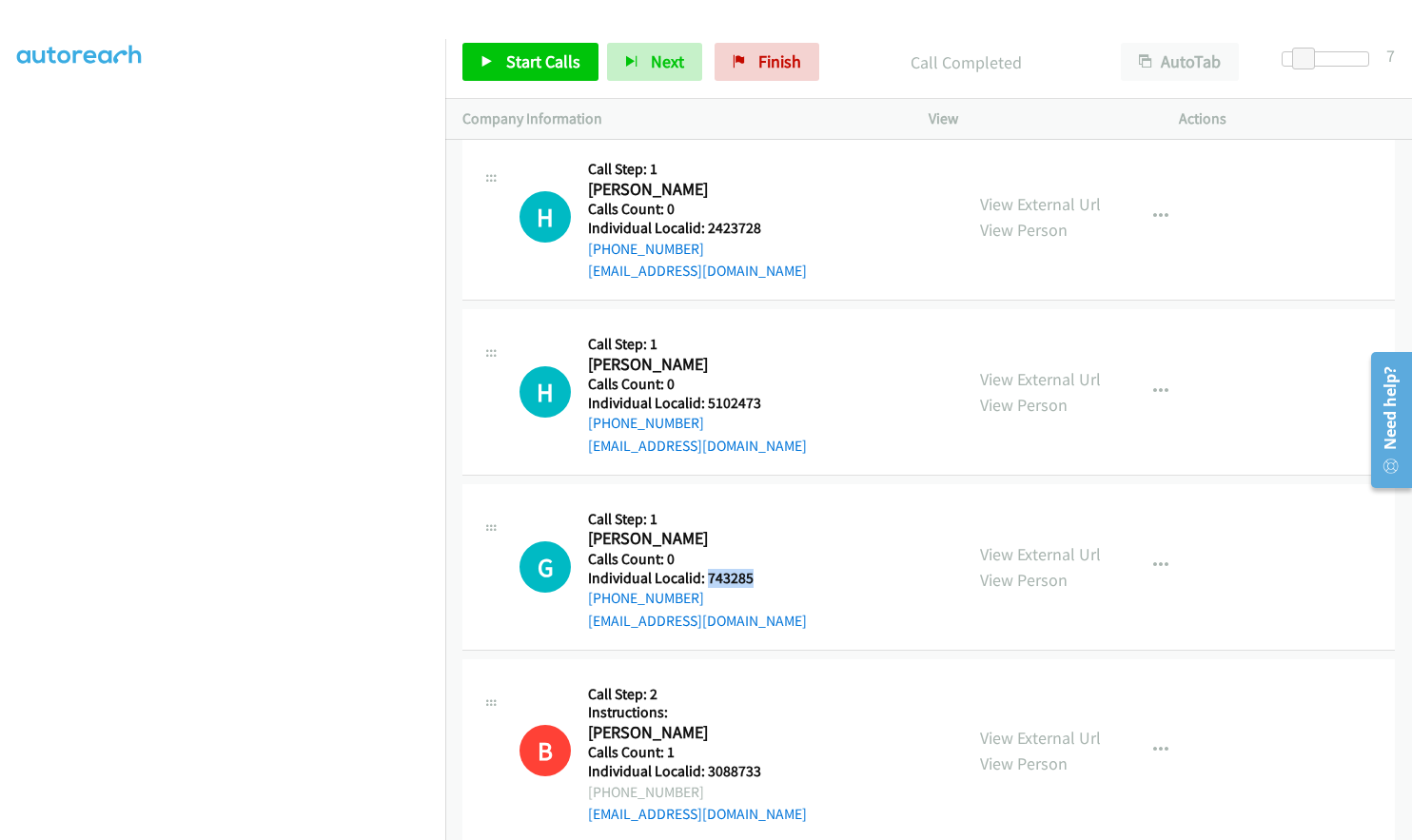 drag, startPoint x: 710, startPoint y: 559, endPoint x: 760, endPoint y: 559, distance: 50 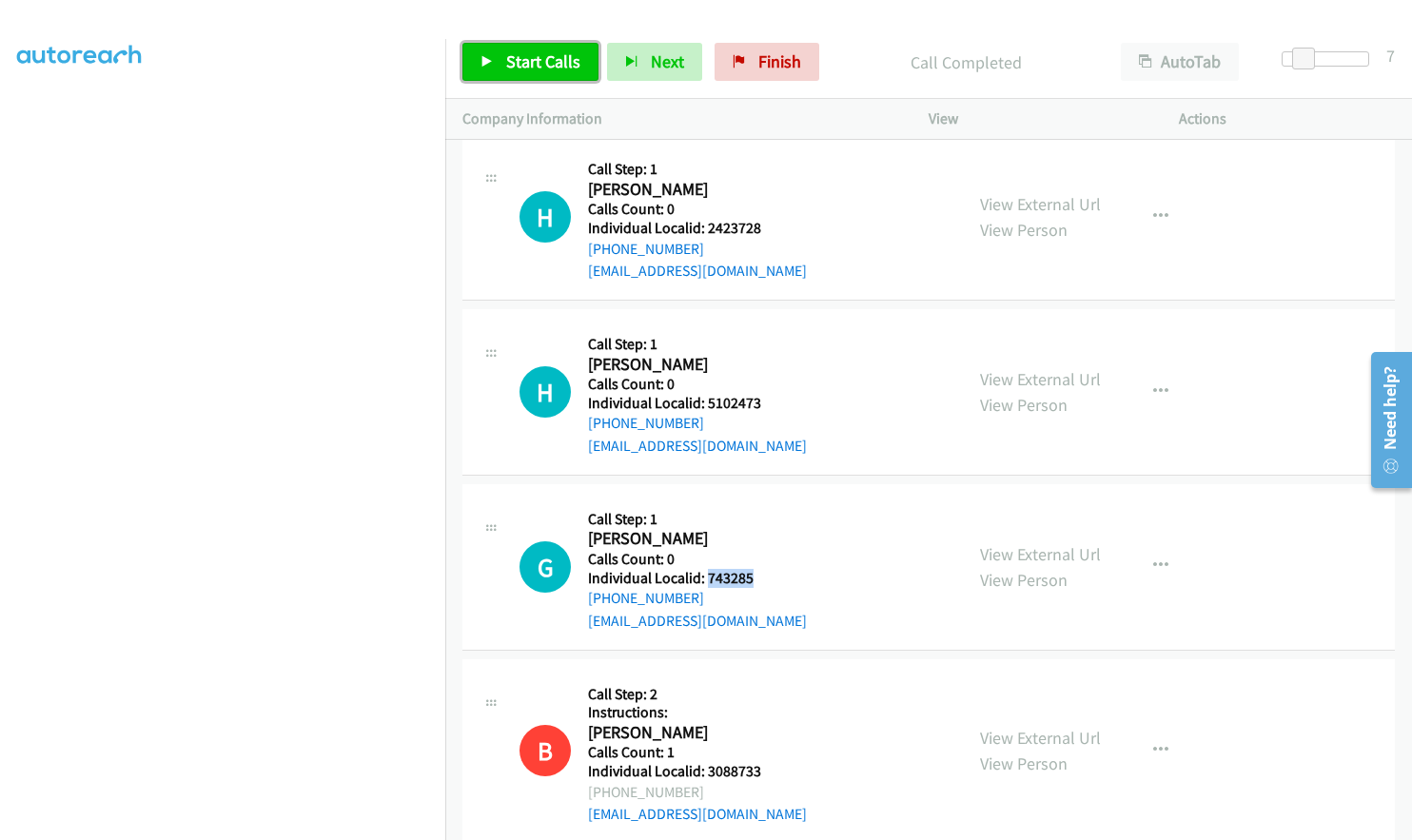 click on "Start Calls" at bounding box center (543, 61) 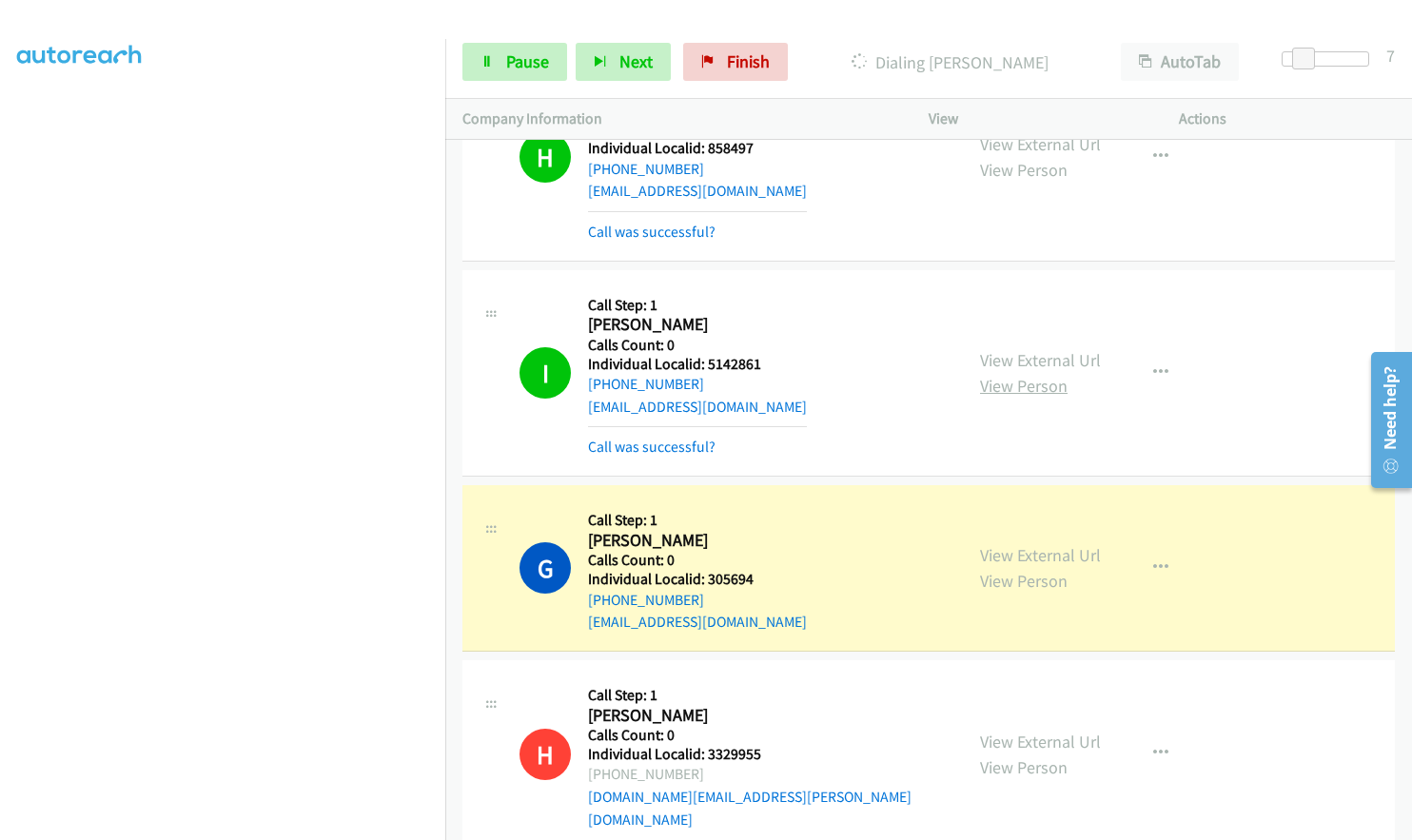 scroll, scrollTop: 9050, scrollLeft: 0, axis: vertical 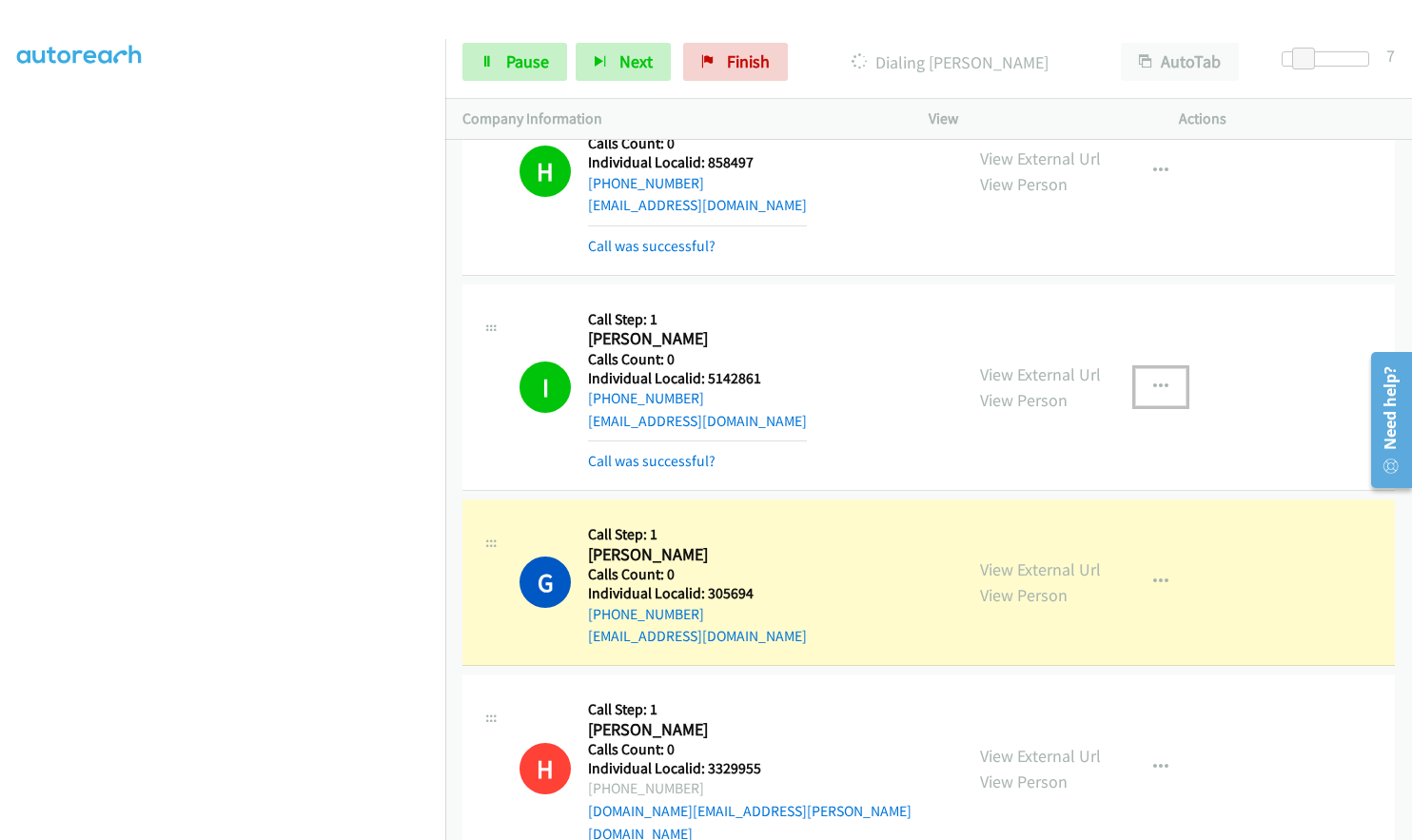 click at bounding box center [1161, 387] 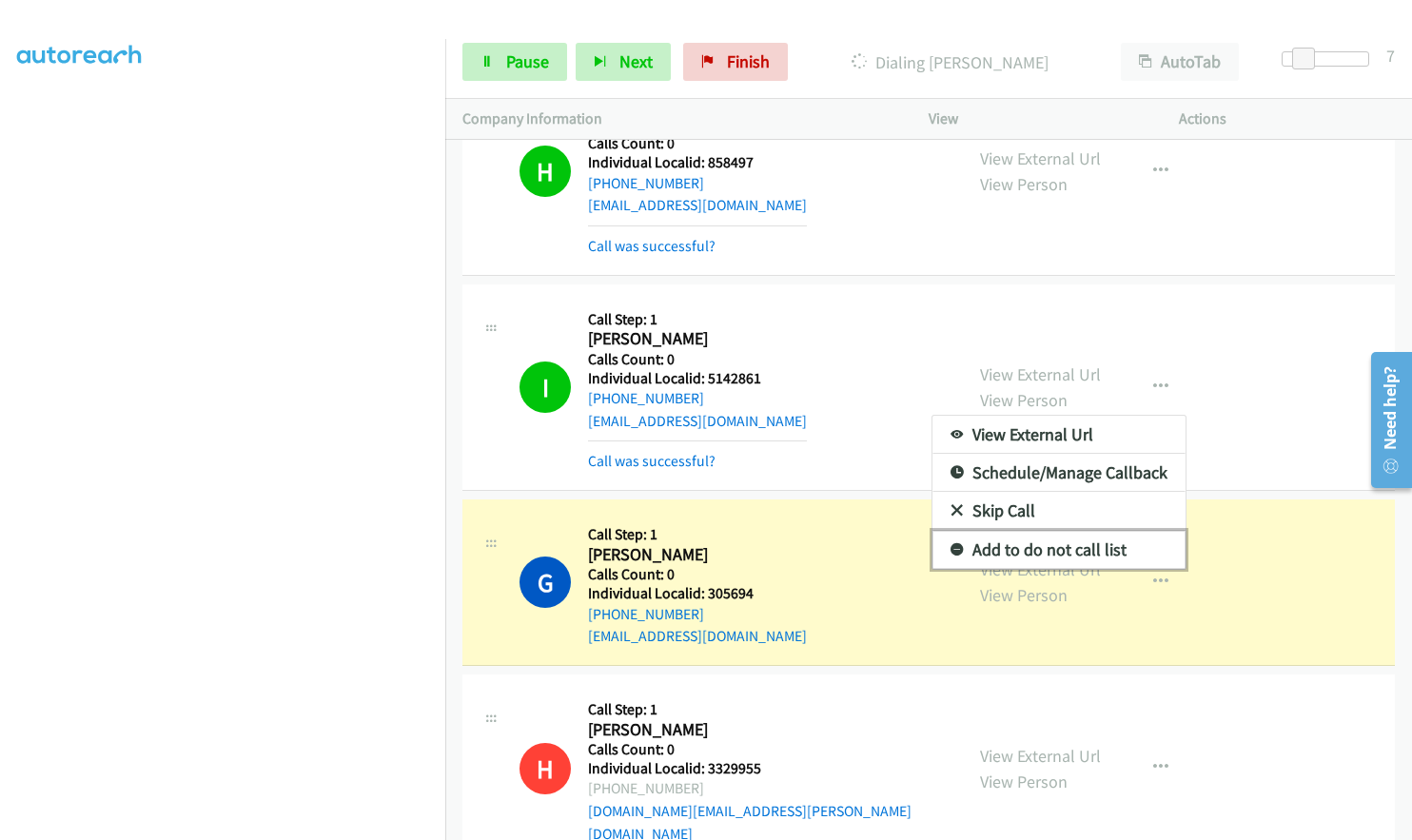 click at bounding box center (957, 551) 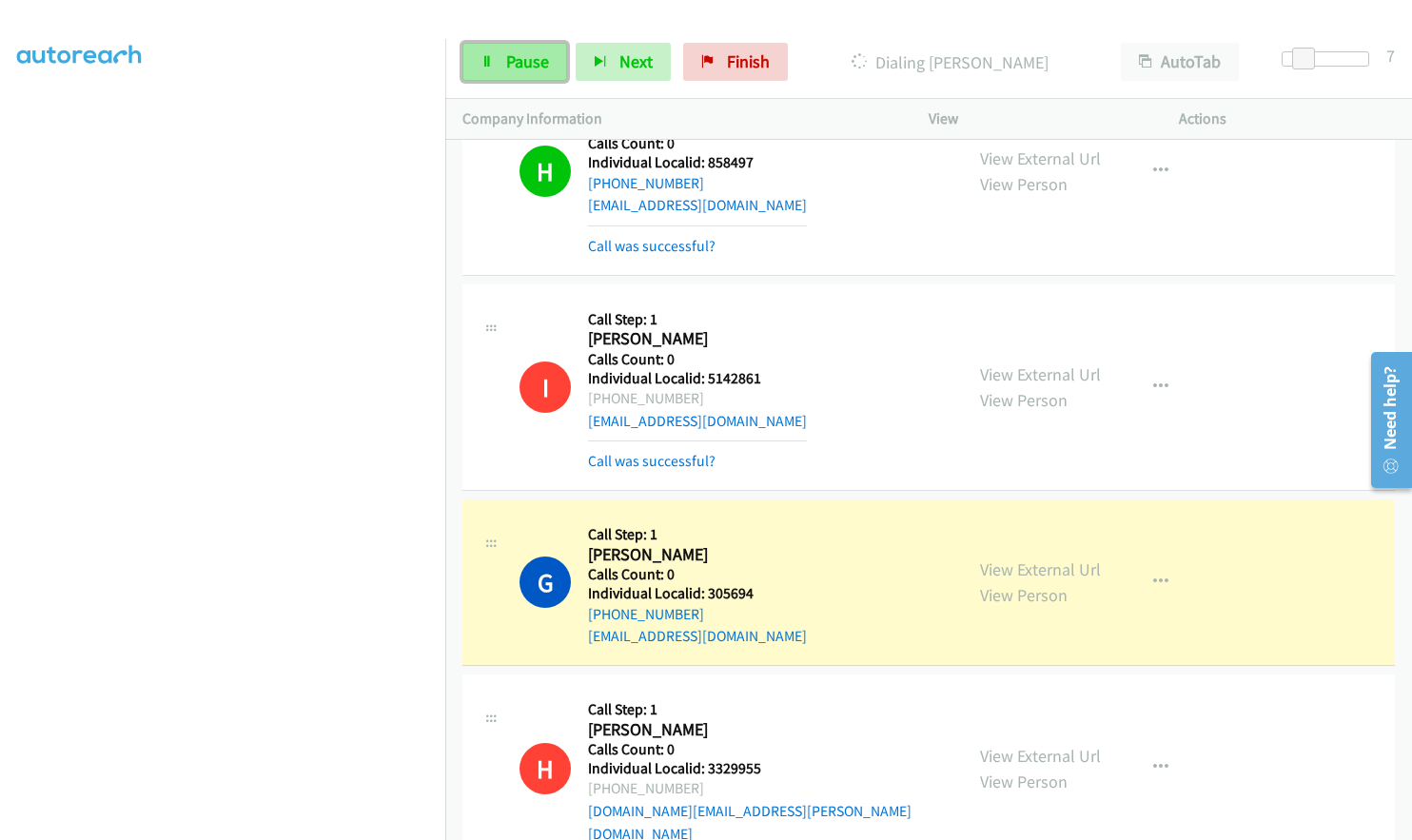 click on "Pause" at bounding box center (527, 61) 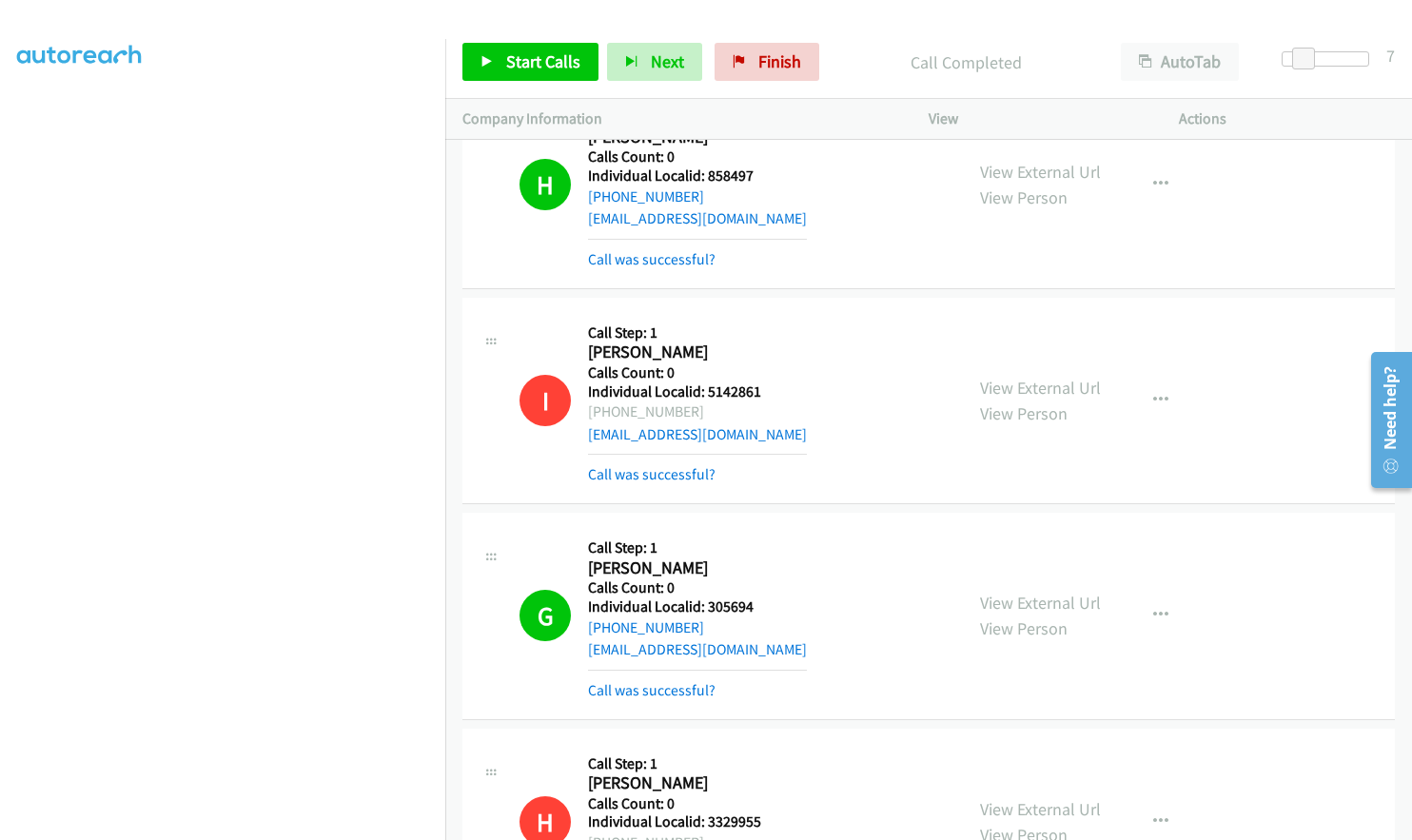 scroll, scrollTop: 9026, scrollLeft: 0, axis: vertical 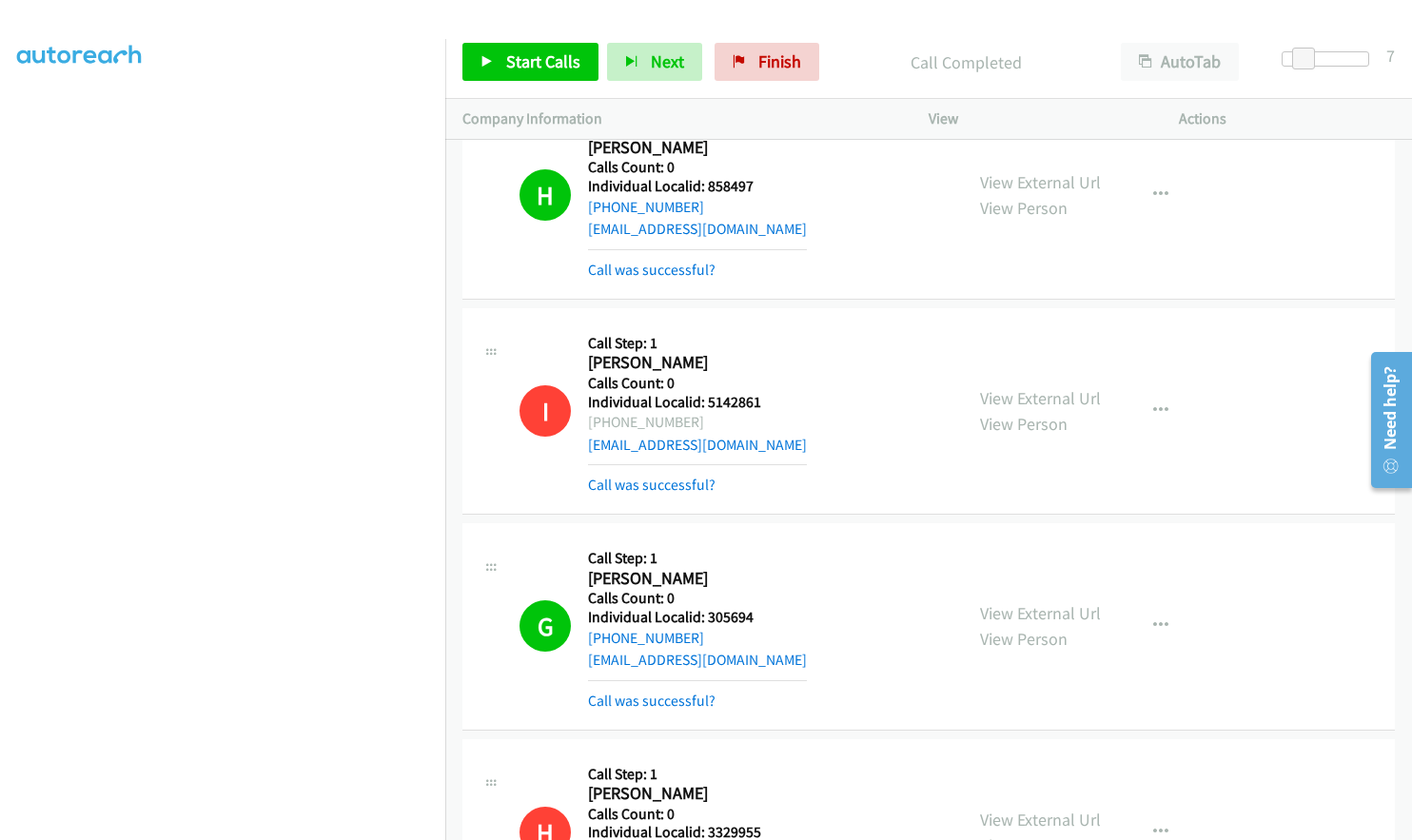 drag, startPoint x: 706, startPoint y: 617, endPoint x: 788, endPoint y: 628, distance: 82.73452 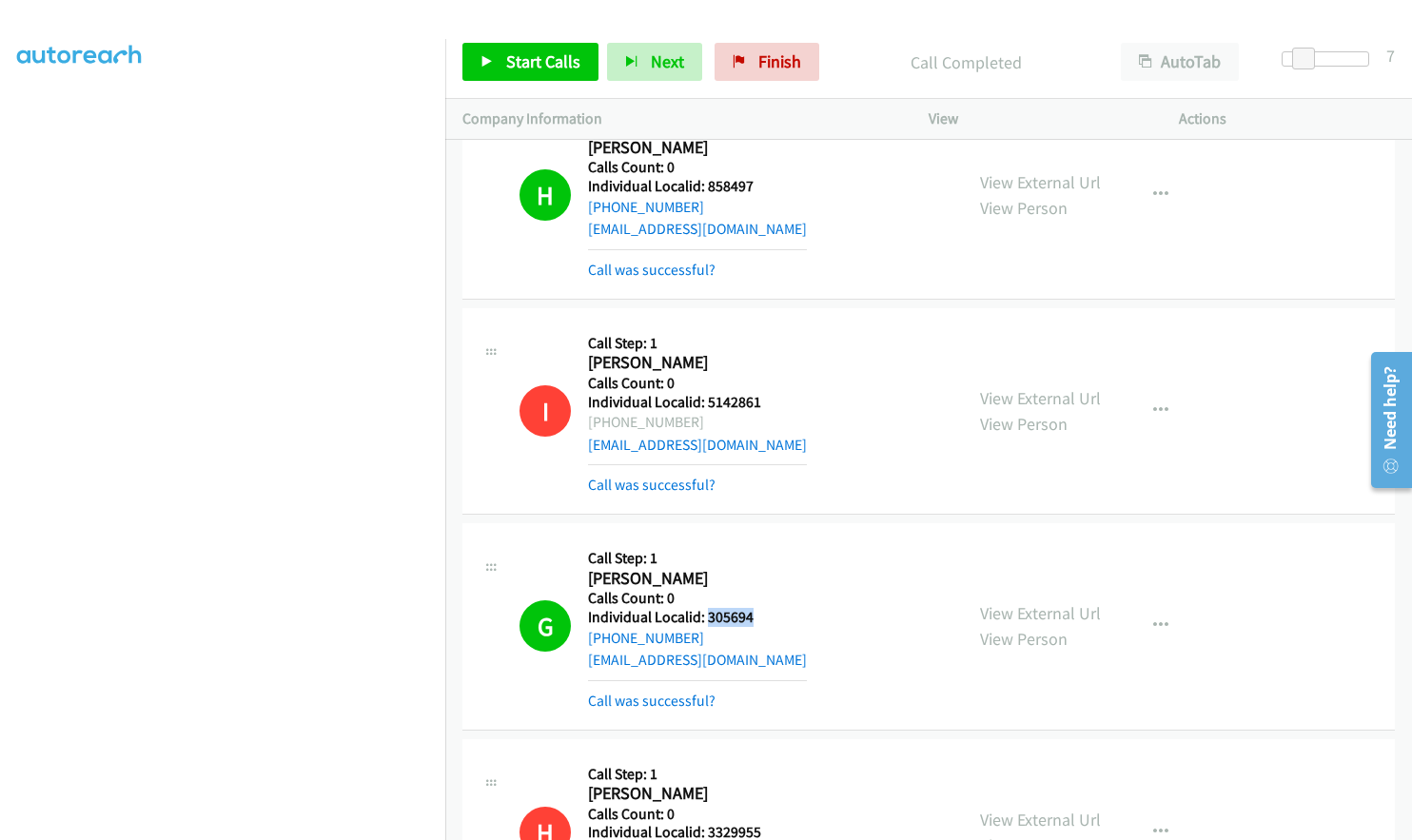 drag, startPoint x: 708, startPoint y: 617, endPoint x: 755, endPoint y: 616, distance: 47.010637 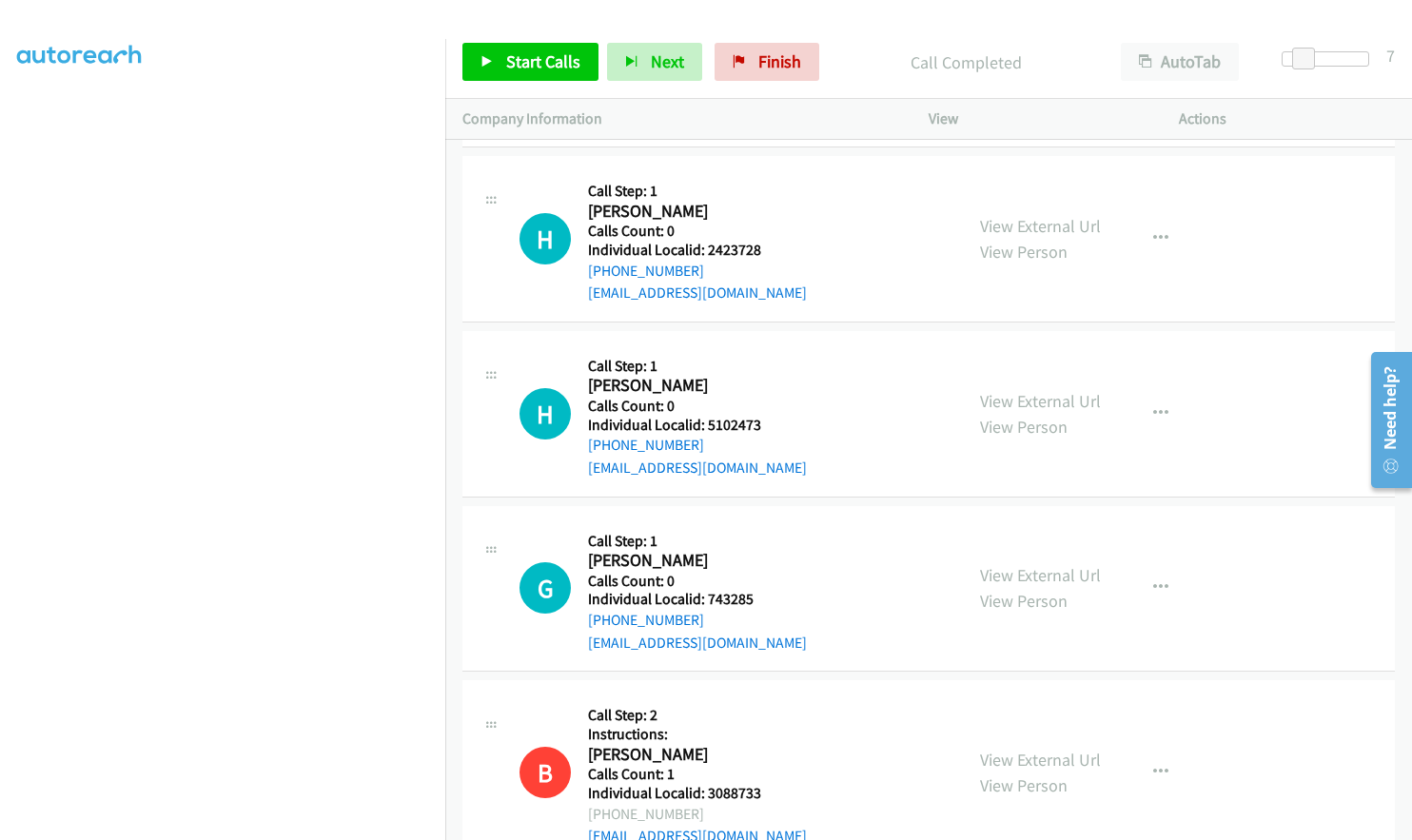 scroll, scrollTop: 9811, scrollLeft: 0, axis: vertical 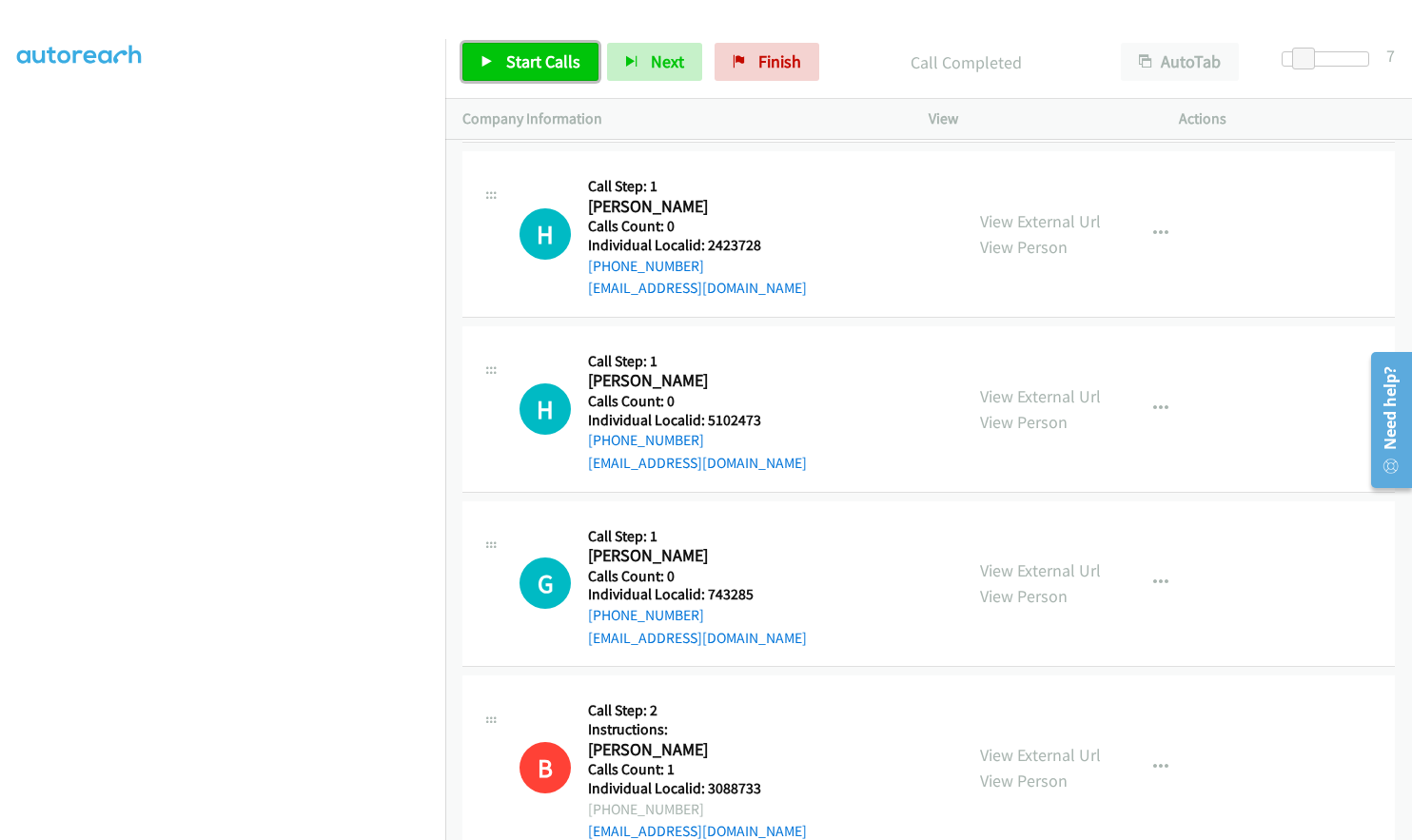 click on "Start Calls" at bounding box center (530, 62) 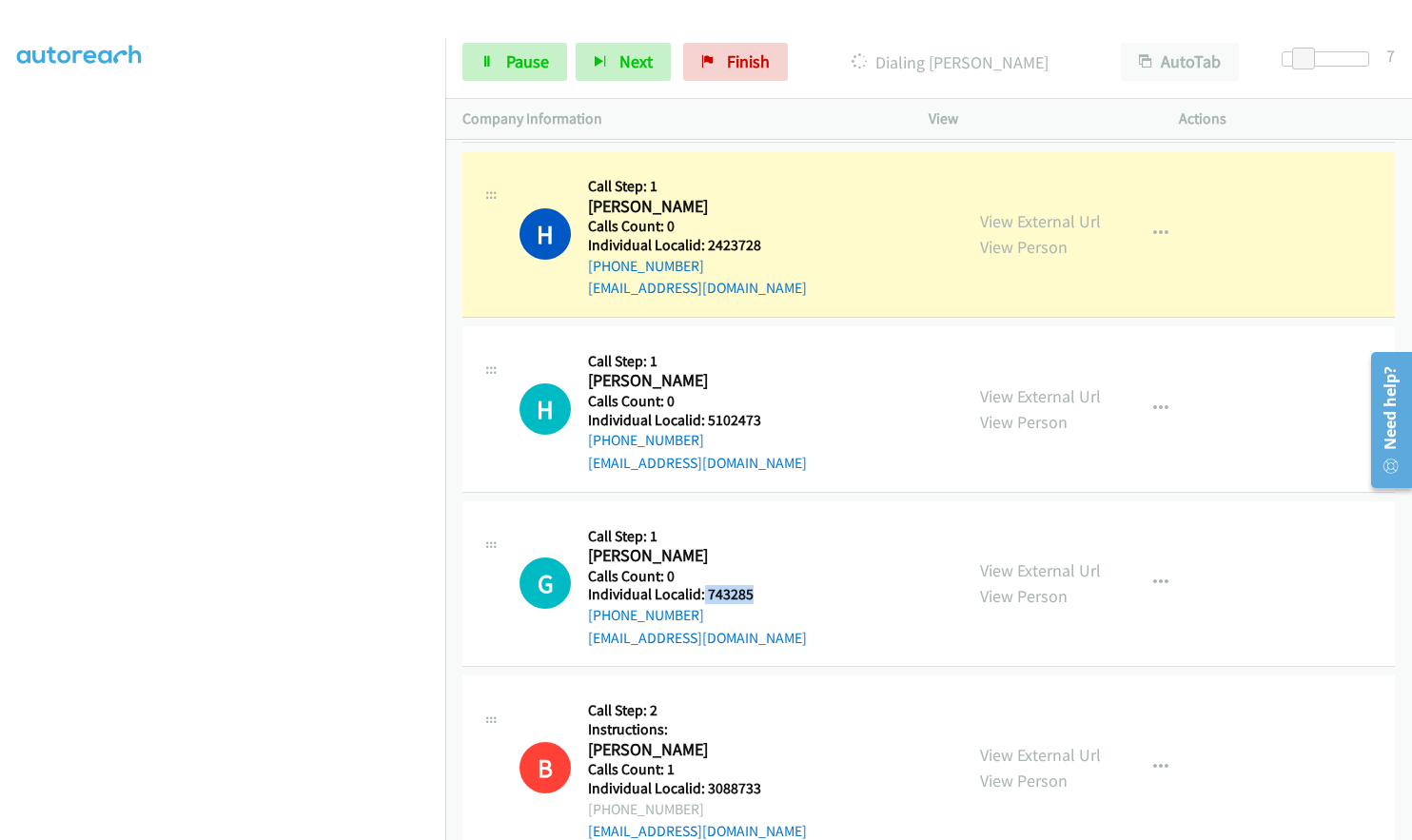 drag, startPoint x: 706, startPoint y: 573, endPoint x: 755, endPoint y: 573, distance: 49 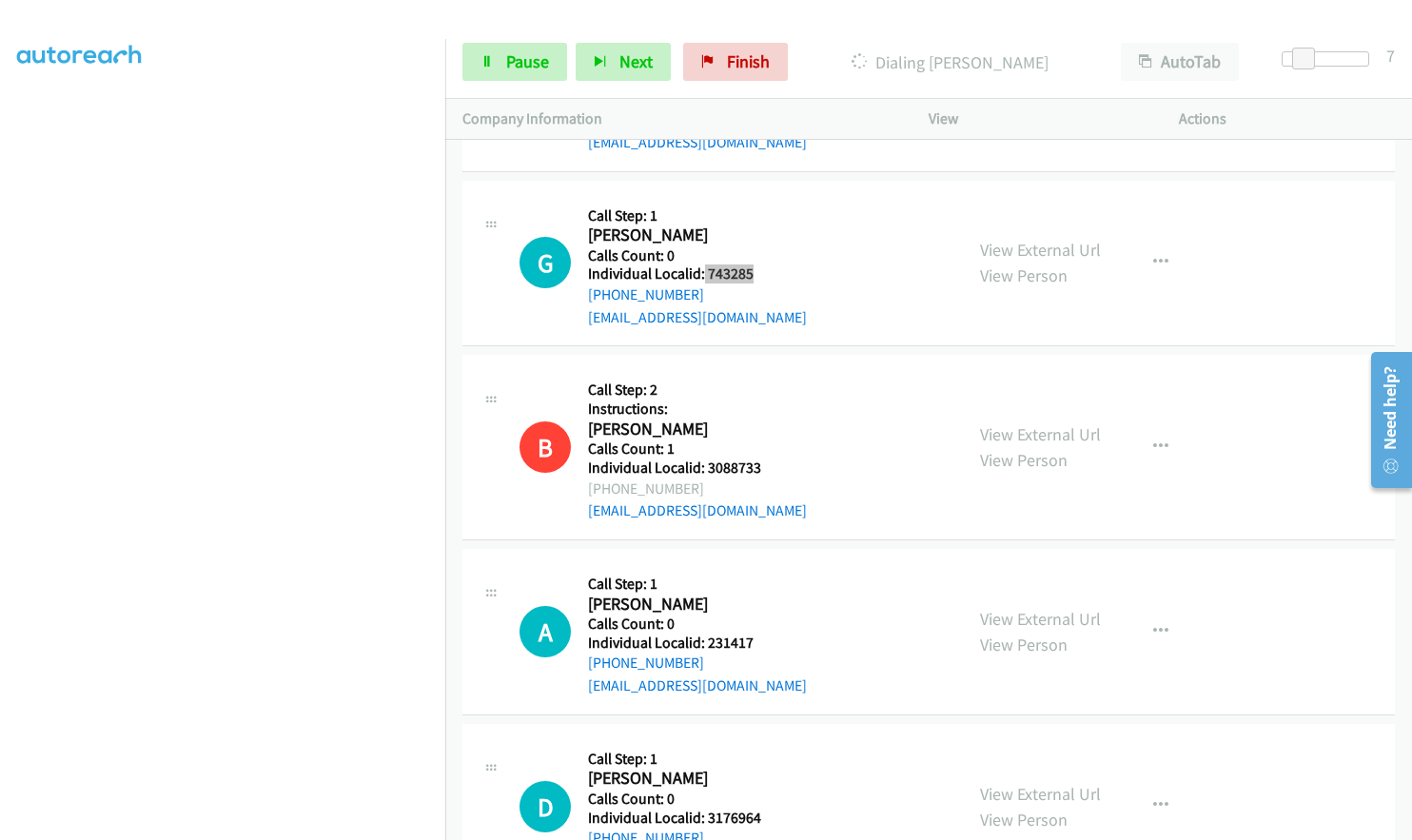 scroll, scrollTop: 10168, scrollLeft: 0, axis: vertical 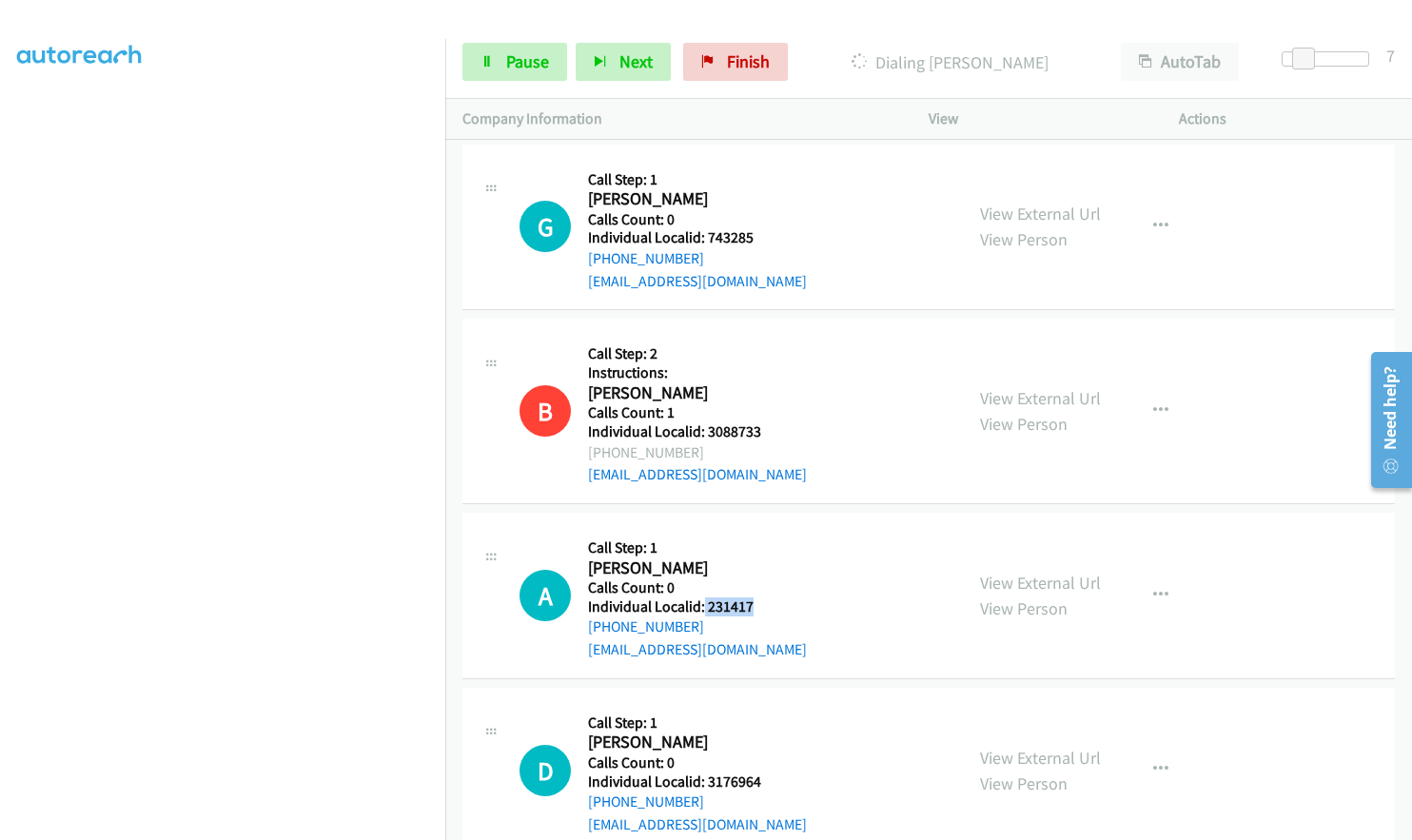 drag, startPoint x: 702, startPoint y: 582, endPoint x: 762, endPoint y: 582, distance: 60 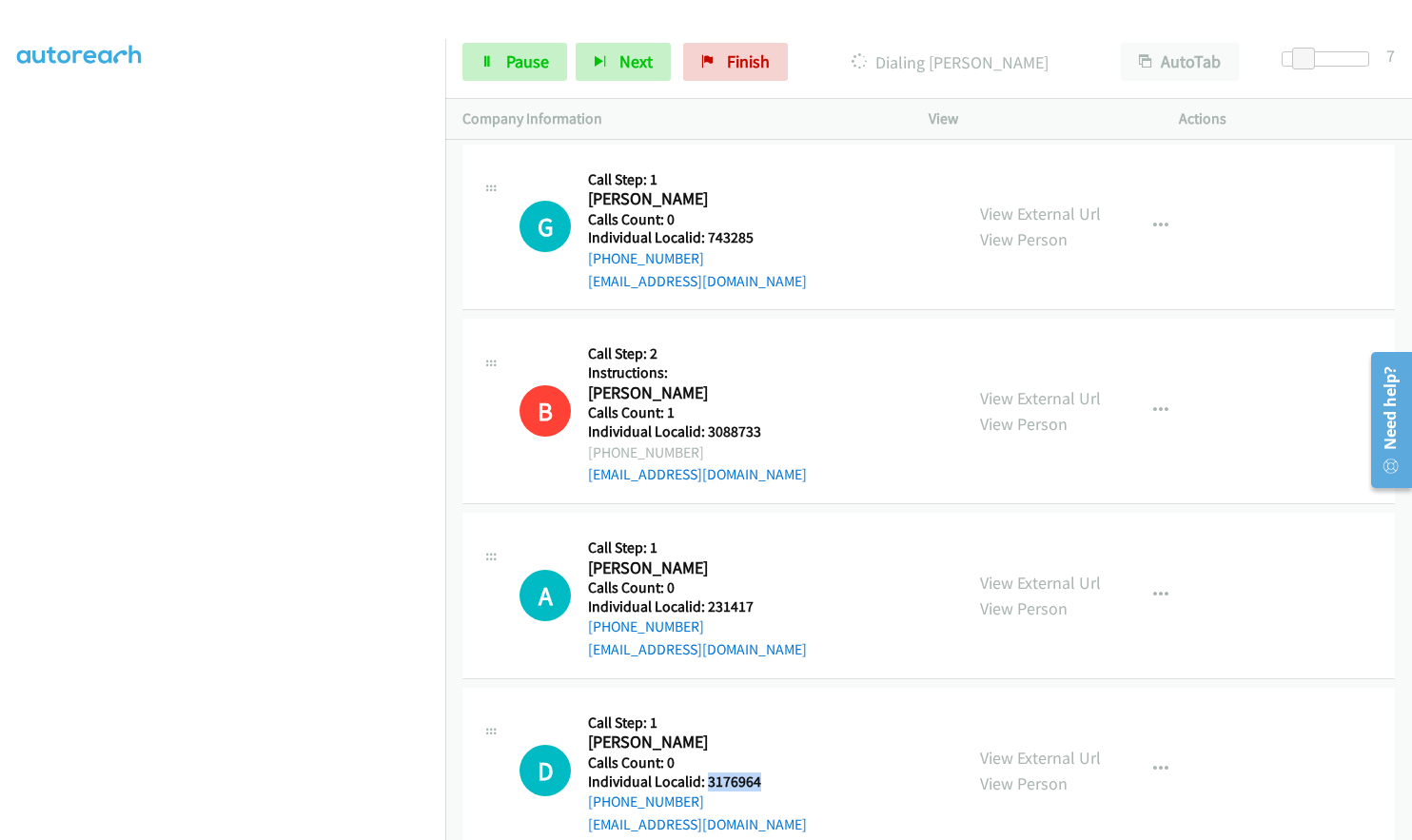 drag, startPoint x: 708, startPoint y: 760, endPoint x: 760, endPoint y: 761, distance: 52.00961 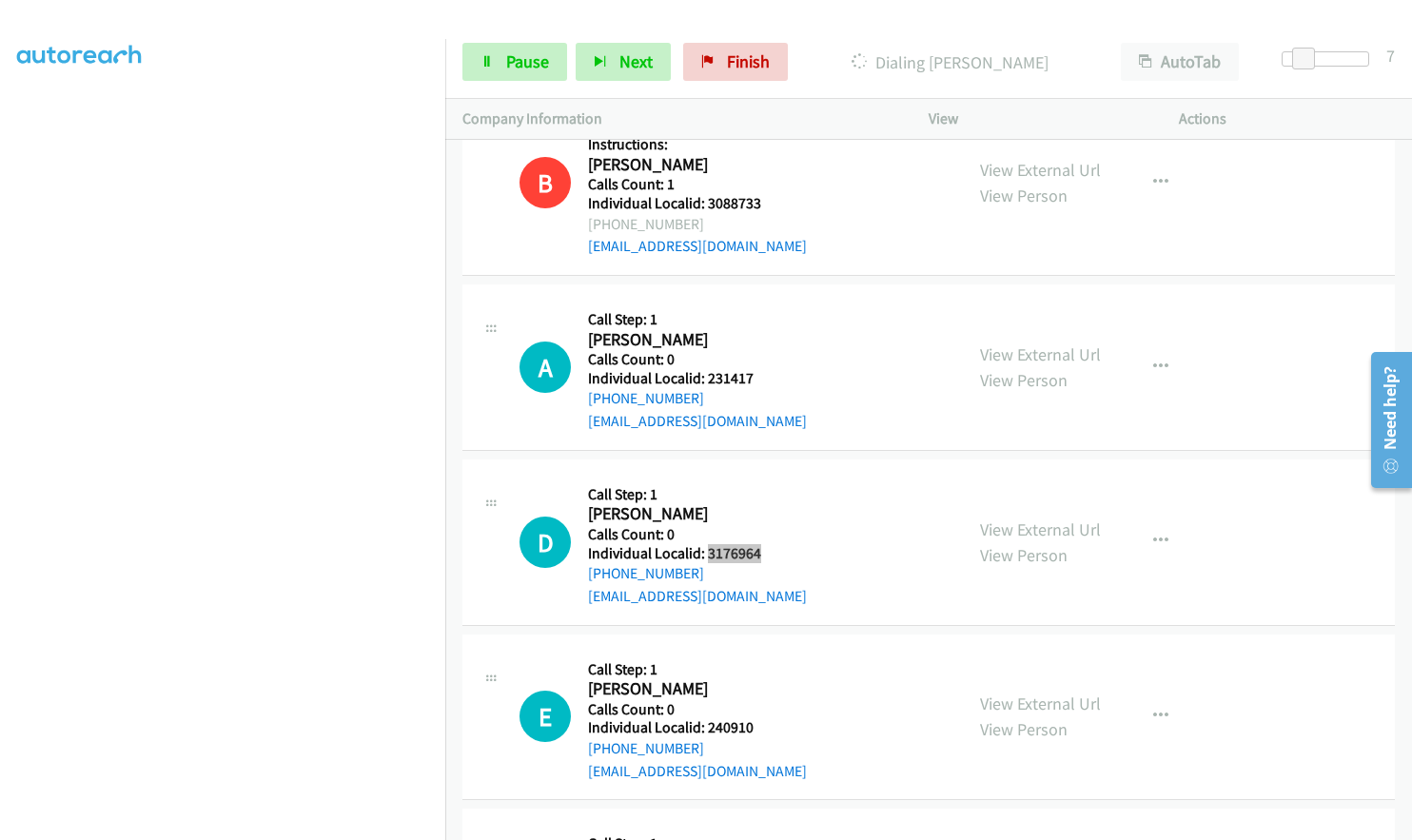 scroll, scrollTop: 10429, scrollLeft: 0, axis: vertical 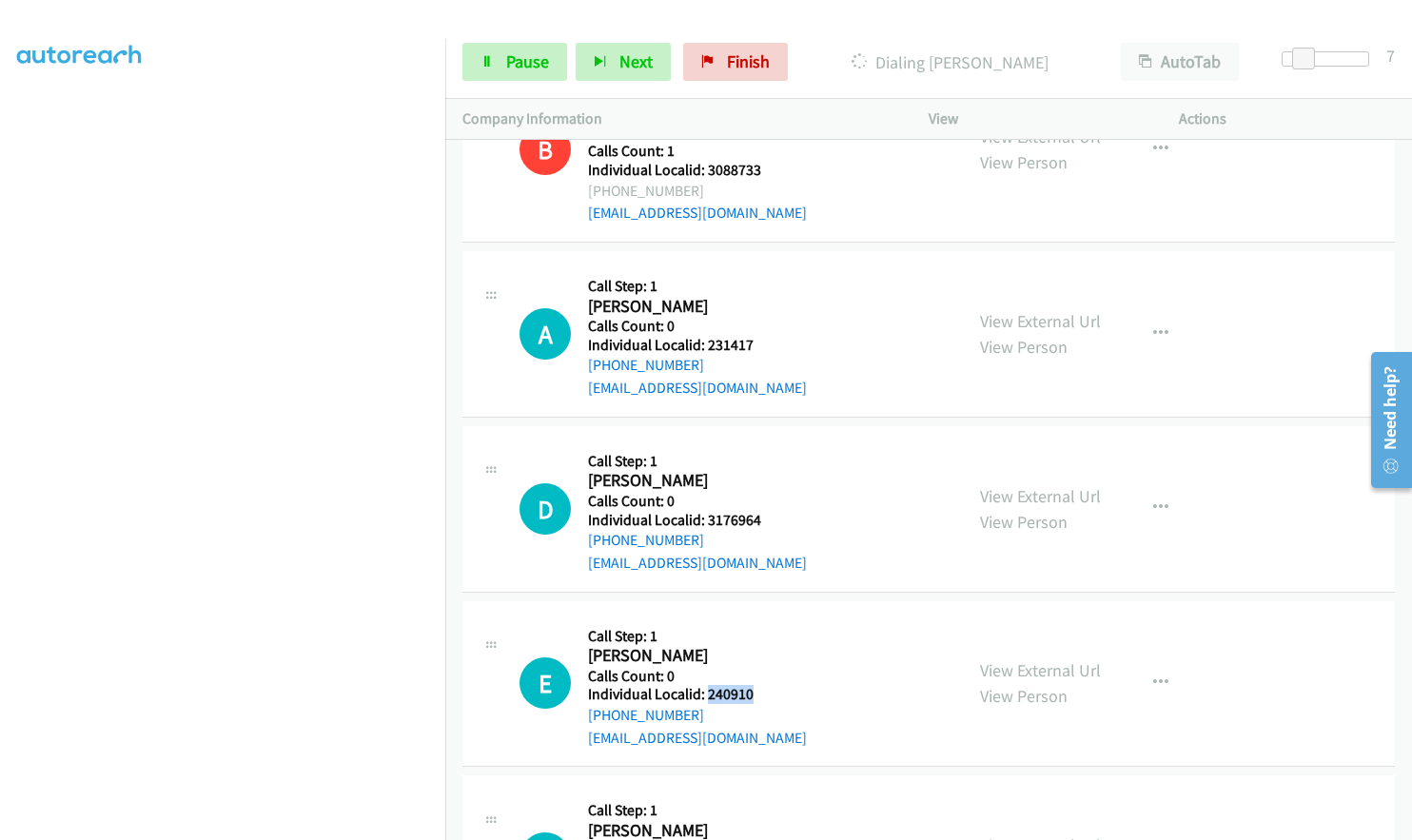 drag, startPoint x: 704, startPoint y: 671, endPoint x: 758, endPoint y: 674, distance: 54.08327 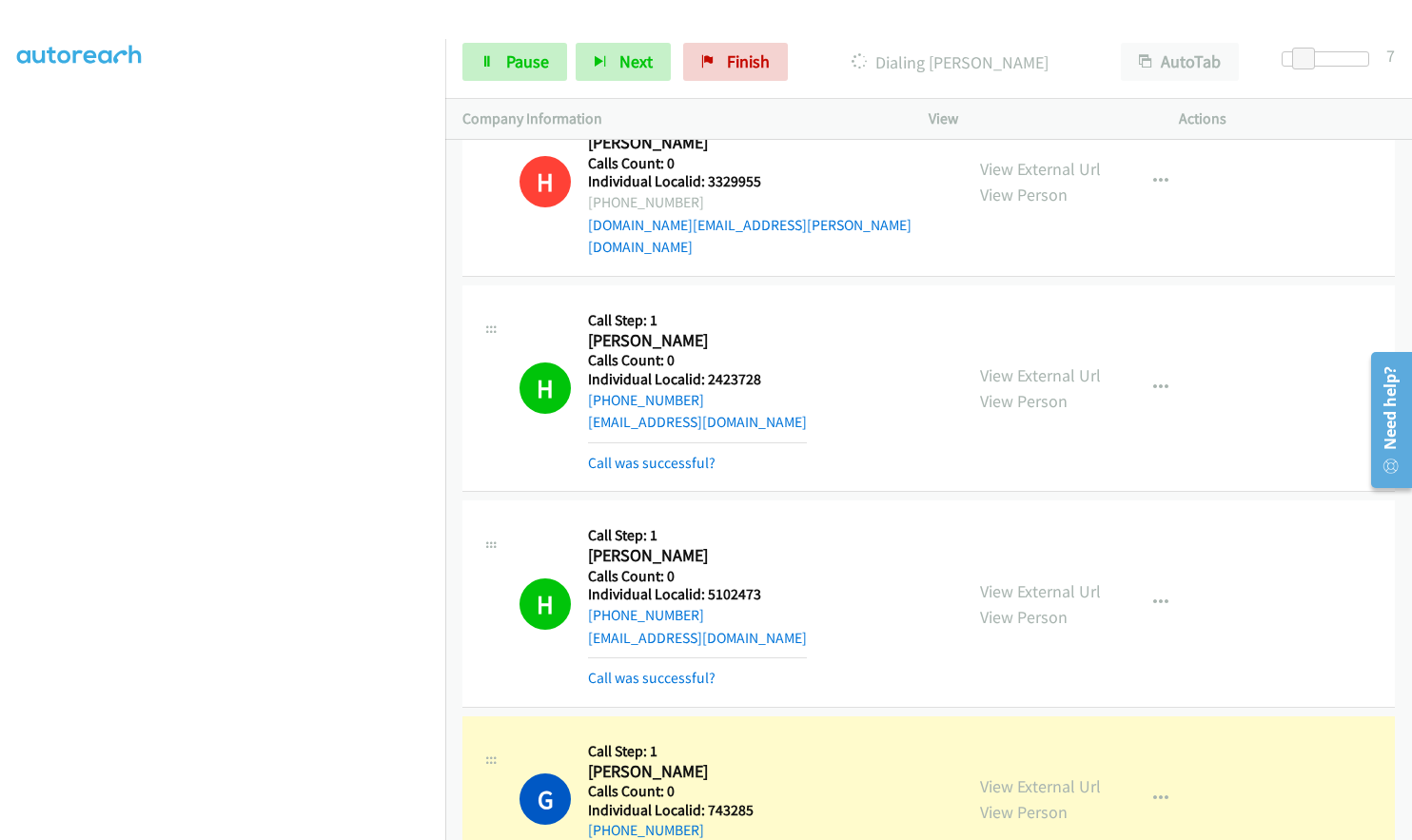 scroll, scrollTop: 9678, scrollLeft: 0, axis: vertical 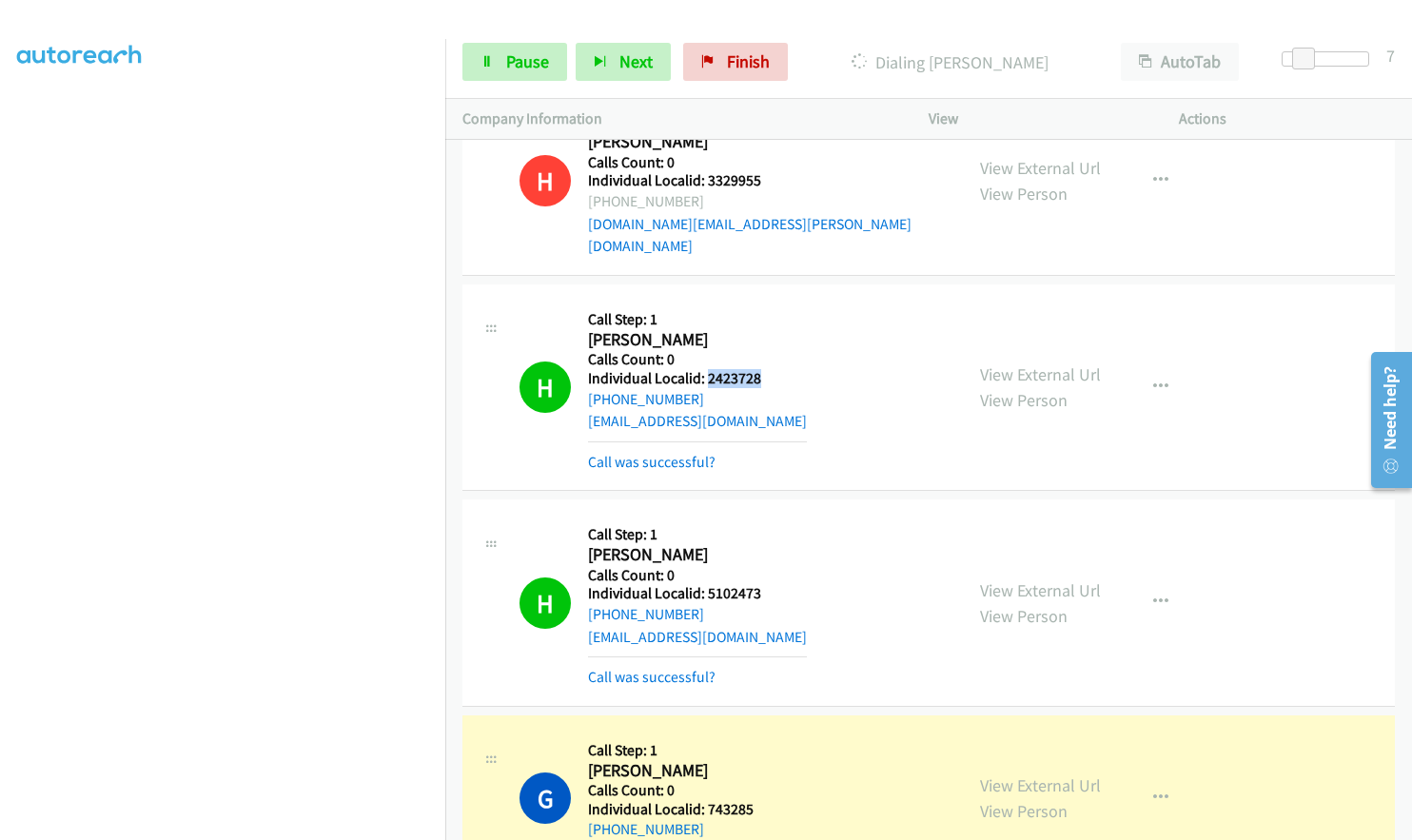 drag, startPoint x: 707, startPoint y: 357, endPoint x: 758, endPoint y: 356, distance: 51.0098 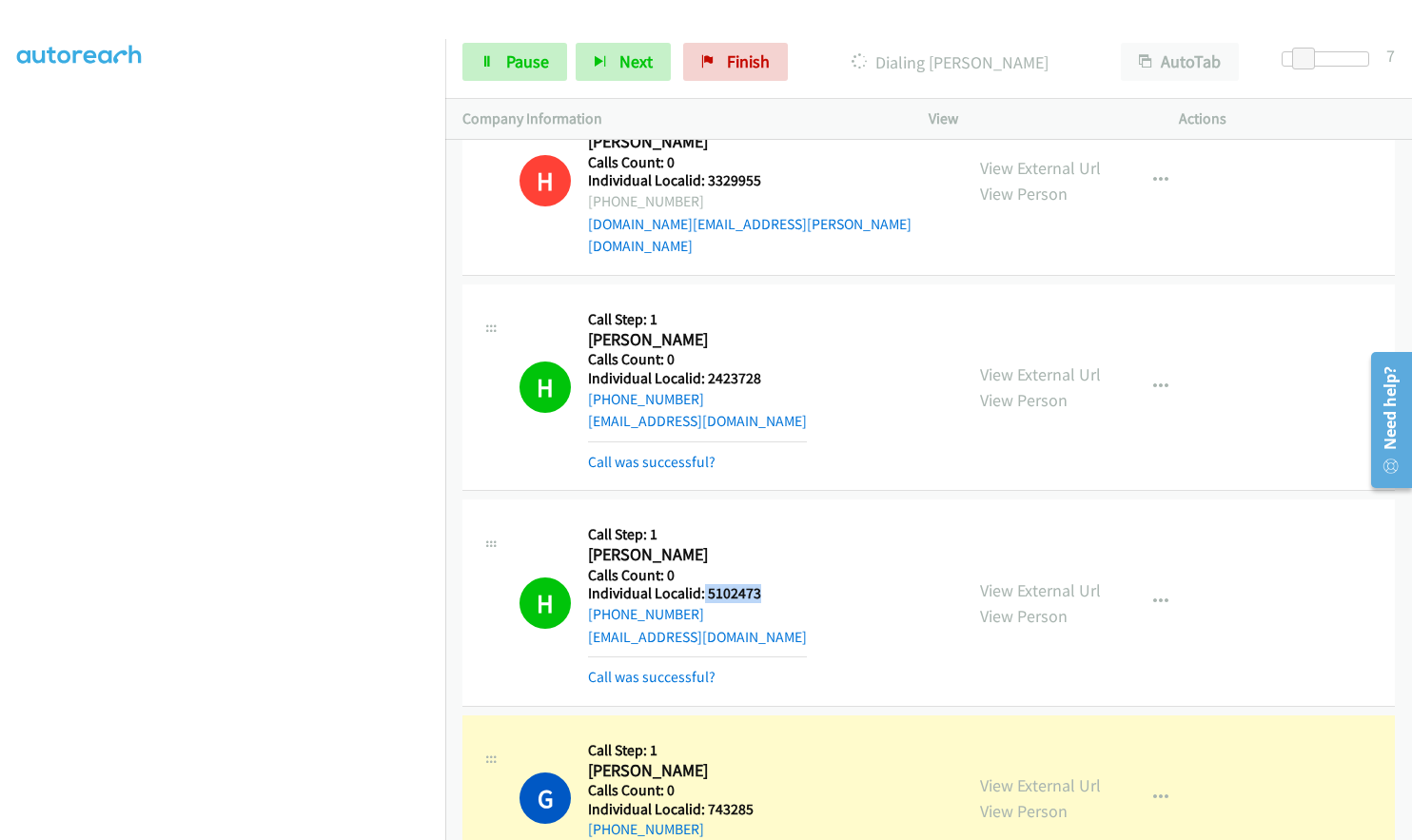 drag, startPoint x: 702, startPoint y: 575, endPoint x: 767, endPoint y: 573, distance: 65.0308 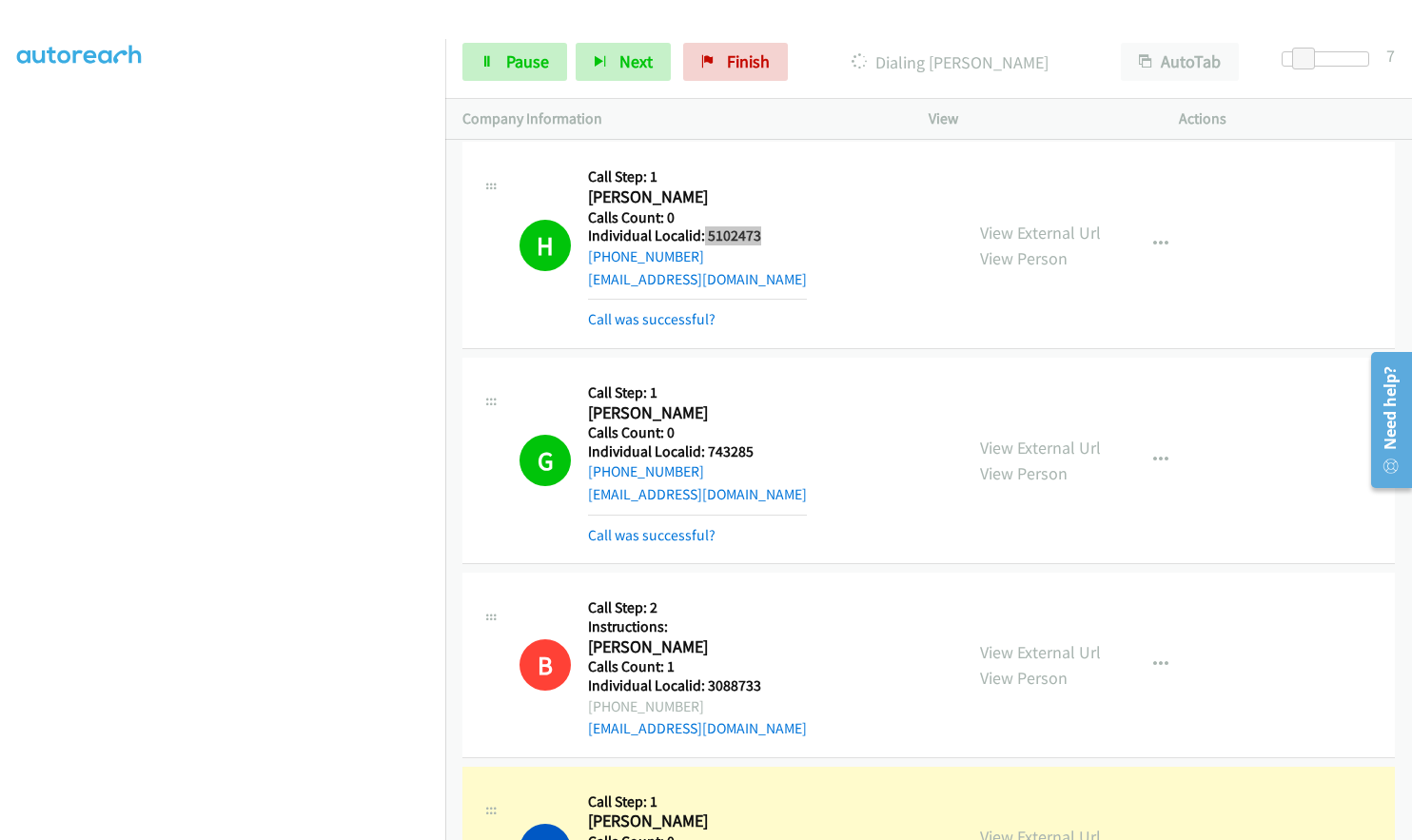 scroll, scrollTop: 10153, scrollLeft: 0, axis: vertical 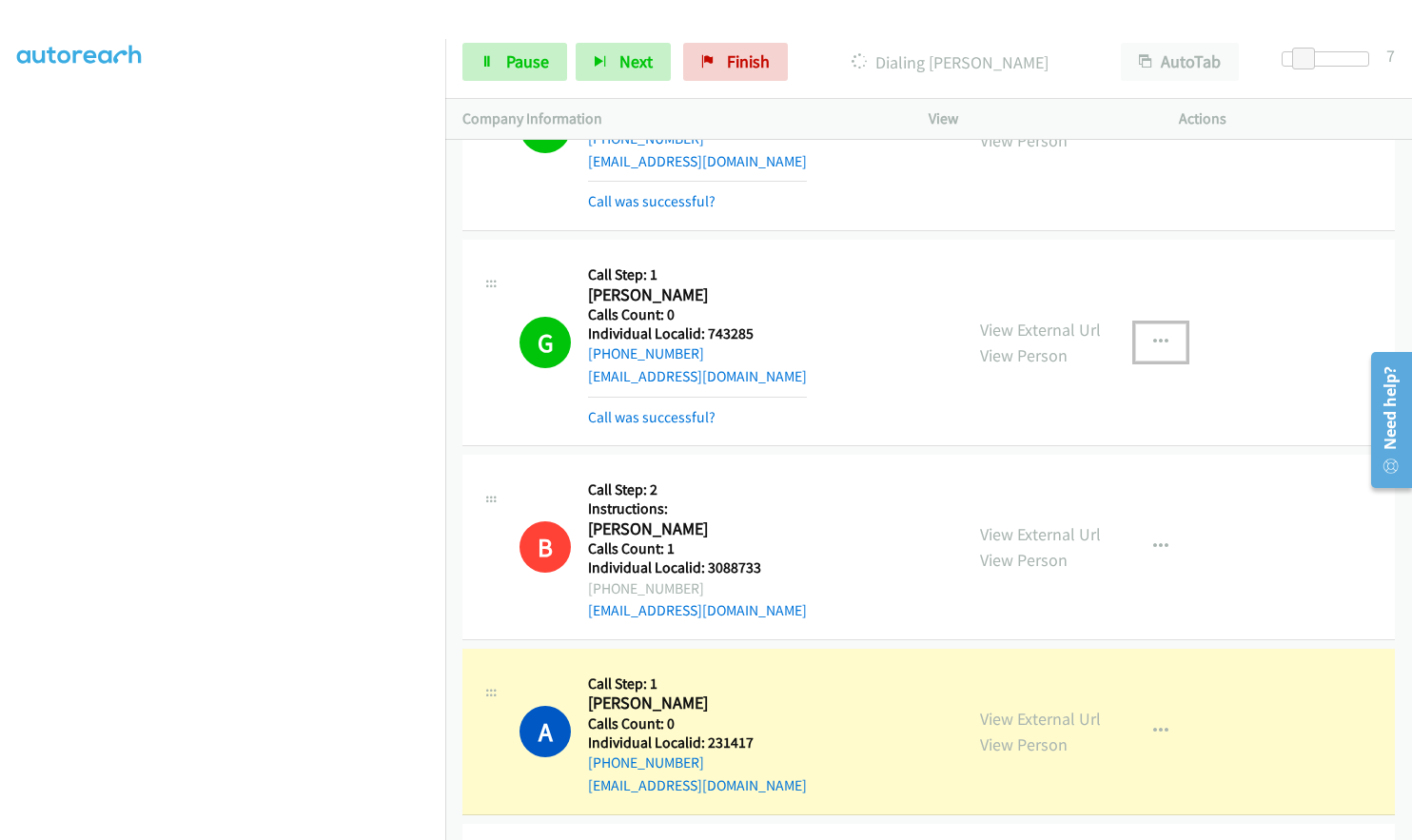 click at bounding box center (1161, 342) 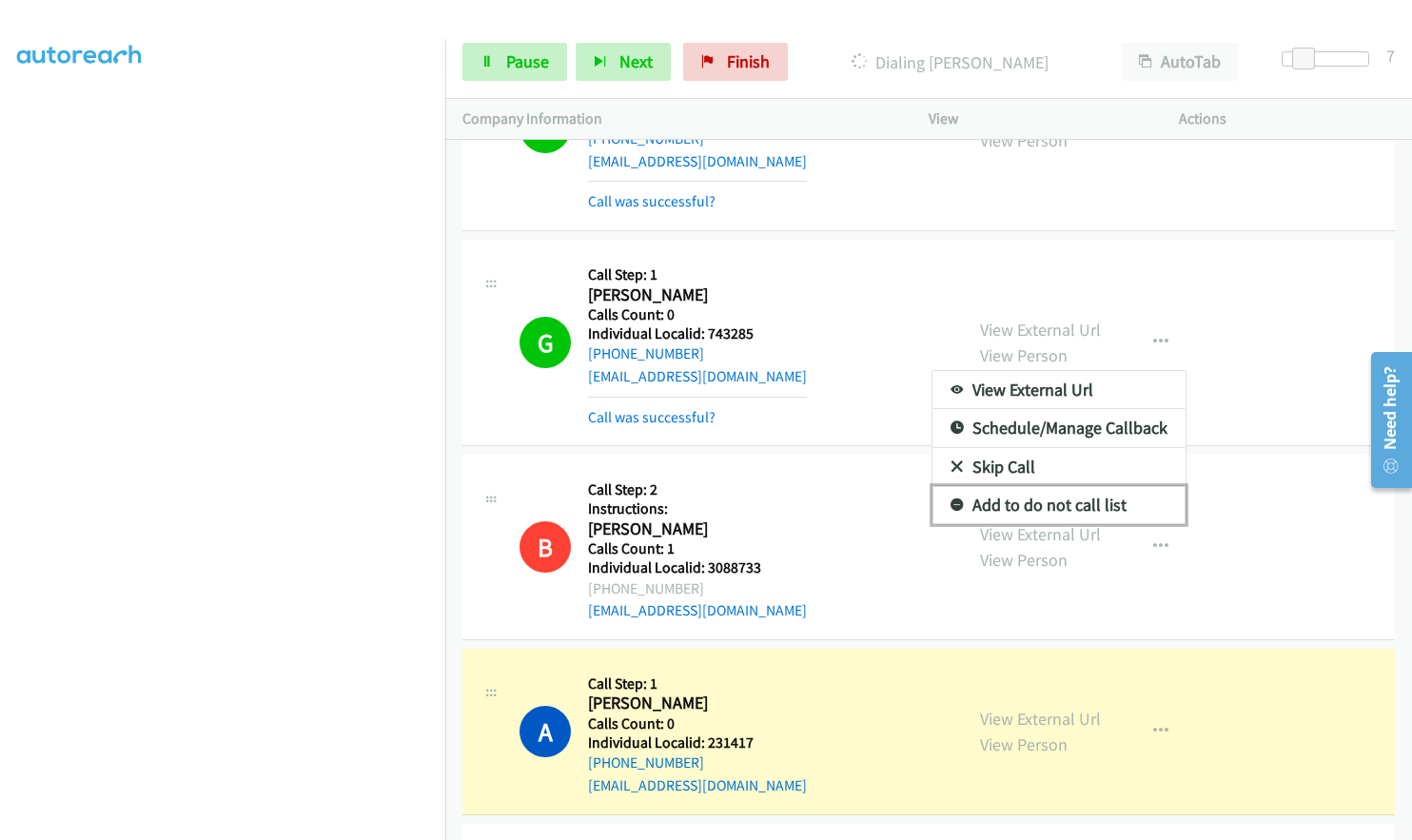 click at bounding box center [957, 506] 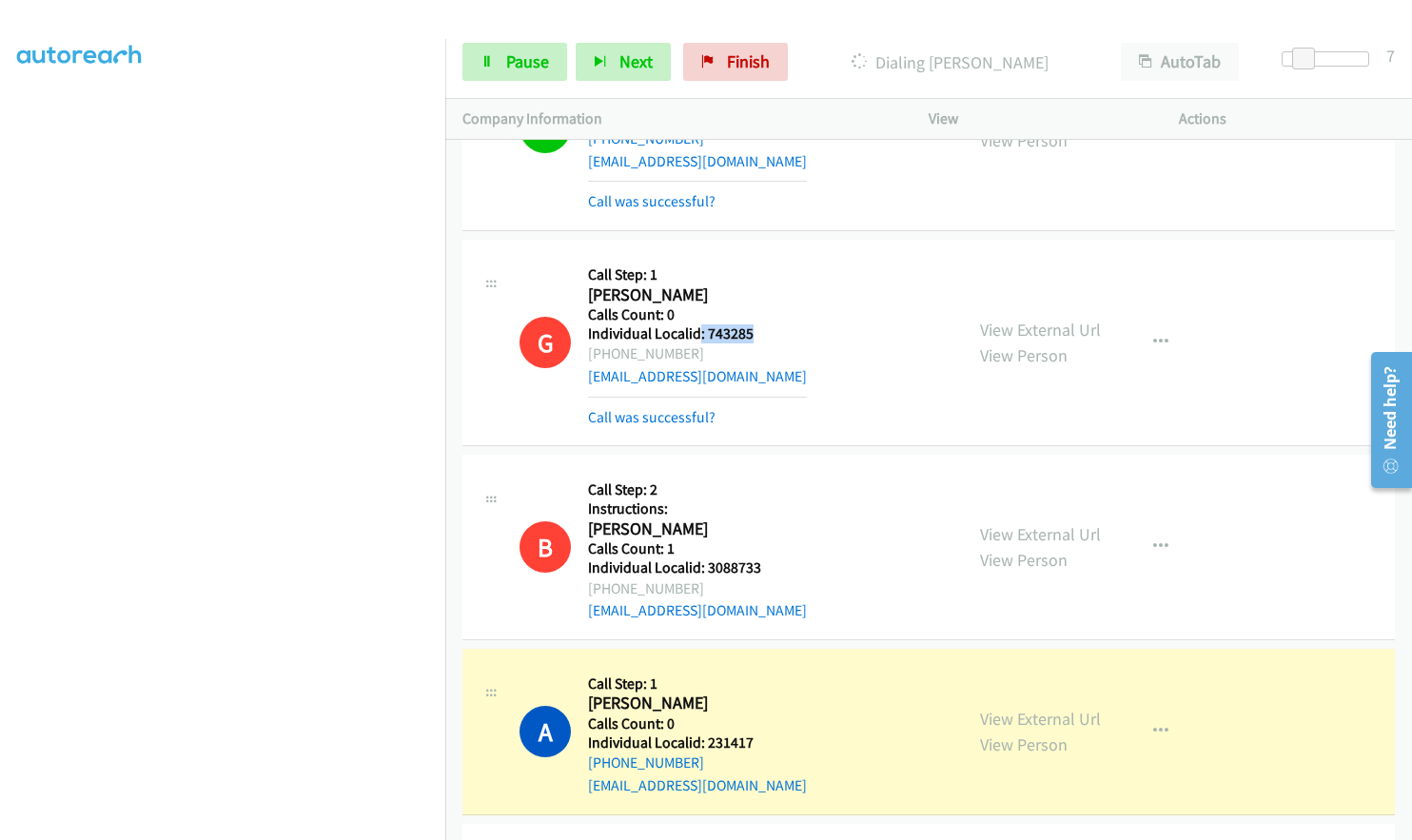 drag, startPoint x: 700, startPoint y: 310, endPoint x: 762, endPoint y: 310, distance: 62 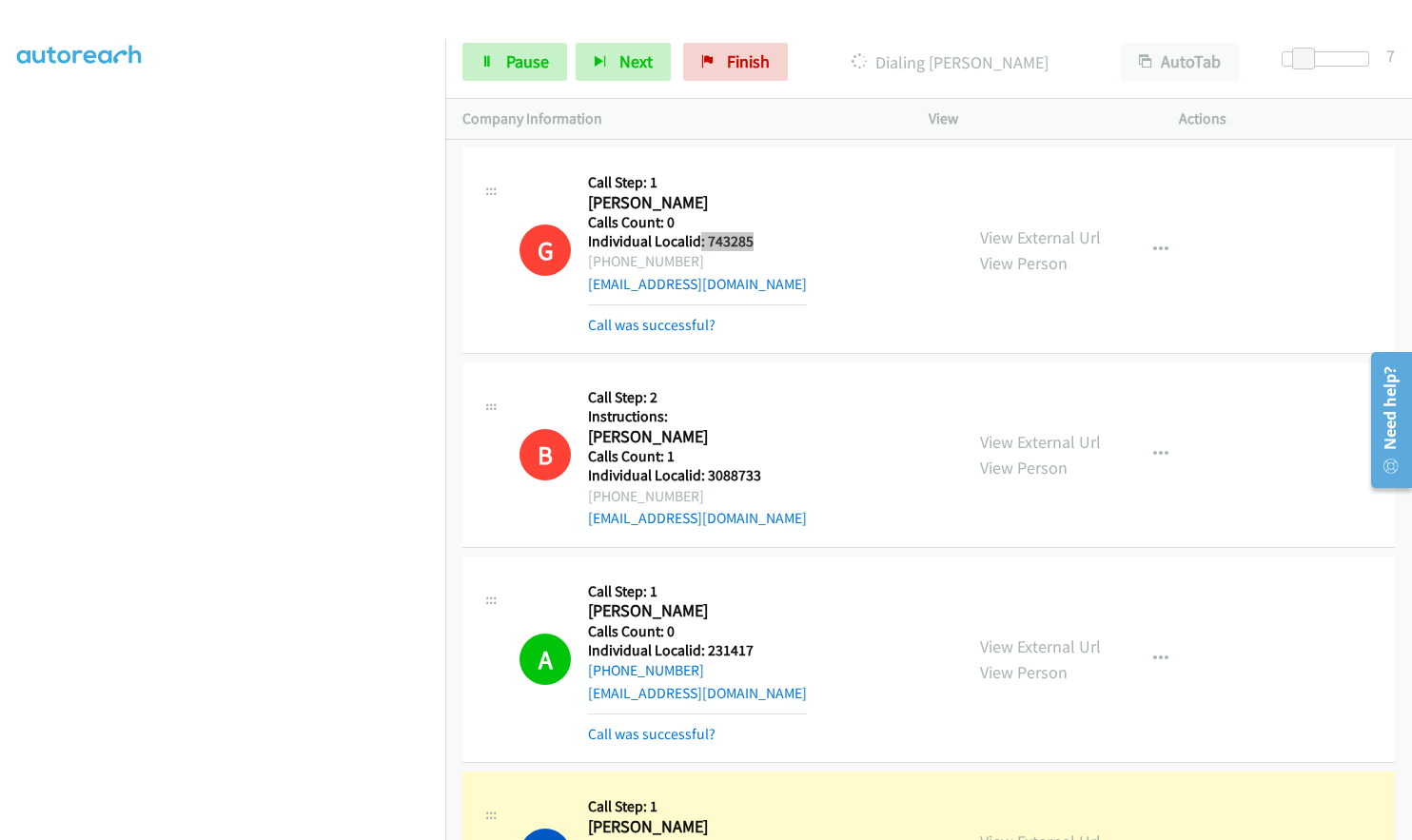 scroll, scrollTop: 10248, scrollLeft: 0, axis: vertical 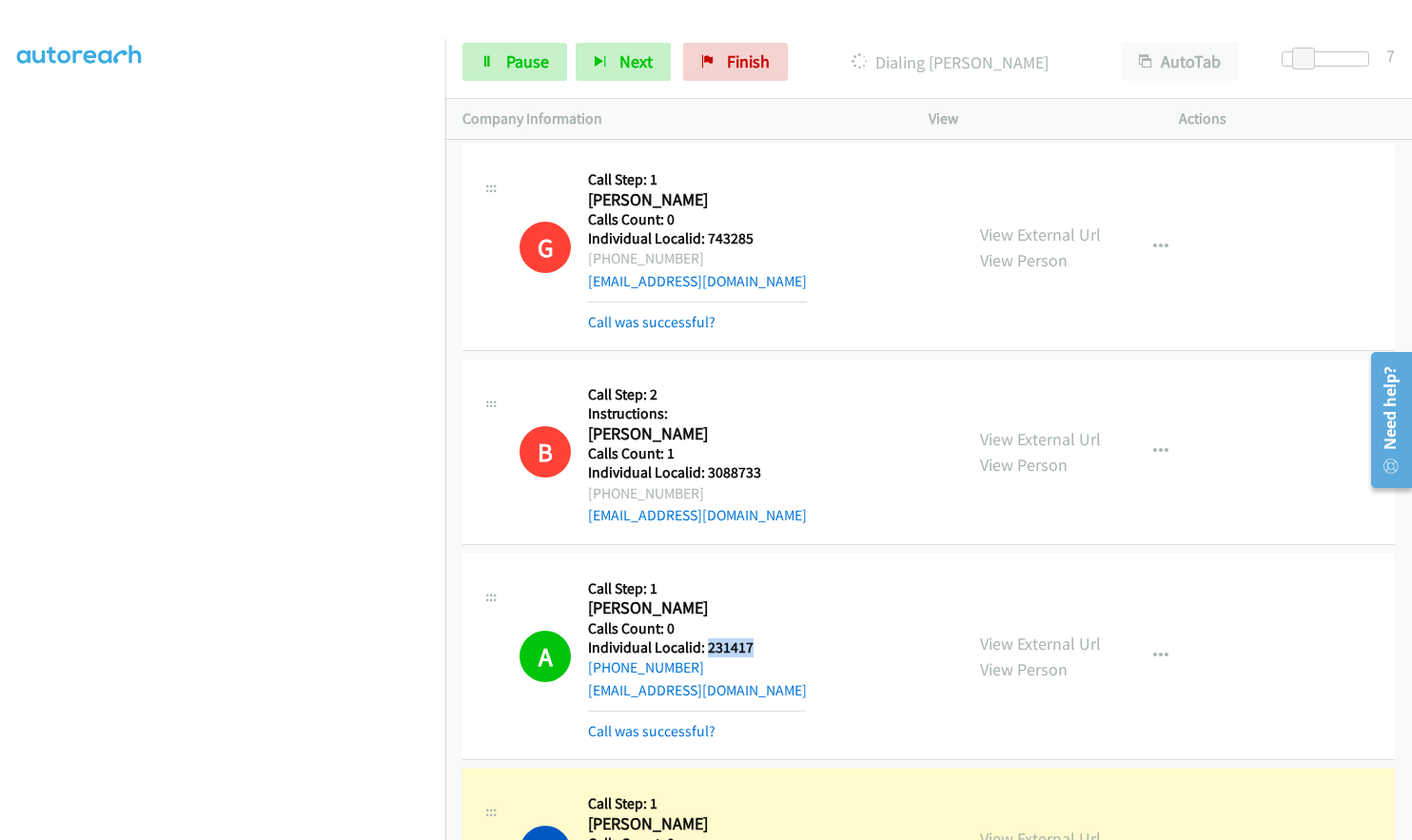 drag, startPoint x: 710, startPoint y: 622, endPoint x: 760, endPoint y: 627, distance: 50.249378 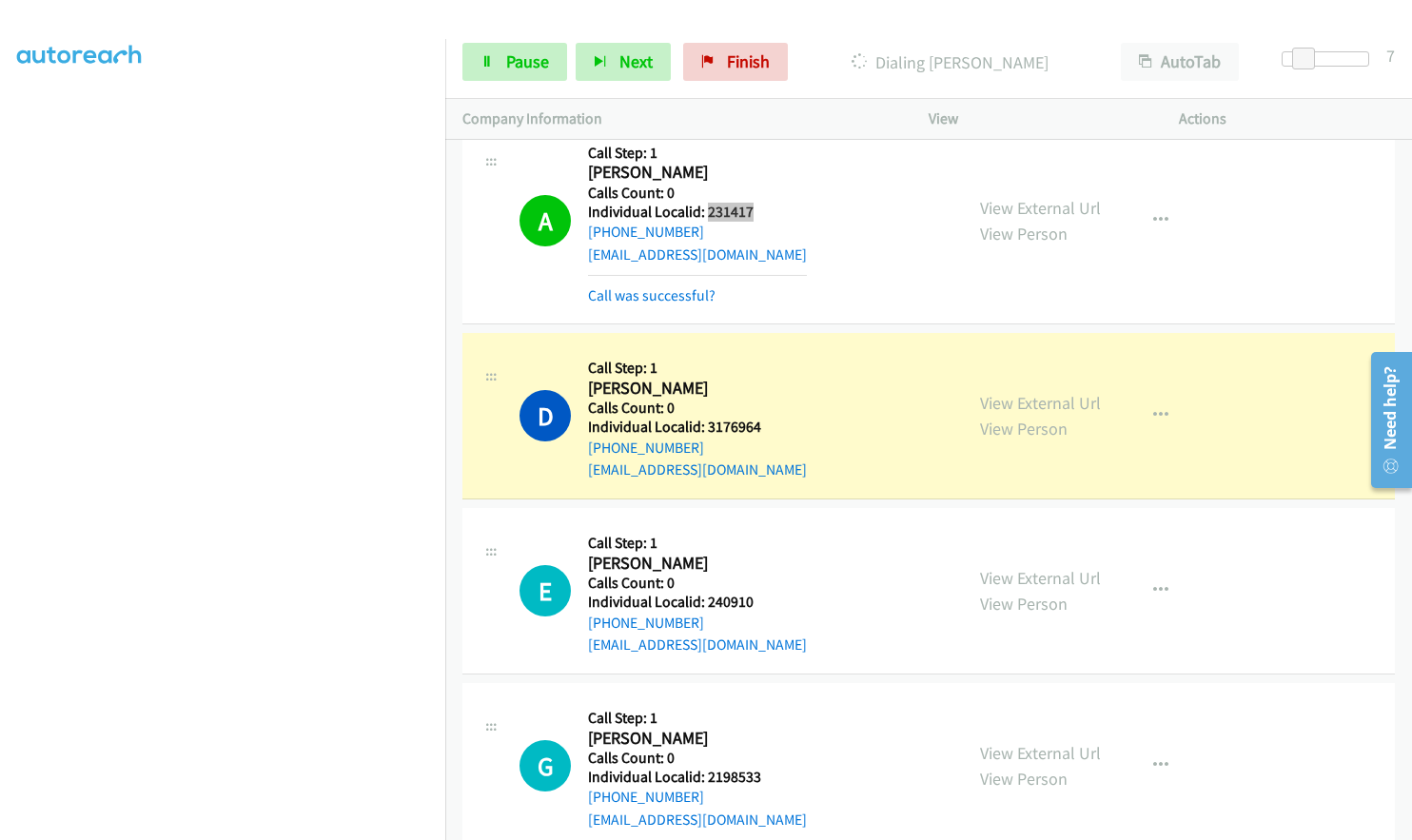 scroll, scrollTop: 10795, scrollLeft: 0, axis: vertical 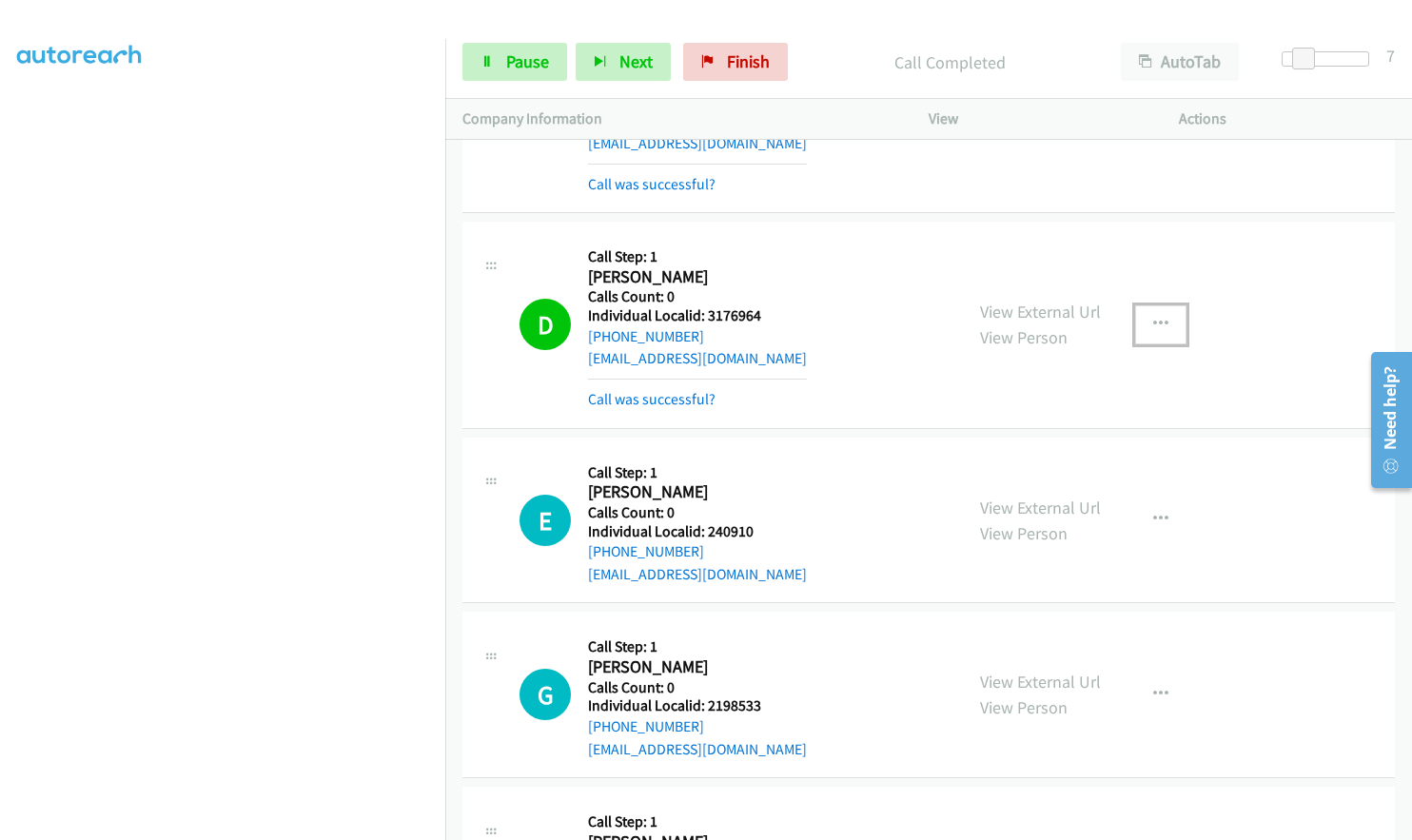 click at bounding box center [1161, 324] 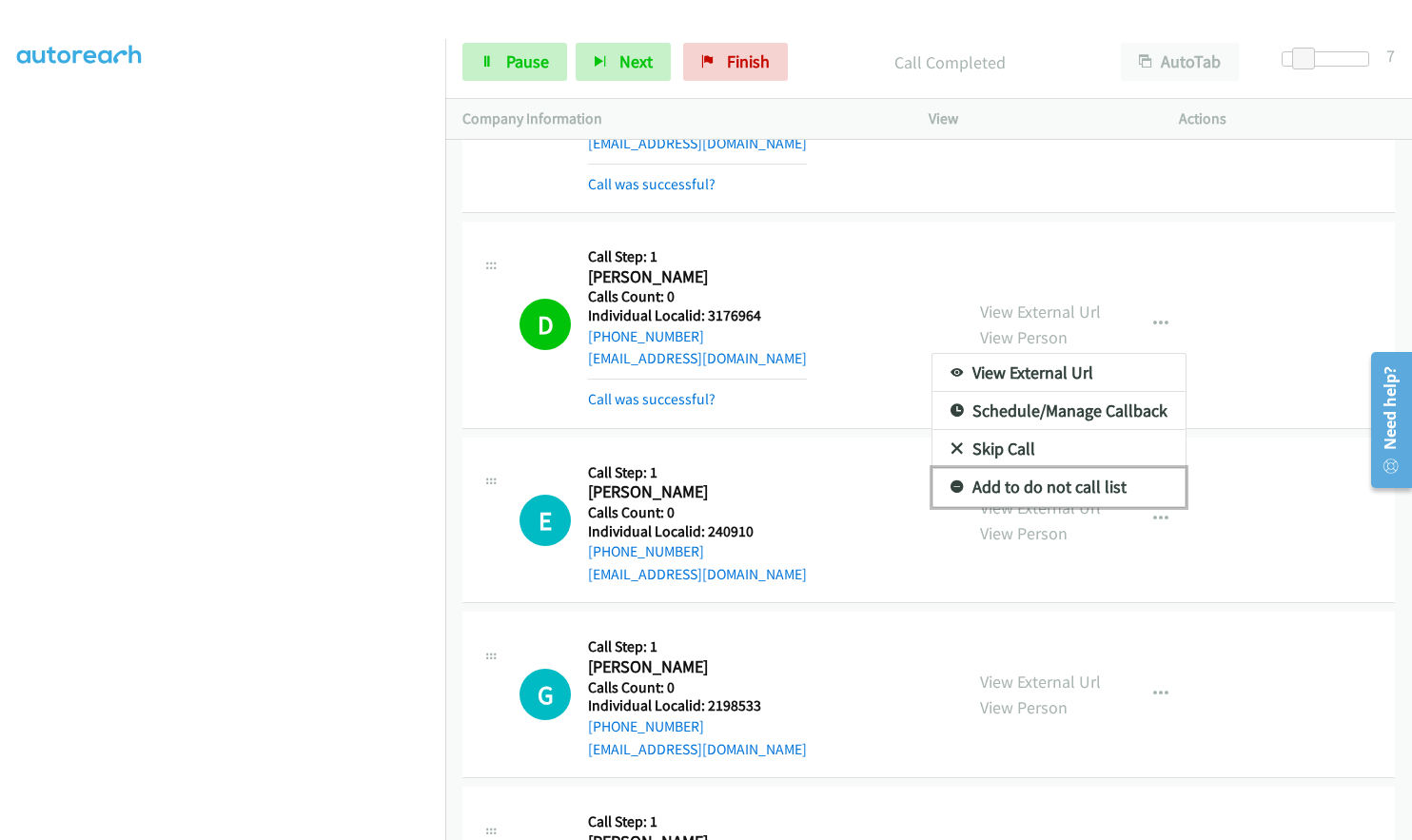 click at bounding box center (957, 488) 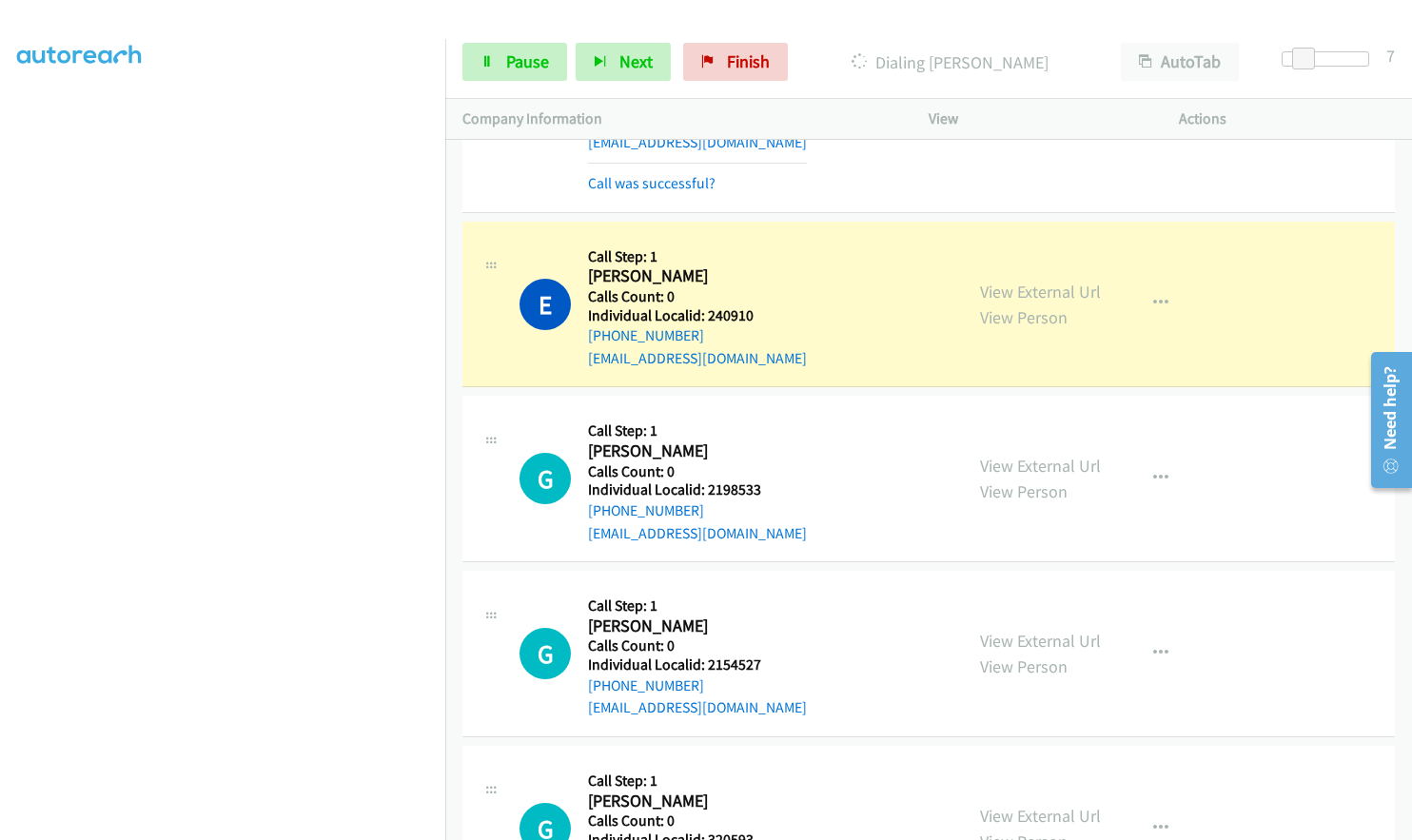 scroll, scrollTop: 11057, scrollLeft: 0, axis: vertical 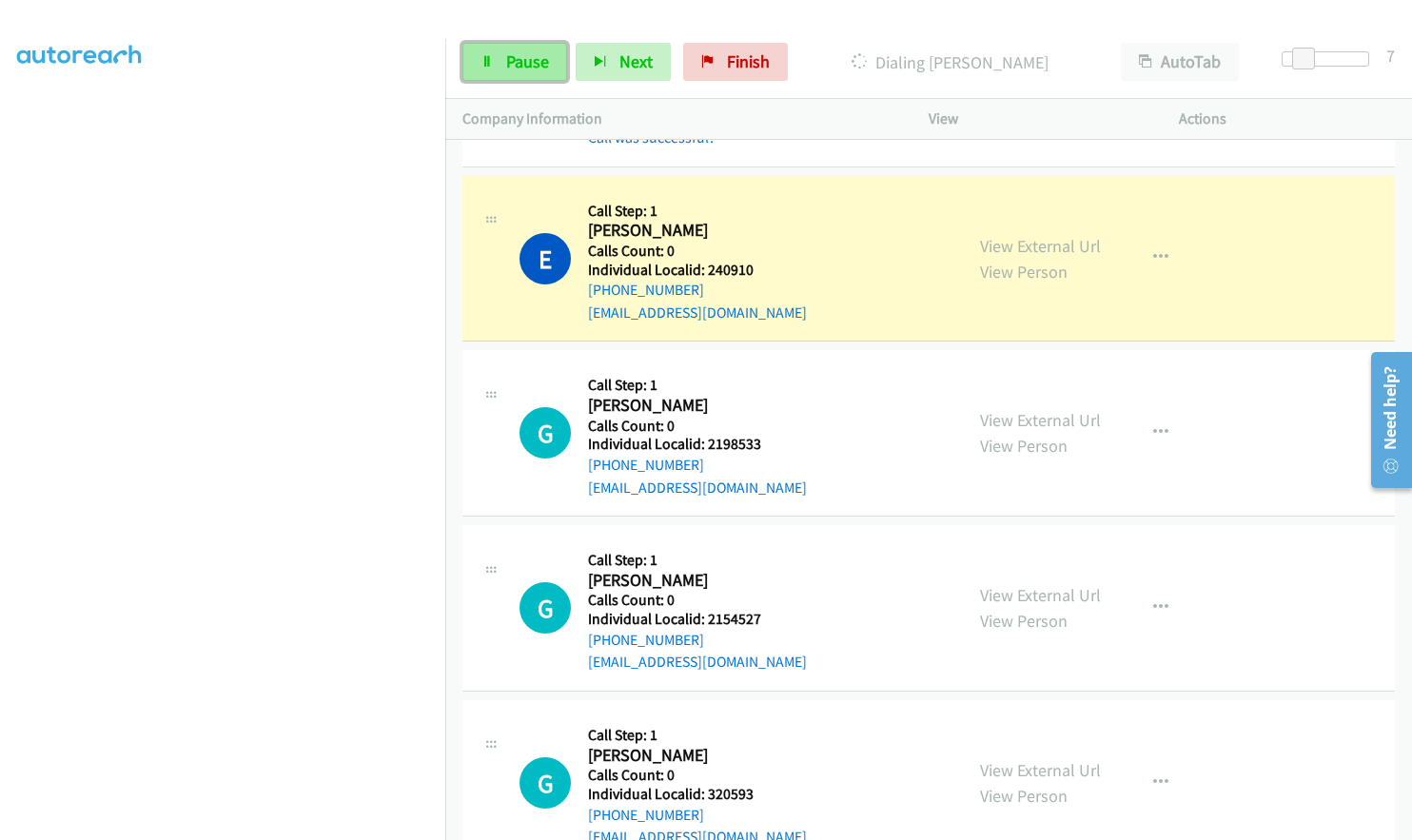 click on "Pause" at bounding box center (515, 62) 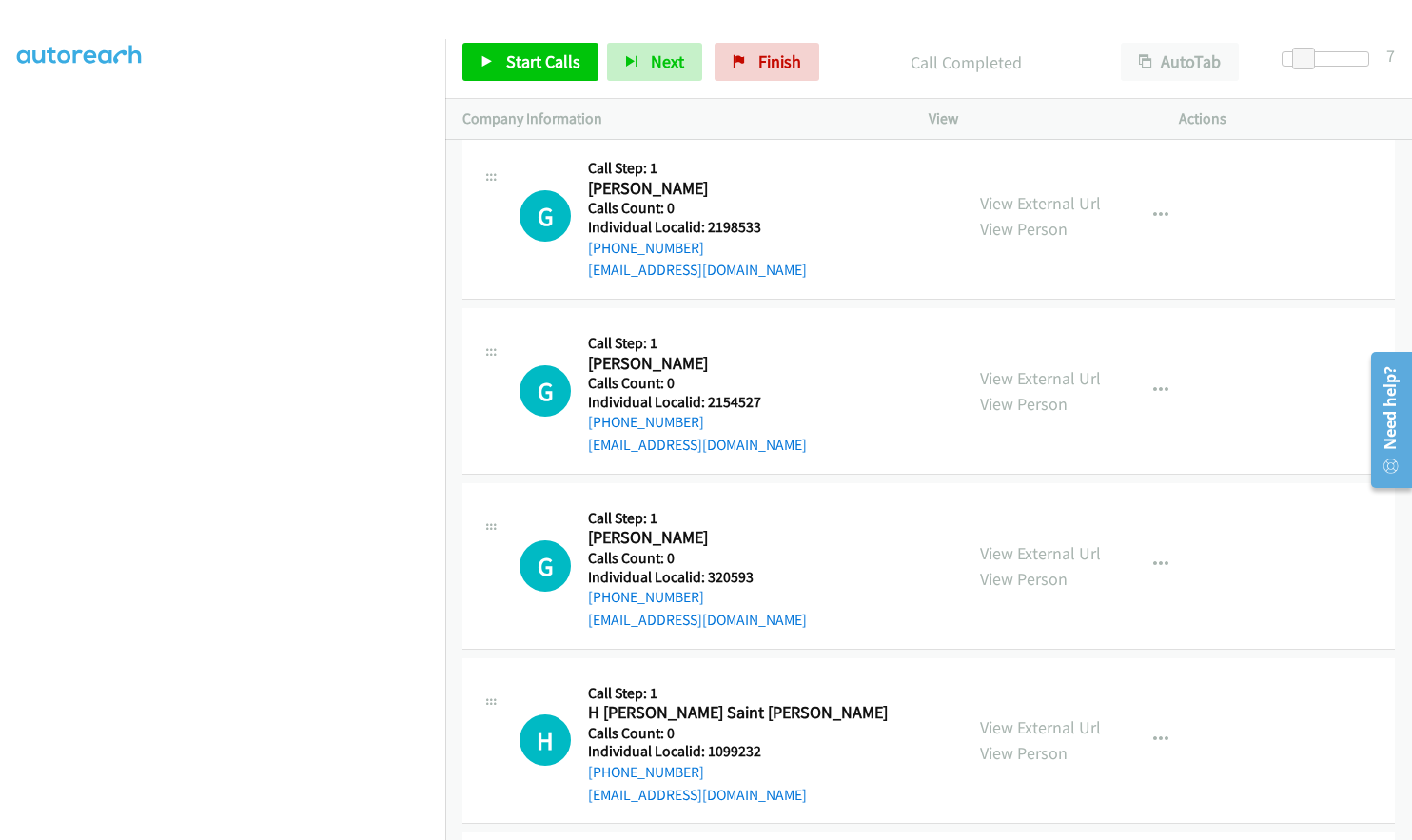 scroll, scrollTop: 11319, scrollLeft: 0, axis: vertical 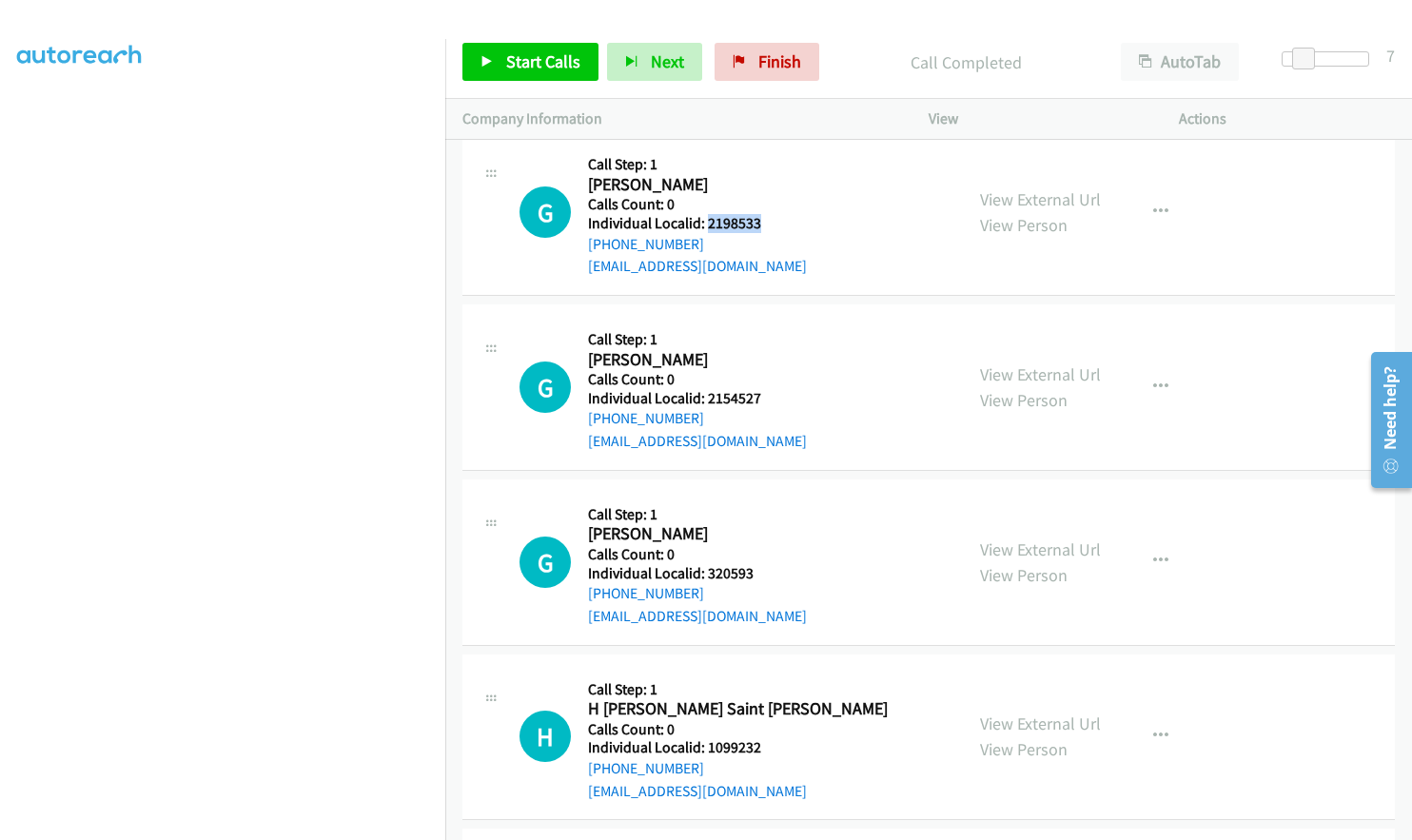 drag, startPoint x: 704, startPoint y: 201, endPoint x: 765, endPoint y: 201, distance: 61 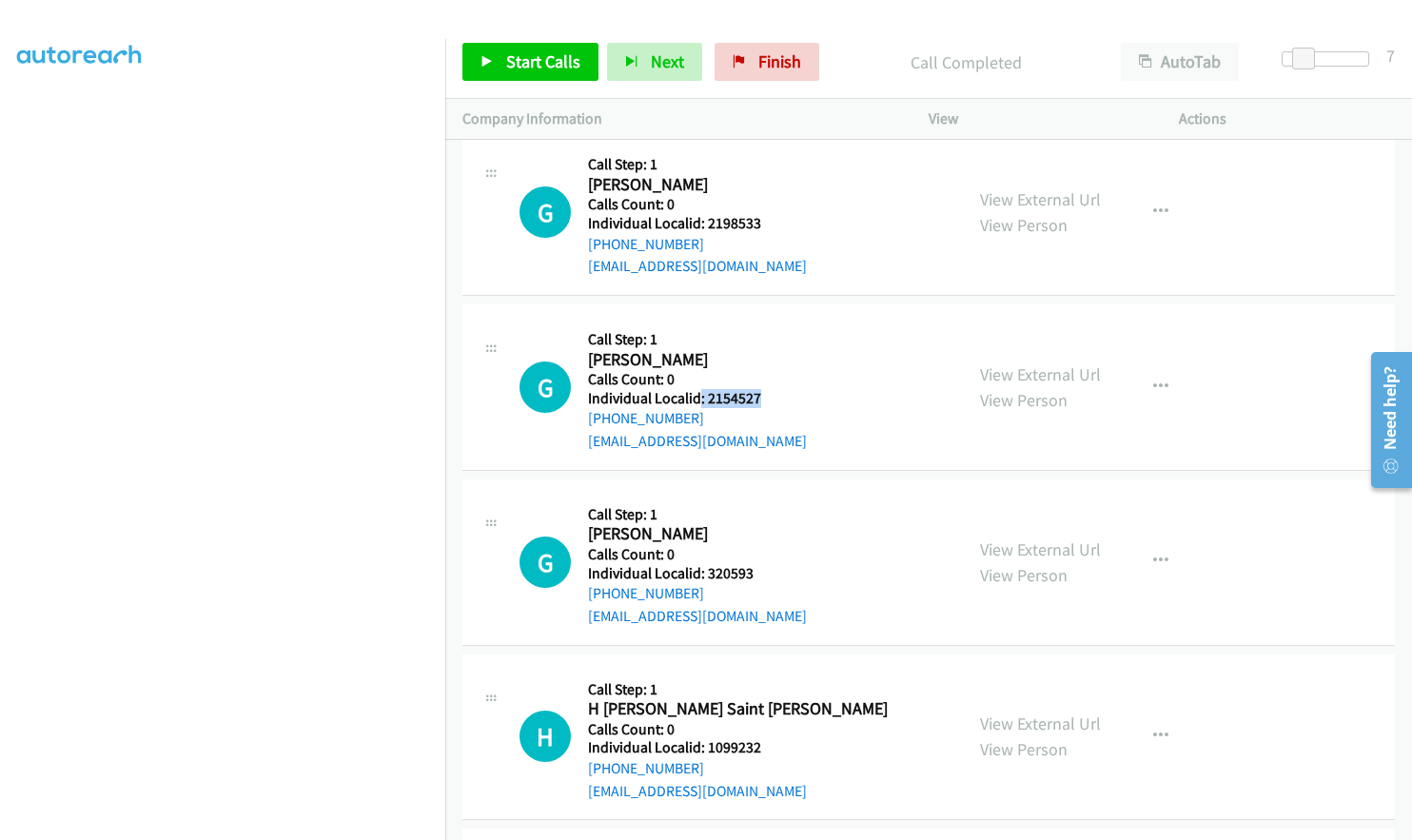 drag, startPoint x: 699, startPoint y: 374, endPoint x: 775, endPoint y: 376, distance: 76.026311 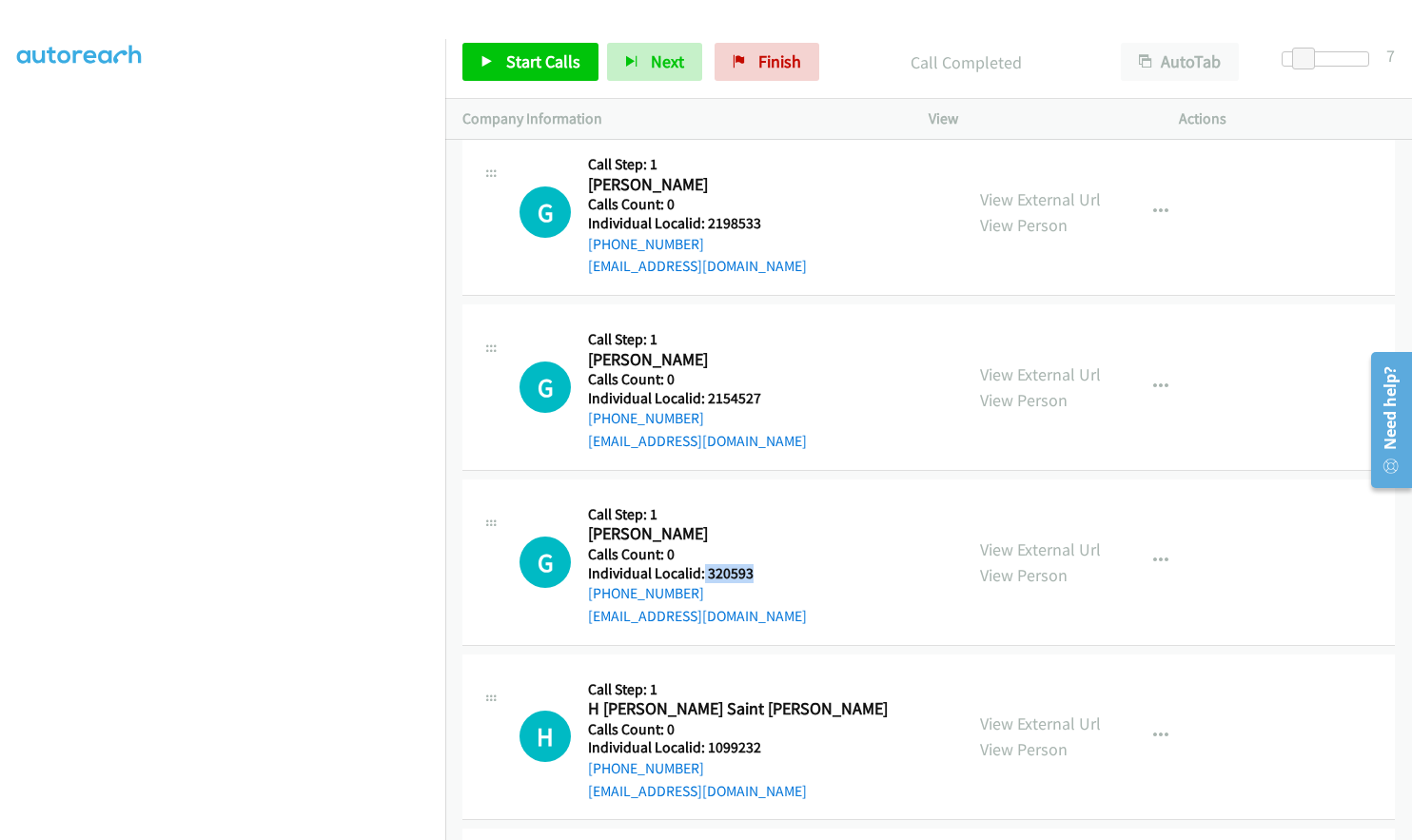 drag, startPoint x: 701, startPoint y: 546, endPoint x: 763, endPoint y: 550, distance: 62.1289 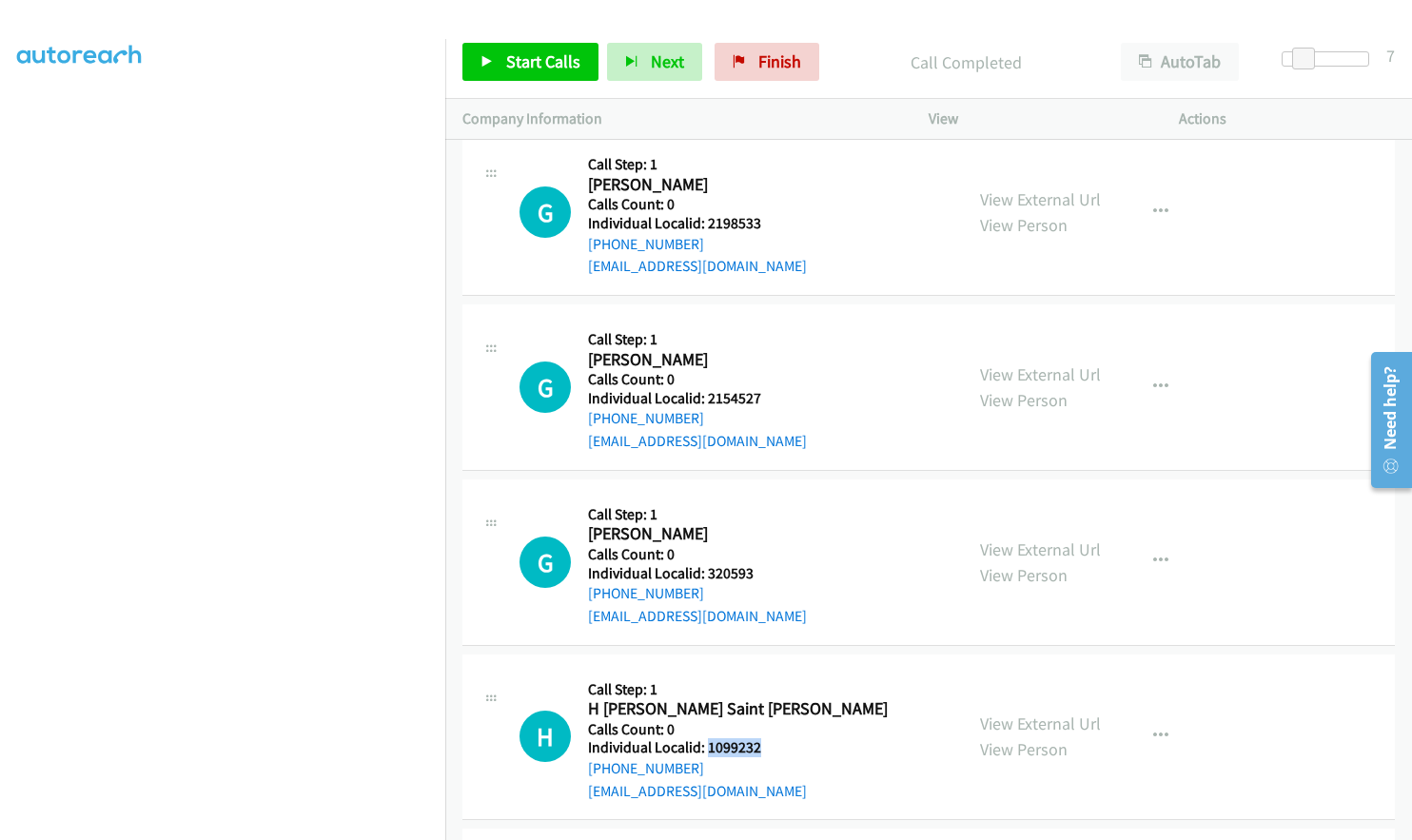 drag, startPoint x: 704, startPoint y: 724, endPoint x: 770, endPoint y: 728, distance: 66.121101 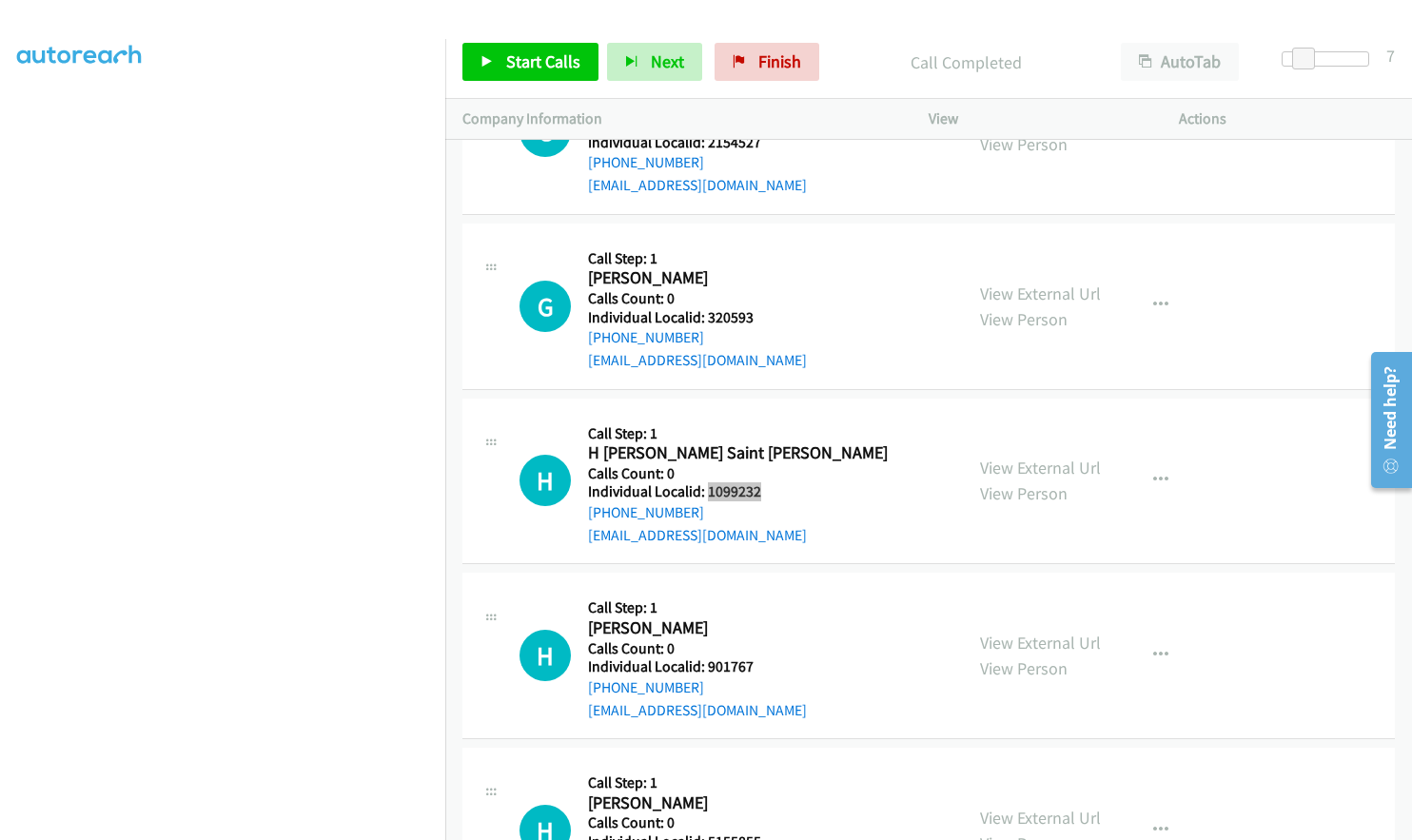 scroll, scrollTop: 11580, scrollLeft: 0, axis: vertical 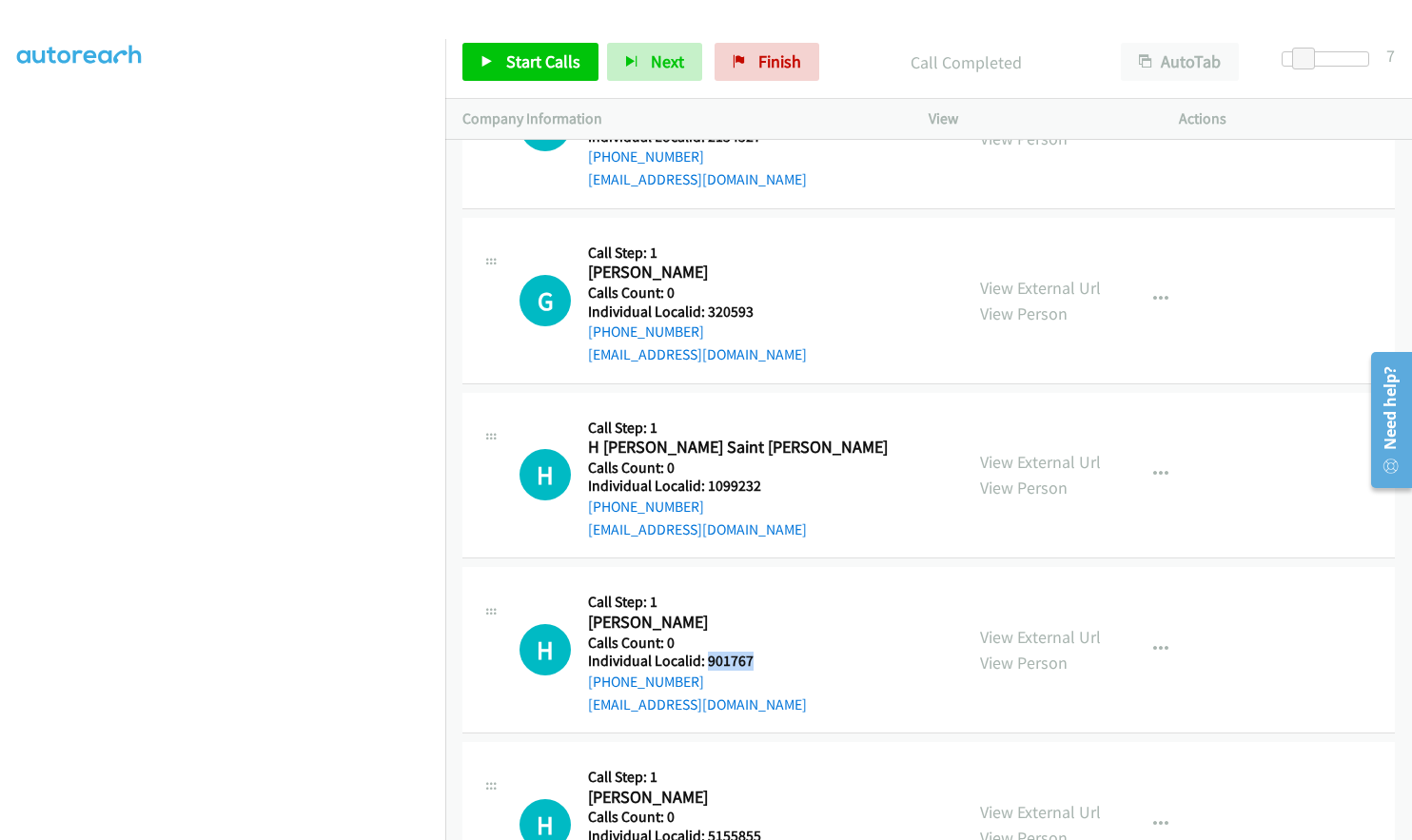 drag, startPoint x: 705, startPoint y: 641, endPoint x: 760, endPoint y: 642, distance: 55.00909 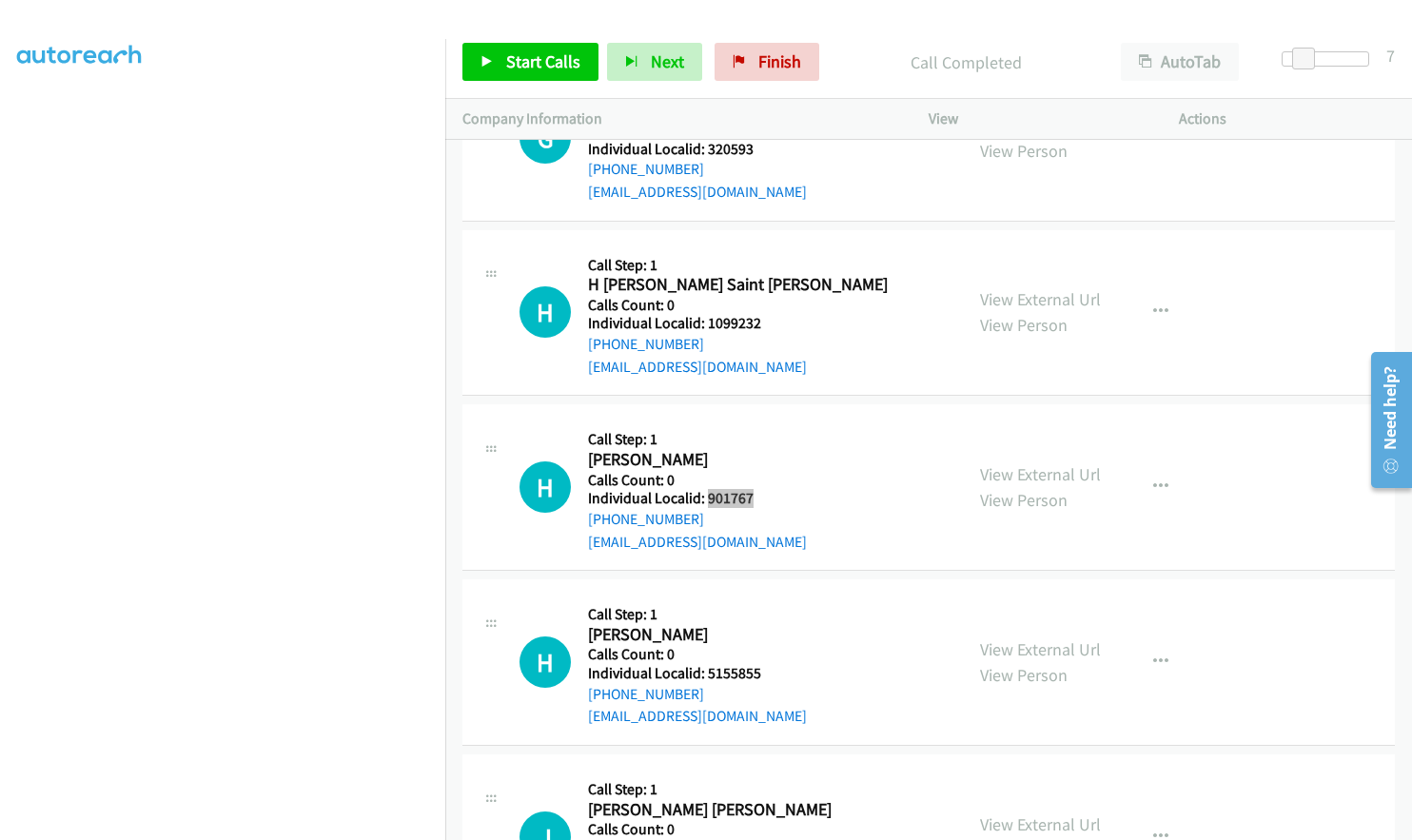 scroll, scrollTop: 11818, scrollLeft: 0, axis: vertical 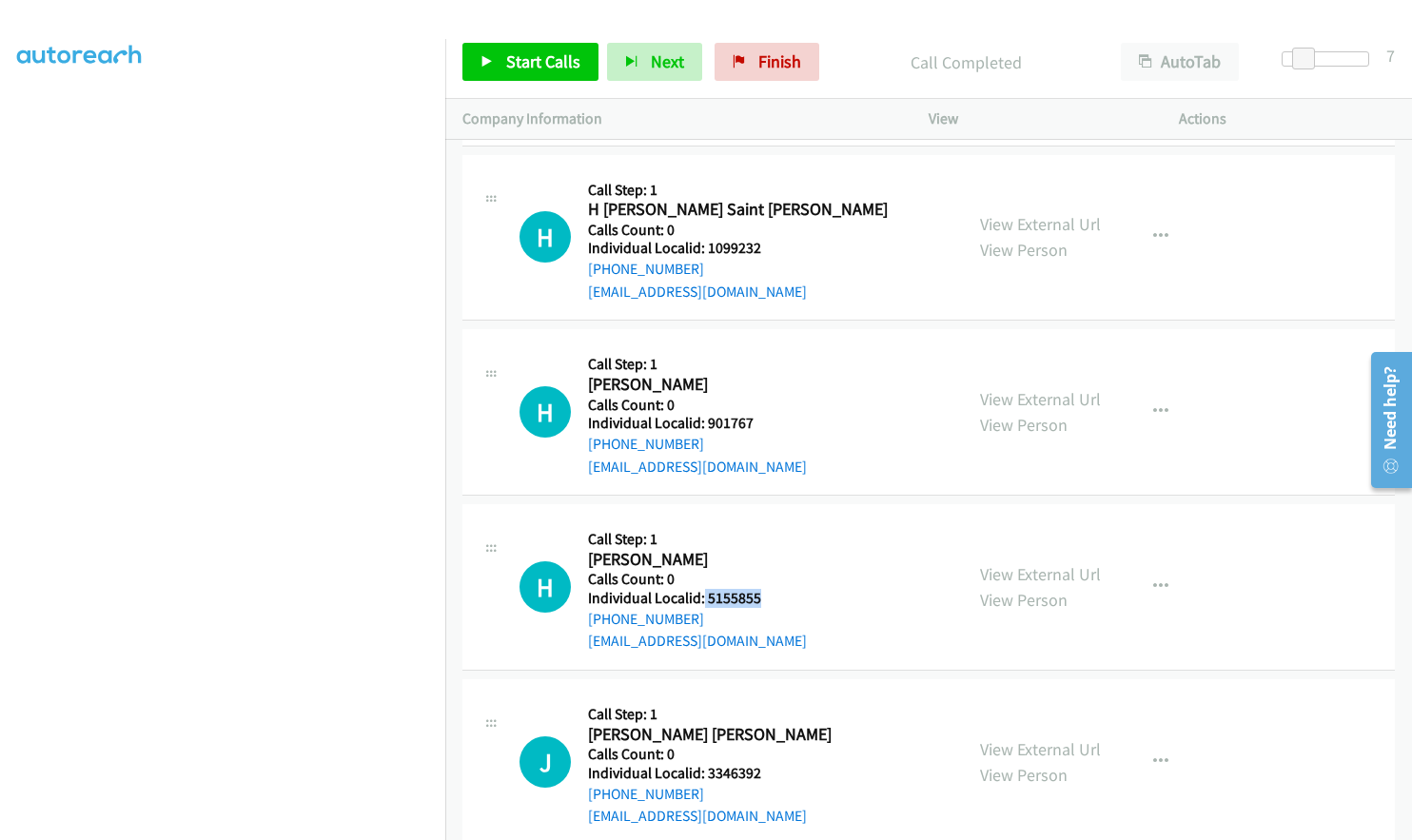 drag, startPoint x: 703, startPoint y: 573, endPoint x: 768, endPoint y: 575, distance: 65.0308 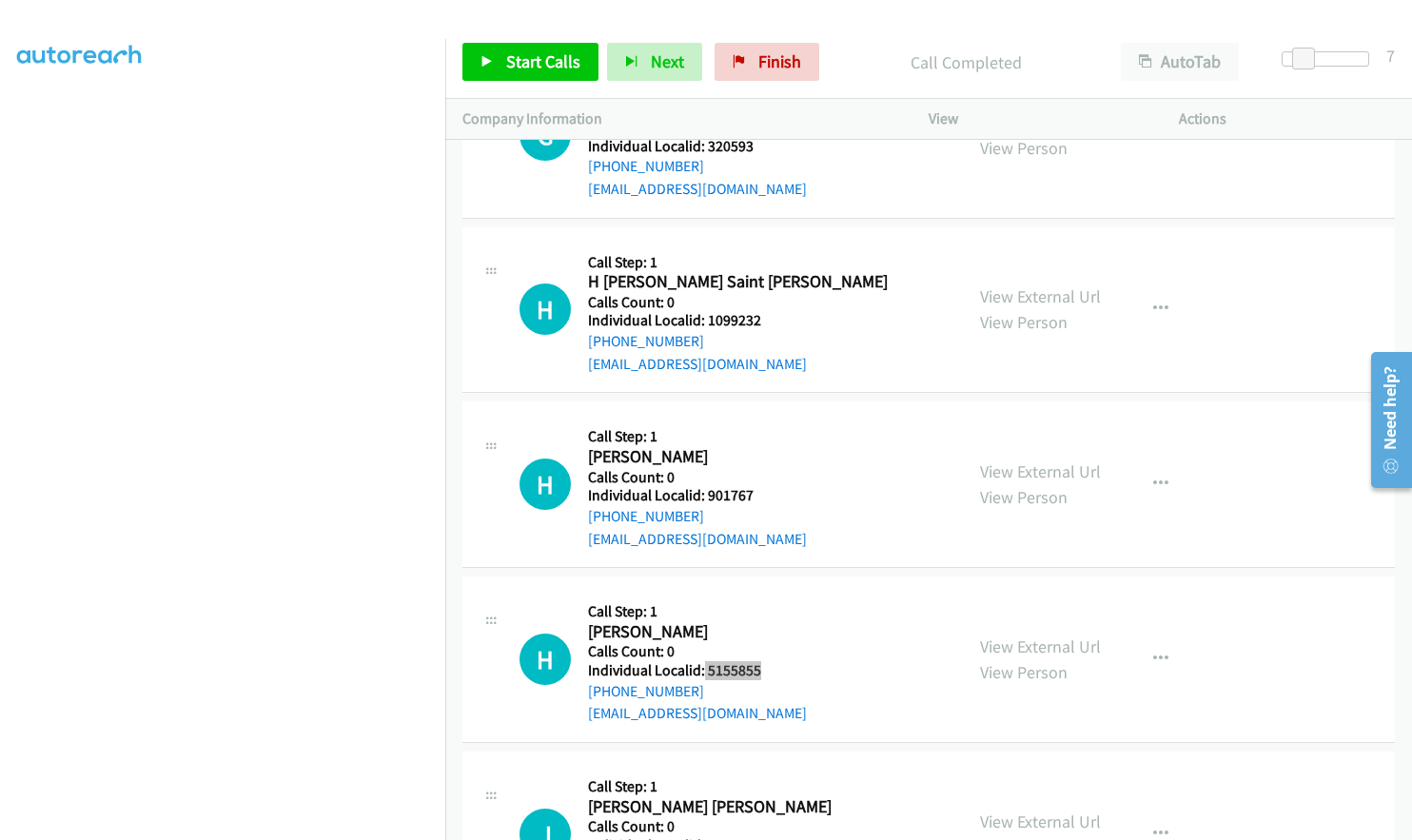 scroll, scrollTop: 11770, scrollLeft: 0, axis: vertical 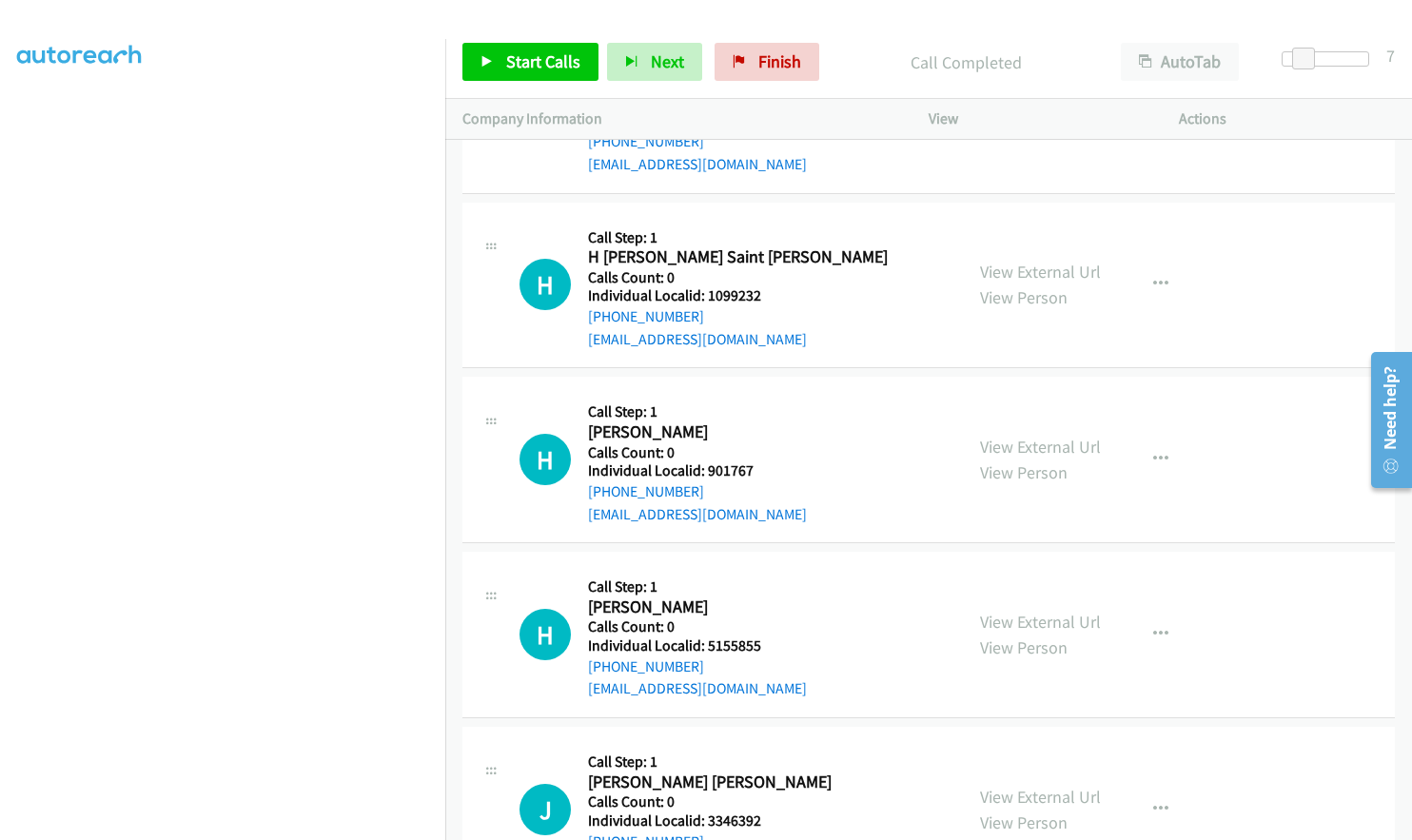 drag, startPoint x: 731, startPoint y: 613, endPoint x: 826, endPoint y: 642, distance: 99.32774 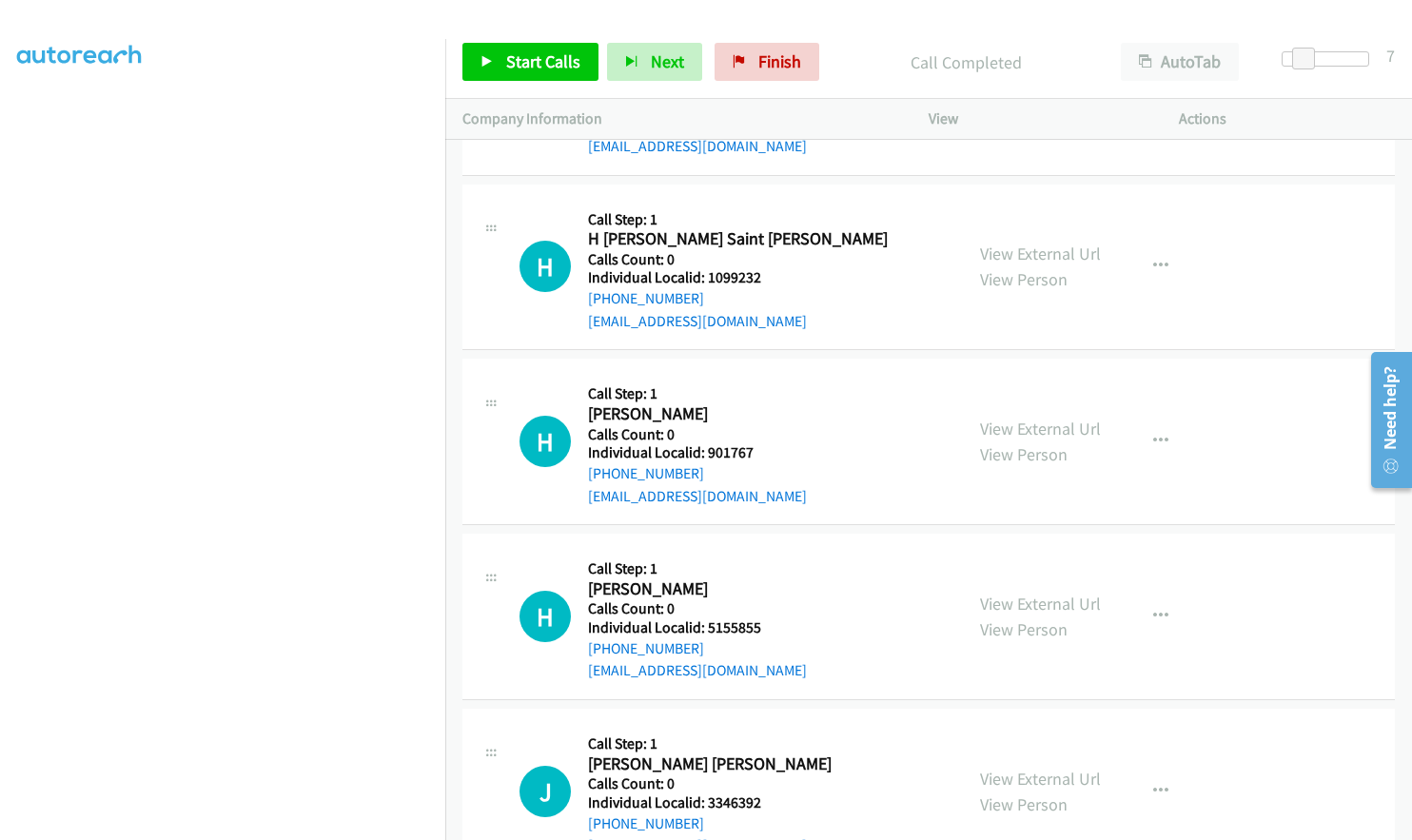 scroll, scrollTop: 11794, scrollLeft: 0, axis: vertical 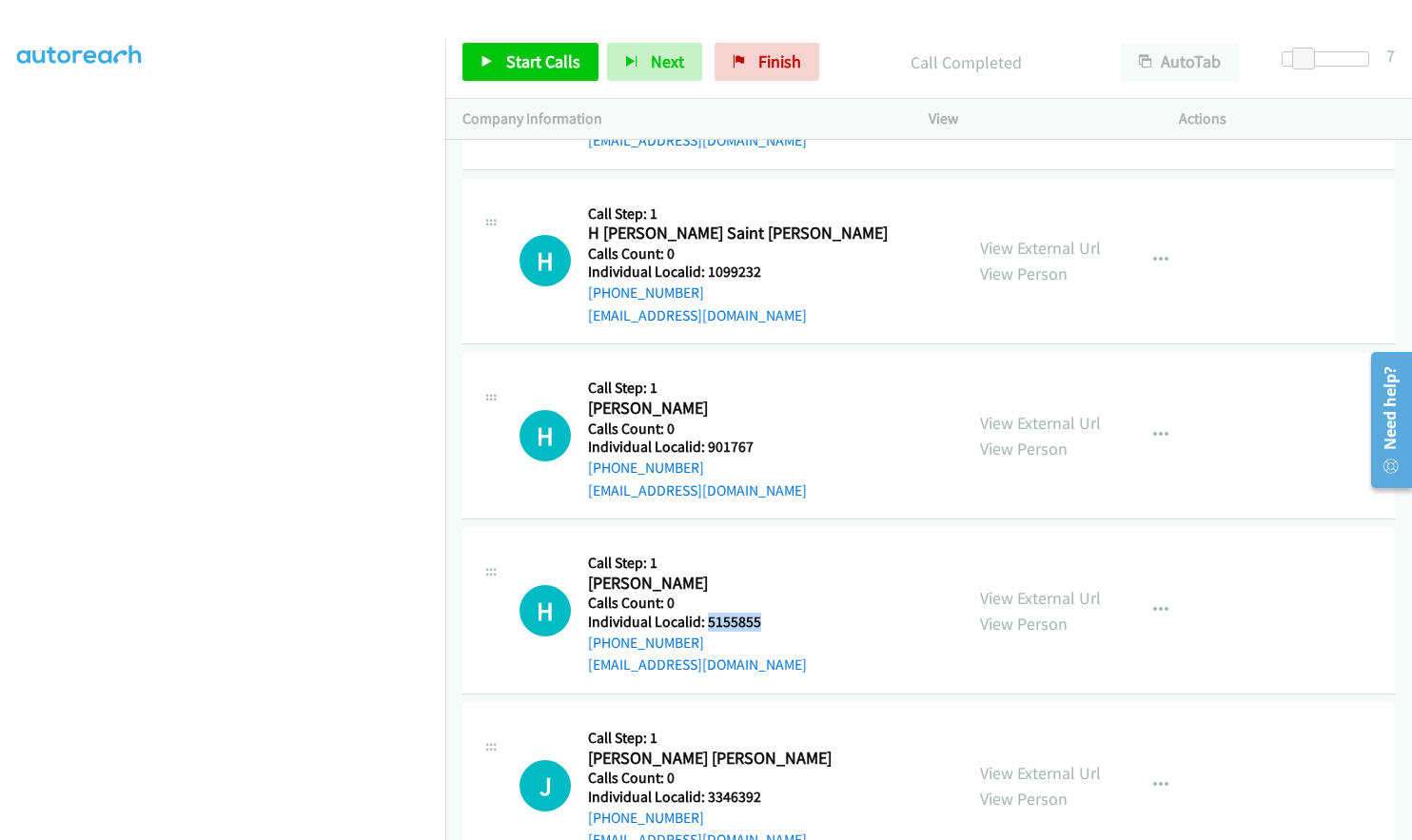 drag, startPoint x: 722, startPoint y: 621, endPoint x: 765, endPoint y: 603, distance: 46.6154 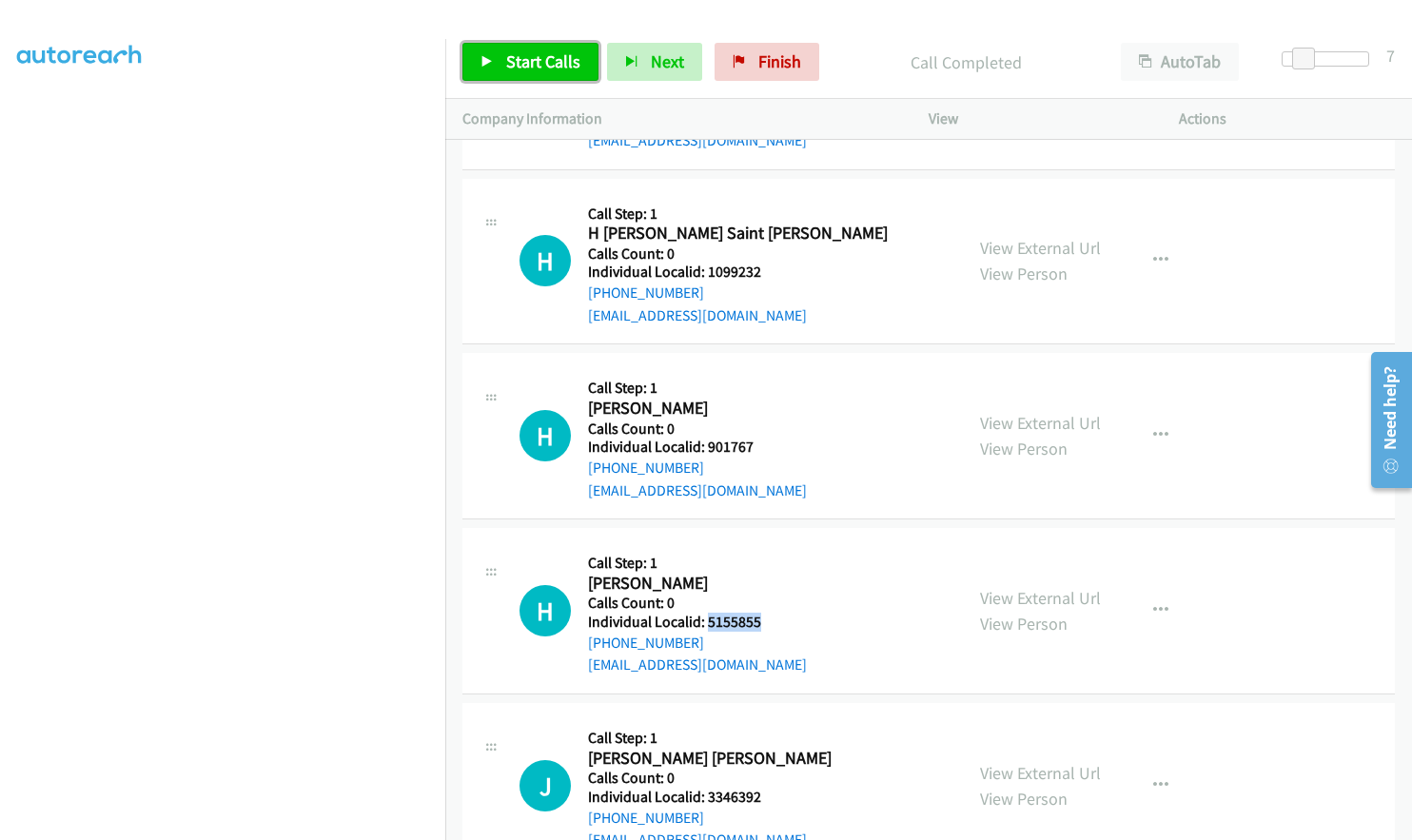 click on "Start Calls" at bounding box center (543, 61) 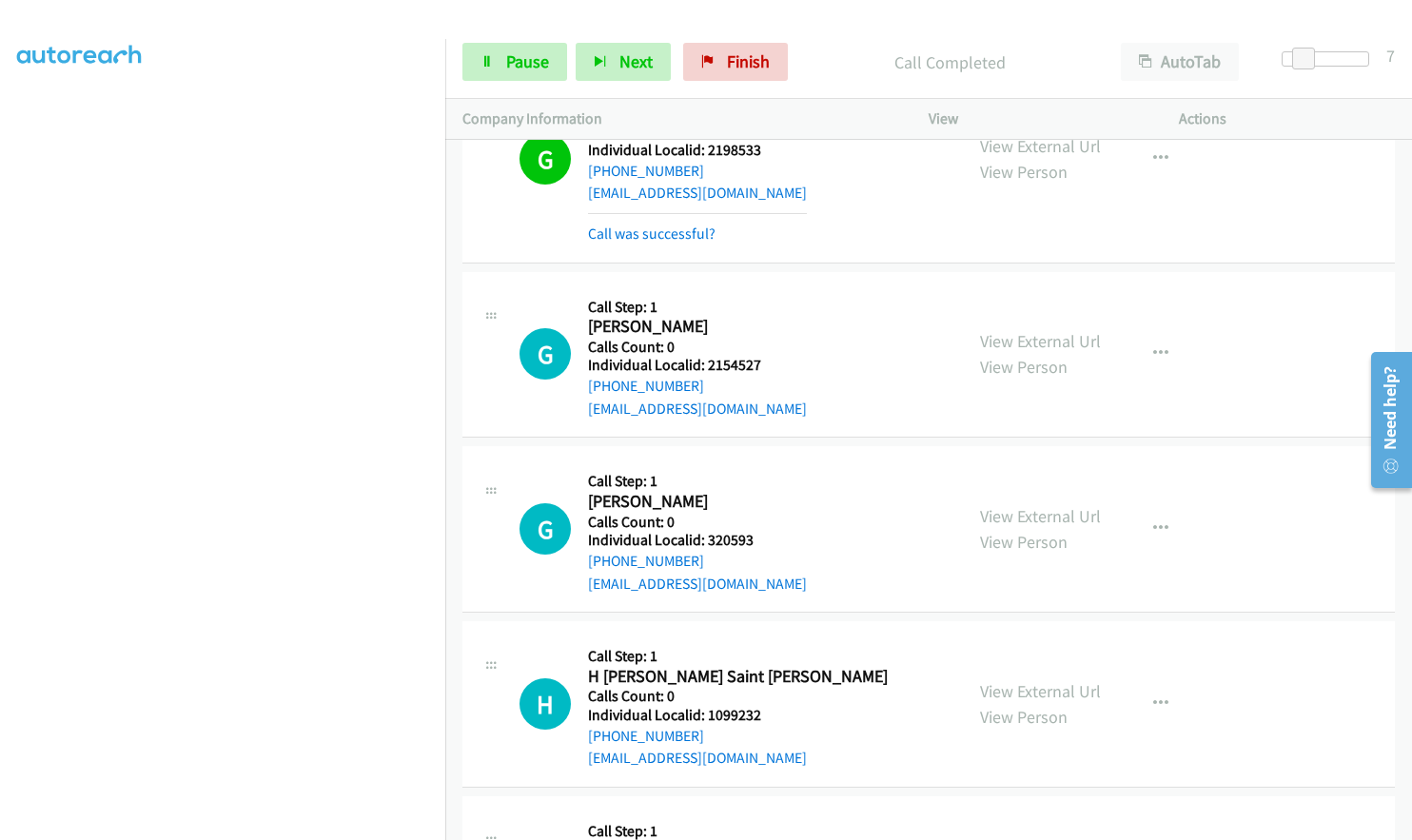 scroll, scrollTop: 11336, scrollLeft: 0, axis: vertical 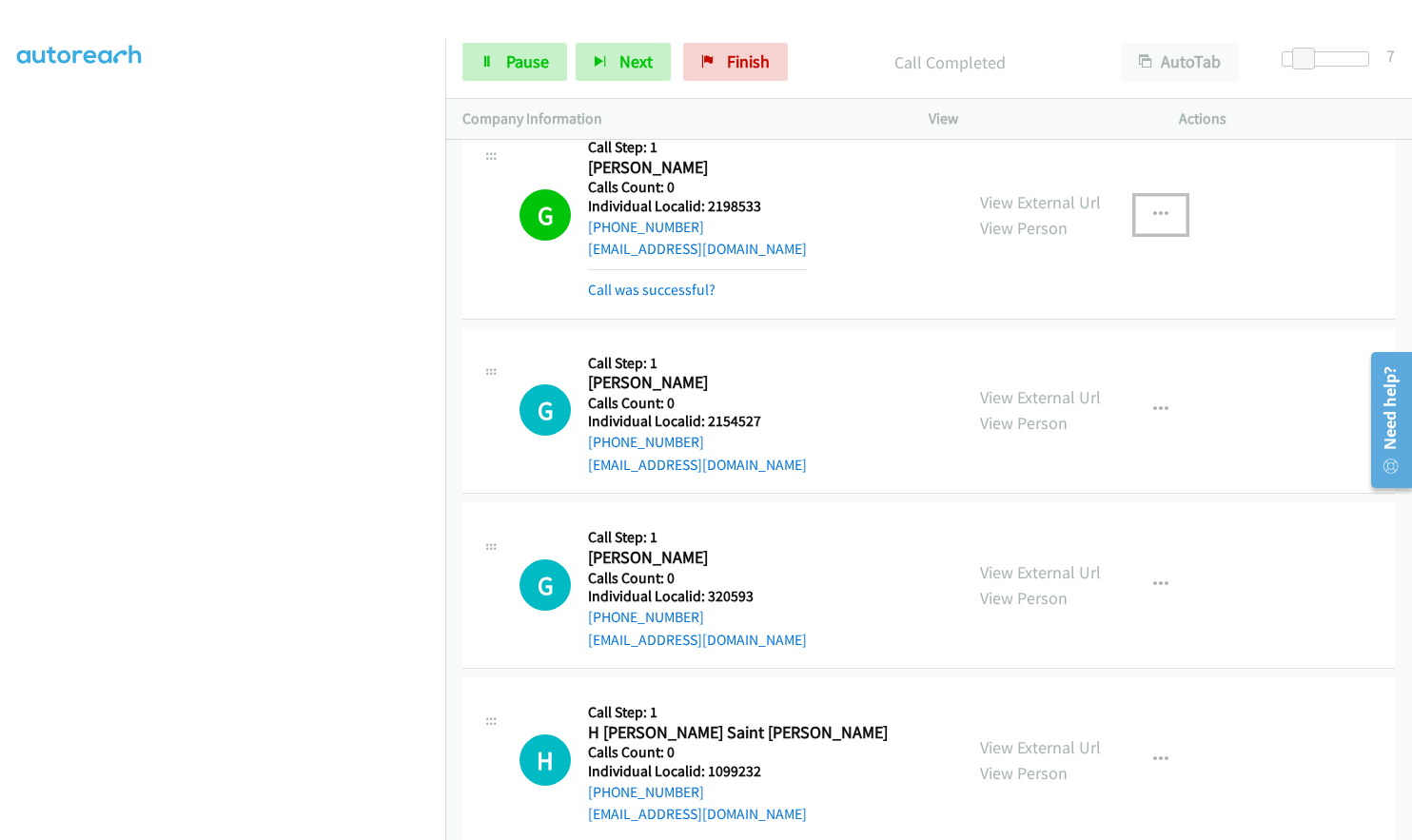 click at bounding box center [1161, 215] 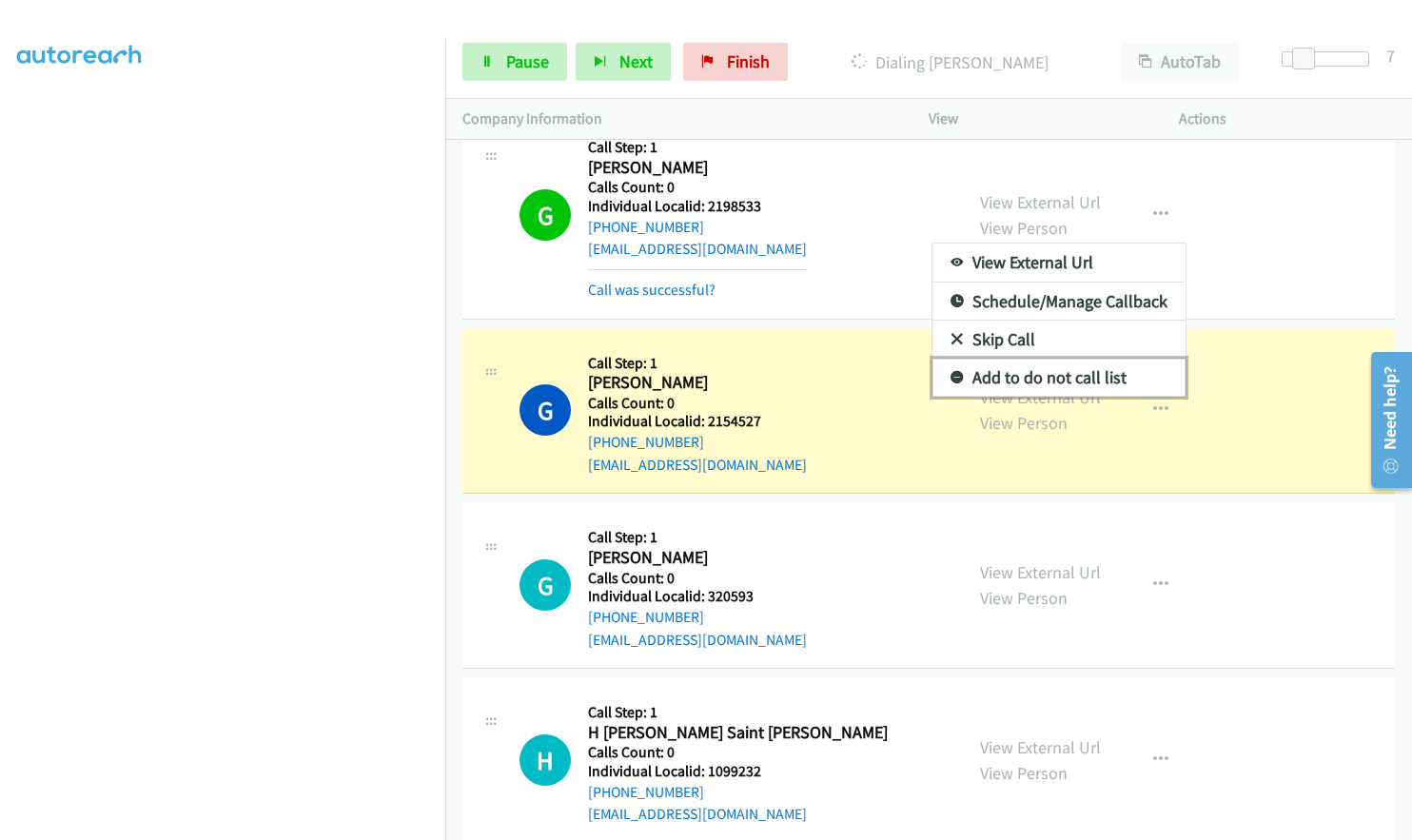click at bounding box center [957, 379] 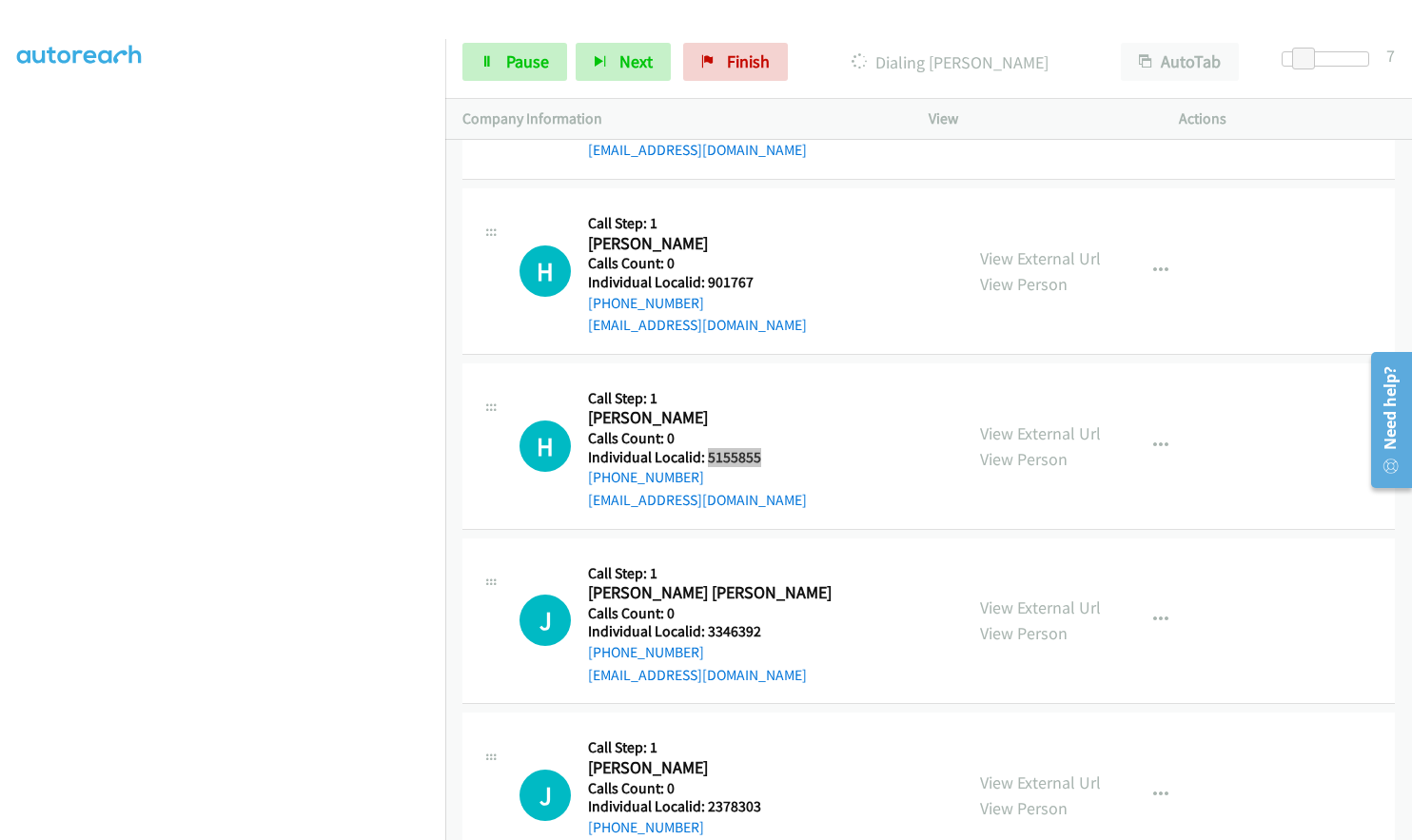 scroll, scrollTop: 12025, scrollLeft: 0, axis: vertical 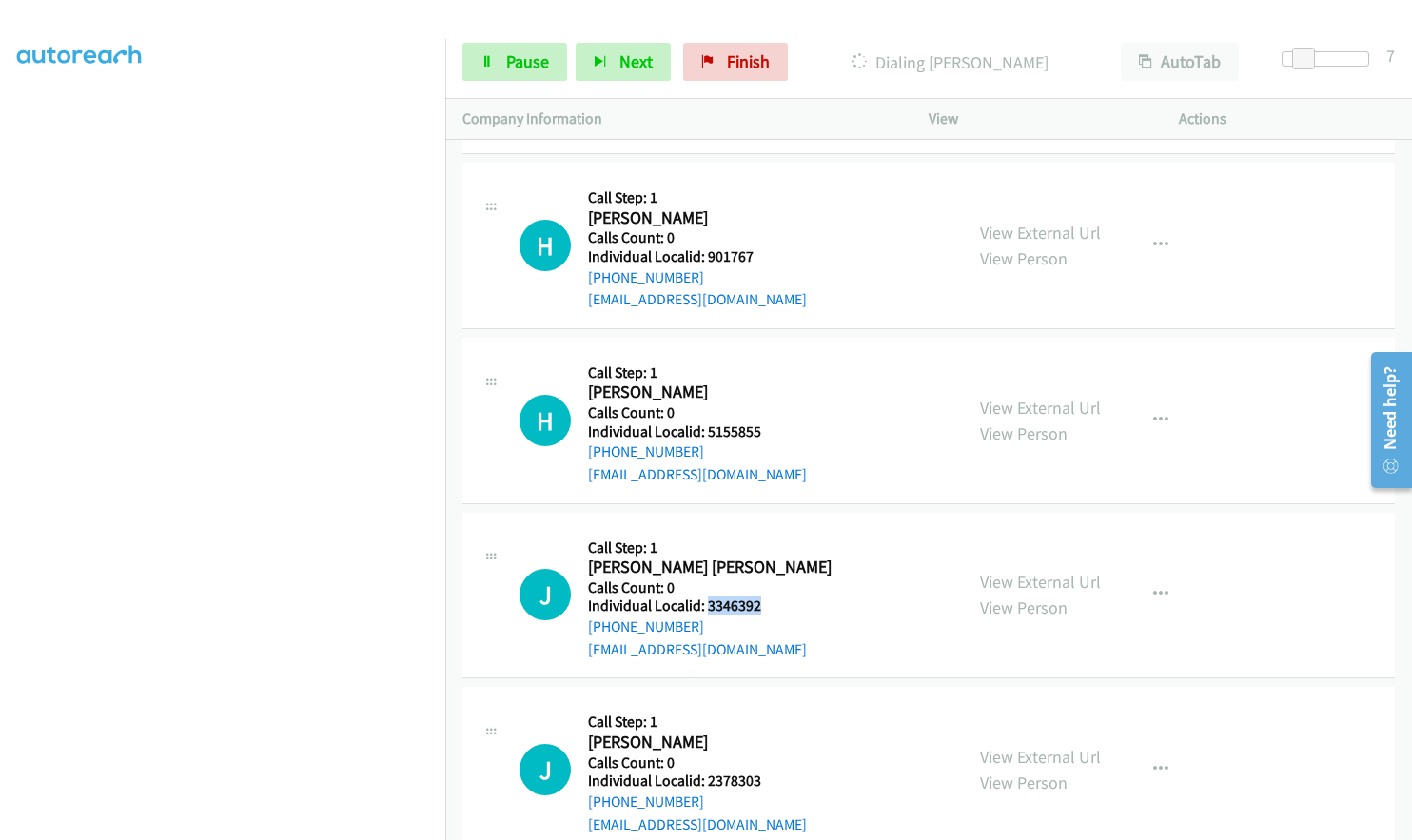 drag, startPoint x: 706, startPoint y: 577, endPoint x: 761, endPoint y: 580, distance: 55.081757 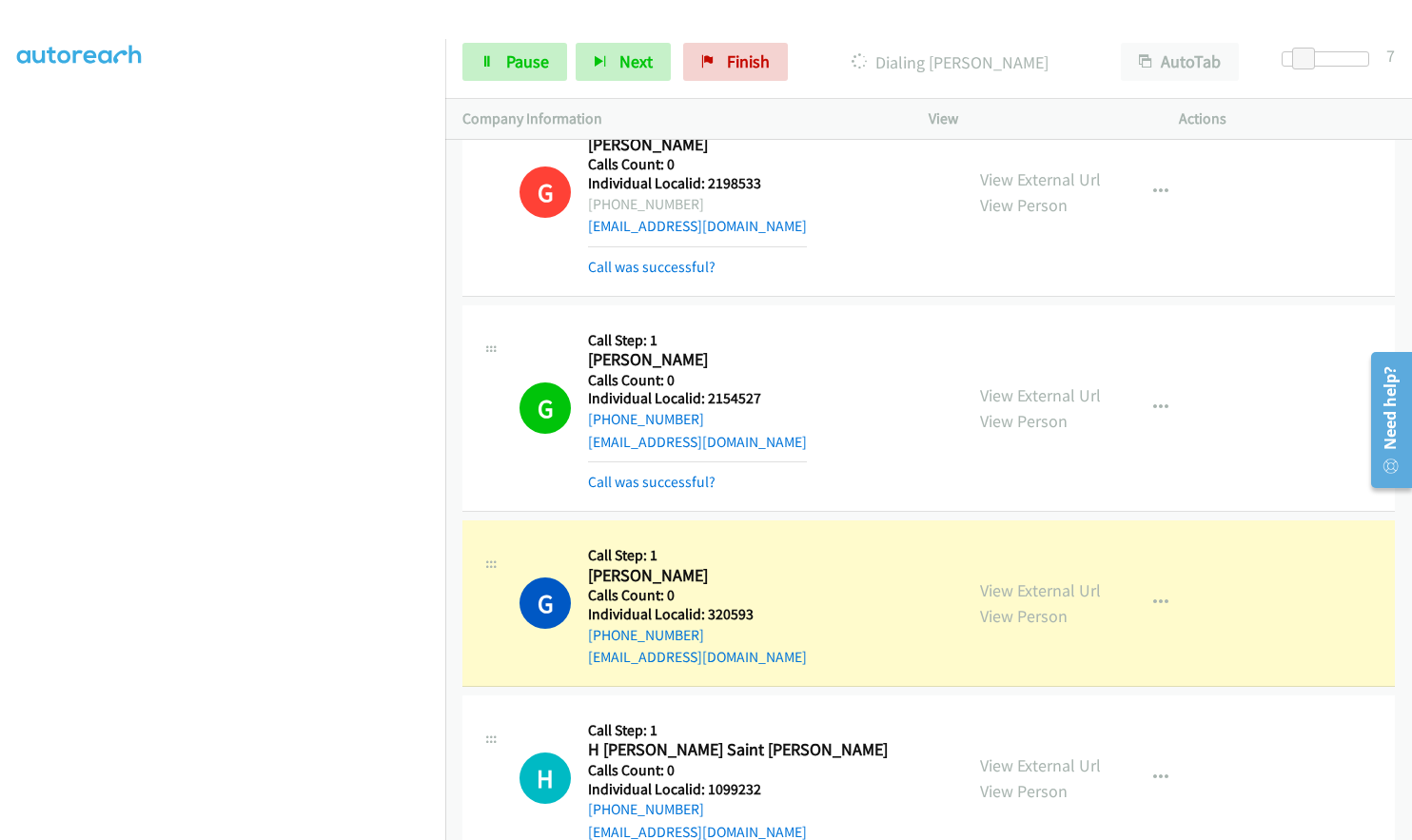 scroll, scrollTop: 11353, scrollLeft: 0, axis: vertical 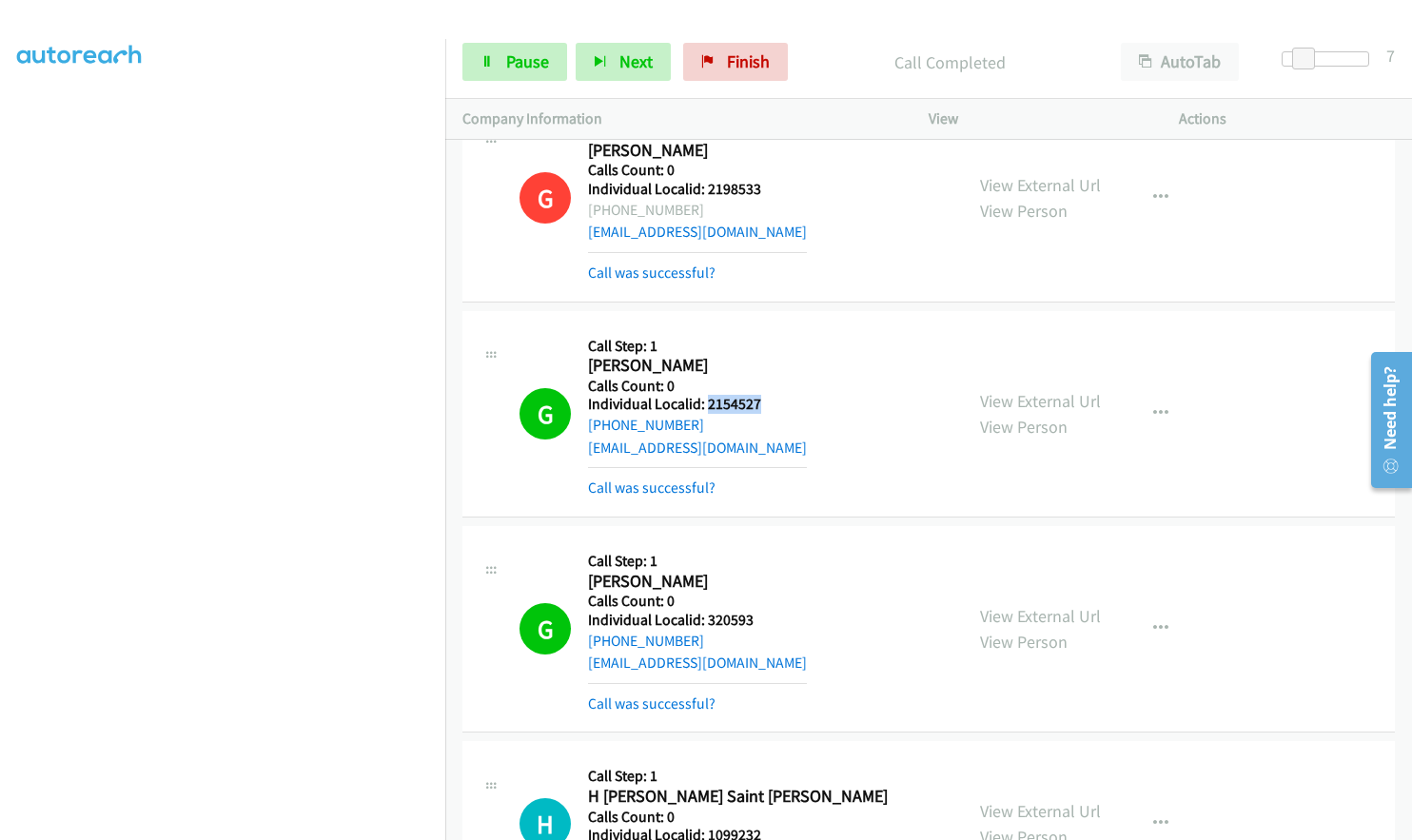 drag, startPoint x: 708, startPoint y: 378, endPoint x: 777, endPoint y: 378, distance: 69 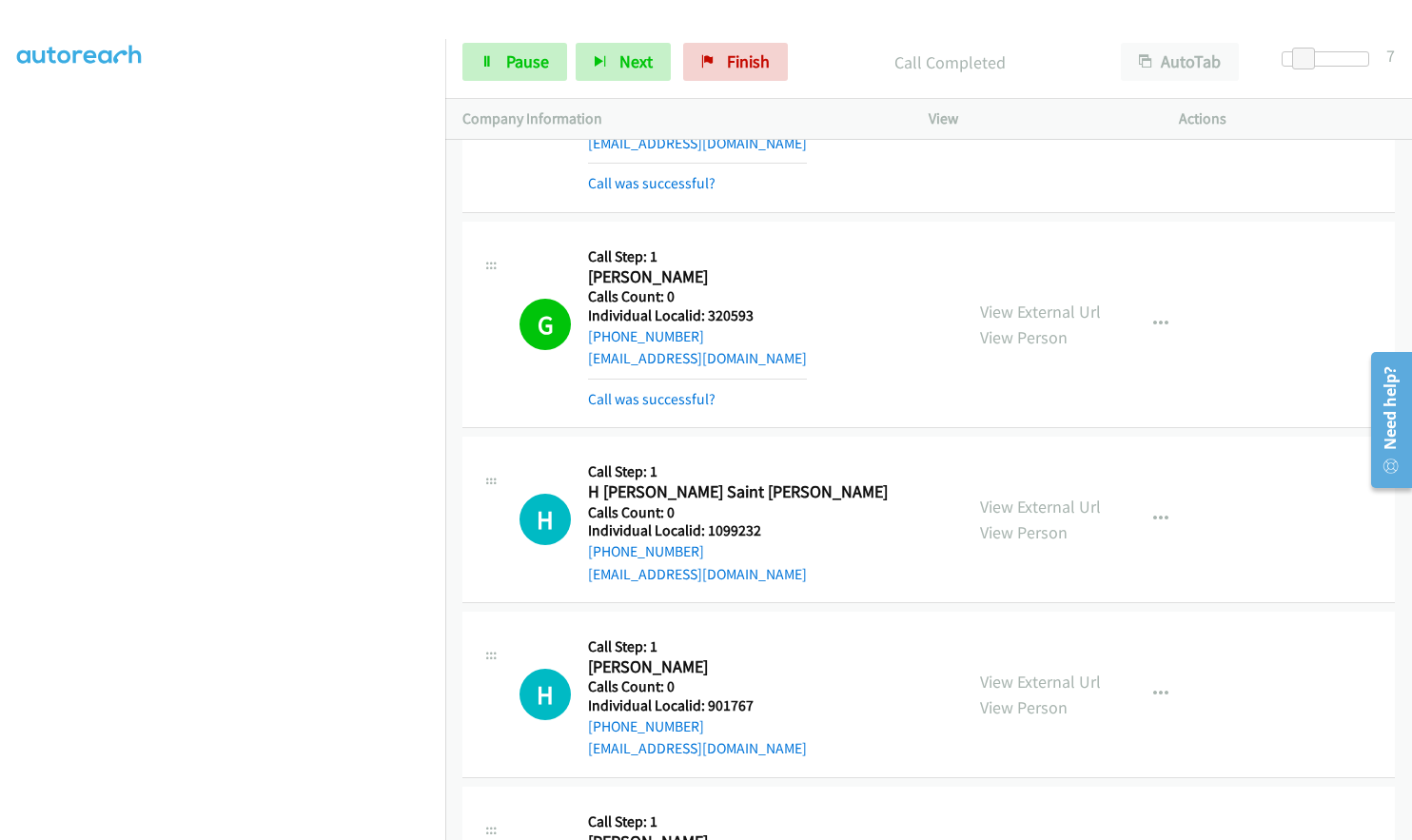 scroll, scrollTop: 11662, scrollLeft: 0, axis: vertical 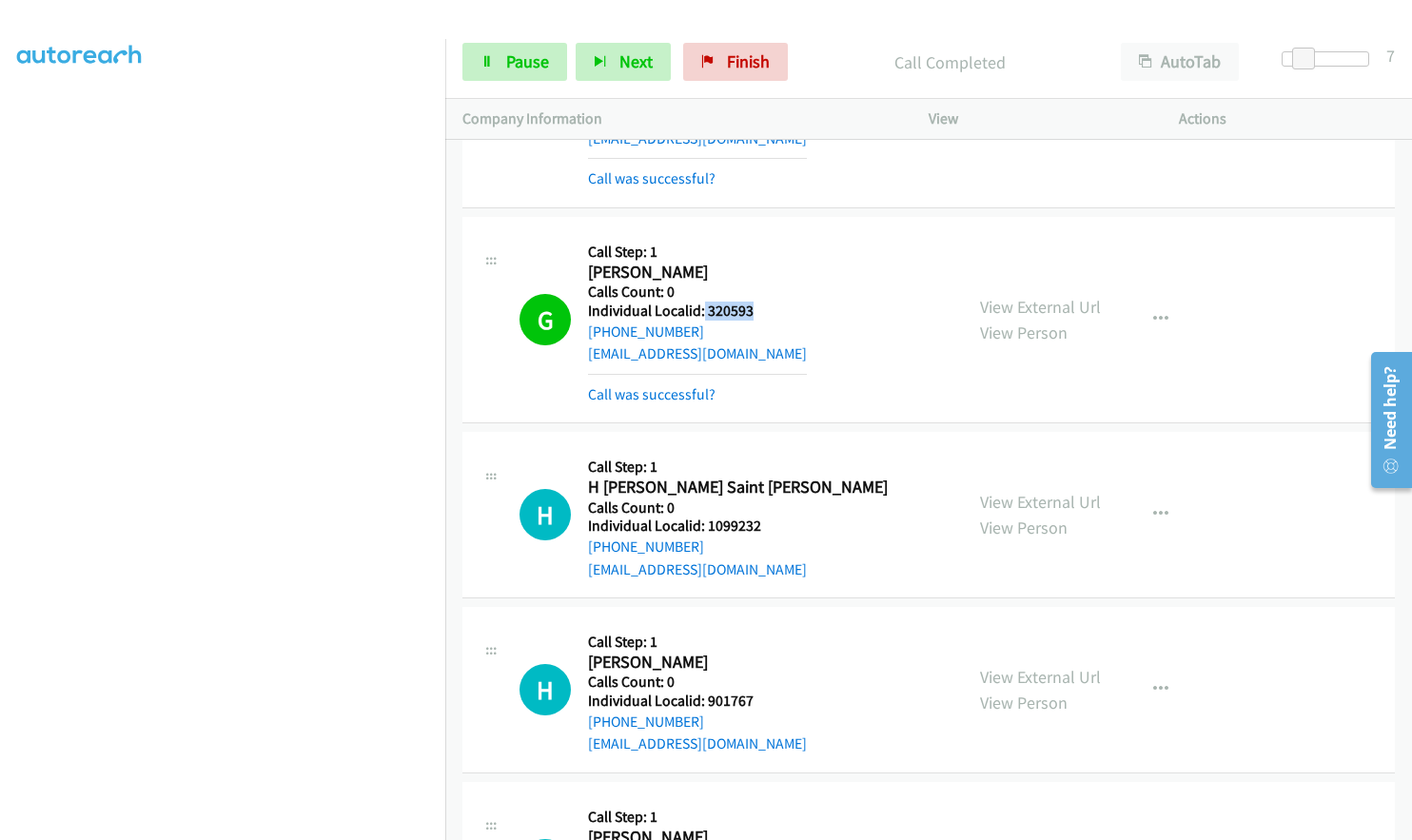 drag, startPoint x: 710, startPoint y: 288, endPoint x: 768, endPoint y: 288, distance: 58 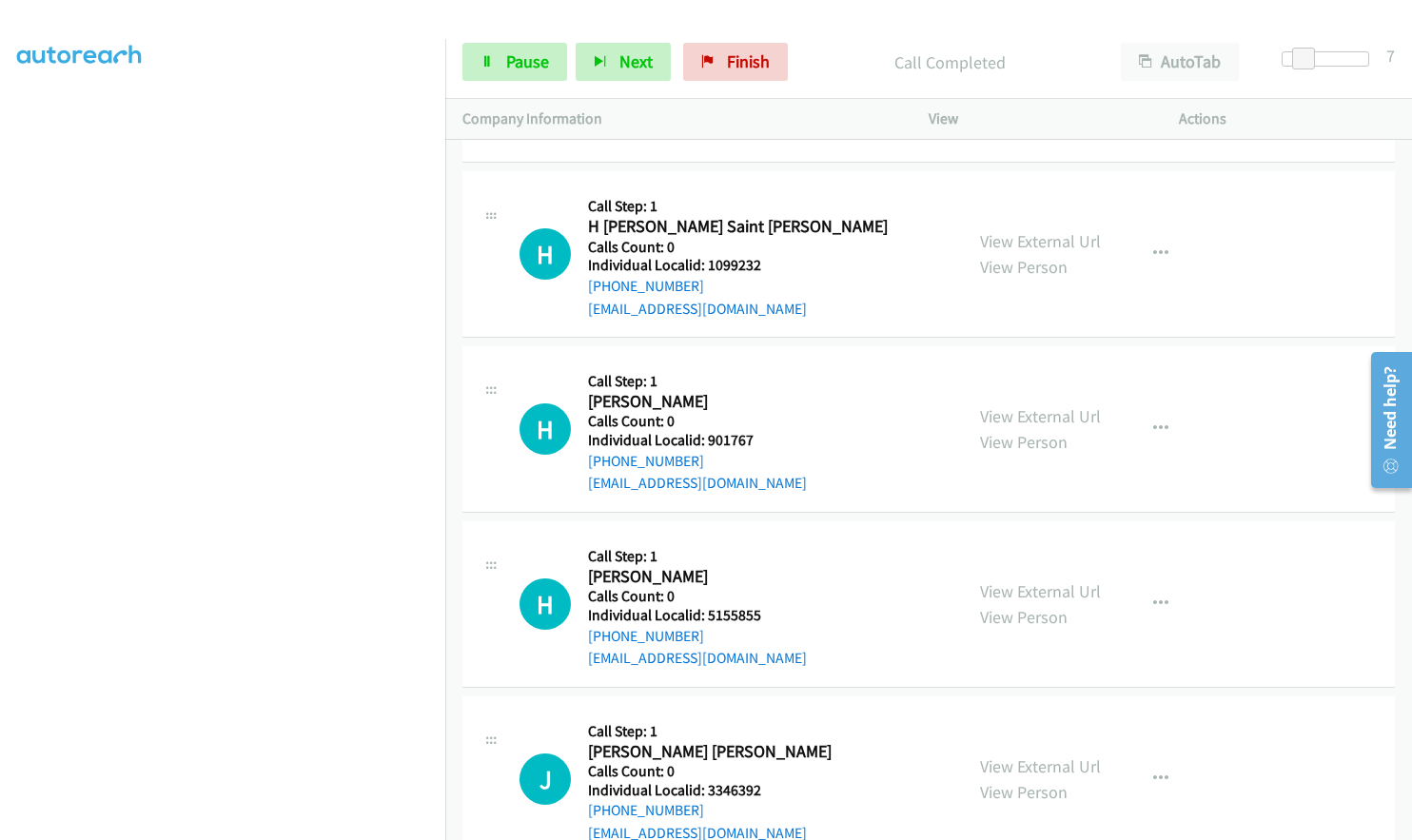 scroll, scrollTop: 11924, scrollLeft: 0, axis: vertical 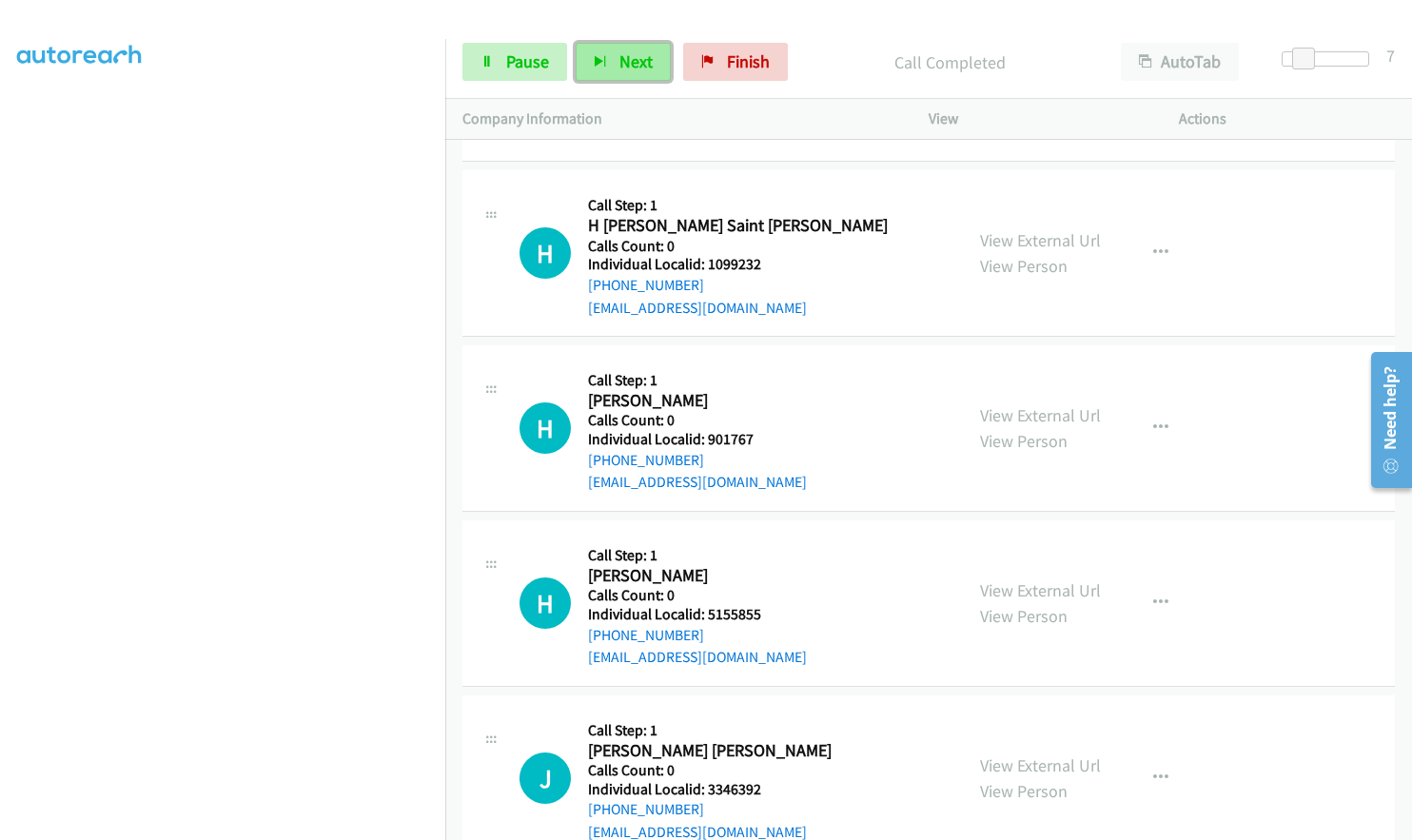 click on "Next" at bounding box center [636, 61] 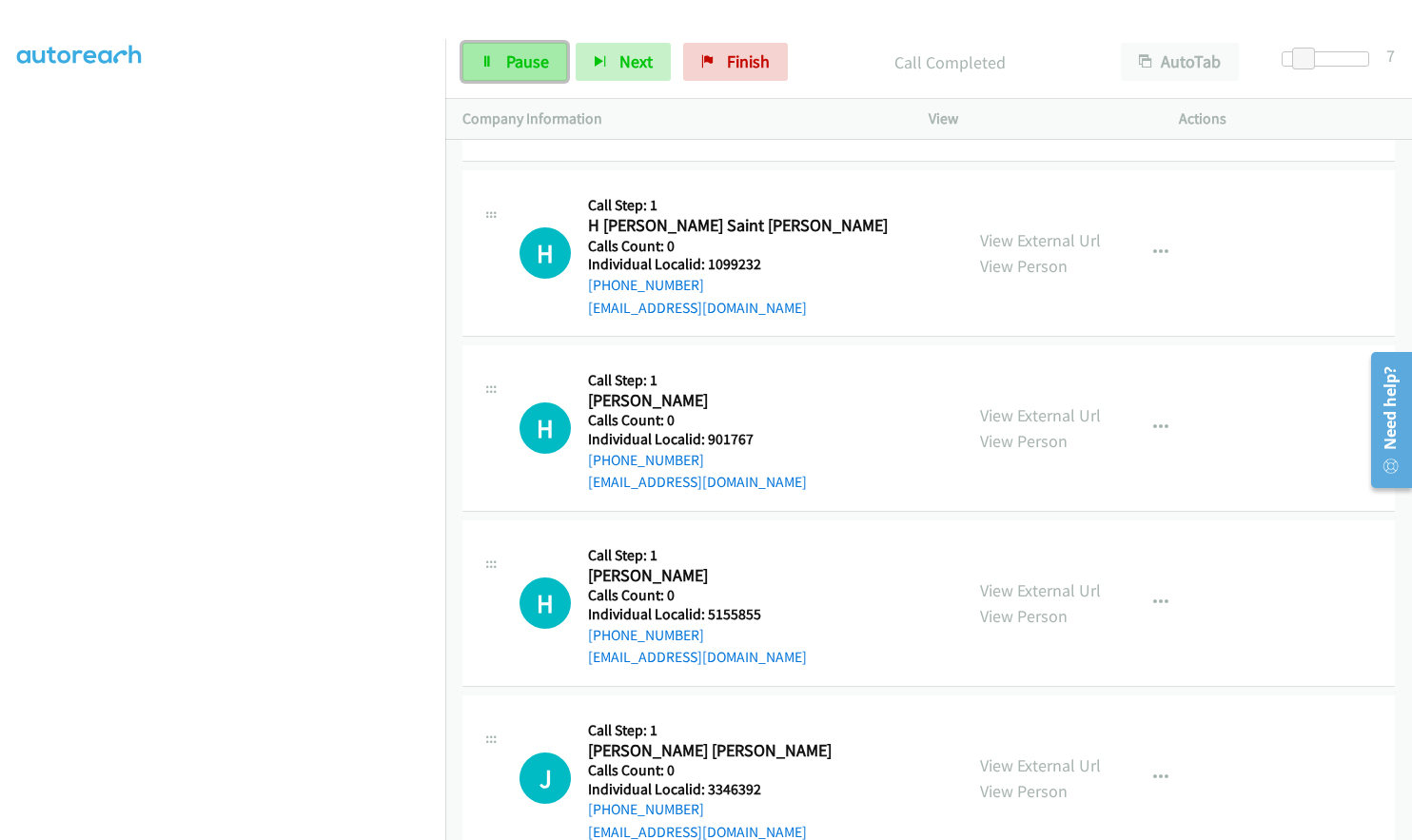 click on "Pause" at bounding box center (527, 61) 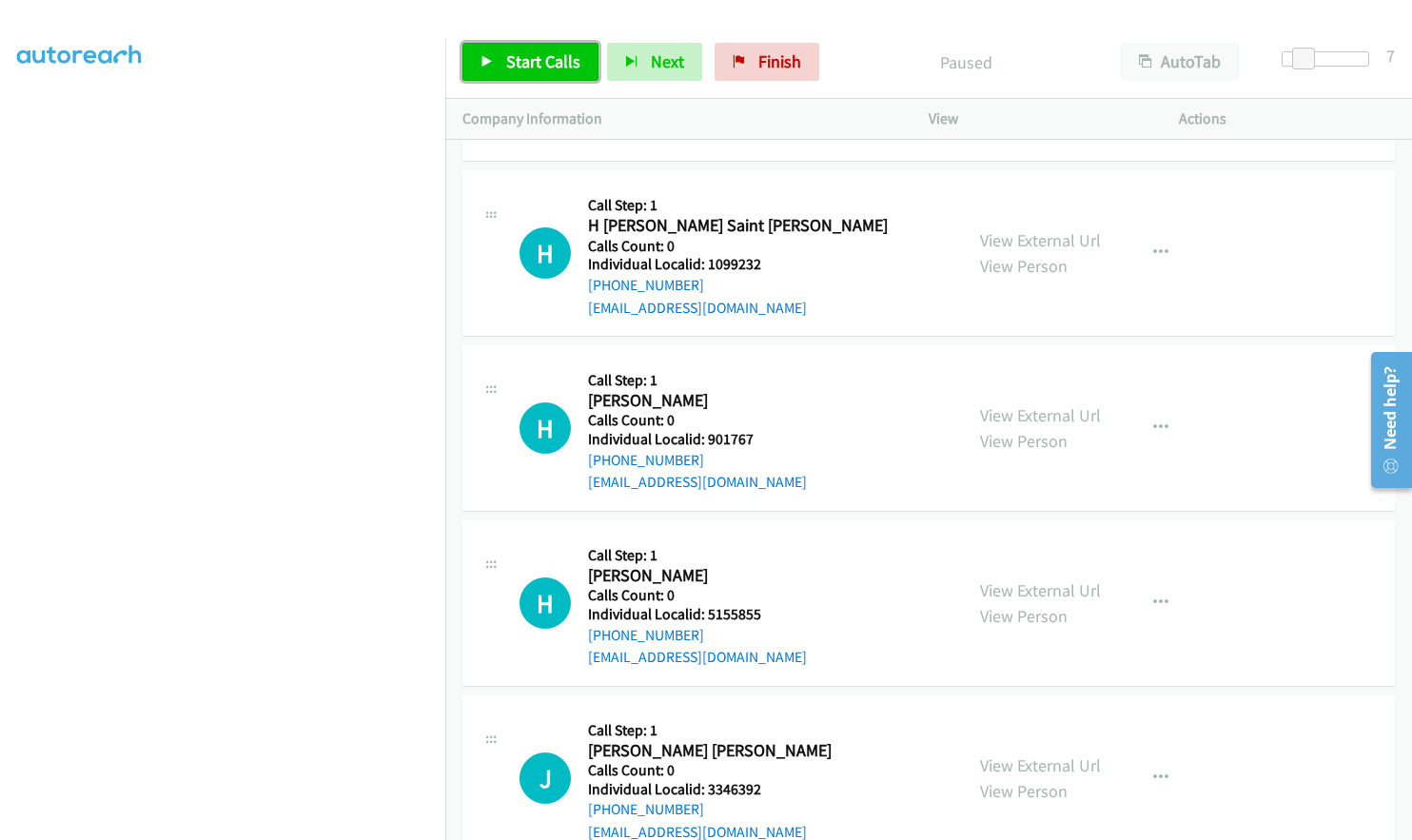 click on "Start Calls" at bounding box center (543, 61) 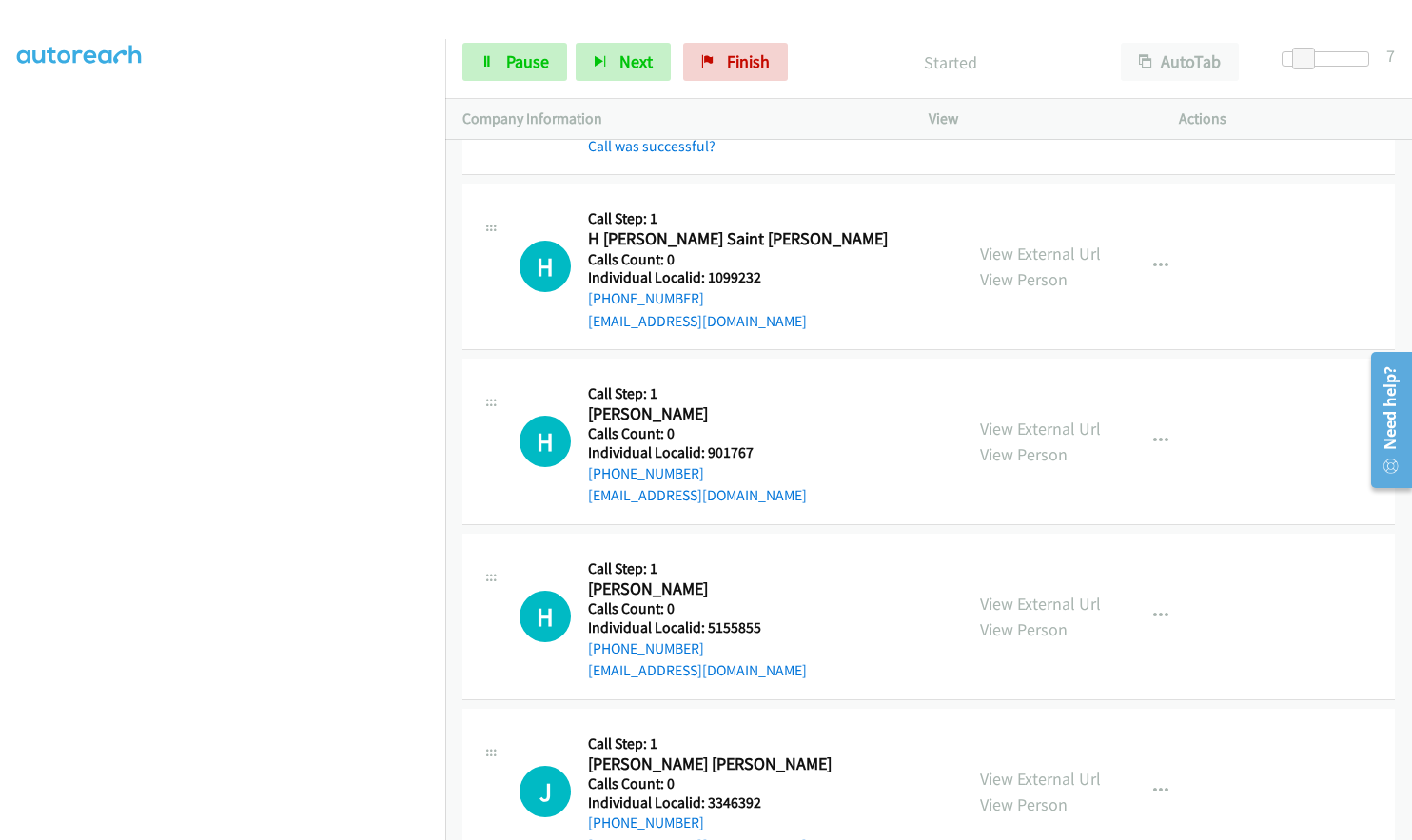 scroll, scrollTop: 11924, scrollLeft: 0, axis: vertical 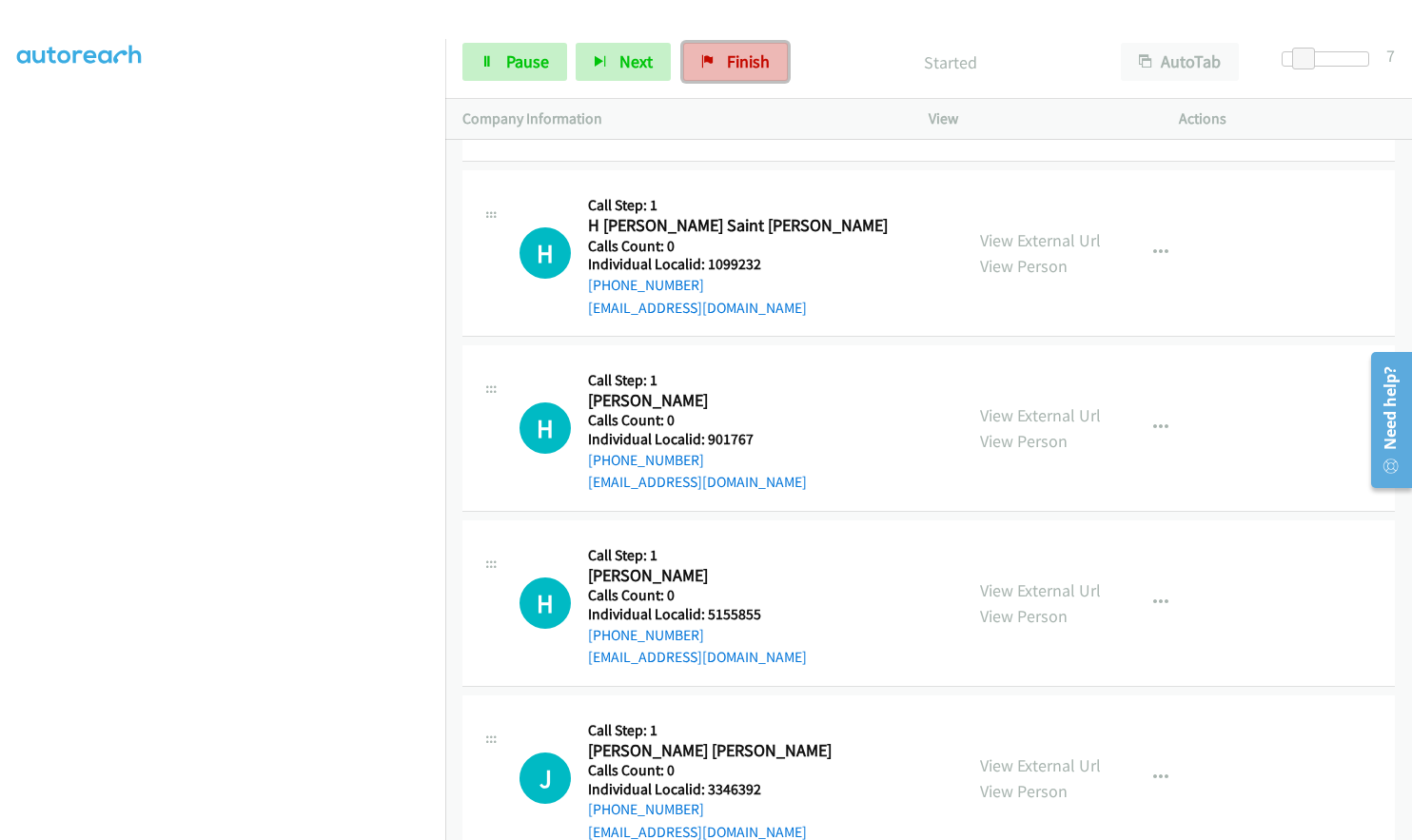 click on "Finish" at bounding box center [748, 61] 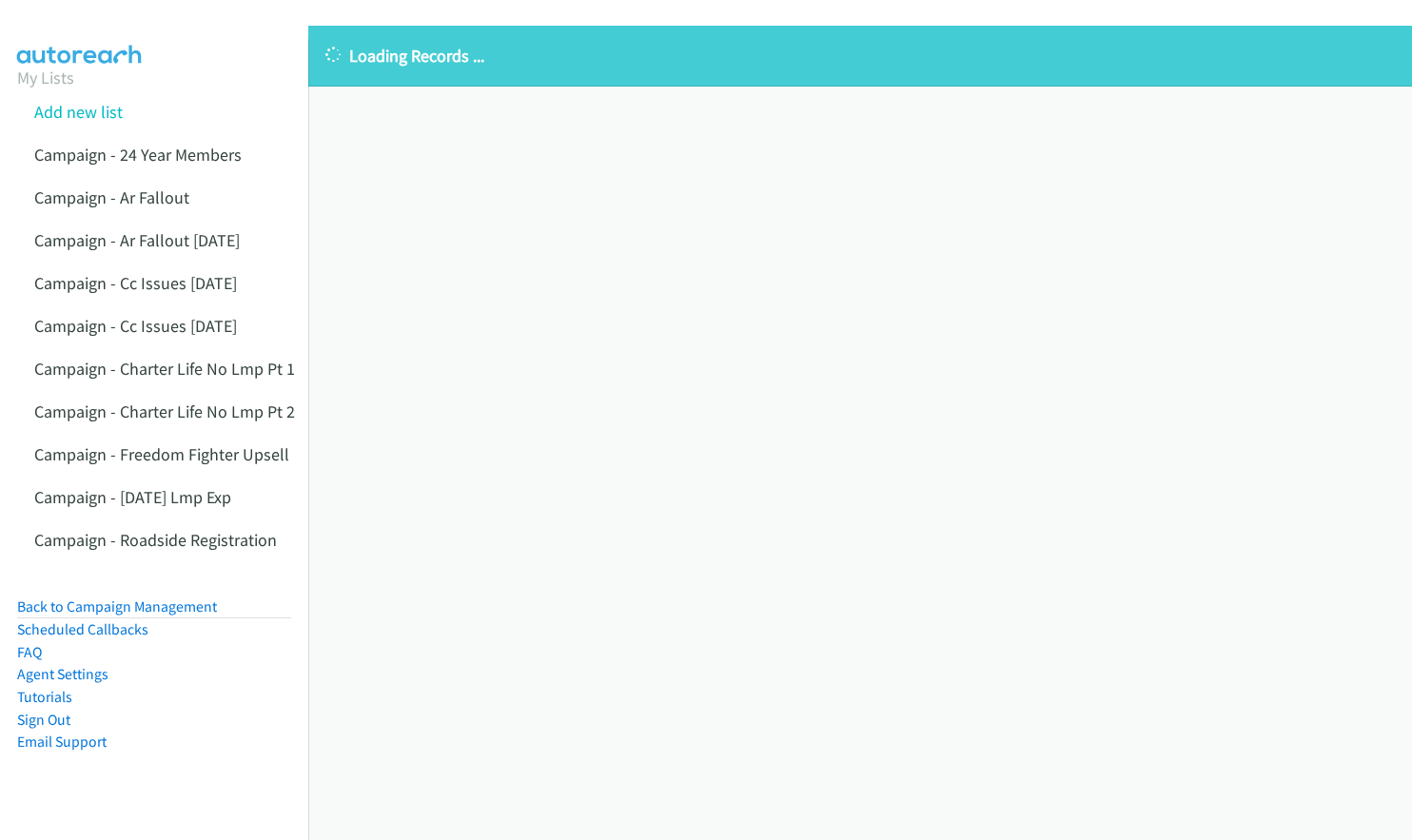 scroll, scrollTop: 0, scrollLeft: 0, axis: both 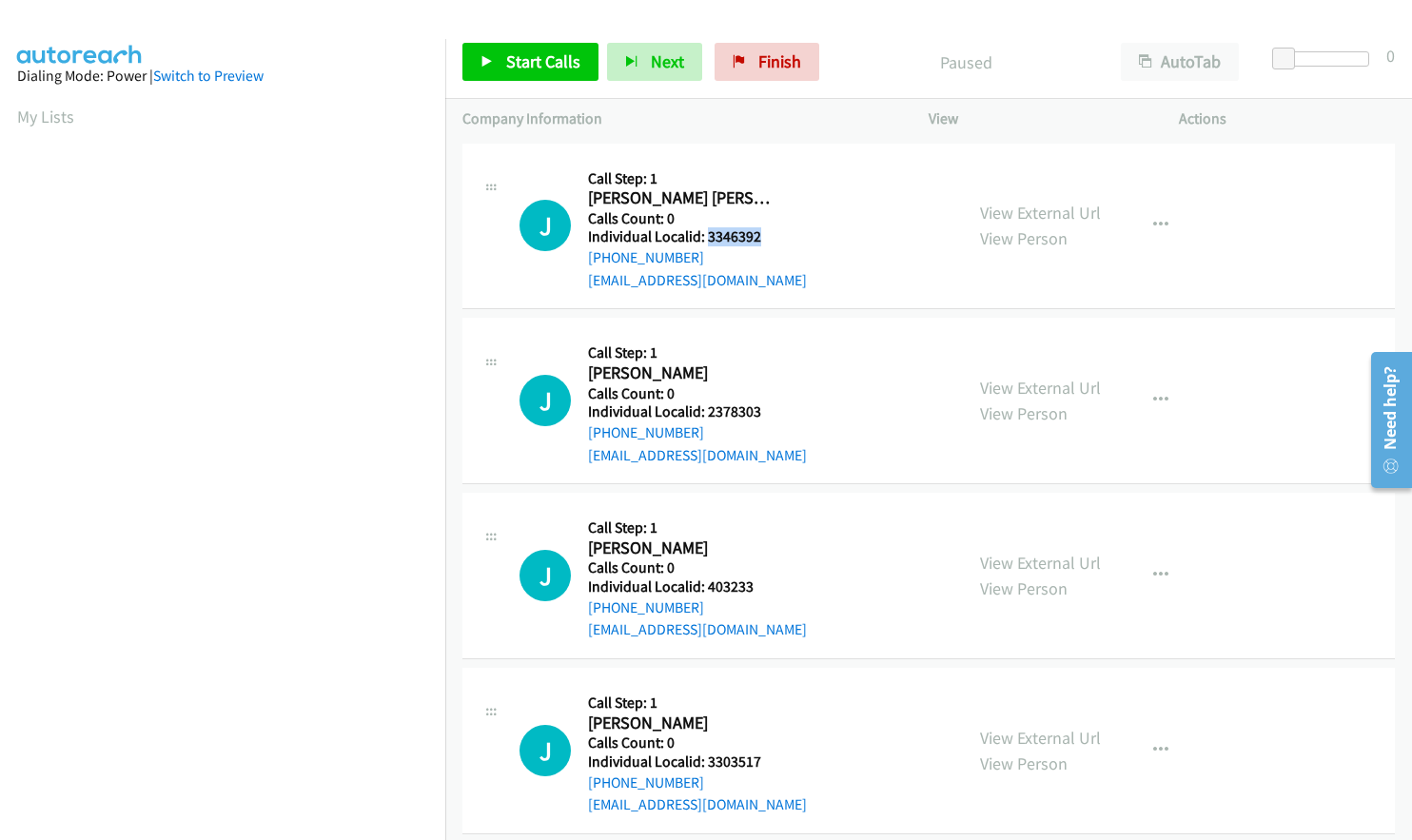 drag, startPoint x: 716, startPoint y: 238, endPoint x: 775, endPoint y: 237, distance: 59.008474 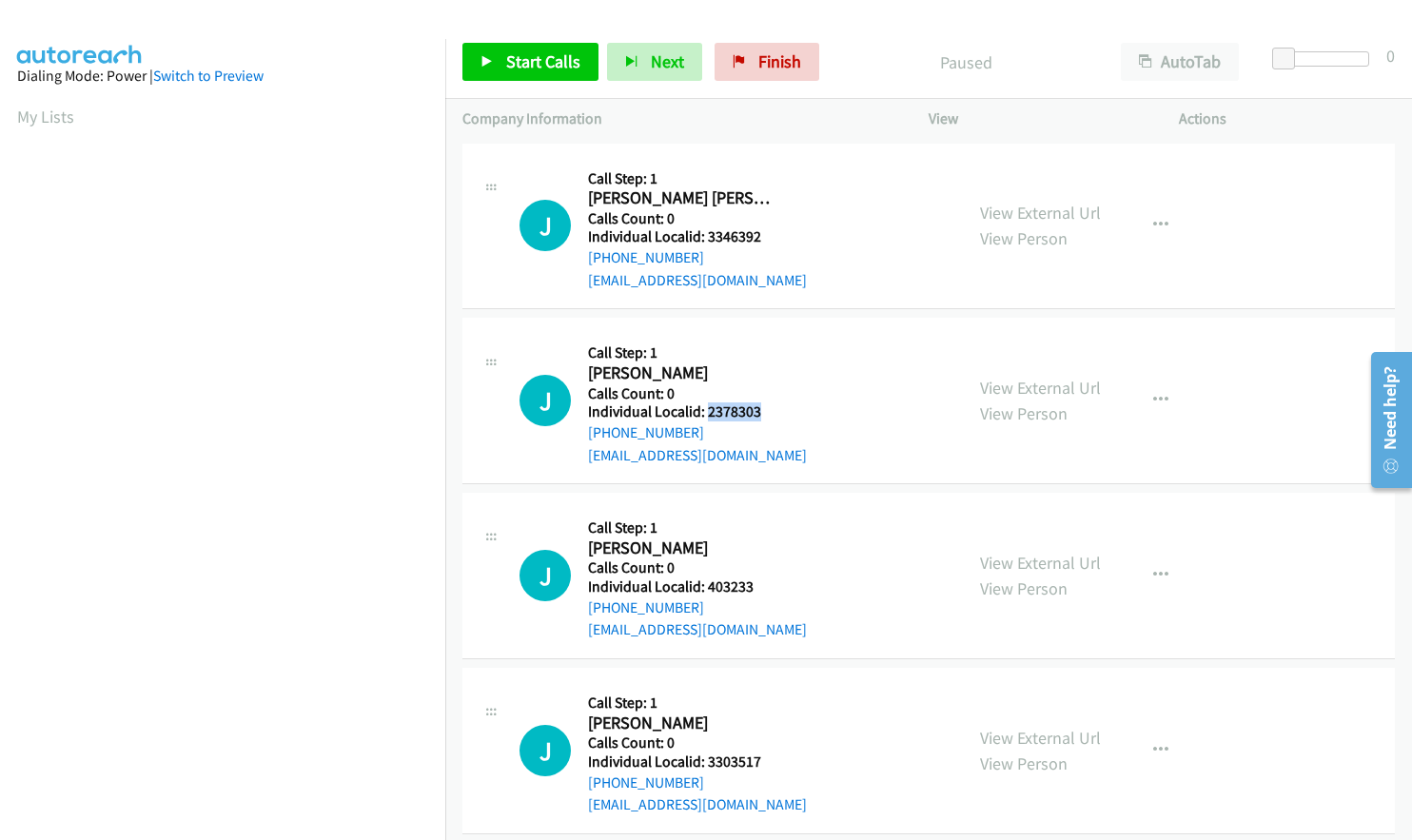 drag, startPoint x: 705, startPoint y: 411, endPoint x: 769, endPoint y: 408, distance: 64.07027 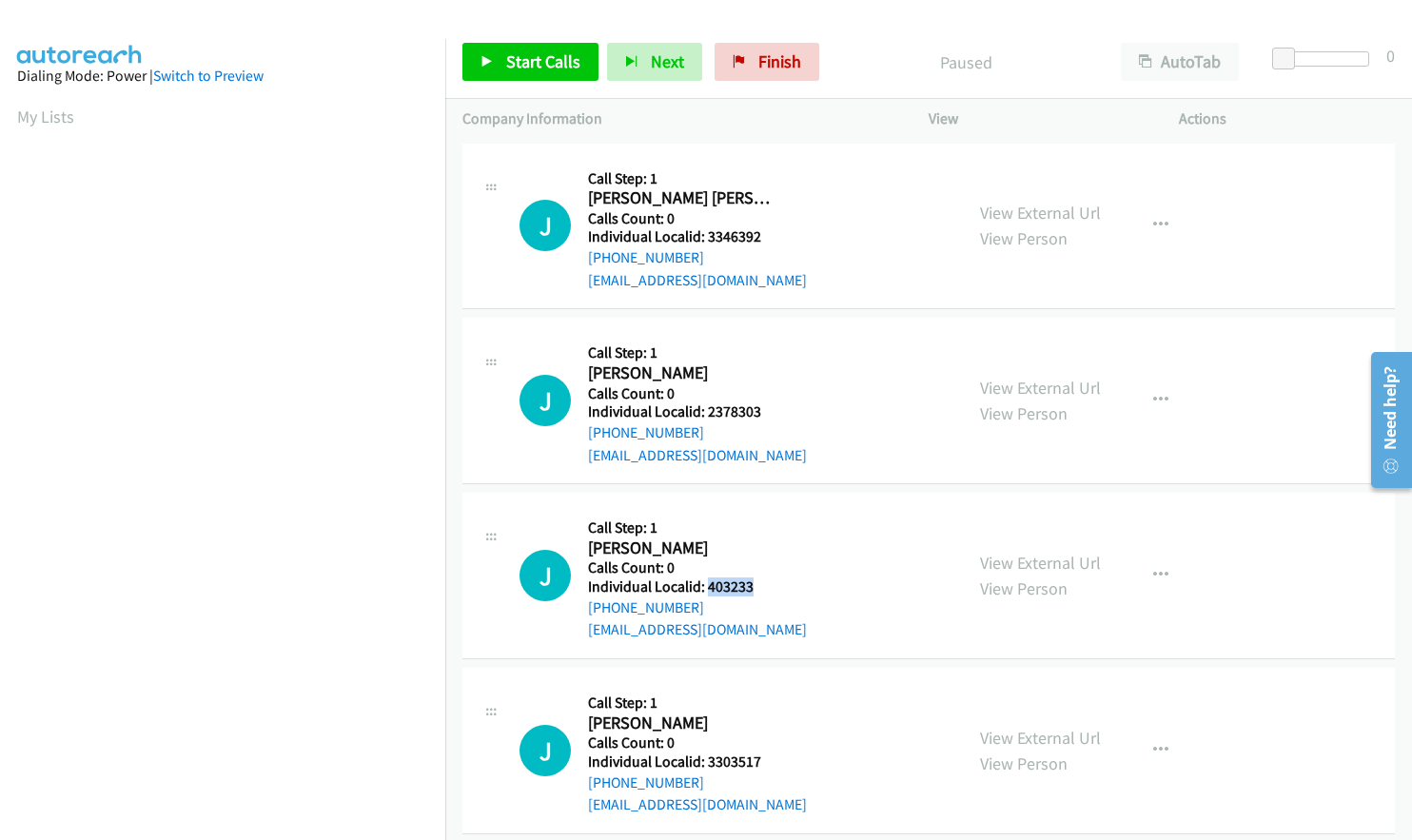 drag, startPoint x: 708, startPoint y: 589, endPoint x: 758, endPoint y: 588, distance: 50.009999 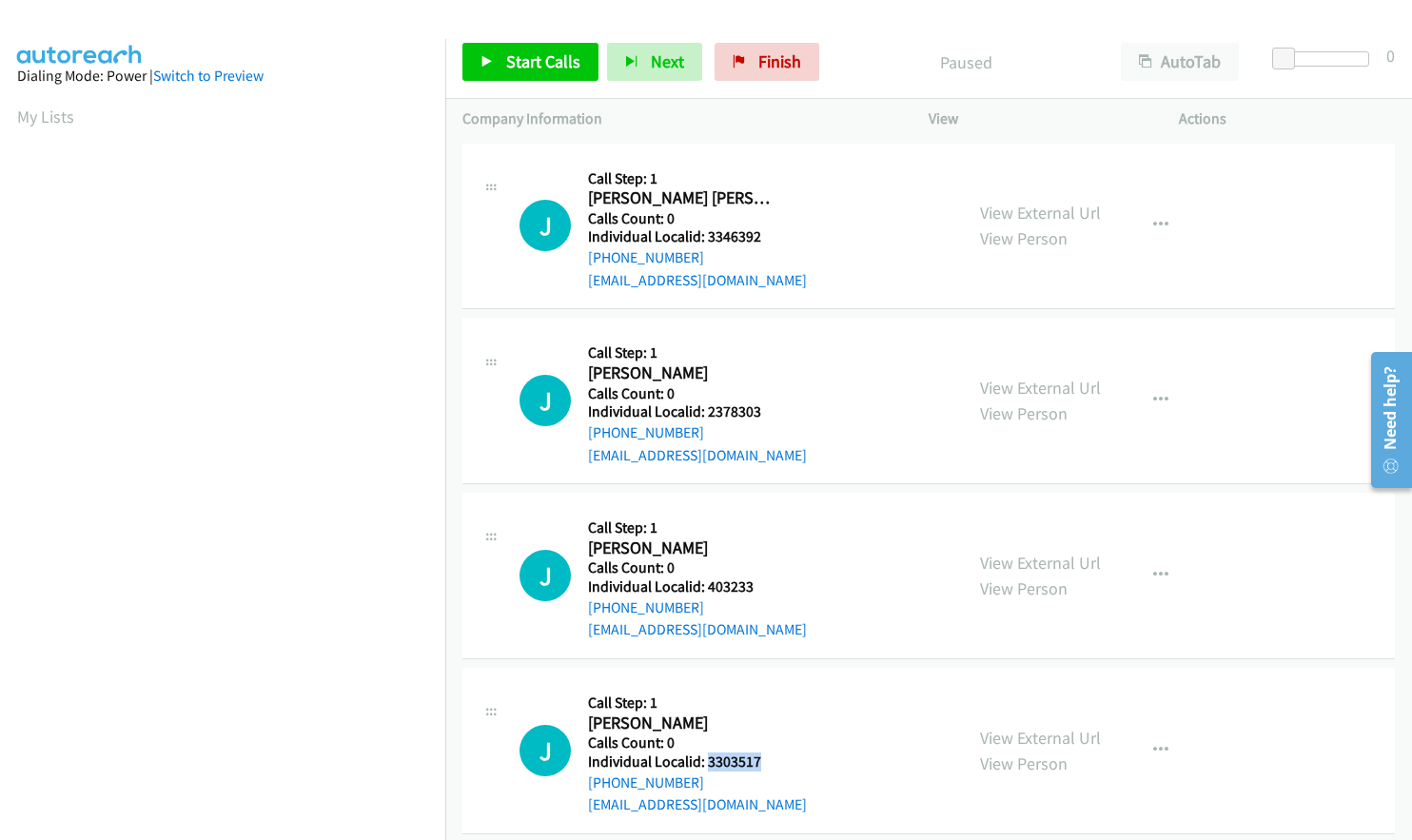 drag, startPoint x: 704, startPoint y: 762, endPoint x: 768, endPoint y: 760, distance: 64.03124 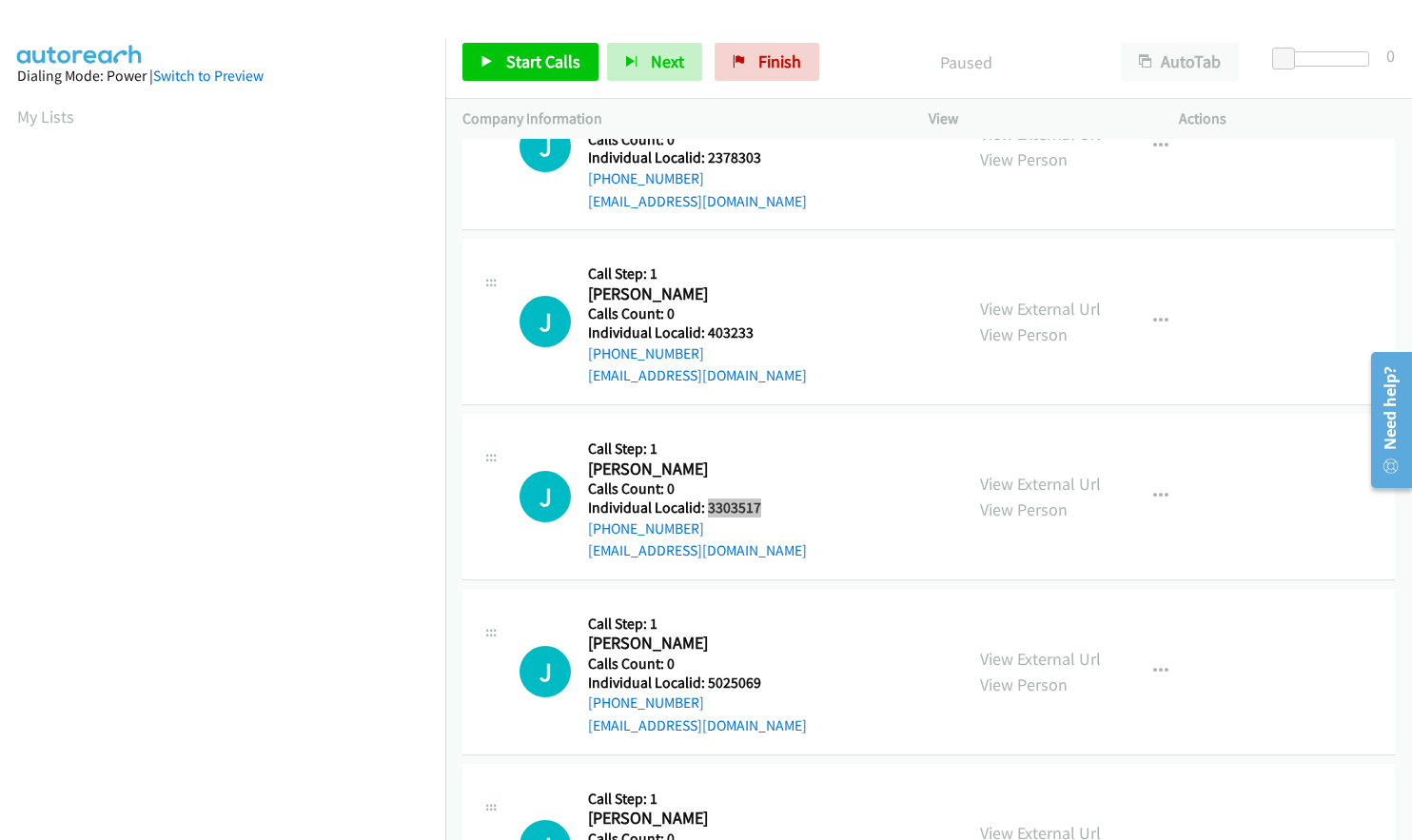 scroll, scrollTop: 262, scrollLeft: 0, axis: vertical 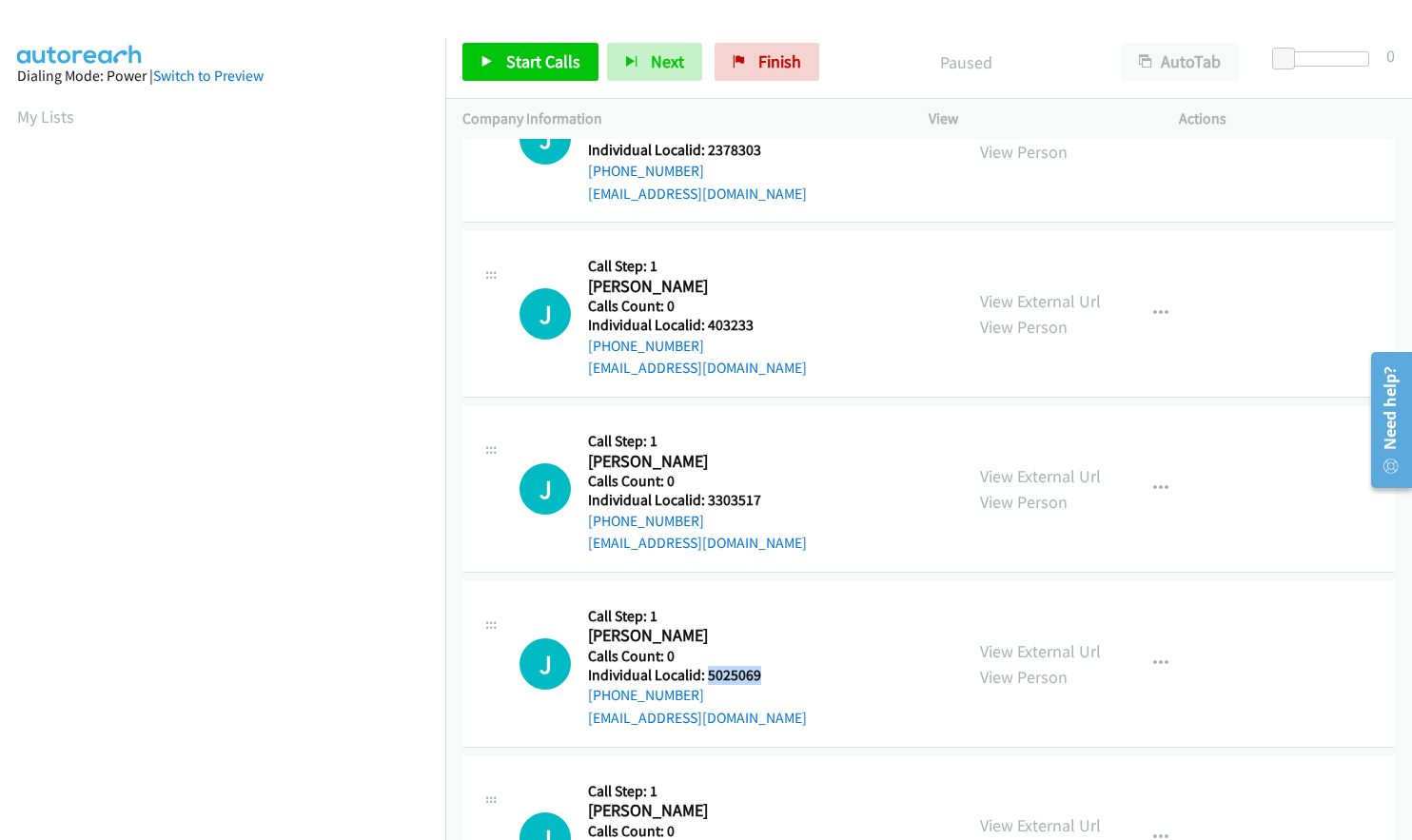 drag, startPoint x: 706, startPoint y: 674, endPoint x: 772, endPoint y: 675, distance: 66.00758 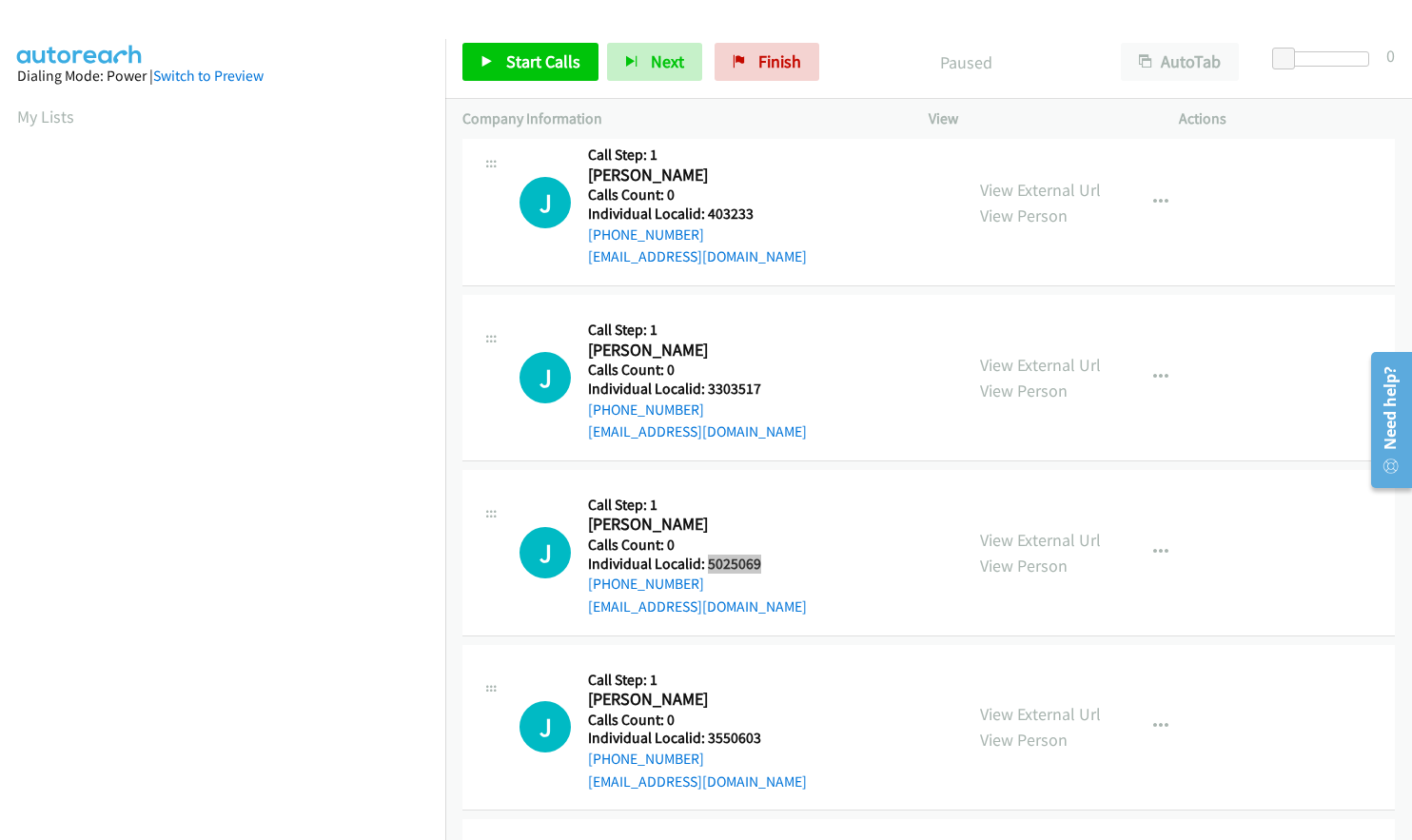 scroll, scrollTop: 381, scrollLeft: 0, axis: vertical 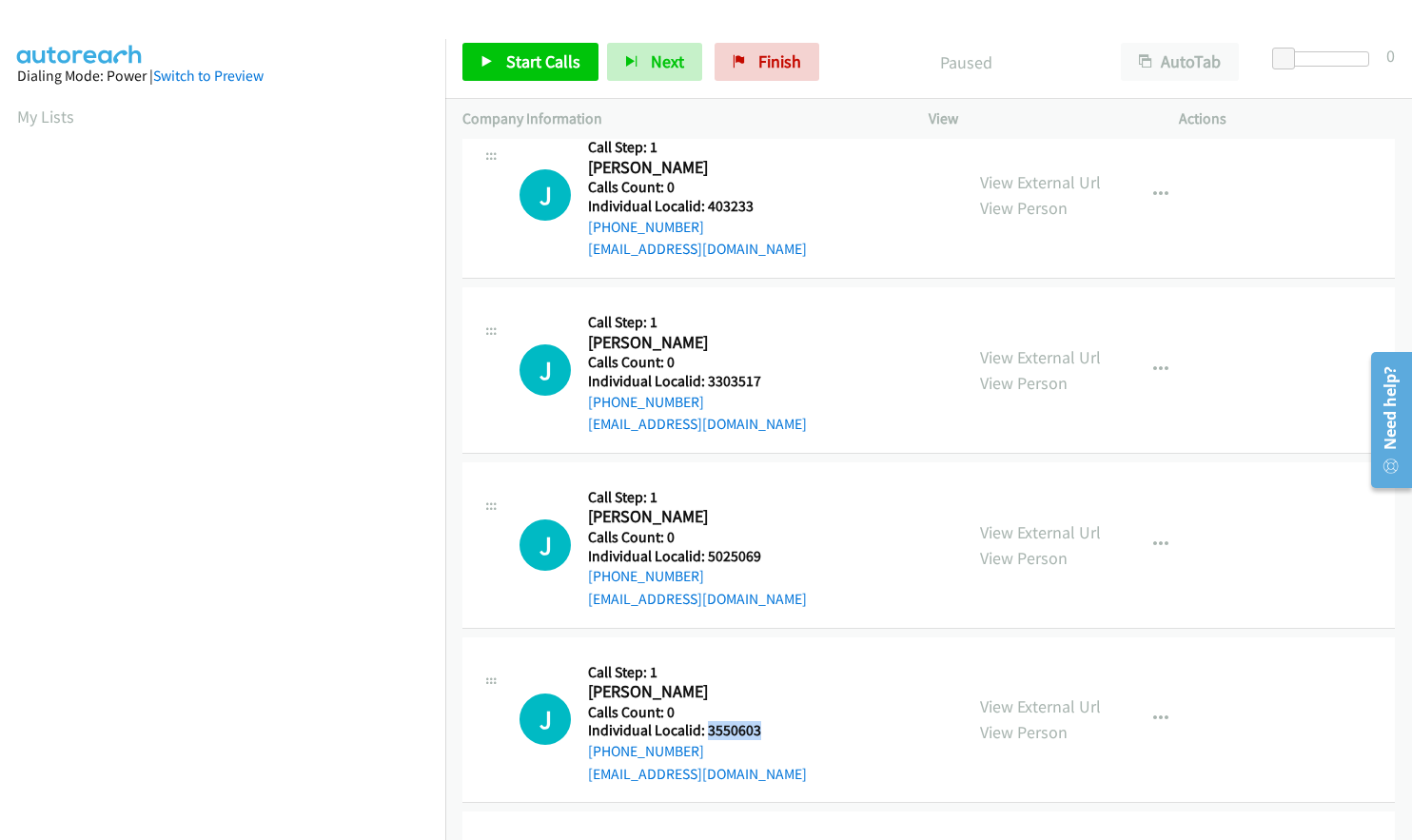drag, startPoint x: 704, startPoint y: 727, endPoint x: 769, endPoint y: 731, distance: 65.122961 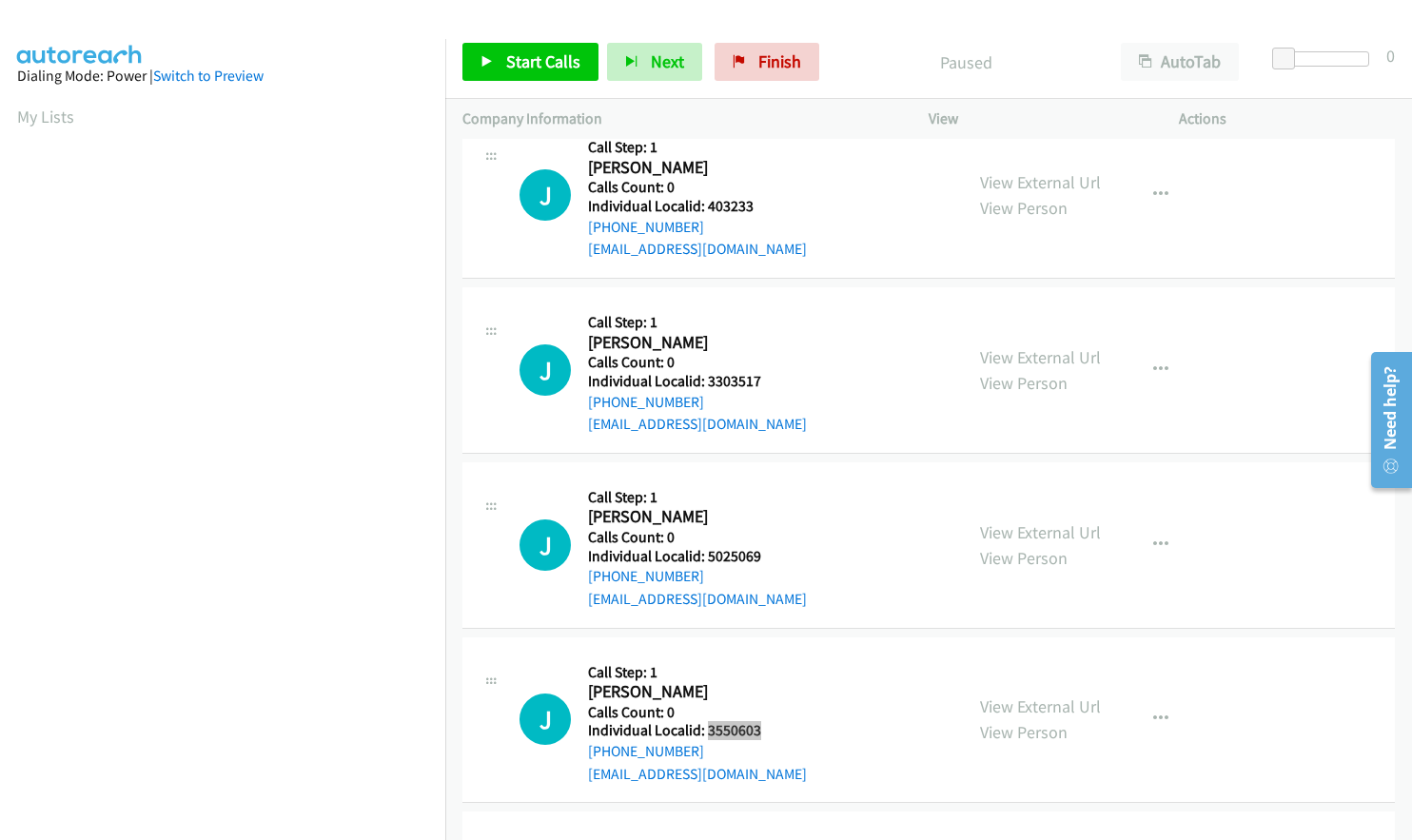 scroll, scrollTop: 227, scrollLeft: 0, axis: vertical 